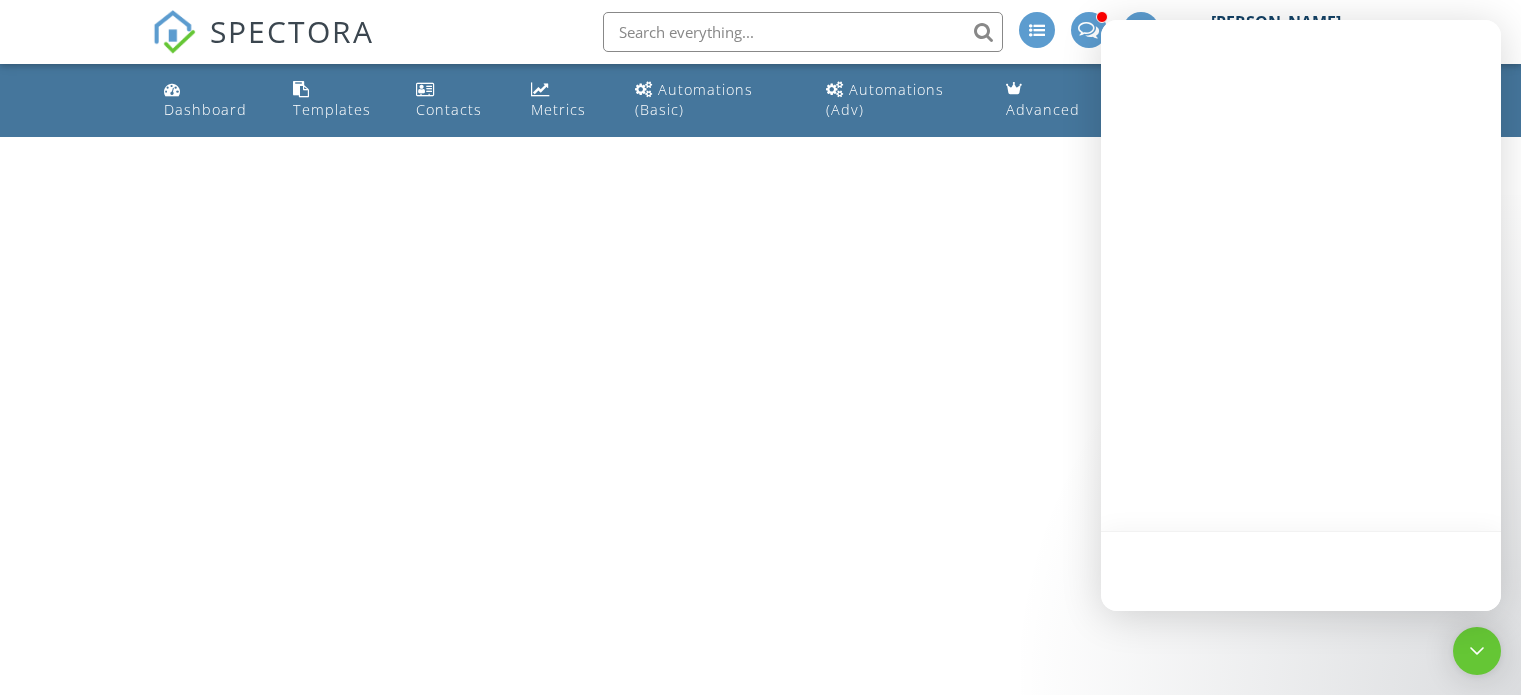 scroll, scrollTop: 0, scrollLeft: 0, axis: both 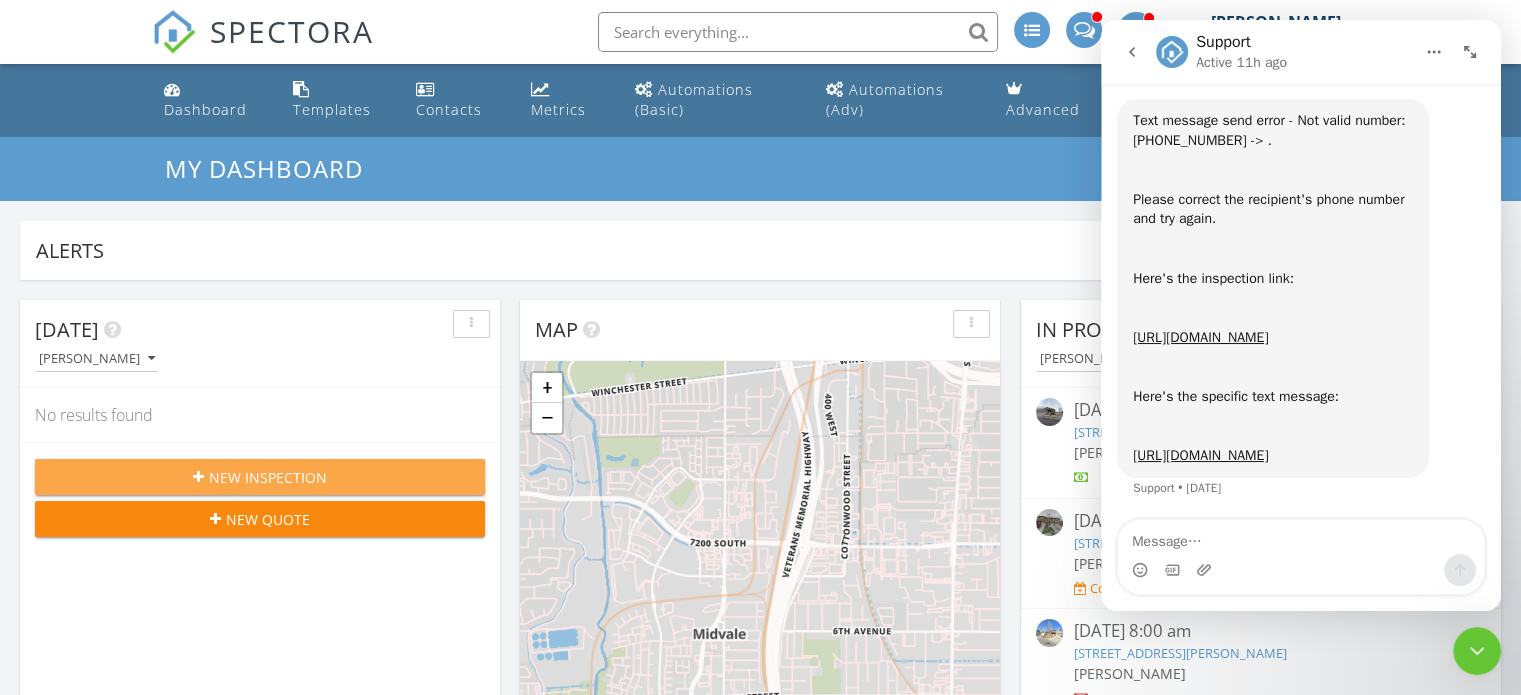 click on "New Inspection" at bounding box center (268, 477) 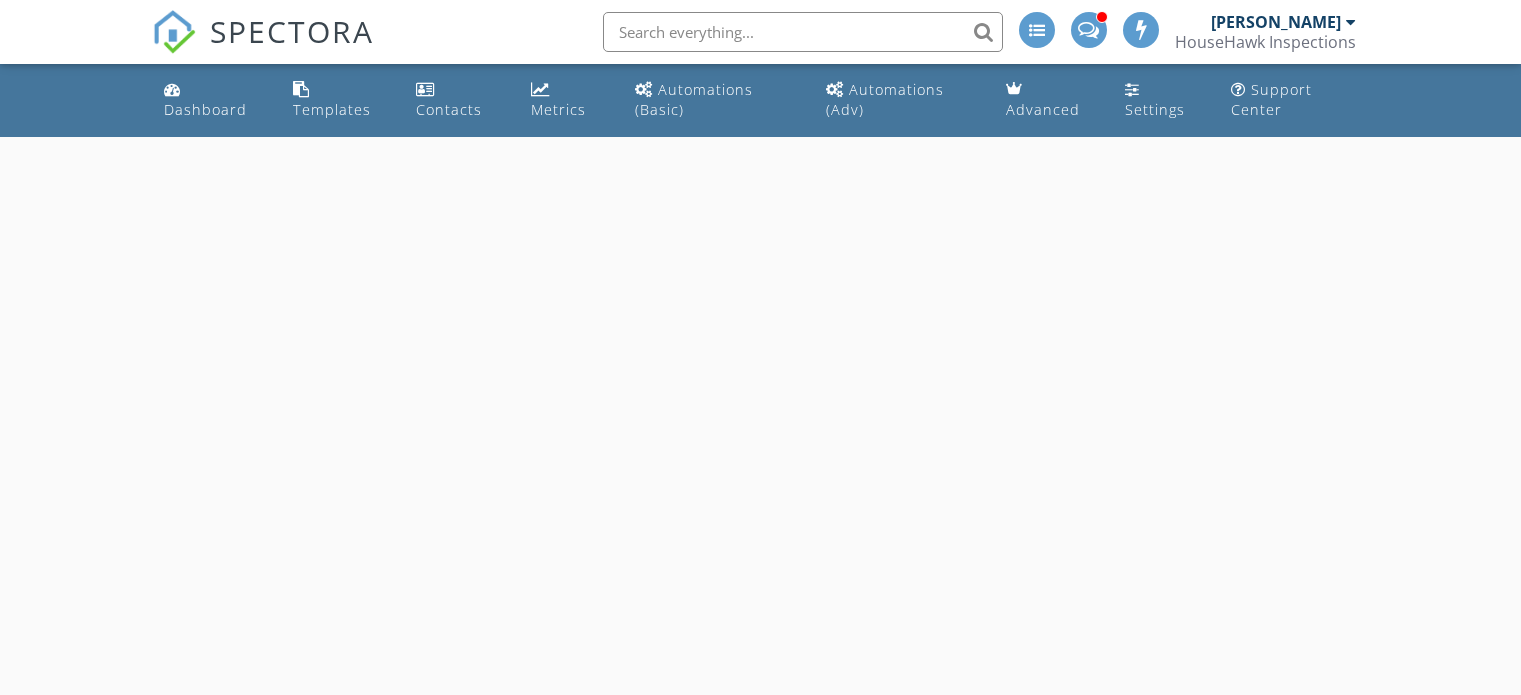 scroll, scrollTop: 0, scrollLeft: 0, axis: both 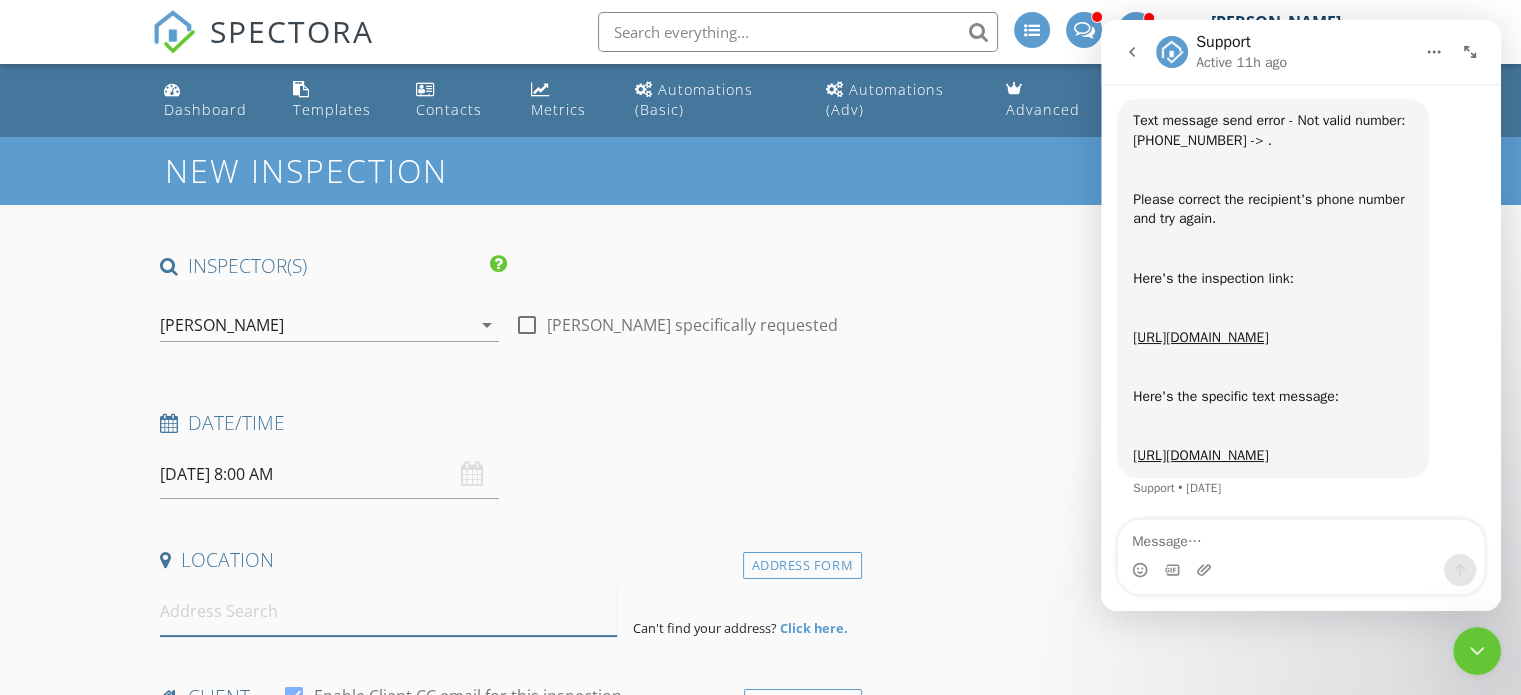 click at bounding box center [388, 611] 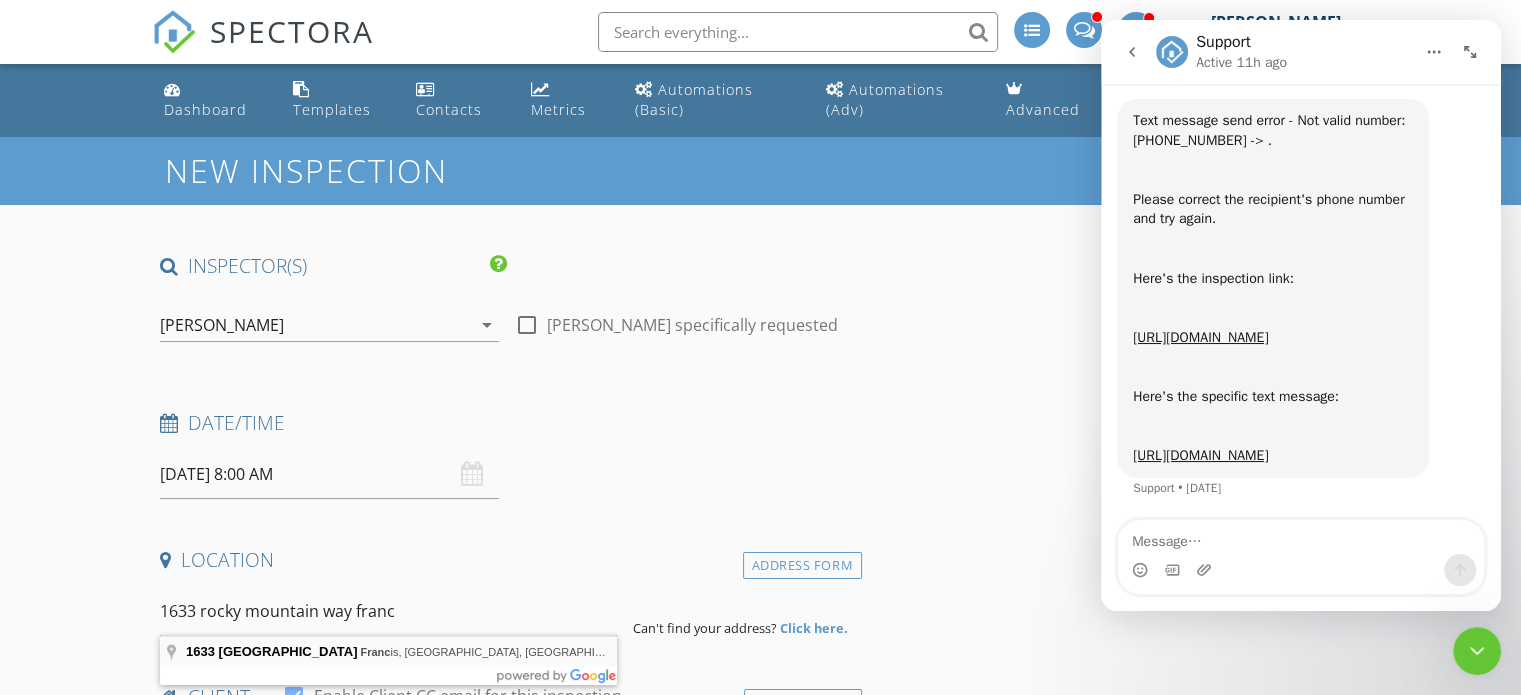 type on "1633 Rocky Mountain Way, Francis, UT, USA" 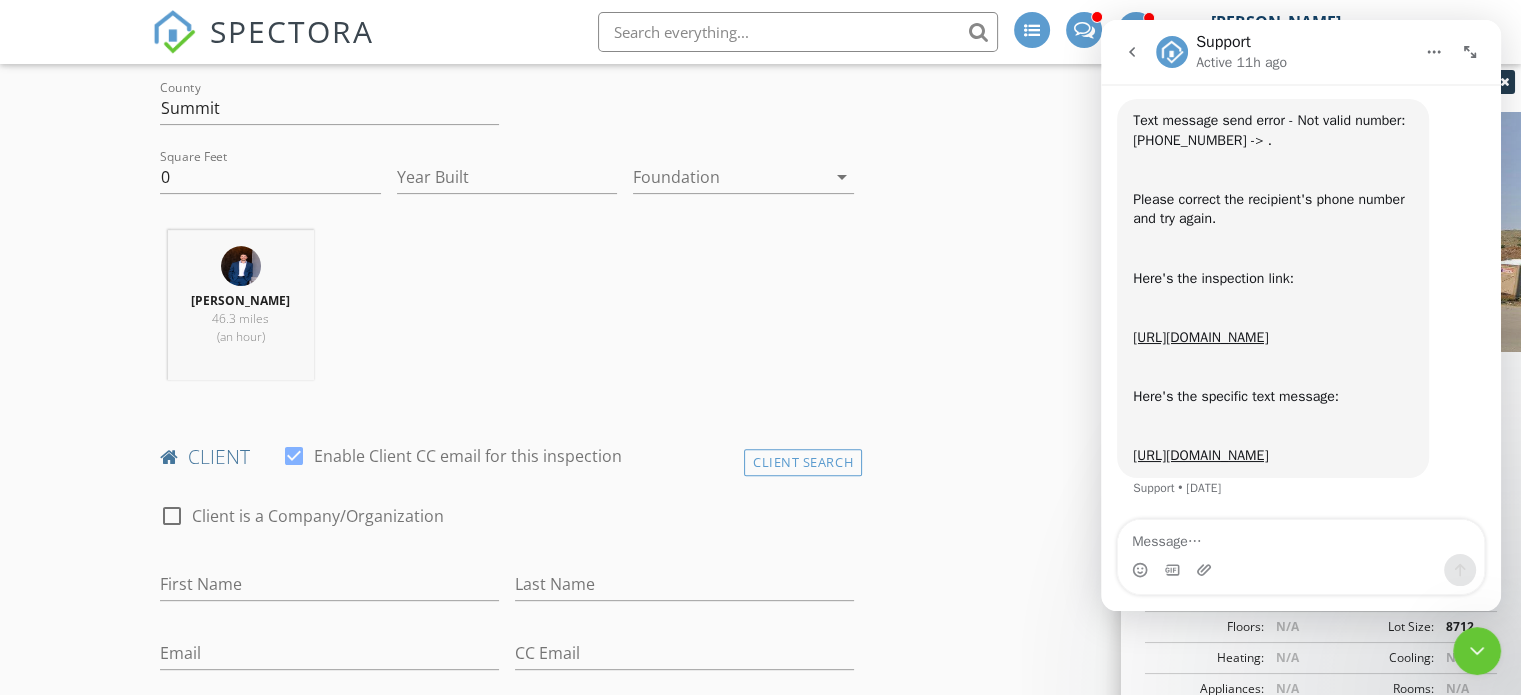 scroll, scrollTop: 800, scrollLeft: 0, axis: vertical 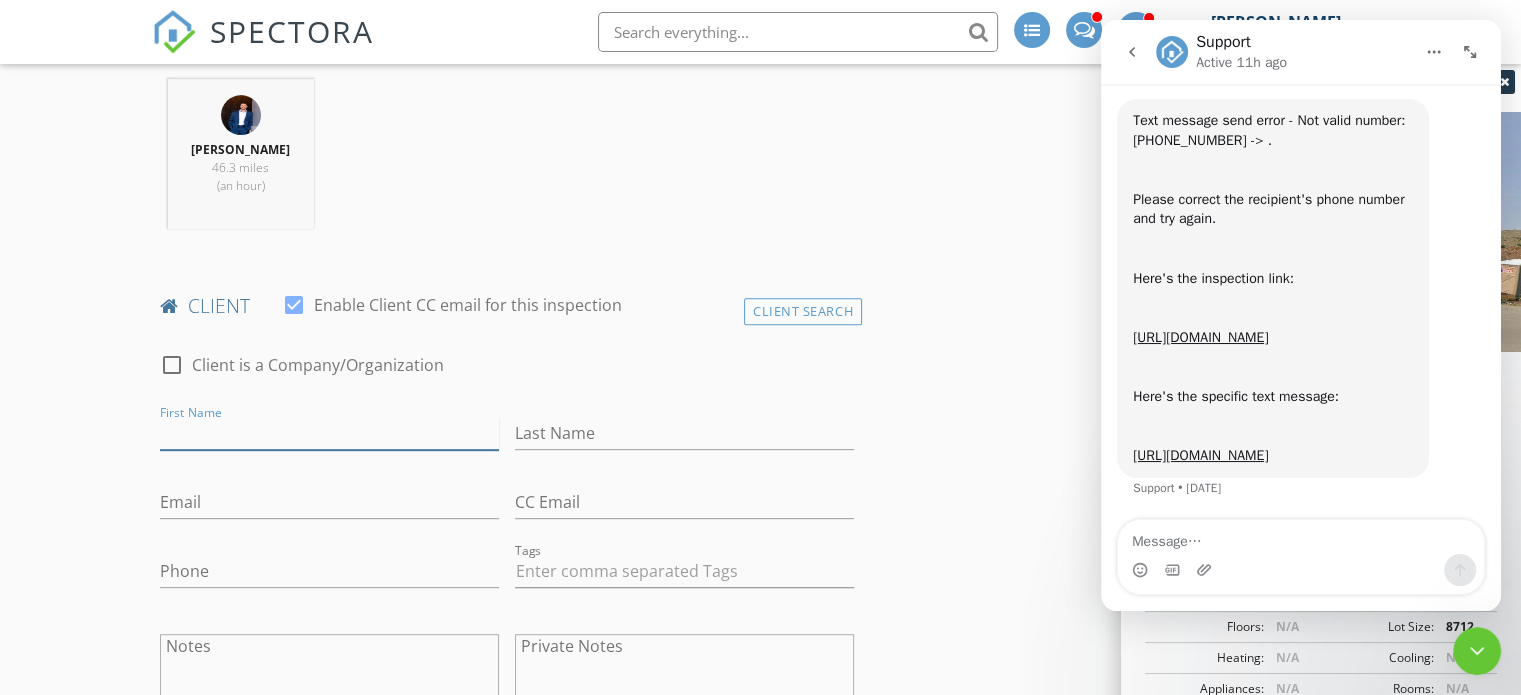 click on "First Name" at bounding box center (329, 433) 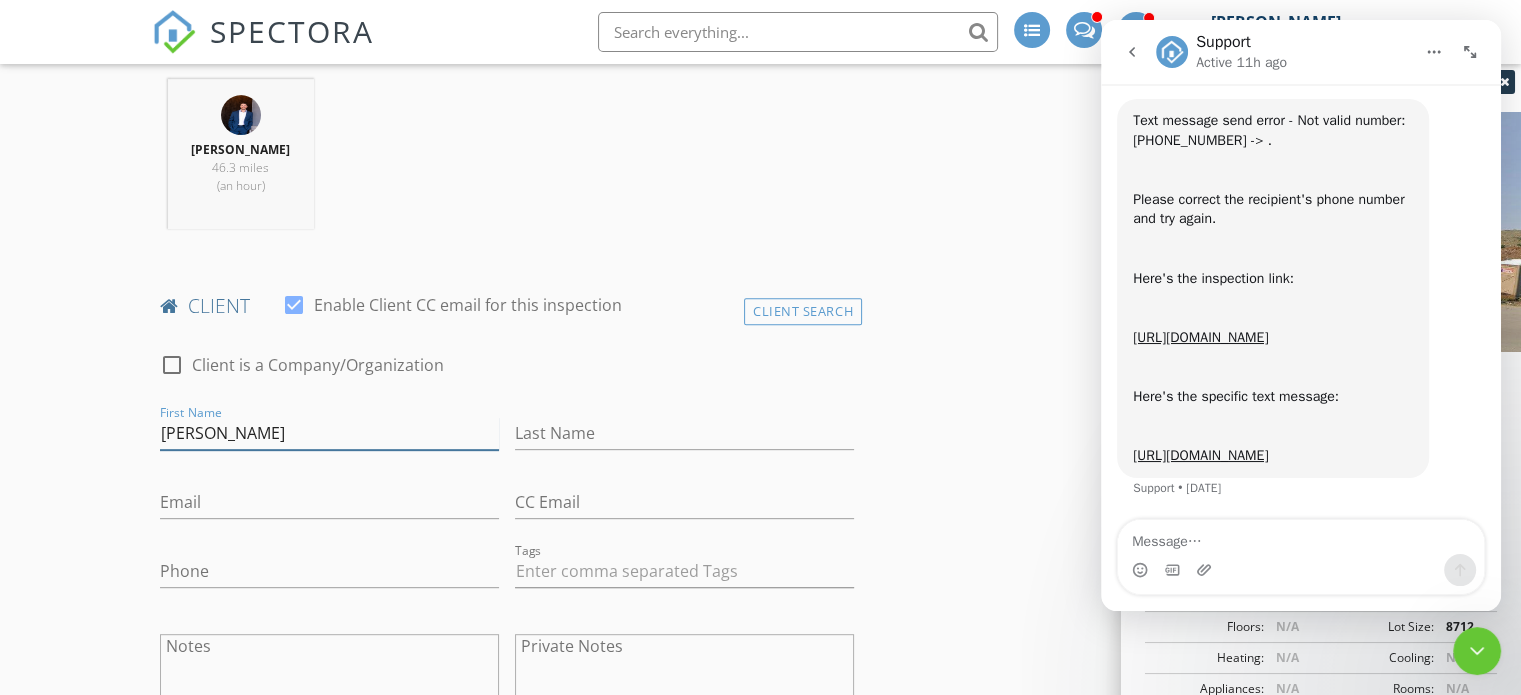 type on "Todd" 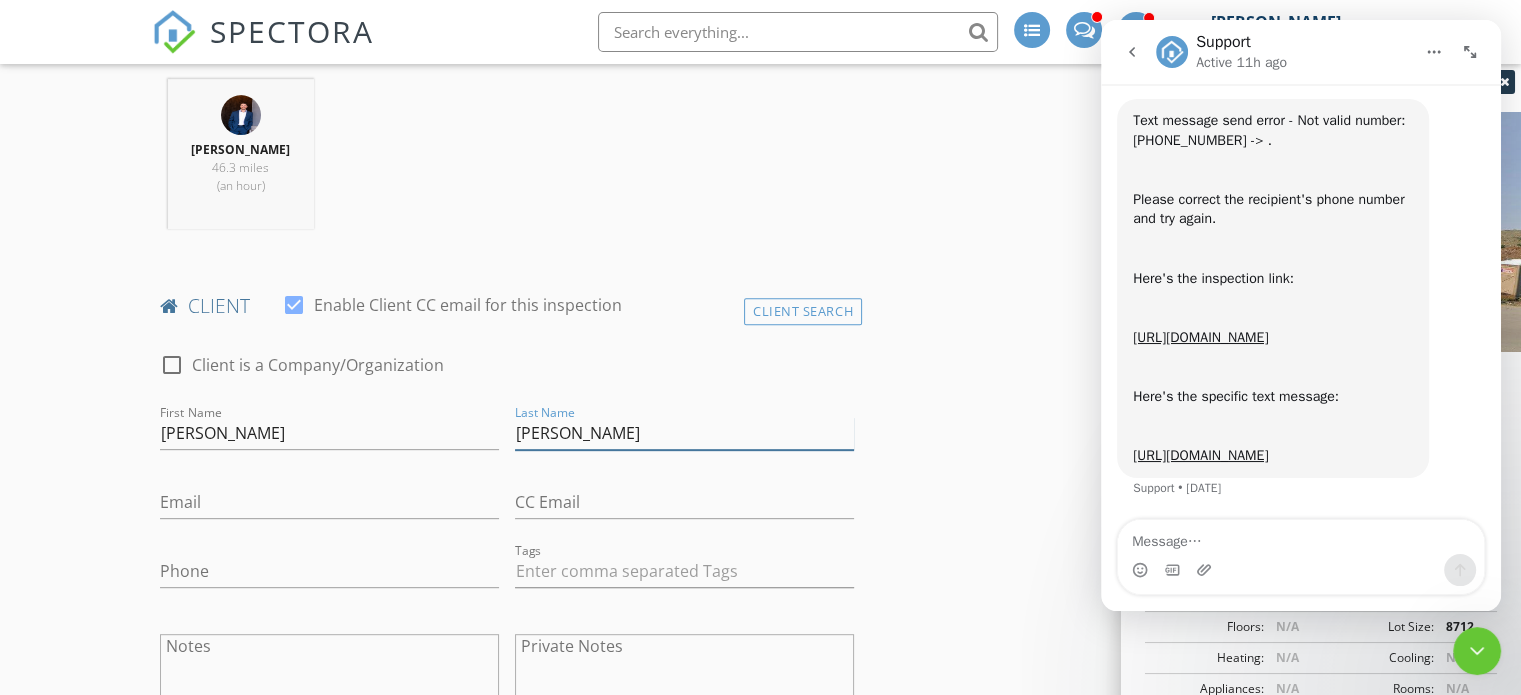 type on "Francis" 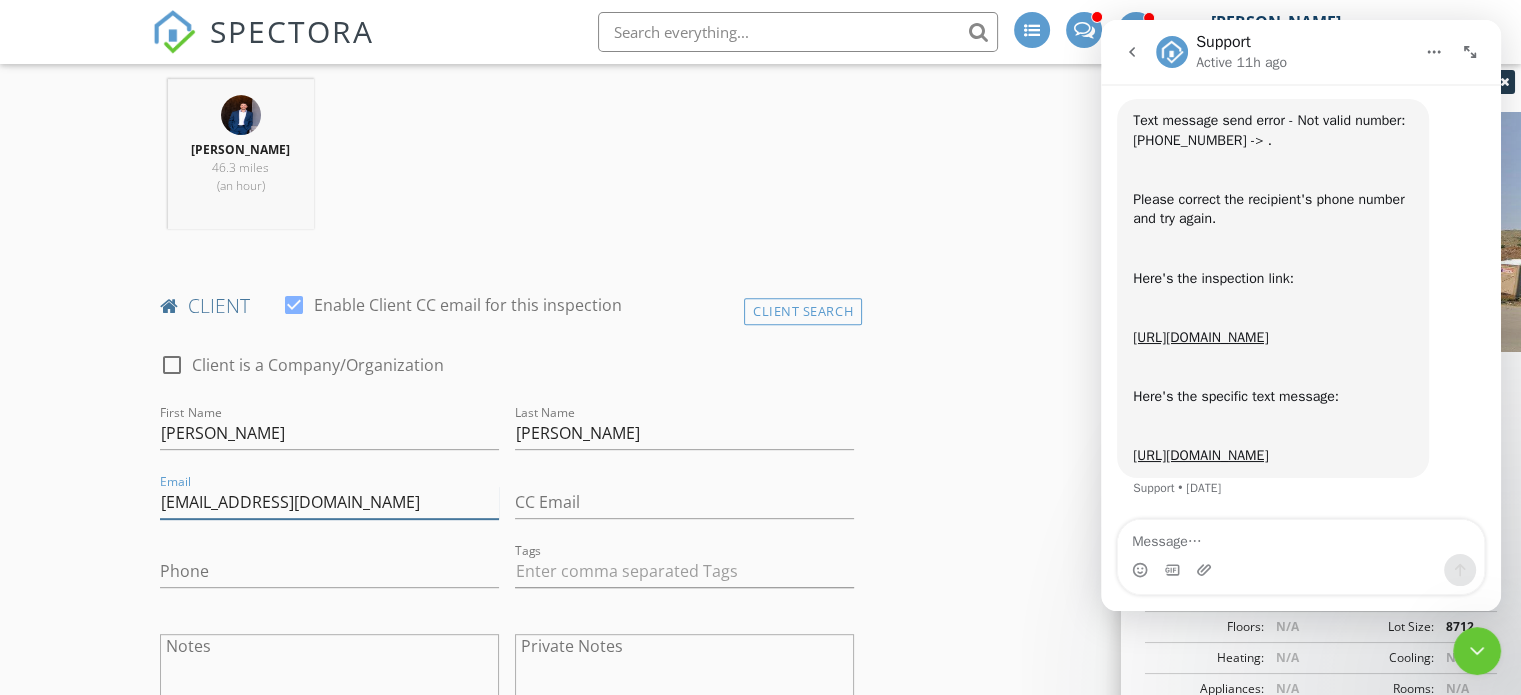 type on "toddfrancis@sothebysrealty.com" 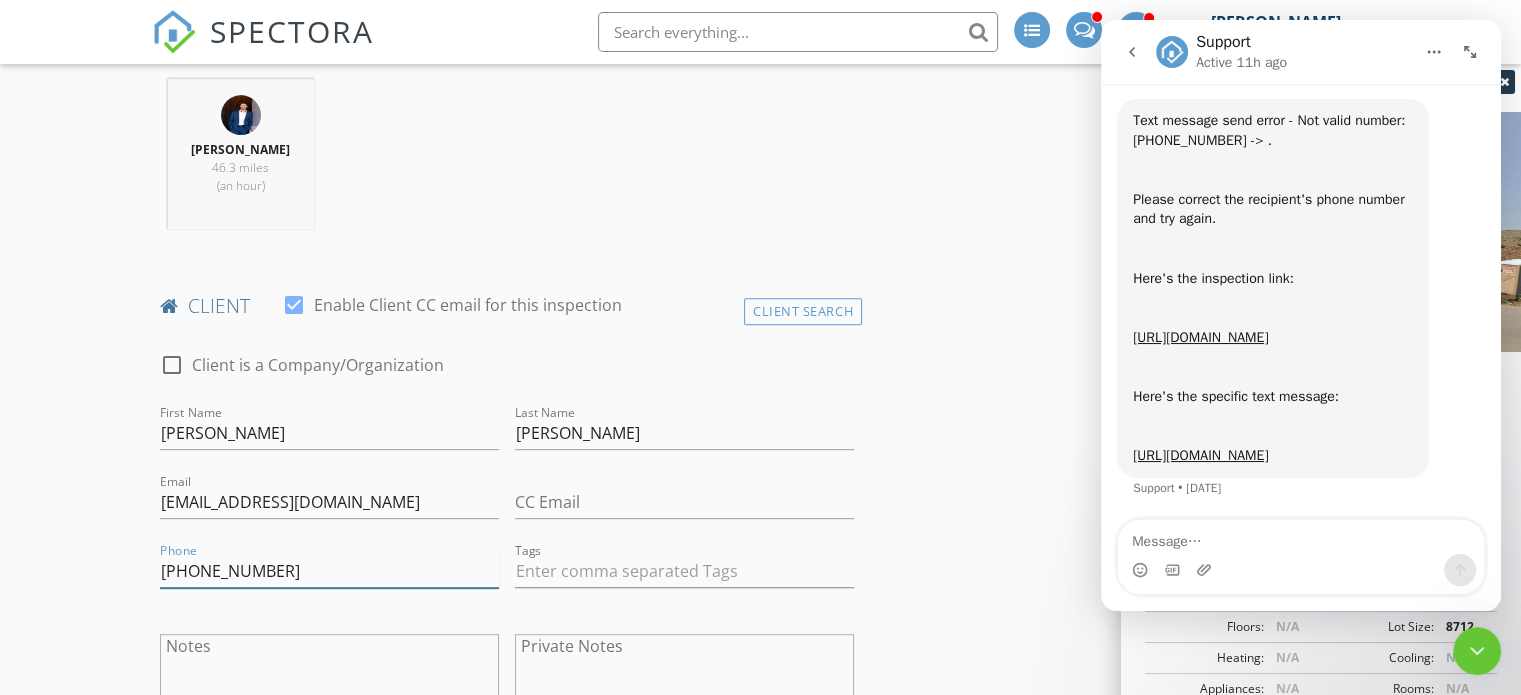 type on "435-640-0265" 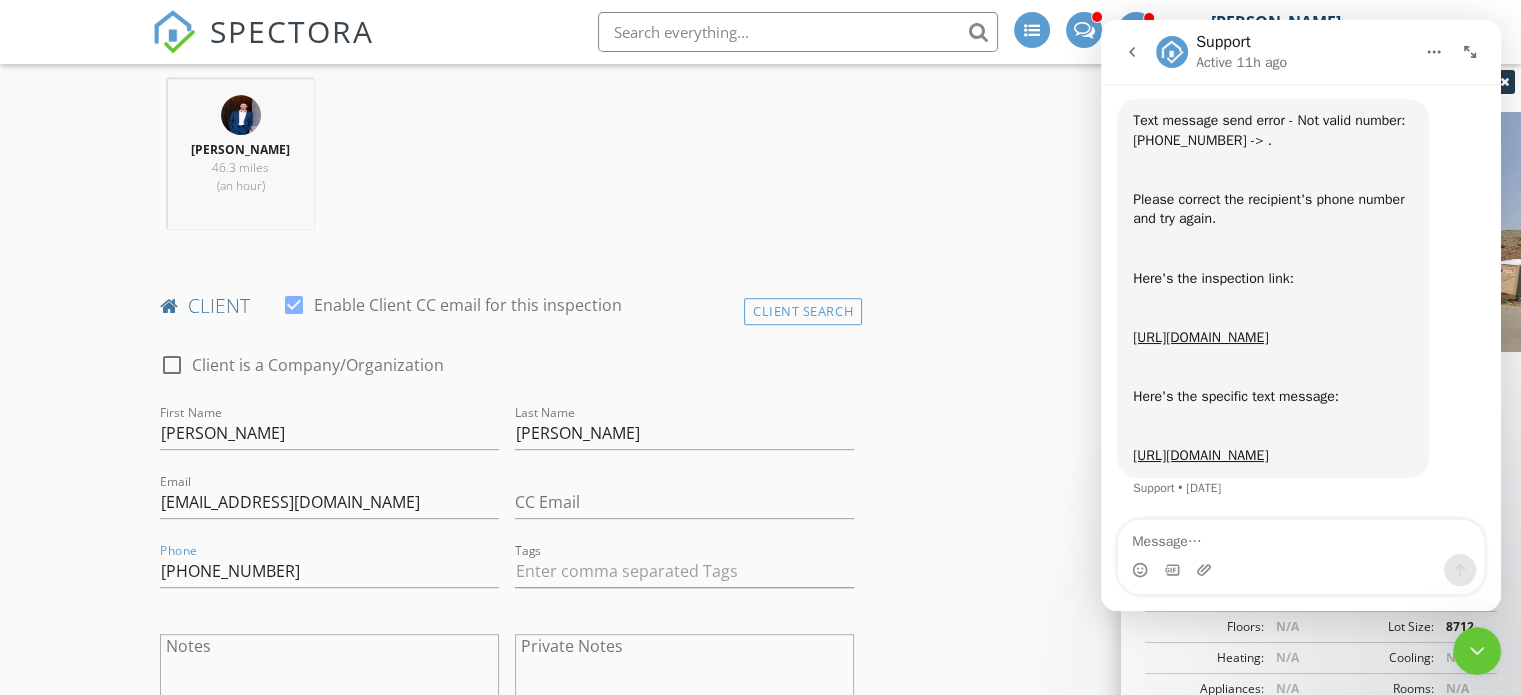 click on "New Inspection
INSPECTOR(S)
check_box   Andrew Gonzalez   PRIMARY   Andrew Gonzalez arrow_drop_down   check_box_outline_blank Andrew Gonzalez specifically requested
Date/Time
07/14/2025 8:00 AM
Location
Address Search       Address 1633 Rocky Mountain Wy   Unit   City Hideout   State UT   Zip 84036   County Summit     Square Feet 0   Year Built   Foundation arrow_drop_down     Andrew Gonzalez     46.3 miles     (an hour)
client
check_box Enable Client CC email for this inspection   Client Search     check_box_outline_blank Client is a Company/Organization     First Name Todd   Last Name Francis   Email toddfrancis@sothebysrealty.com   CC Email   Phone 435-640-0265         Tags         Notes   Private Notes
ADD ADDITIONAL client
SERVICES
arrow_drop_down        Charges" at bounding box center [760, 1195] 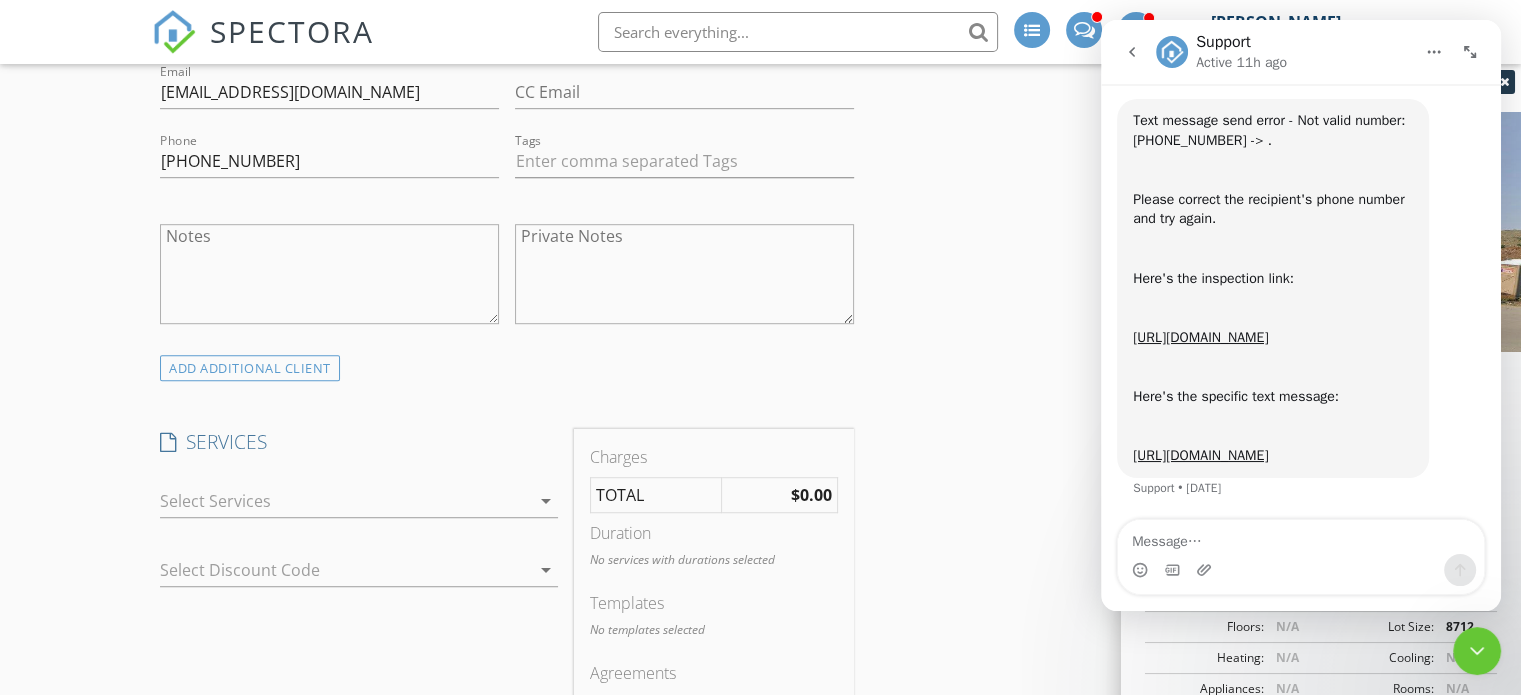 scroll, scrollTop: 1400, scrollLeft: 0, axis: vertical 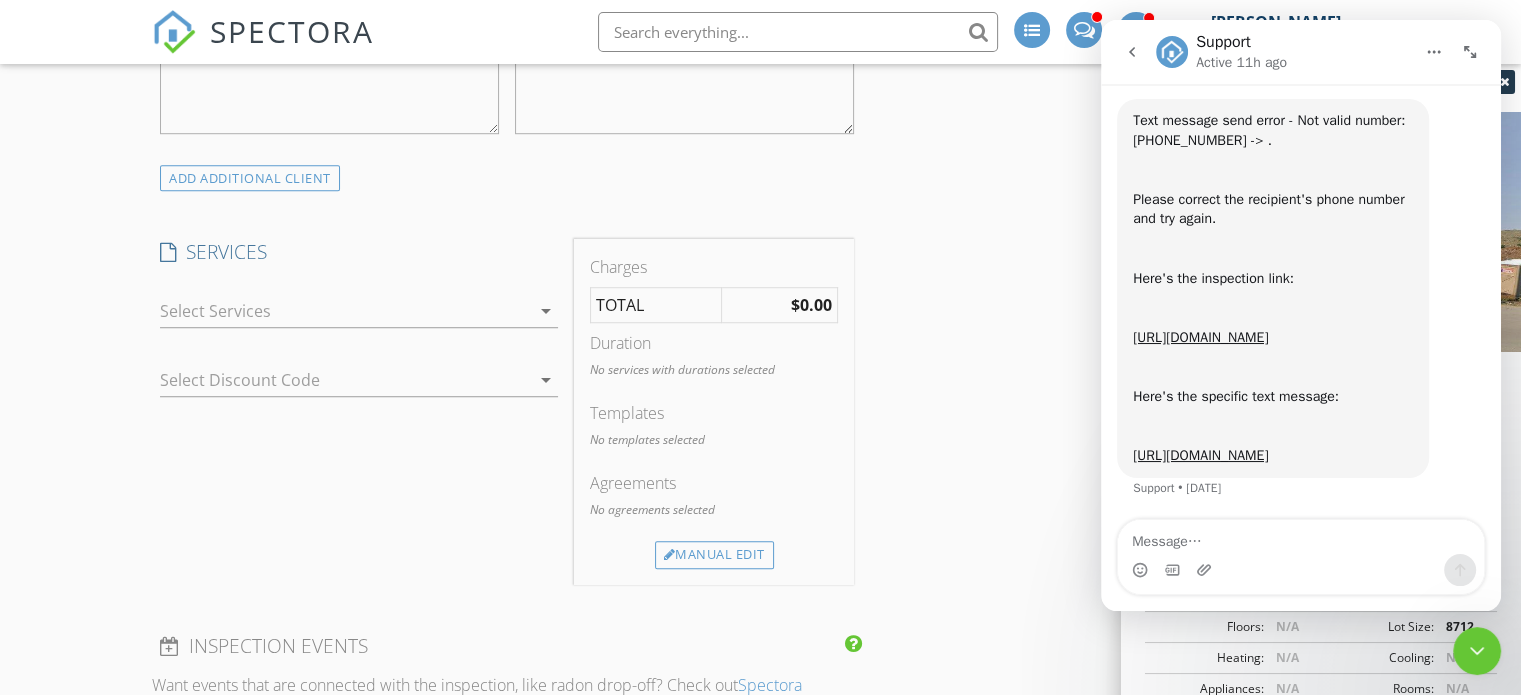 click at bounding box center [345, 311] 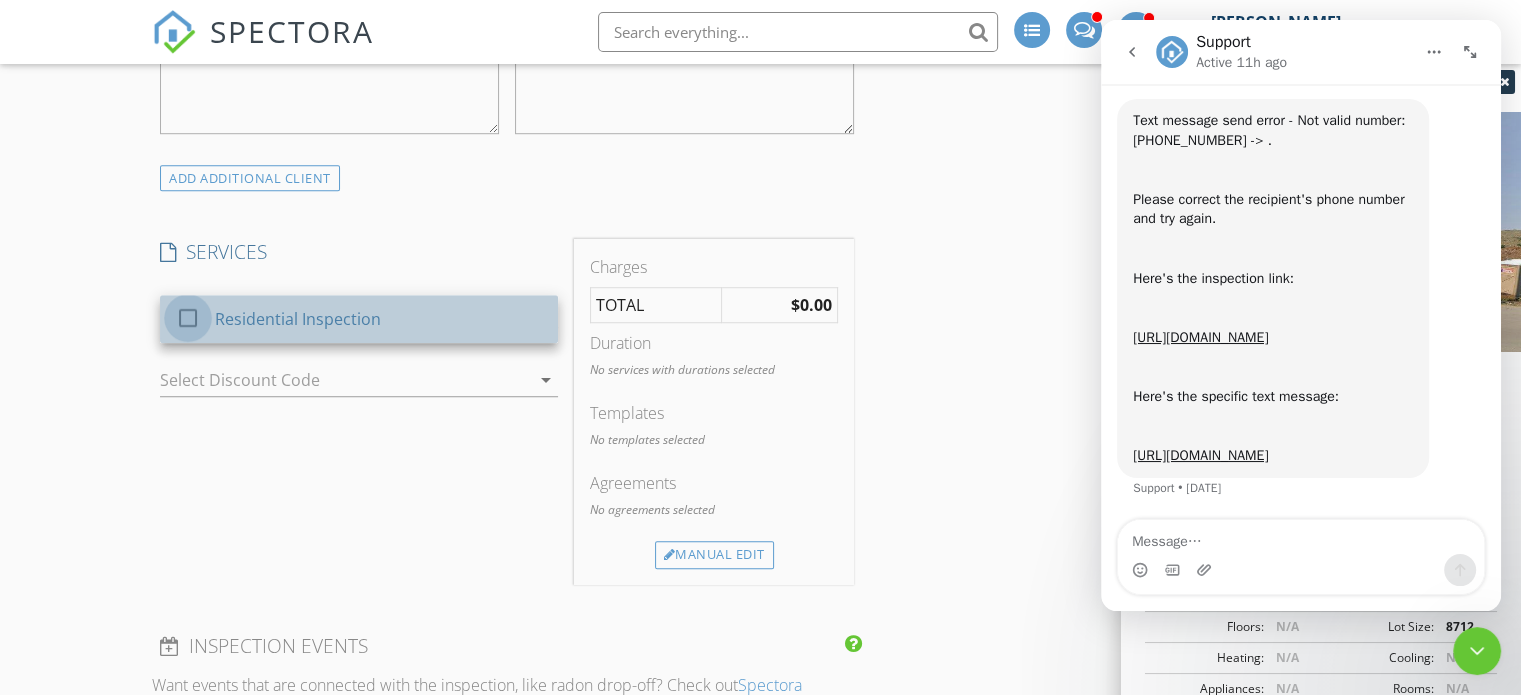 click at bounding box center [188, 318] 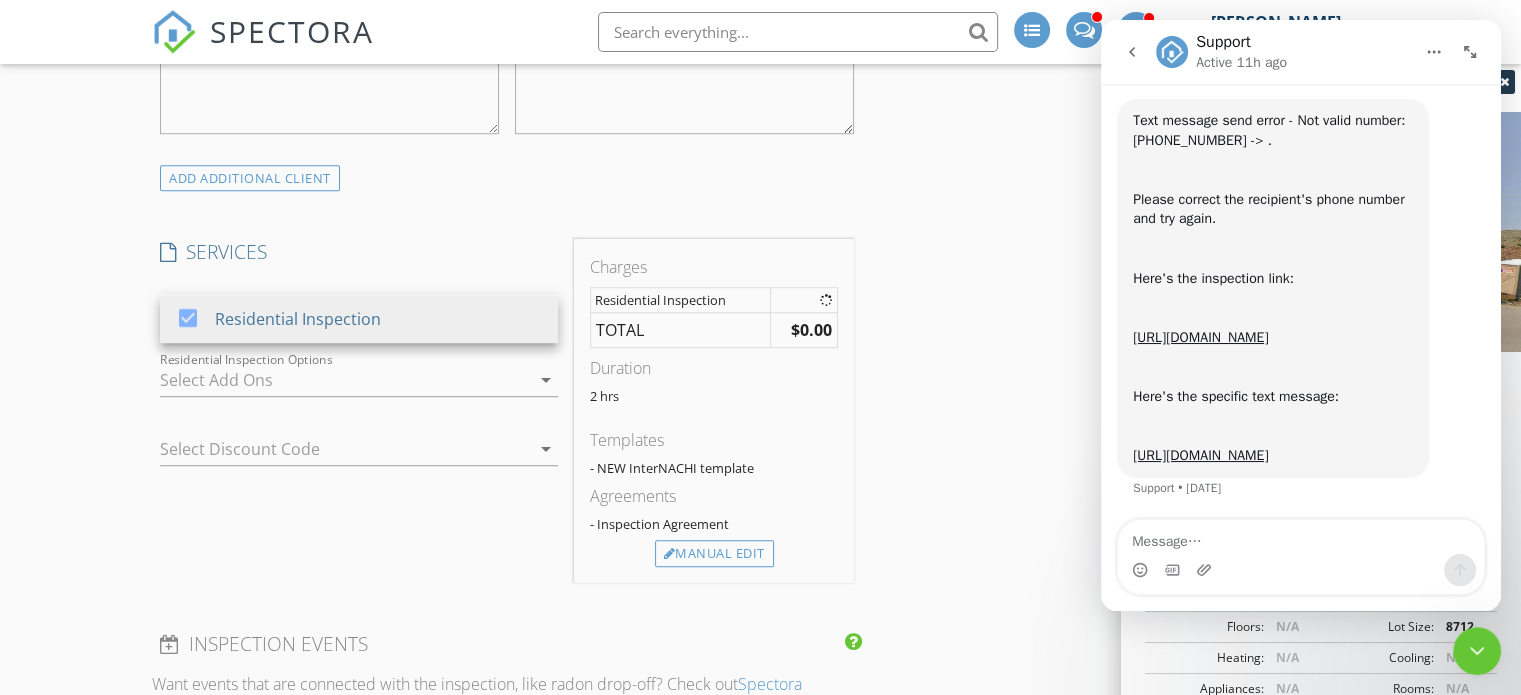 click on "New Inspection
INSPECTOR(S)
check_box   Andrew Gonzalez   PRIMARY   Andrew Gonzalez arrow_drop_down   check_box_outline_blank Andrew Gonzalez specifically requested
Date/Time
07/14/2025 8:00 AM
Location
Address Search       Address 1633 Rocky Mountain Wy   Unit   City Hideout   State UT   Zip 84036   County Summit     Square Feet 0   Year Built   Foundation arrow_drop_down     Andrew Gonzalez     46.3 miles     (an hour)
client
check_box Enable Client CC email for this inspection   Client Search     check_box_outline_blank Client is a Company/Organization     First Name Todd   Last Name Francis   Email toddfrancis@sothebysrealty.com   CC Email   Phone 435-640-0265         Tags         Notes   Private Notes
ADD ADDITIONAL client
SERVICES
check_box     arrow_drop_down" at bounding box center (760, 595) 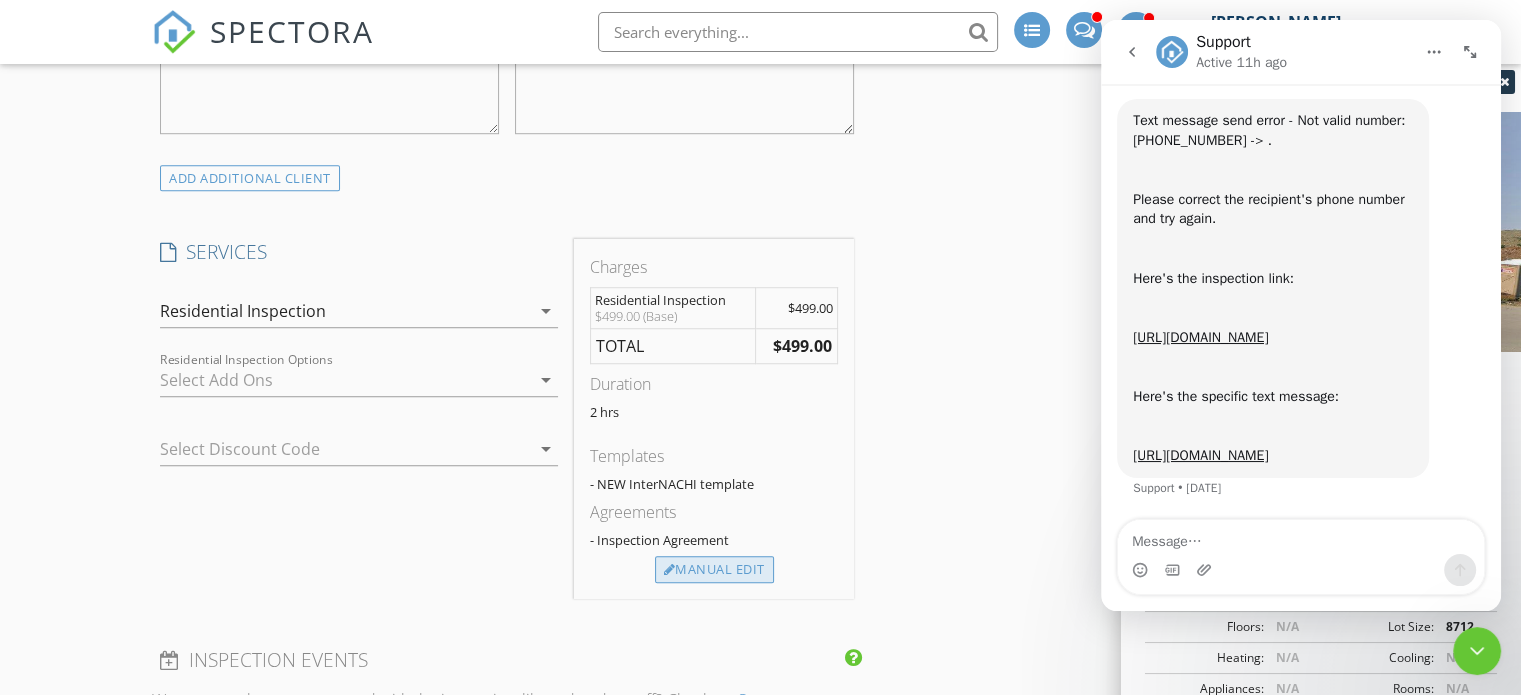 click on "Manual Edit" at bounding box center [714, 570] 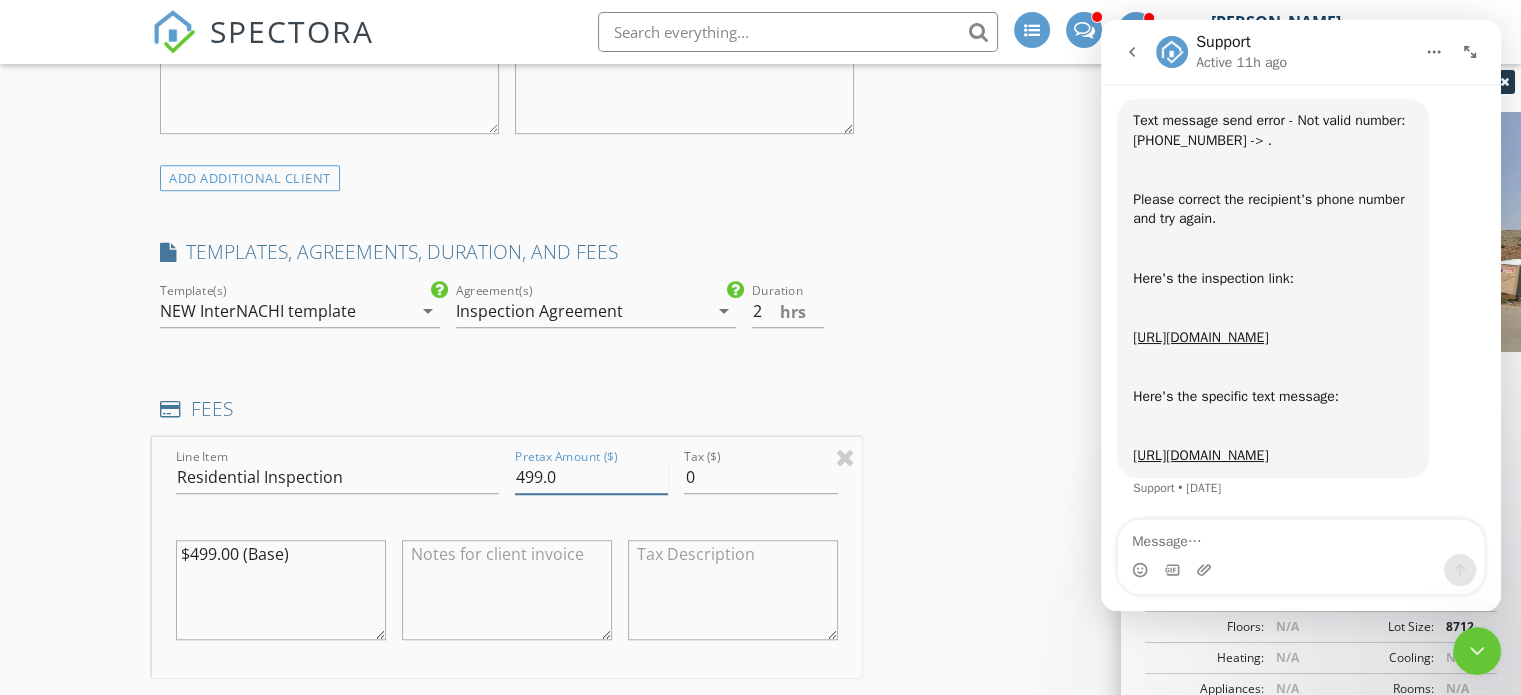 click on "499.0" at bounding box center [591, 477] 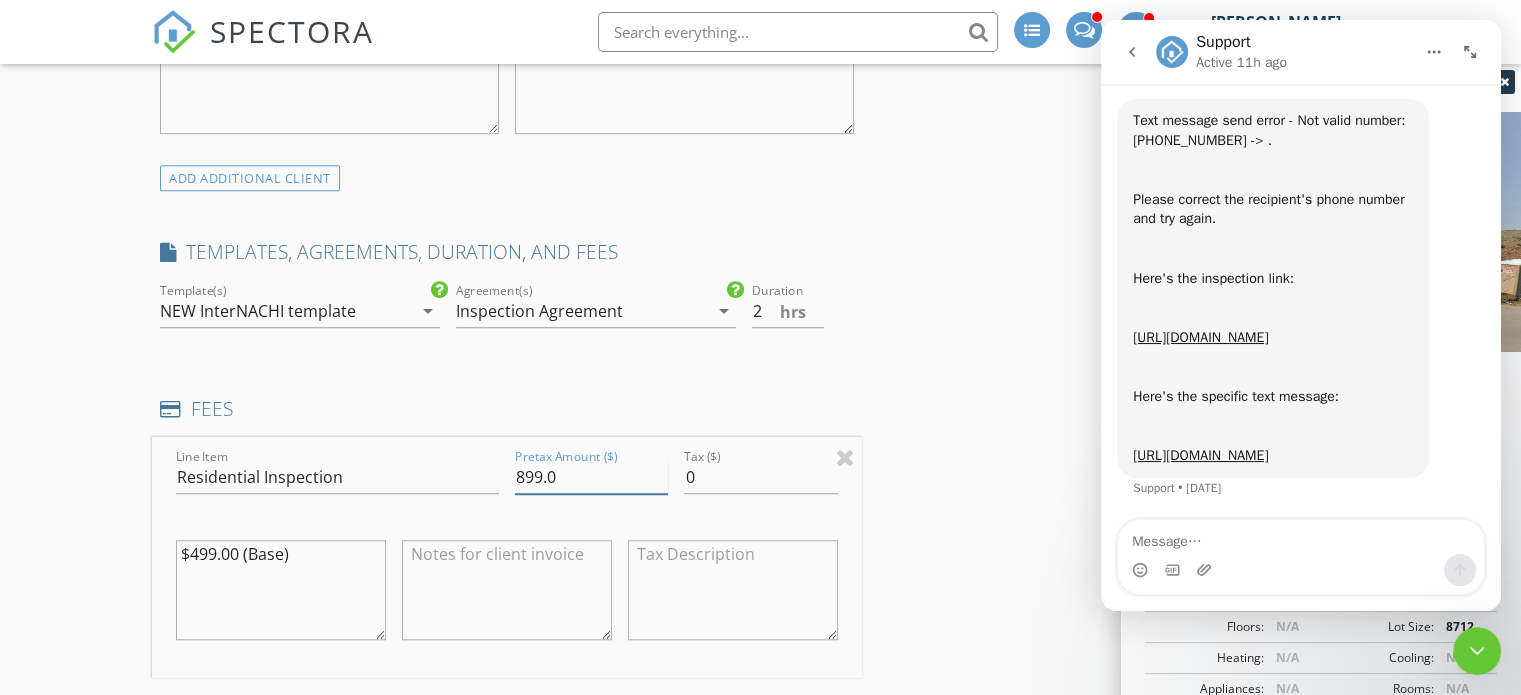 type on "899.0" 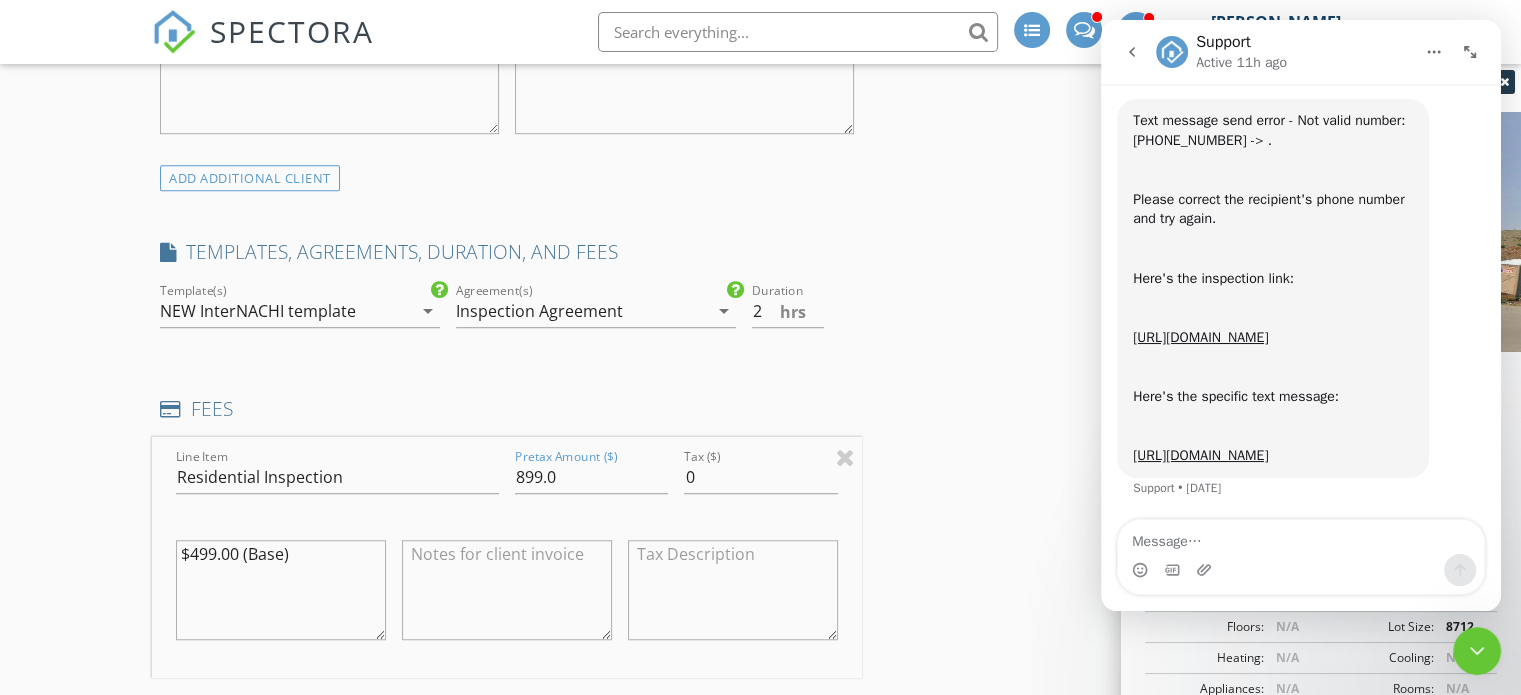 click at bounding box center (507, 590) 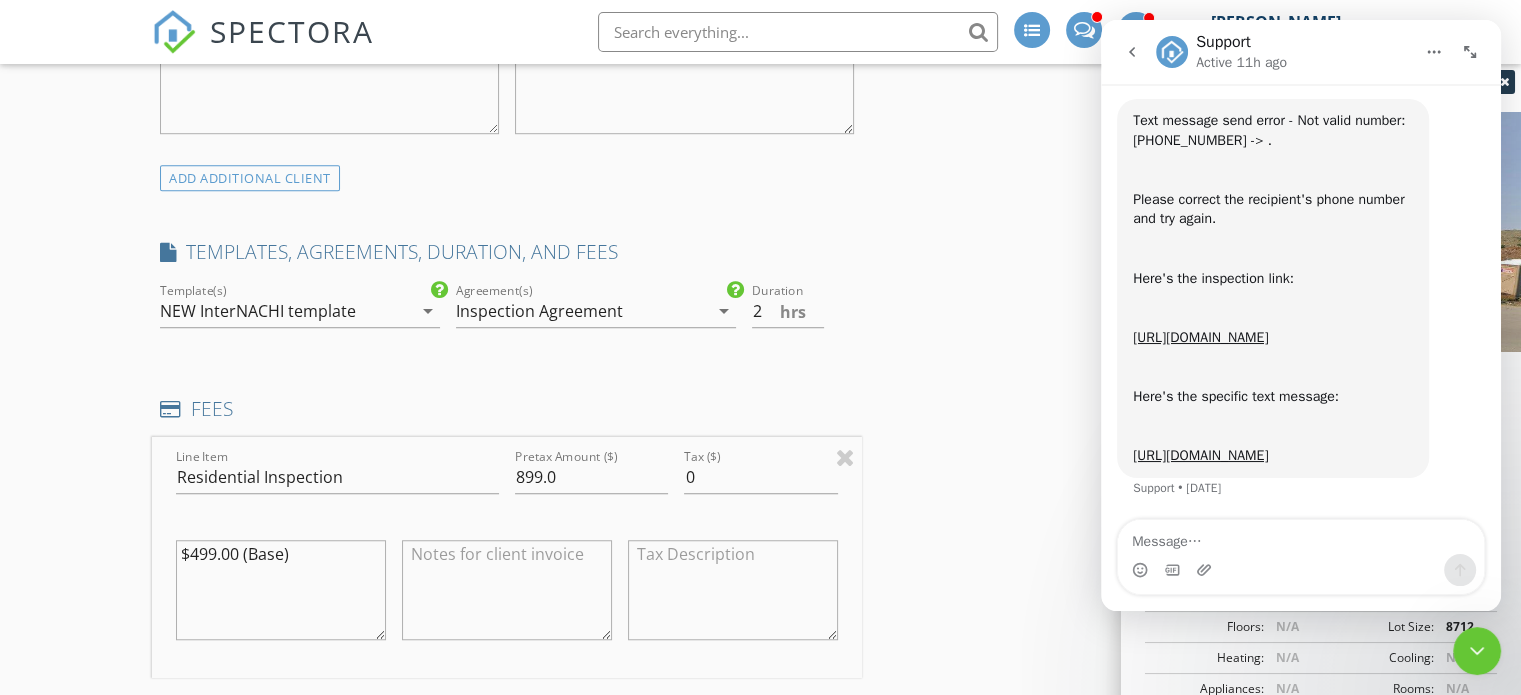 type on "C" 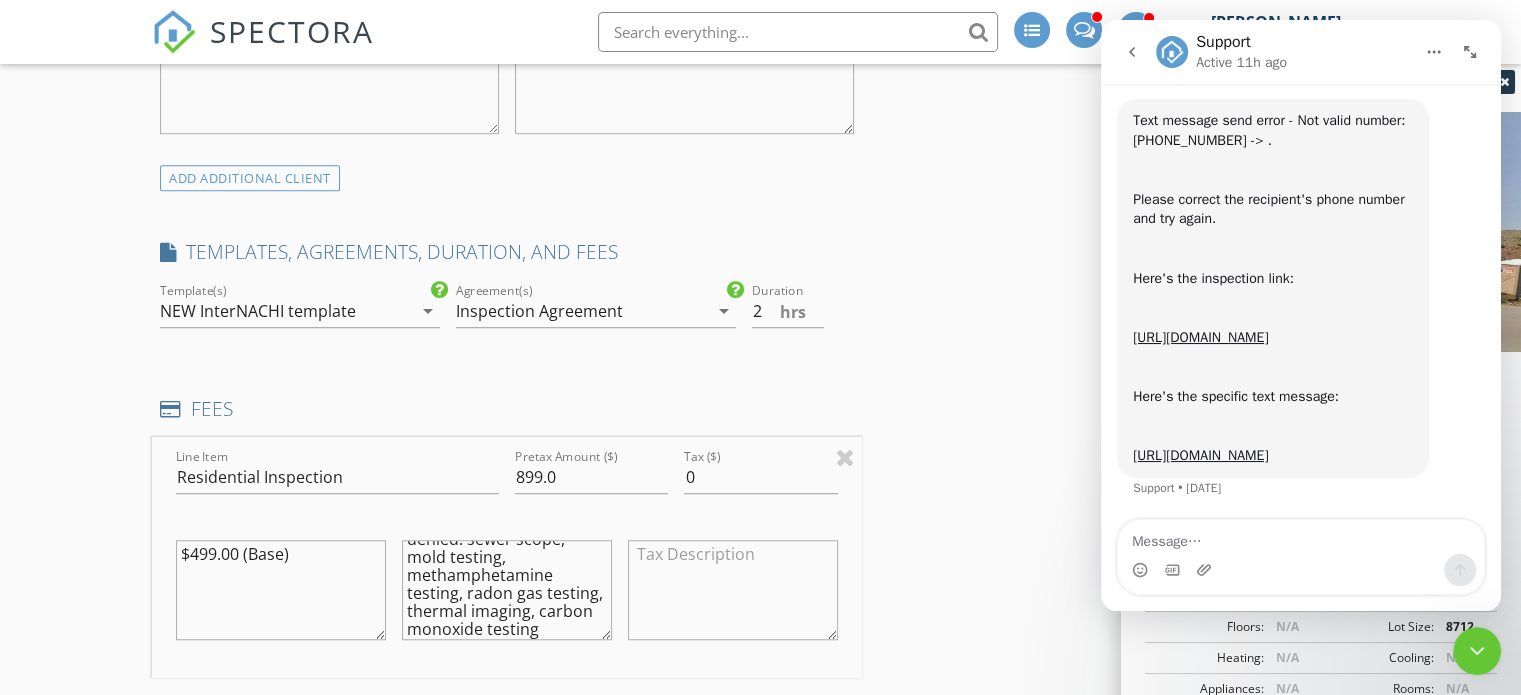 scroll, scrollTop: 87, scrollLeft: 0, axis: vertical 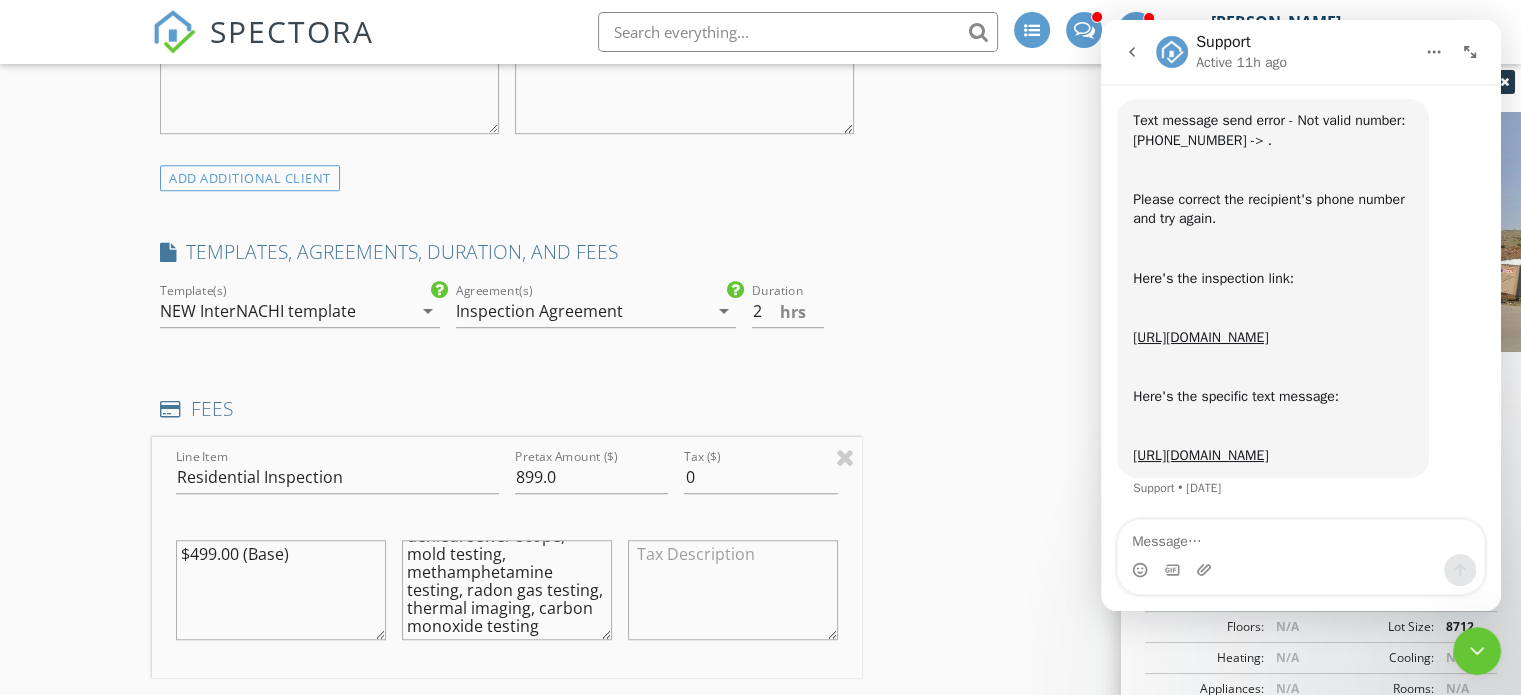 type on "General Inspection only. The following recommendations were denied: sewer scope, mold testing, methamphetamine testing, radon gas testing, thermal imaging, carbon monoxide testing" 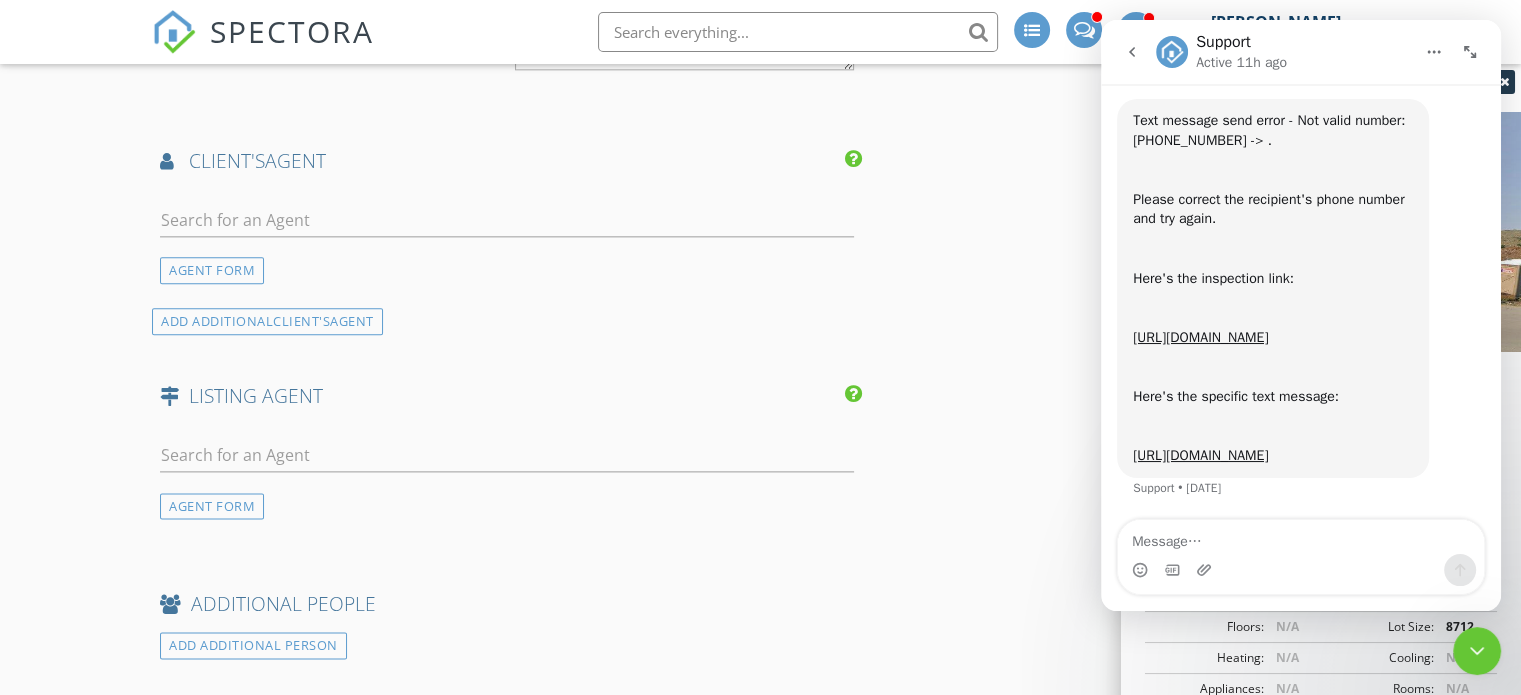 scroll, scrollTop: 2600, scrollLeft: 0, axis: vertical 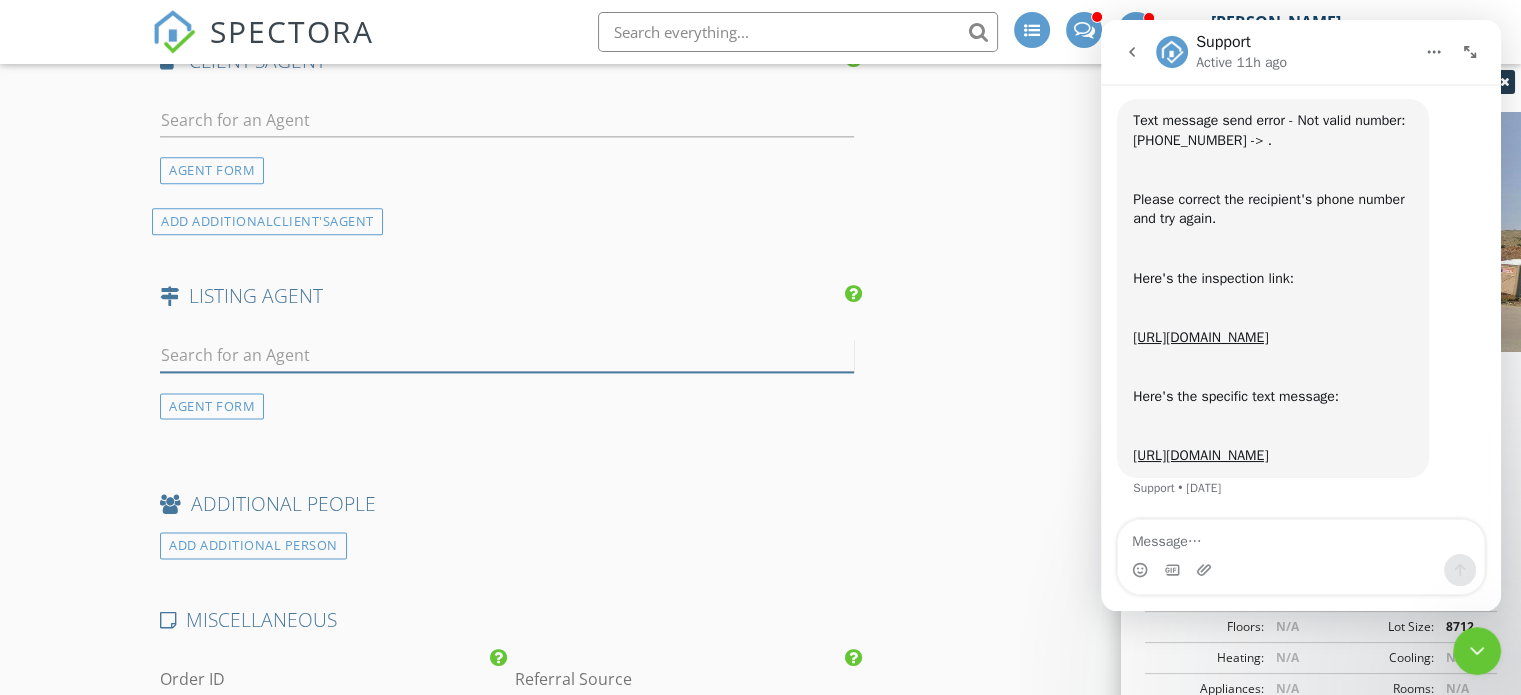 click at bounding box center (507, 355) 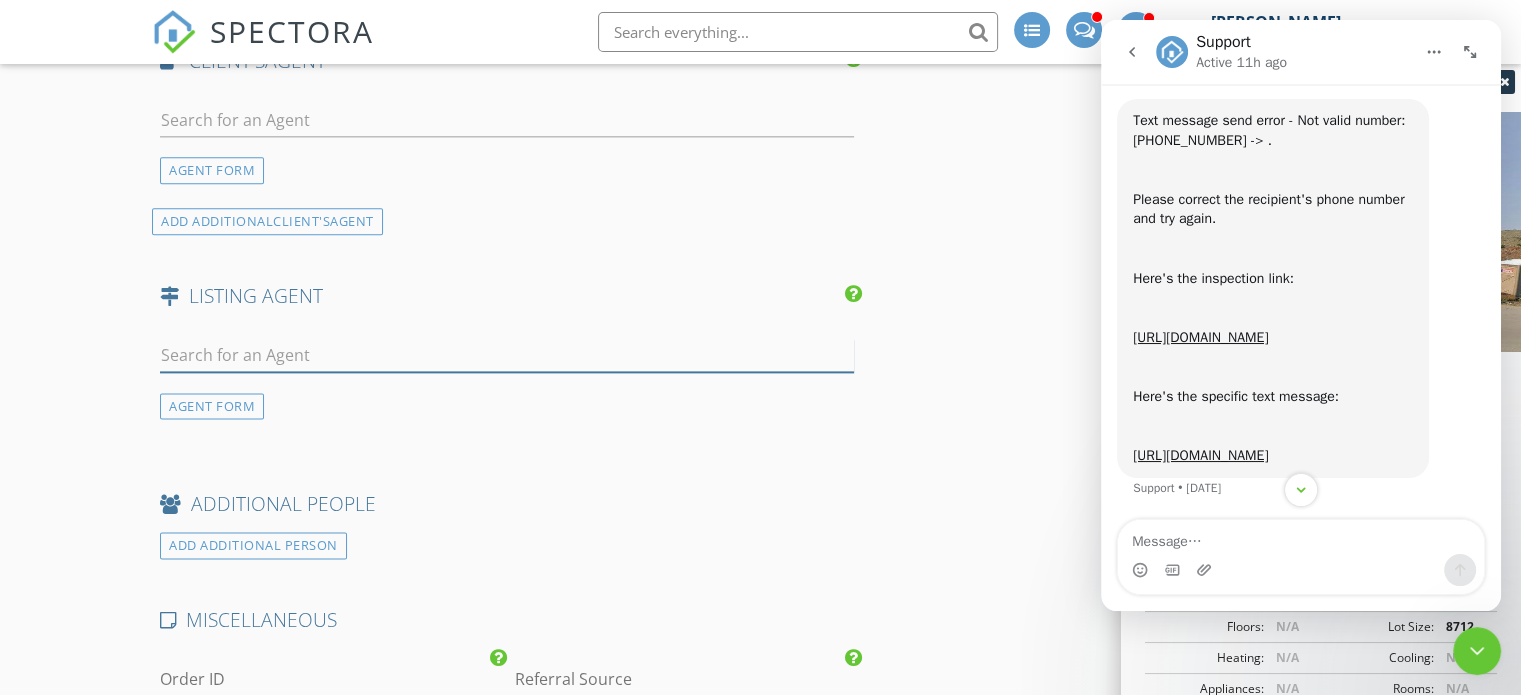 scroll, scrollTop: 105, scrollLeft: 0, axis: vertical 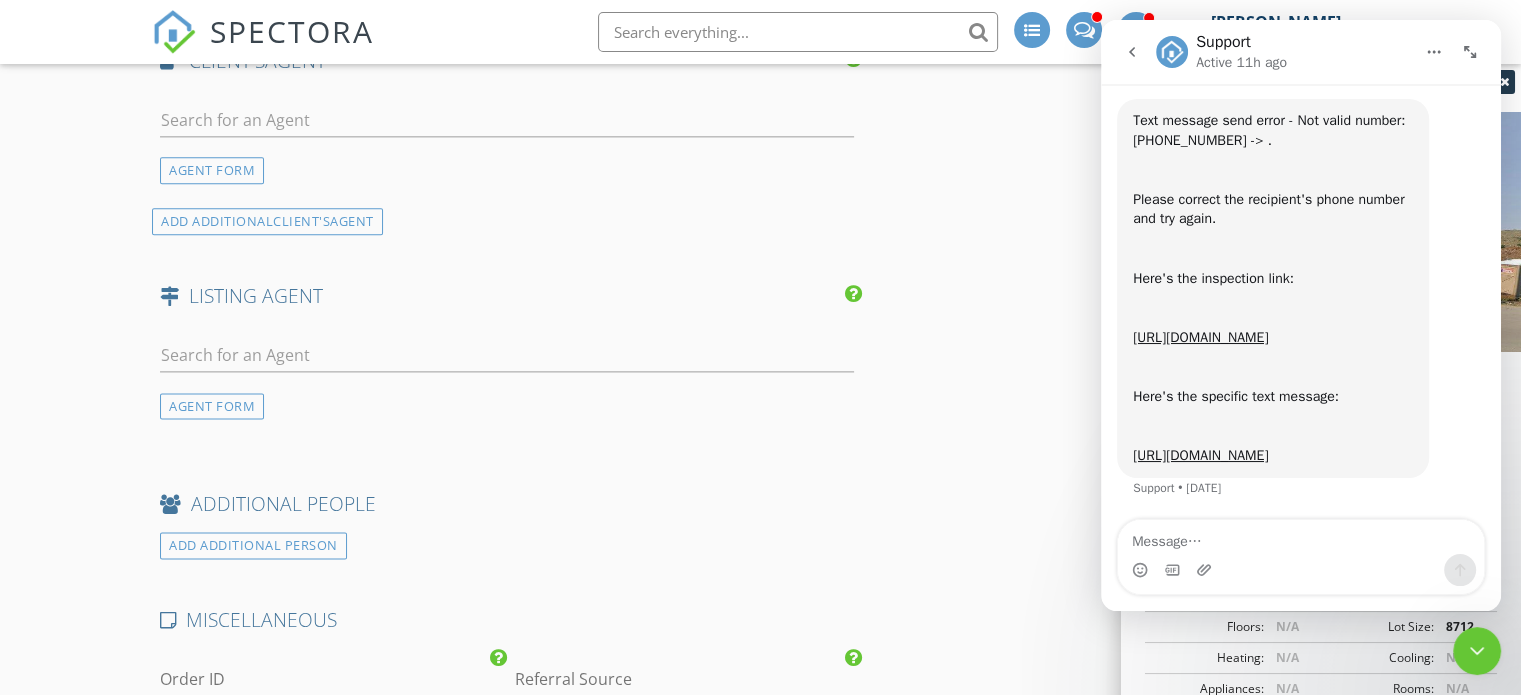 click 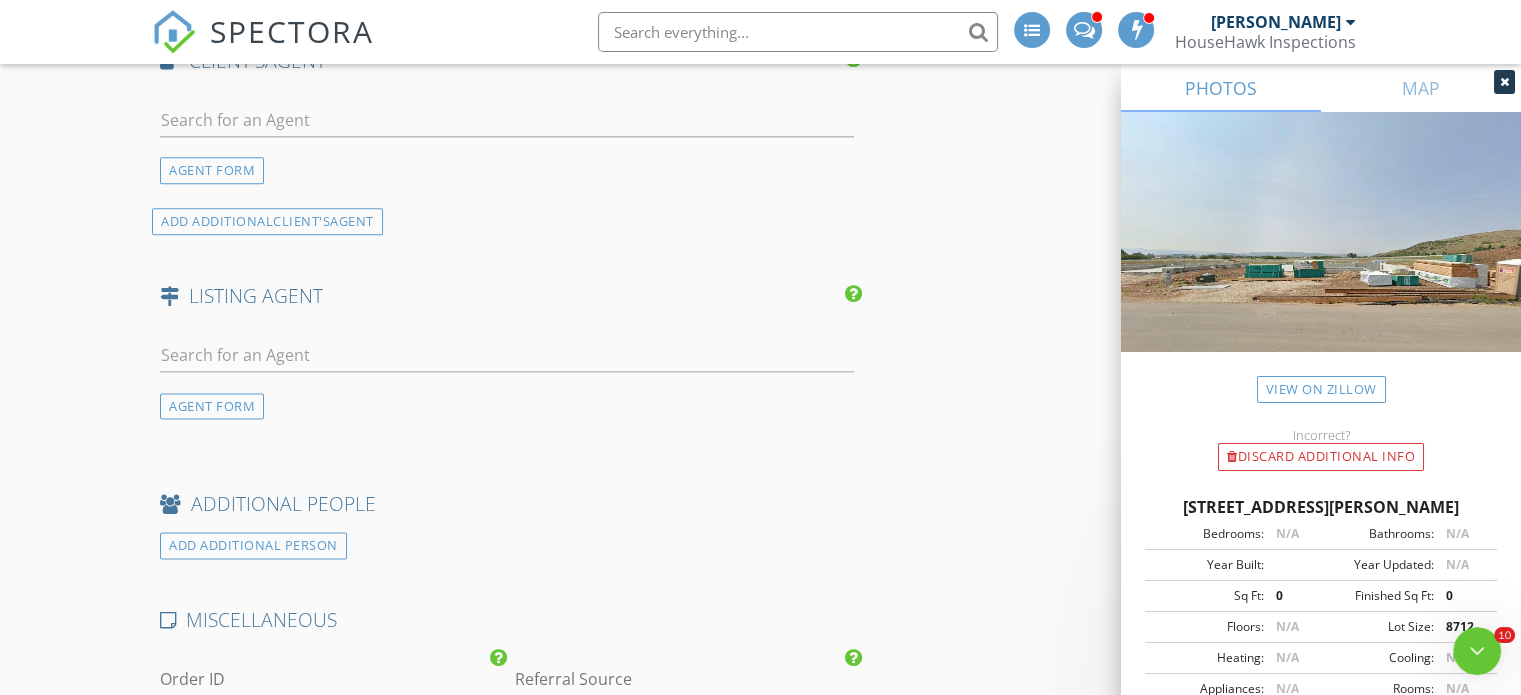 scroll, scrollTop: 0, scrollLeft: 0, axis: both 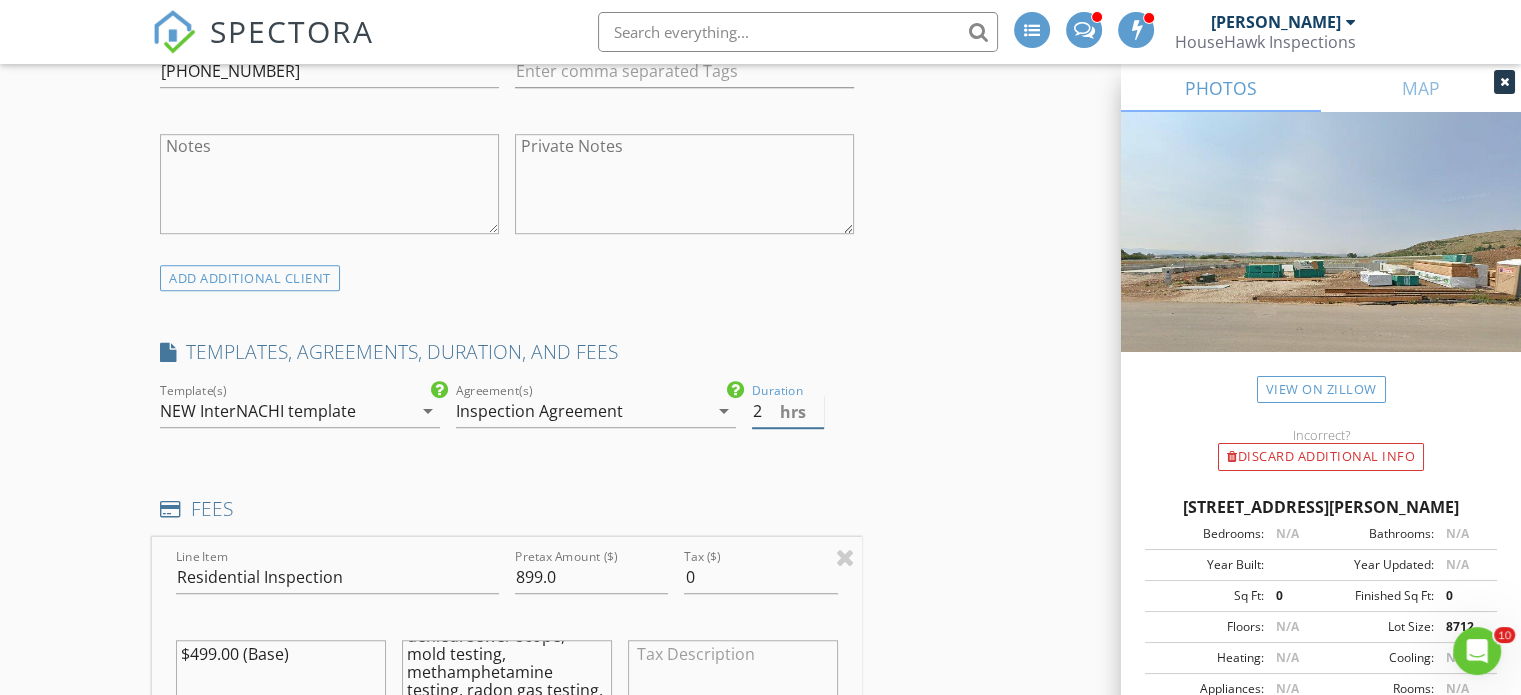 click on "2" at bounding box center [788, 411] 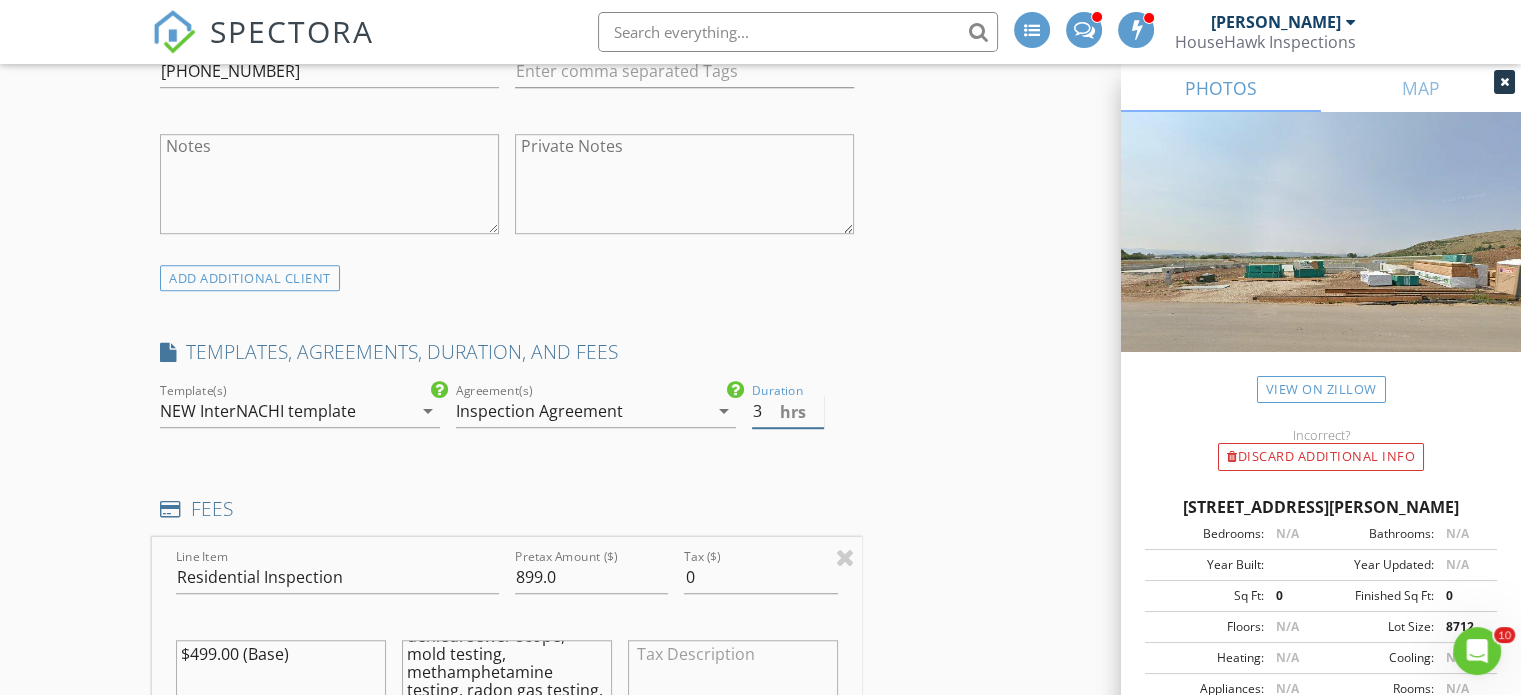 type on "3" 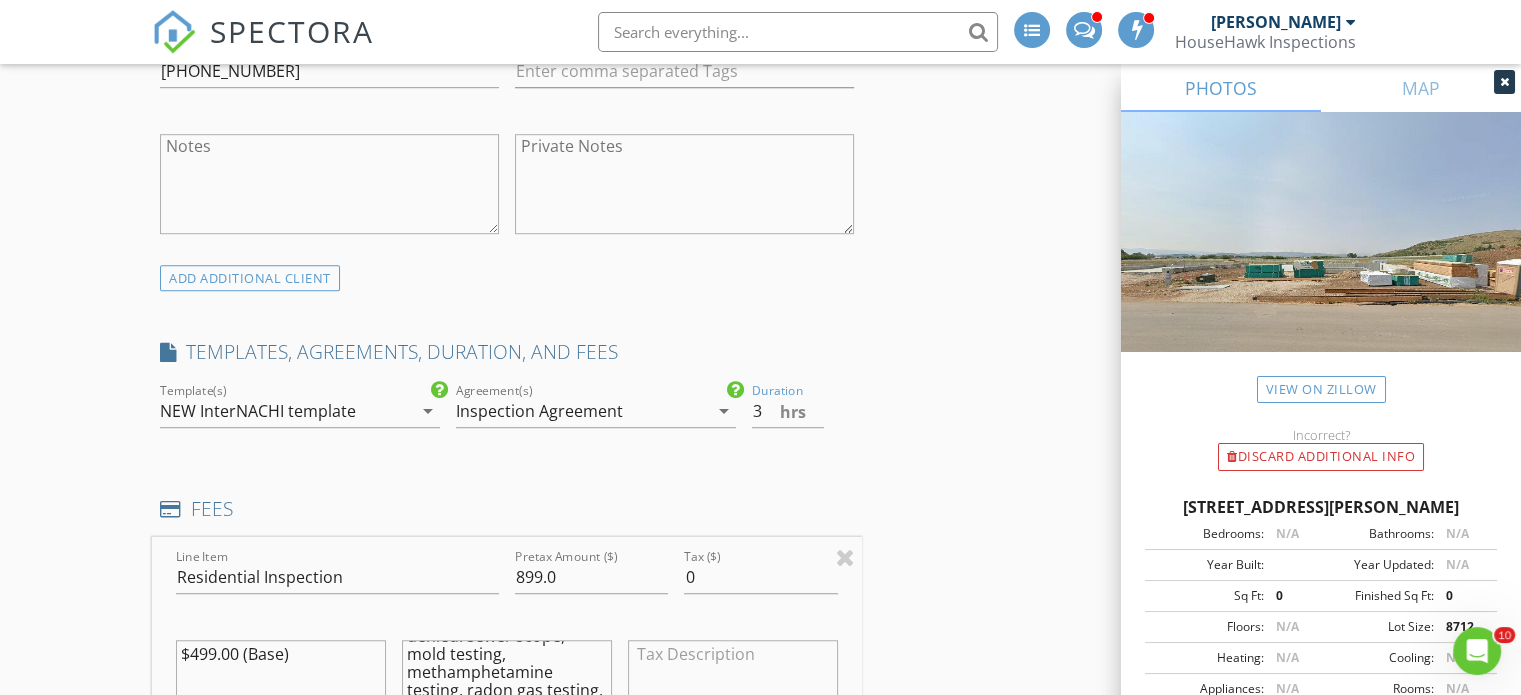 click on "New Inspection
INSPECTOR(S)
check_box   Andrew Gonzalez   PRIMARY   Andrew Gonzalez arrow_drop_down   check_box_outline_blank Andrew Gonzalez specifically requested
Date/Time
07/14/2025 8:00 AM
Location
Address Search       Address 1633 Rocky Mountain Wy   Unit   City Hideout   State UT   Zip 84036   County Summit     Square Feet 0   Year Built   Foundation arrow_drop_down     Andrew Gonzalez     46.3 miles     (an hour)
client
check_box Enable Client CC email for this inspection   Client Search     check_box_outline_blank Client is a Company/Organization     First Name Todd   Last Name Francis   Email toddfrancis@sothebysrealty.com   CC Email   Phone 435-640-0265         Tags         Notes   Private Notes
ADD ADDITIONAL client
SERVICES
check_box     arrow_drop_down" at bounding box center (760, 805) 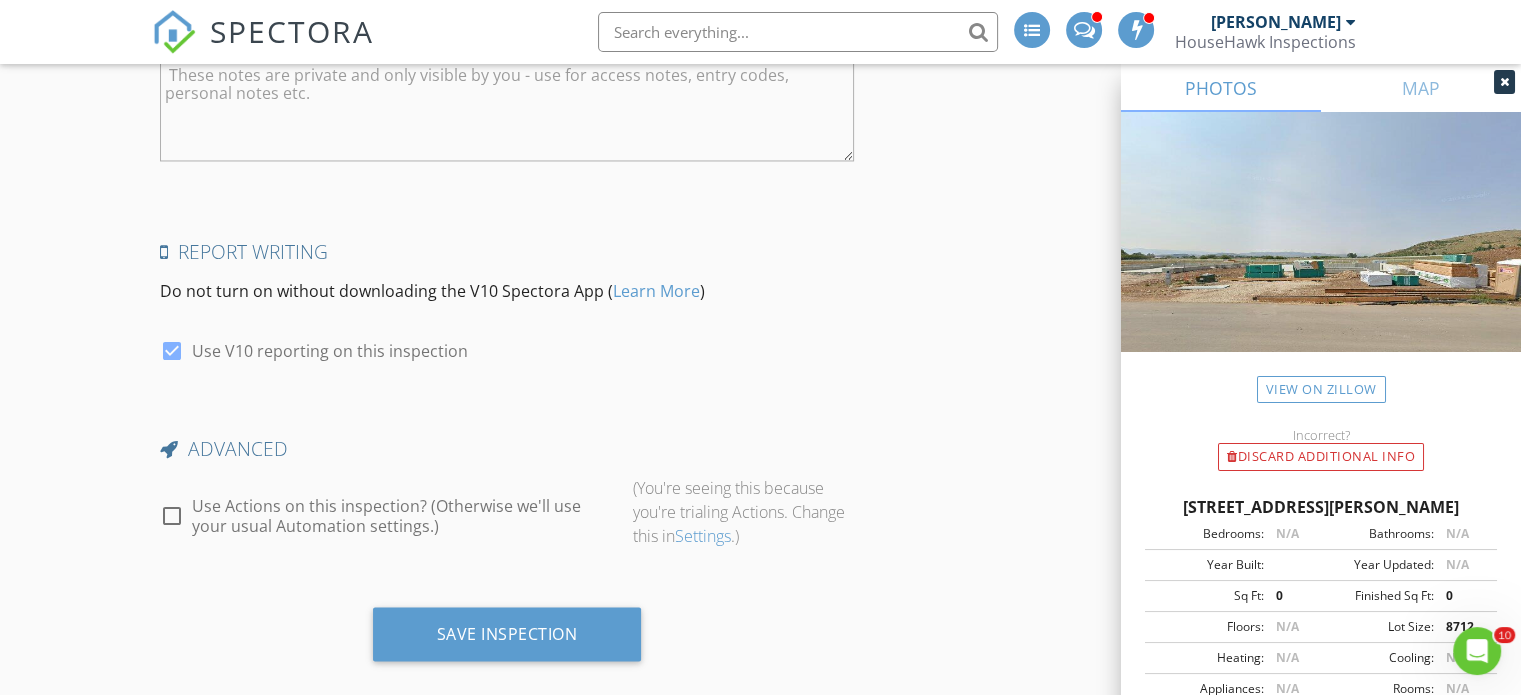 scroll, scrollTop: 3371, scrollLeft: 0, axis: vertical 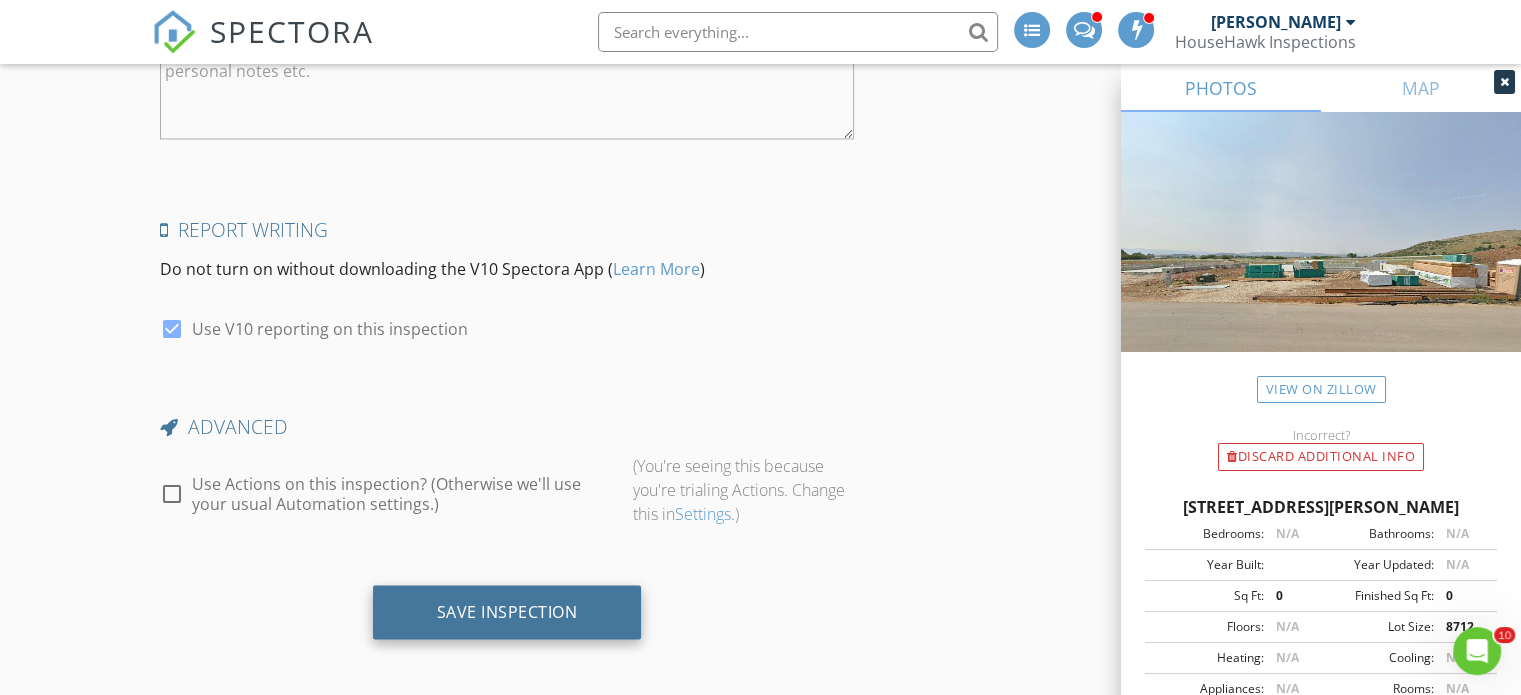 click on "Save Inspection" at bounding box center [507, 611] 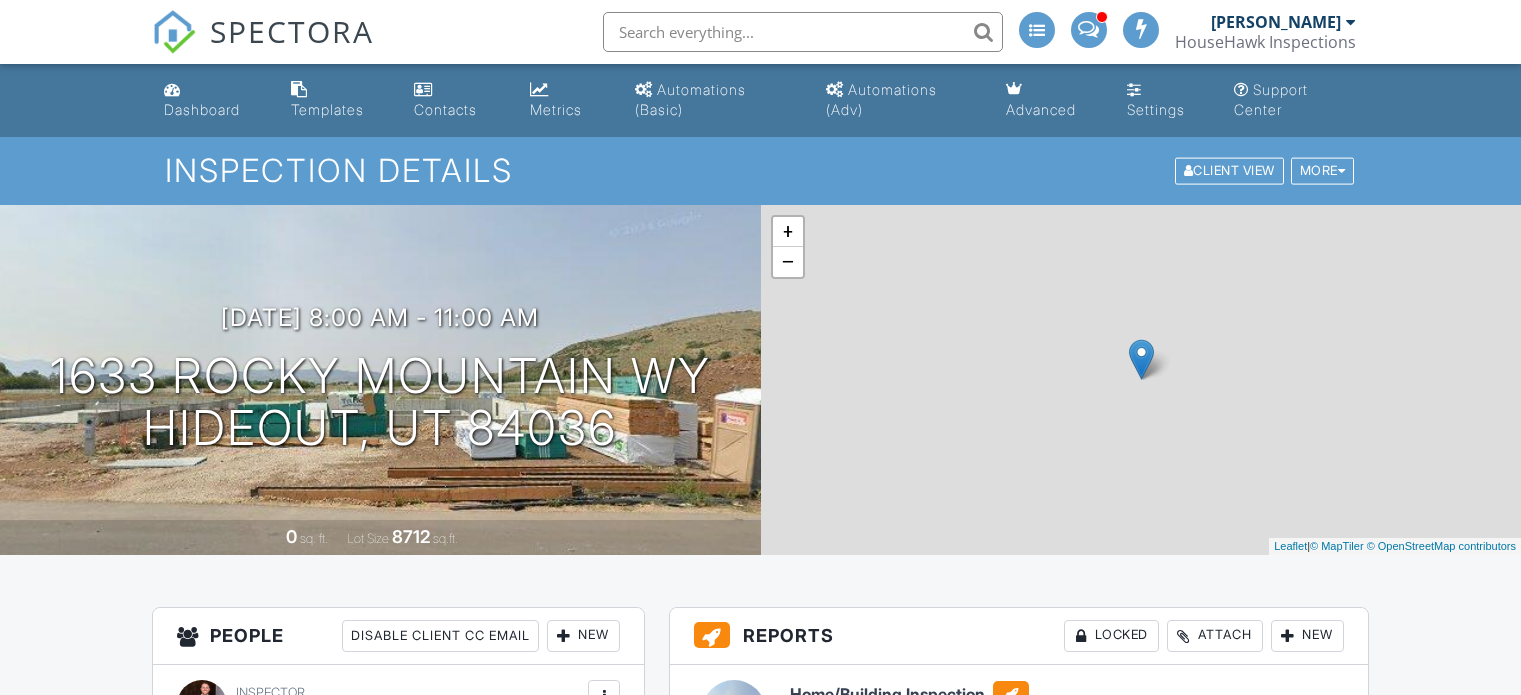 scroll, scrollTop: 0, scrollLeft: 0, axis: both 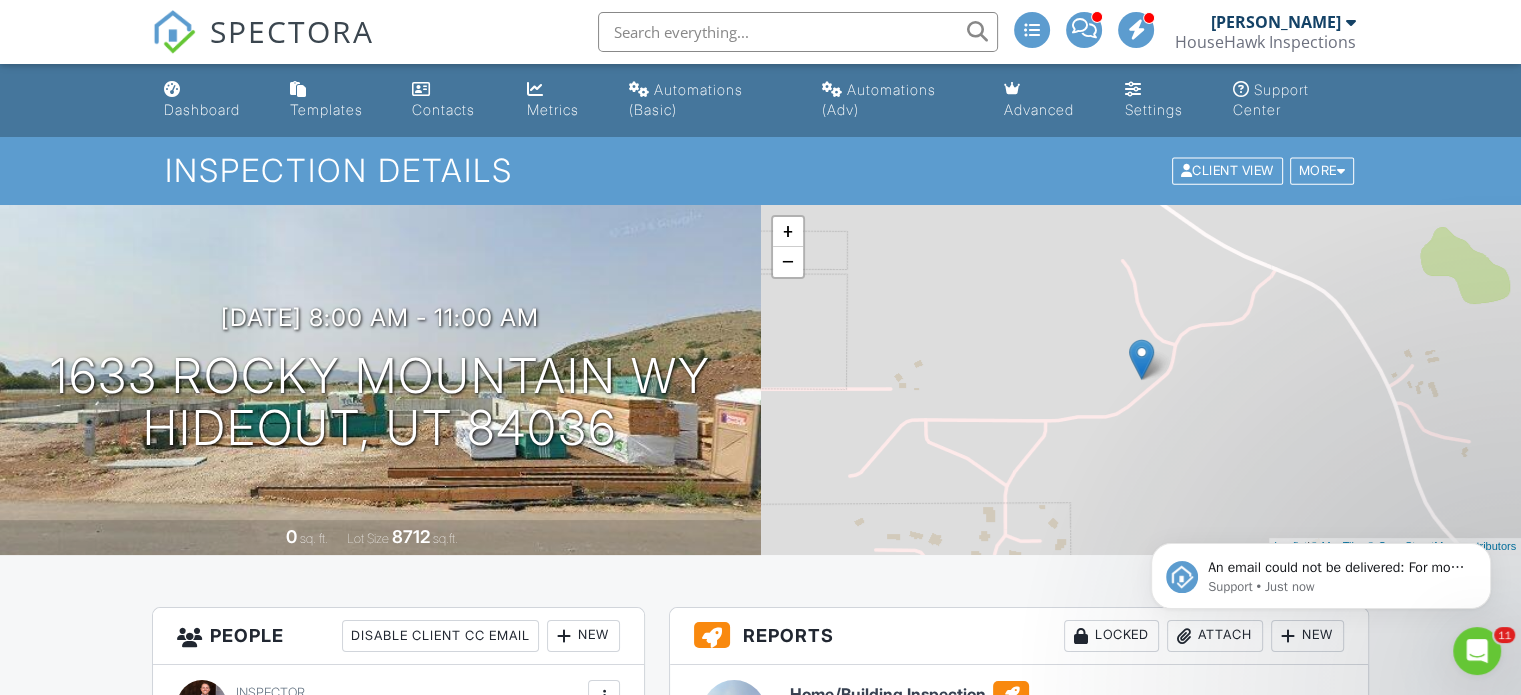 click on "Dashboard" at bounding box center [211, 100] 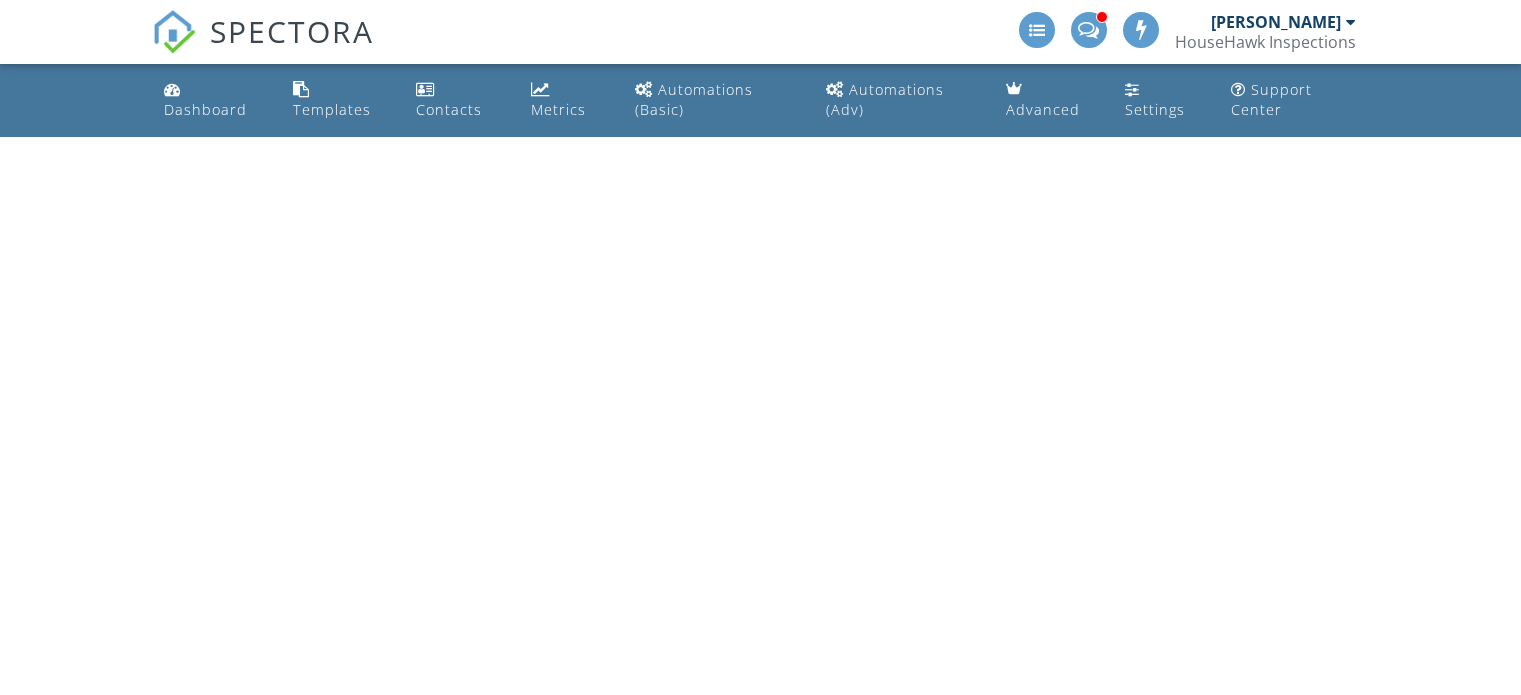 scroll, scrollTop: 0, scrollLeft: 0, axis: both 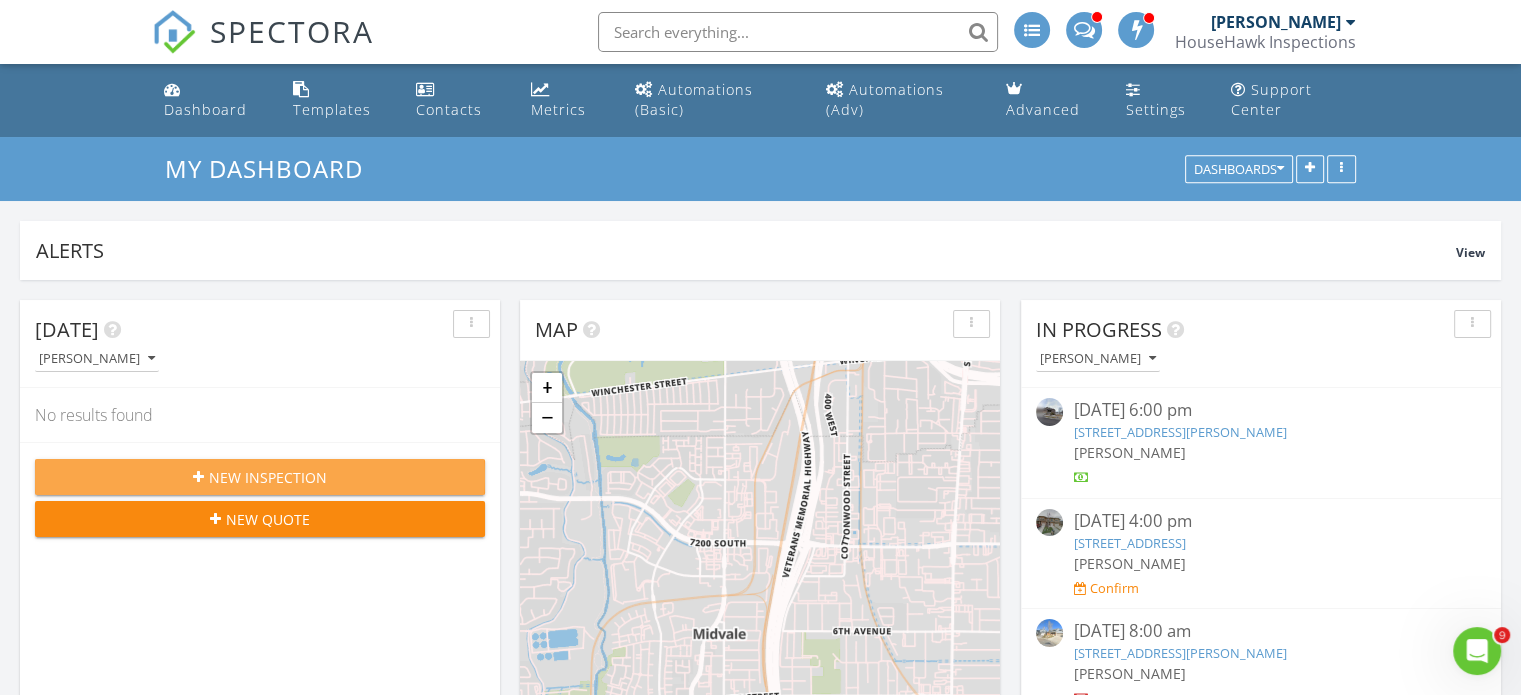 click at bounding box center [198, 477] 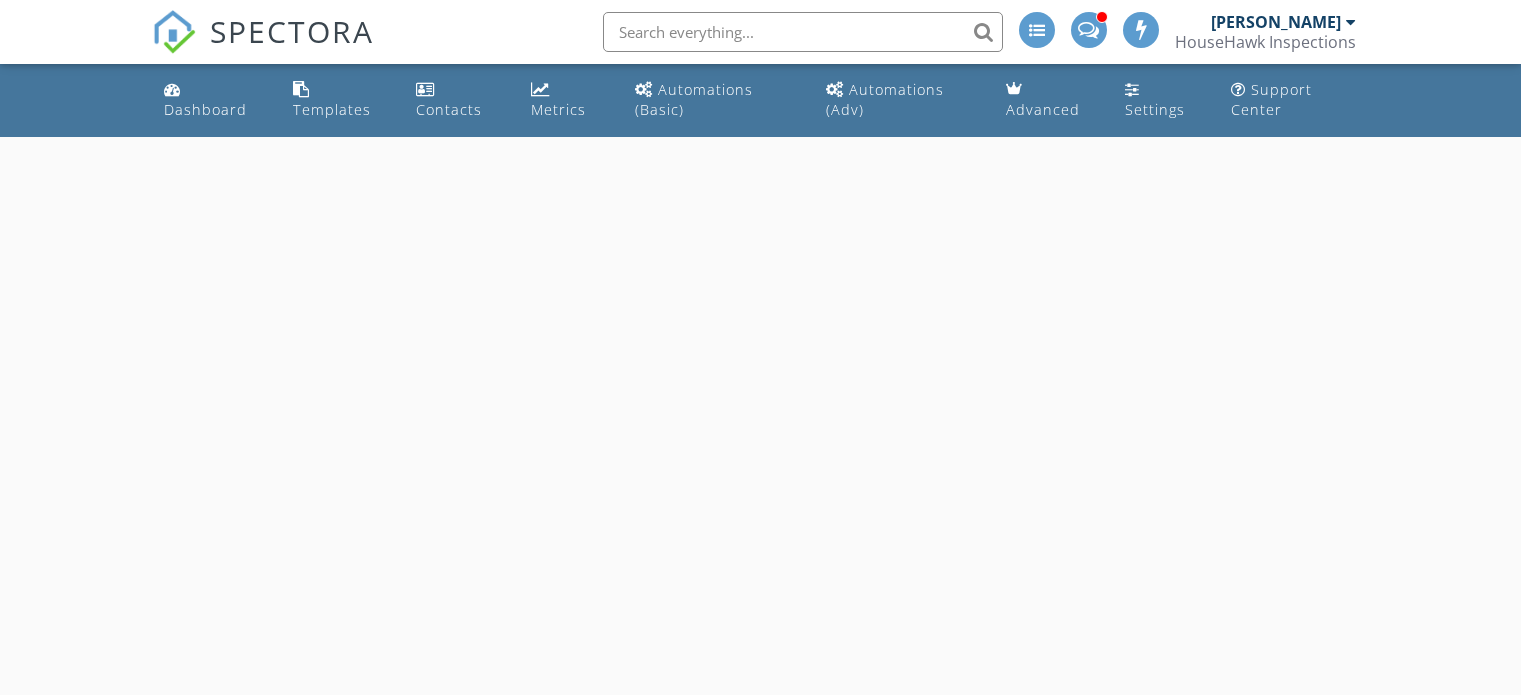 scroll, scrollTop: 0, scrollLeft: 0, axis: both 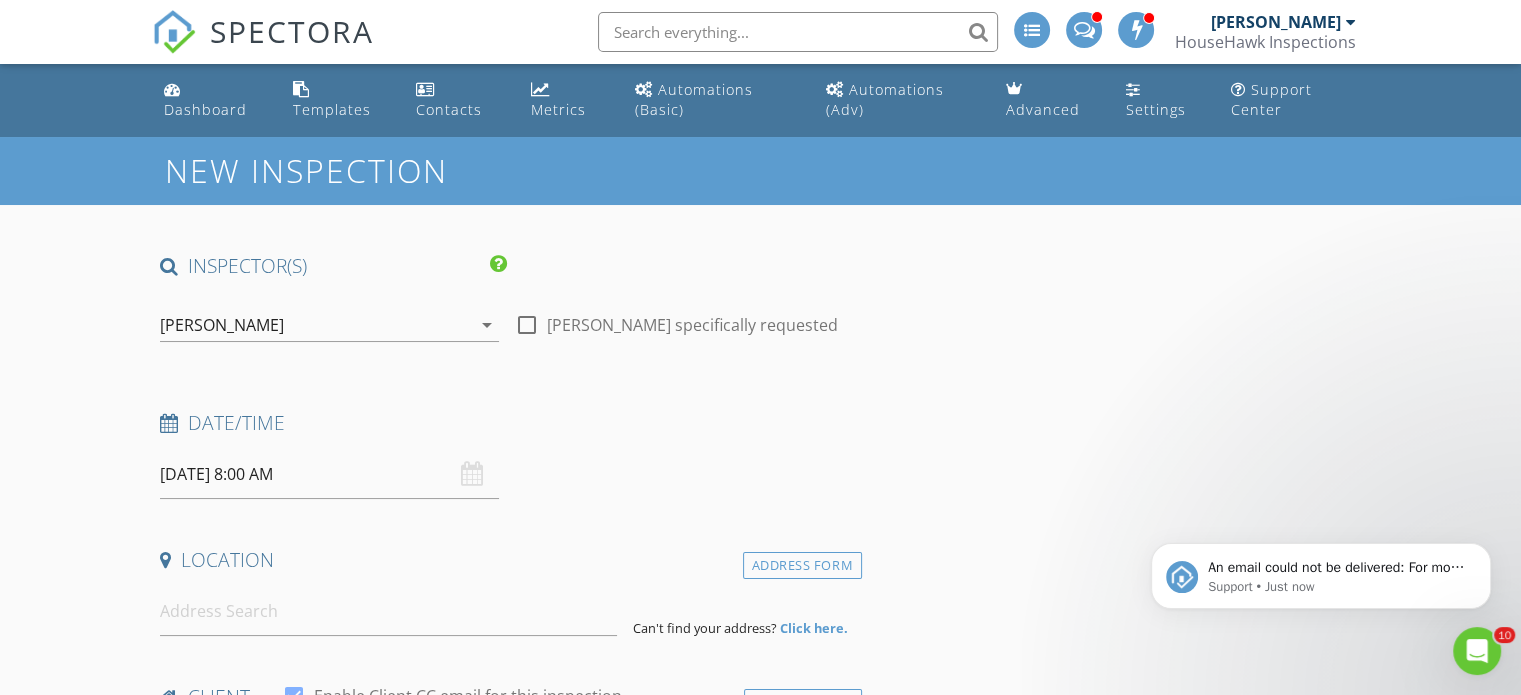 click on "07/14/2025 8:00 AM" at bounding box center [329, 474] 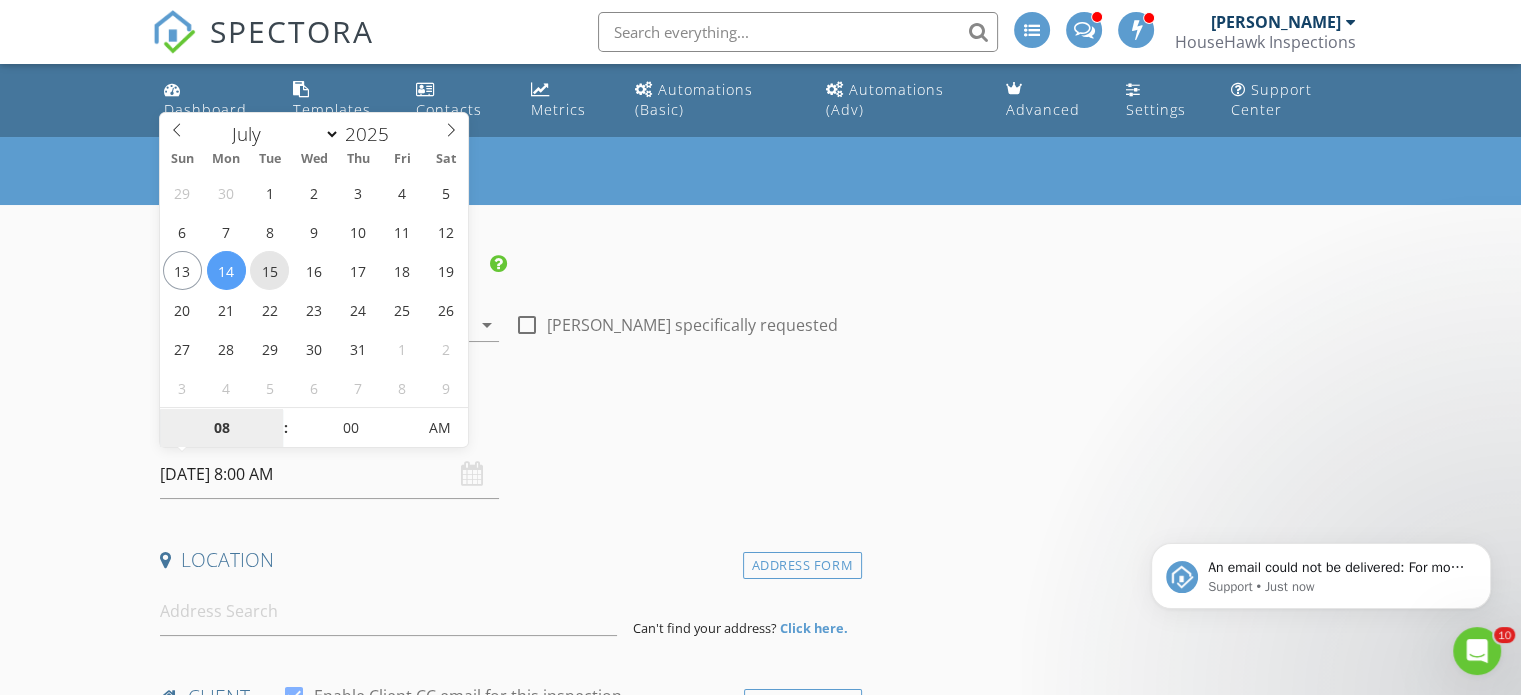 type on "07/15/2025 8:00 AM" 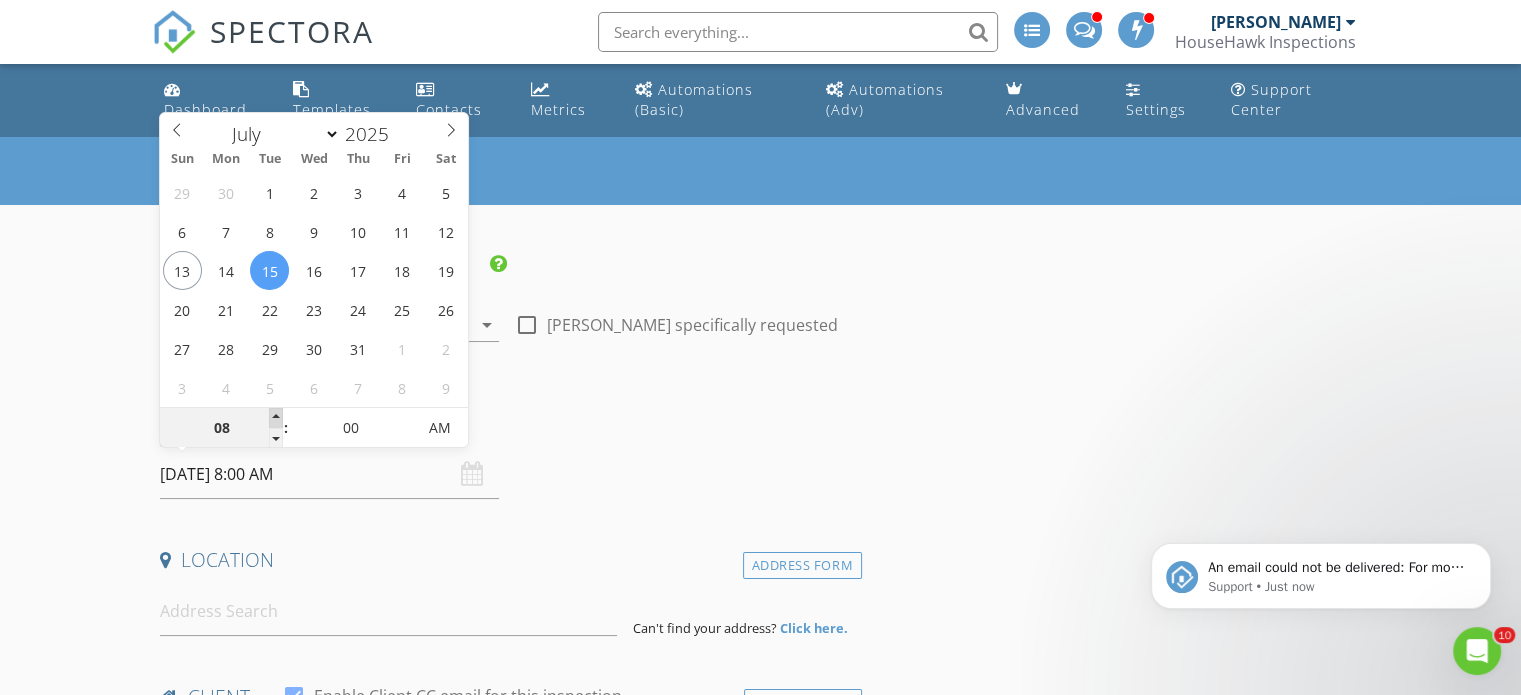 type on "09" 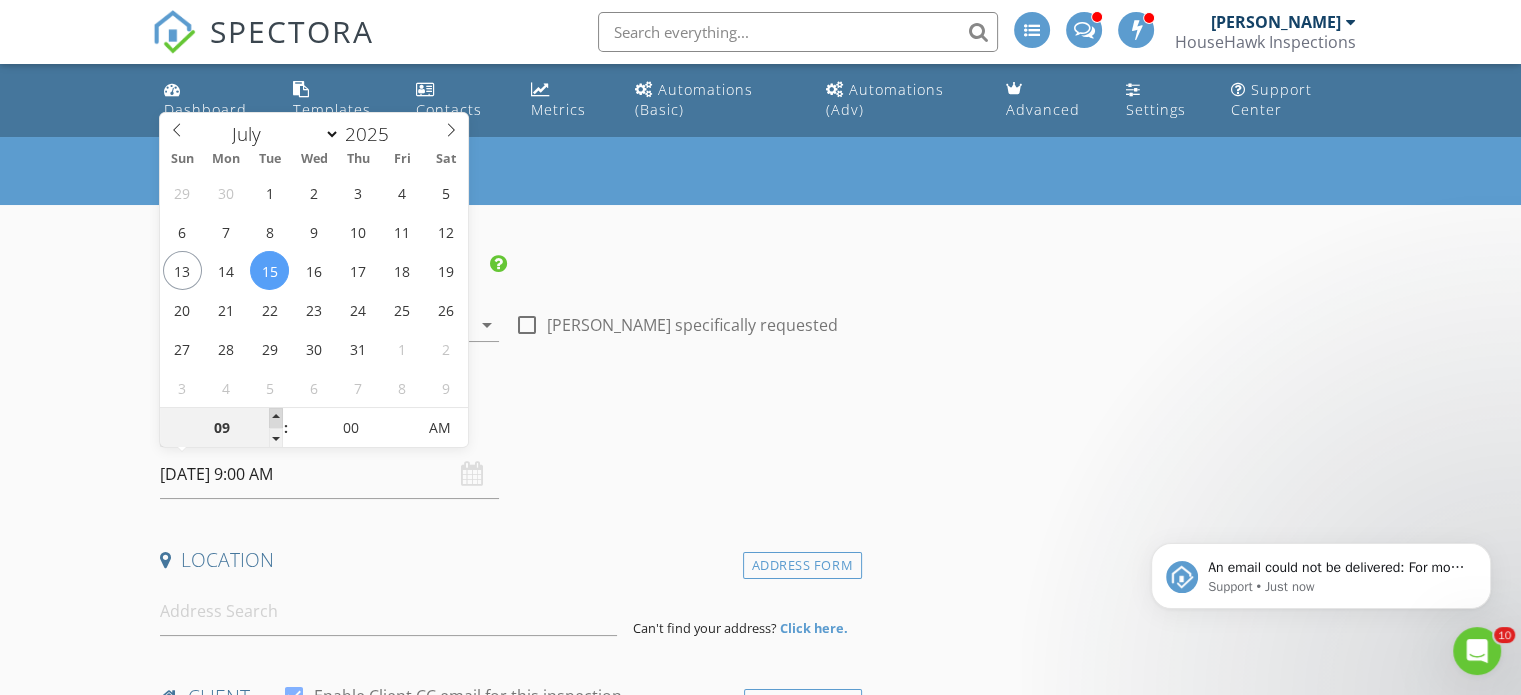 click at bounding box center [276, 418] 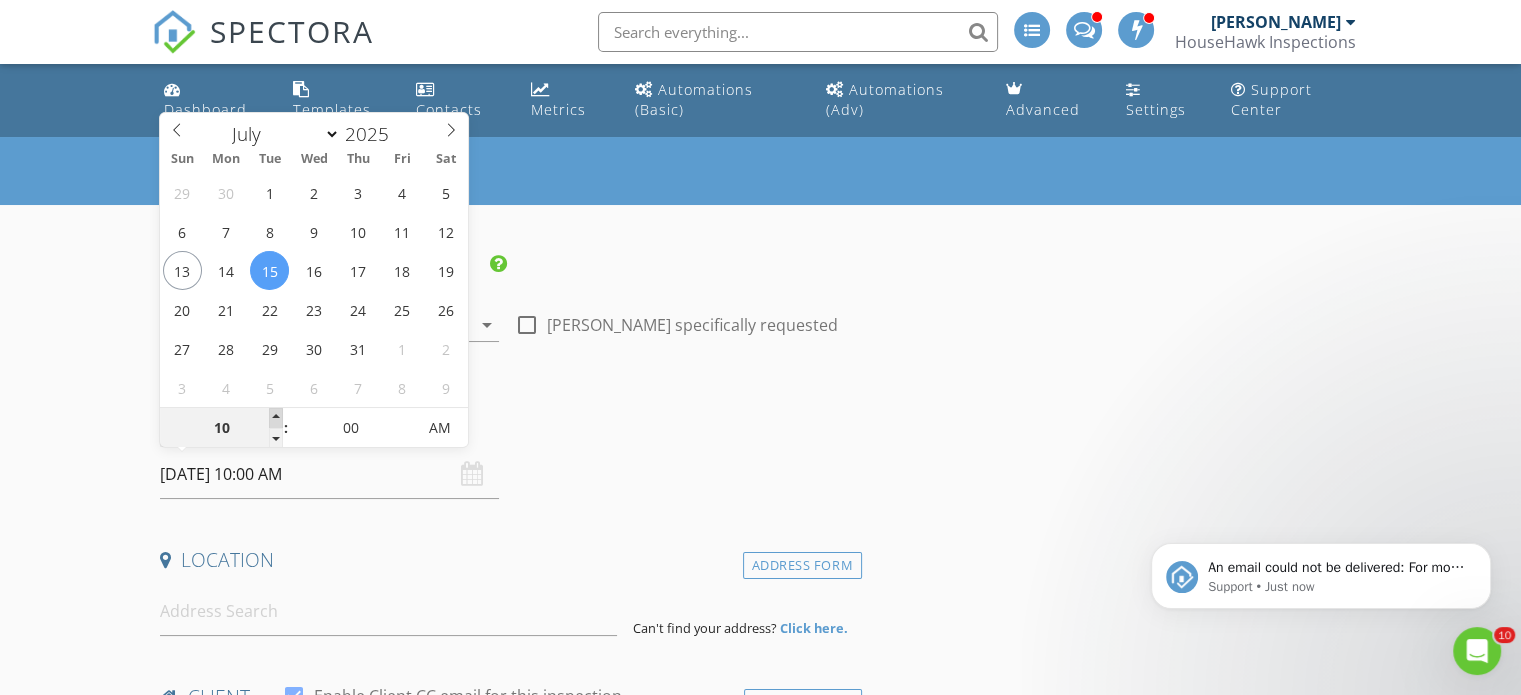 click at bounding box center [276, 418] 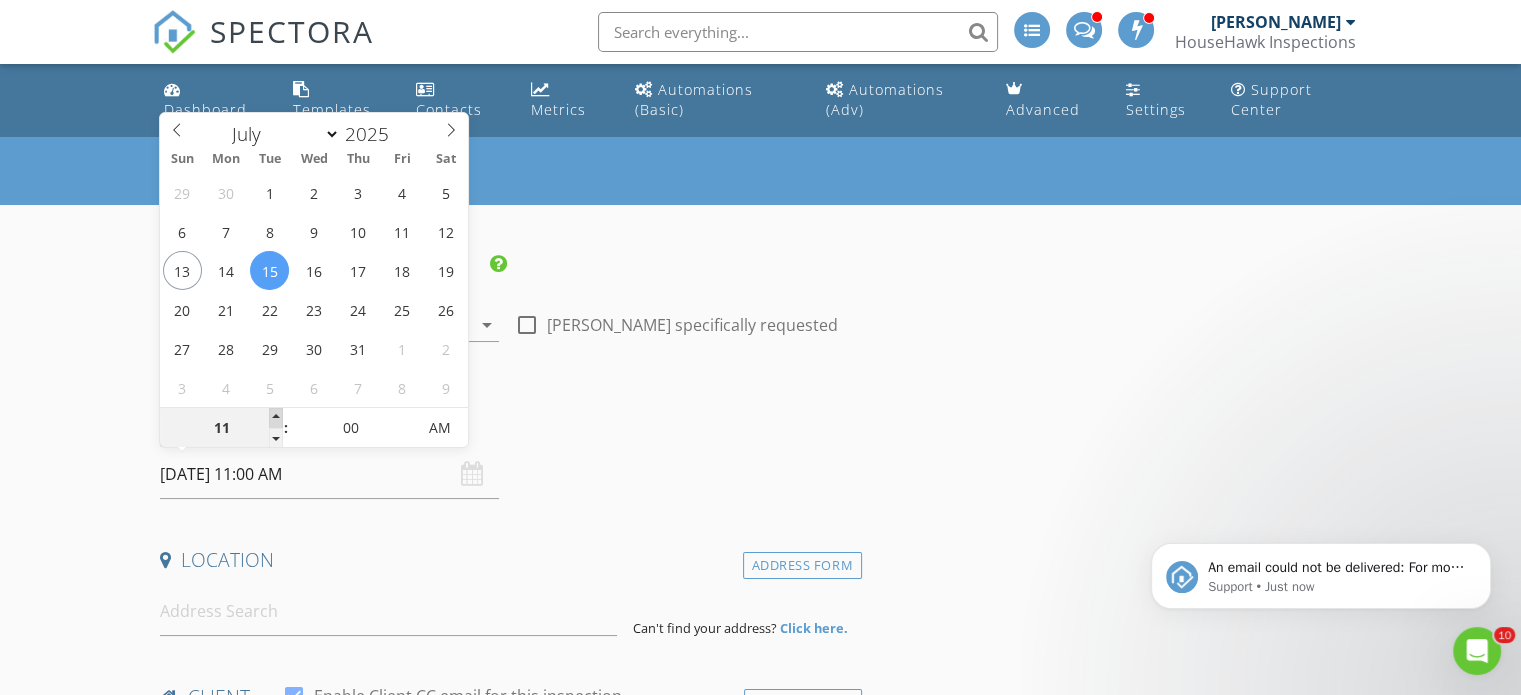 click at bounding box center (276, 418) 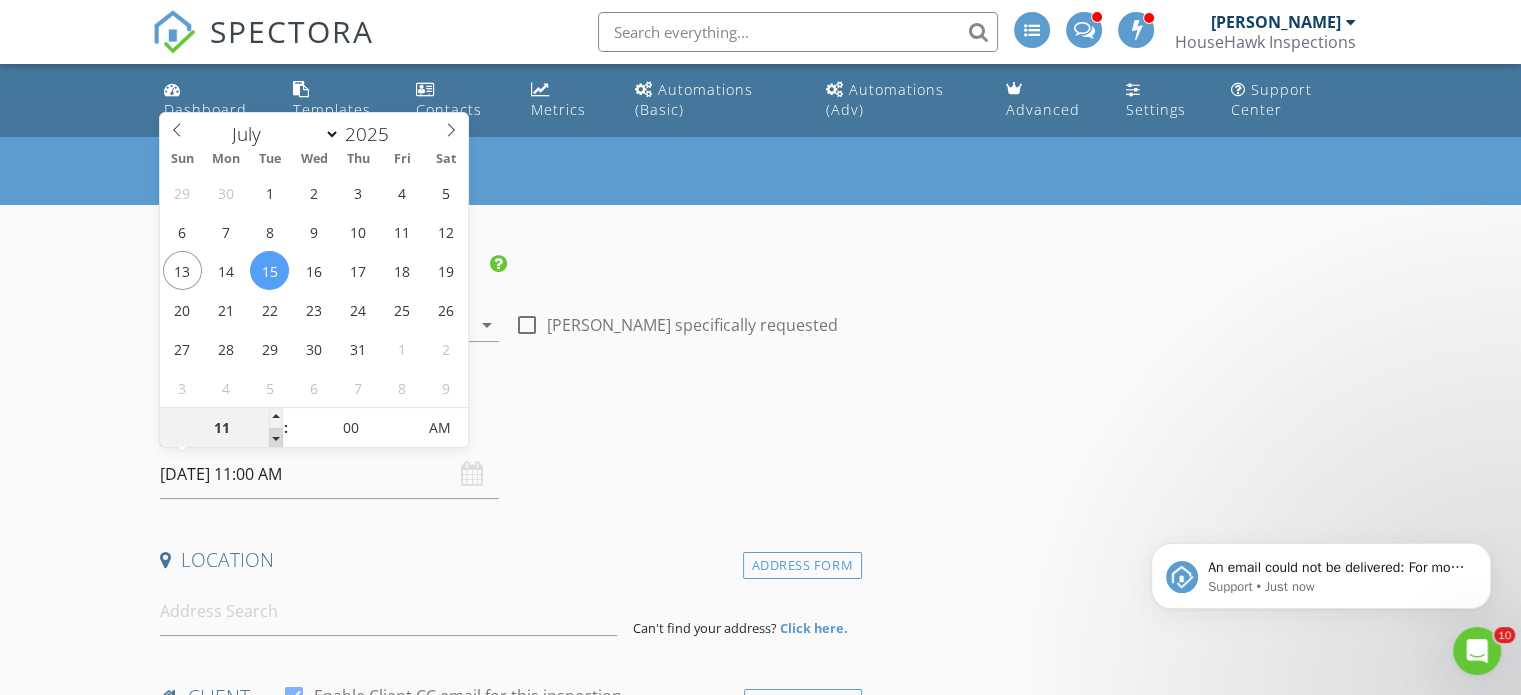 type on "10" 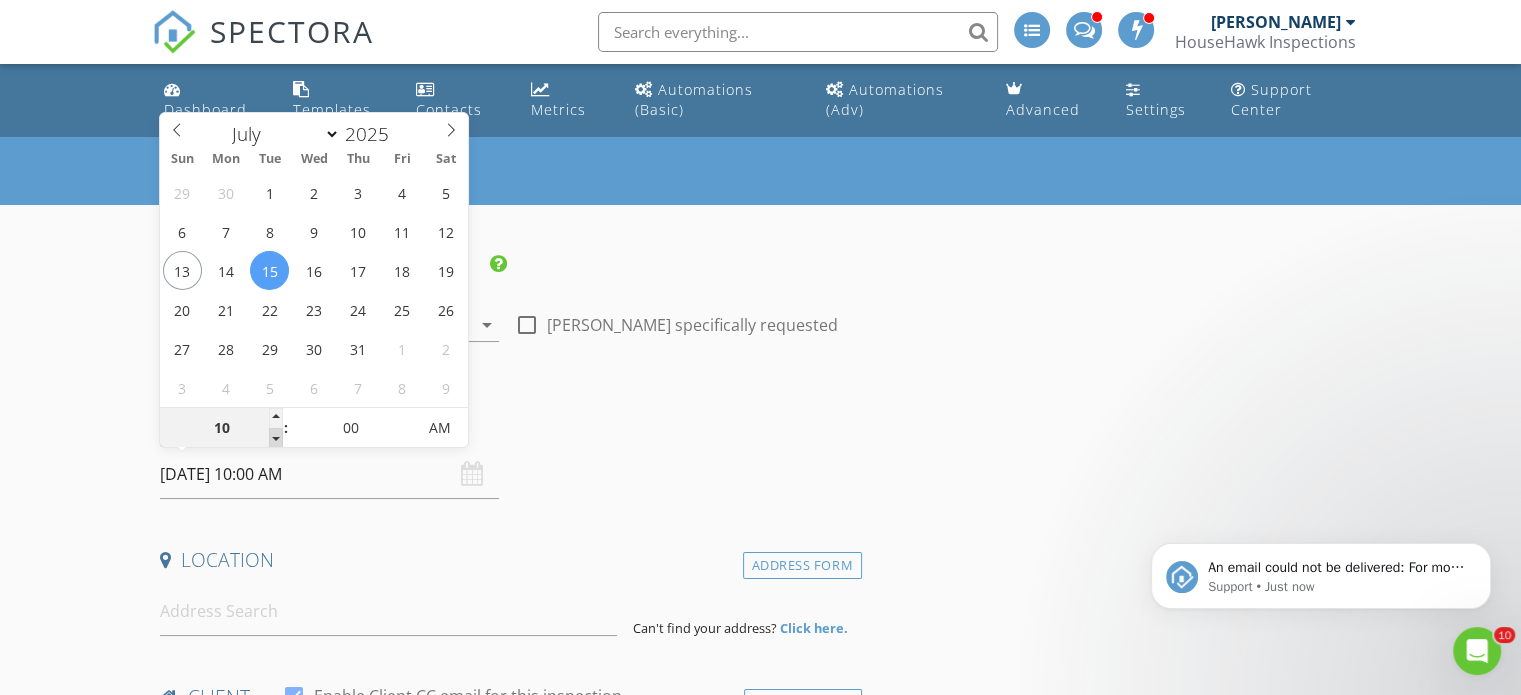 click at bounding box center (276, 438) 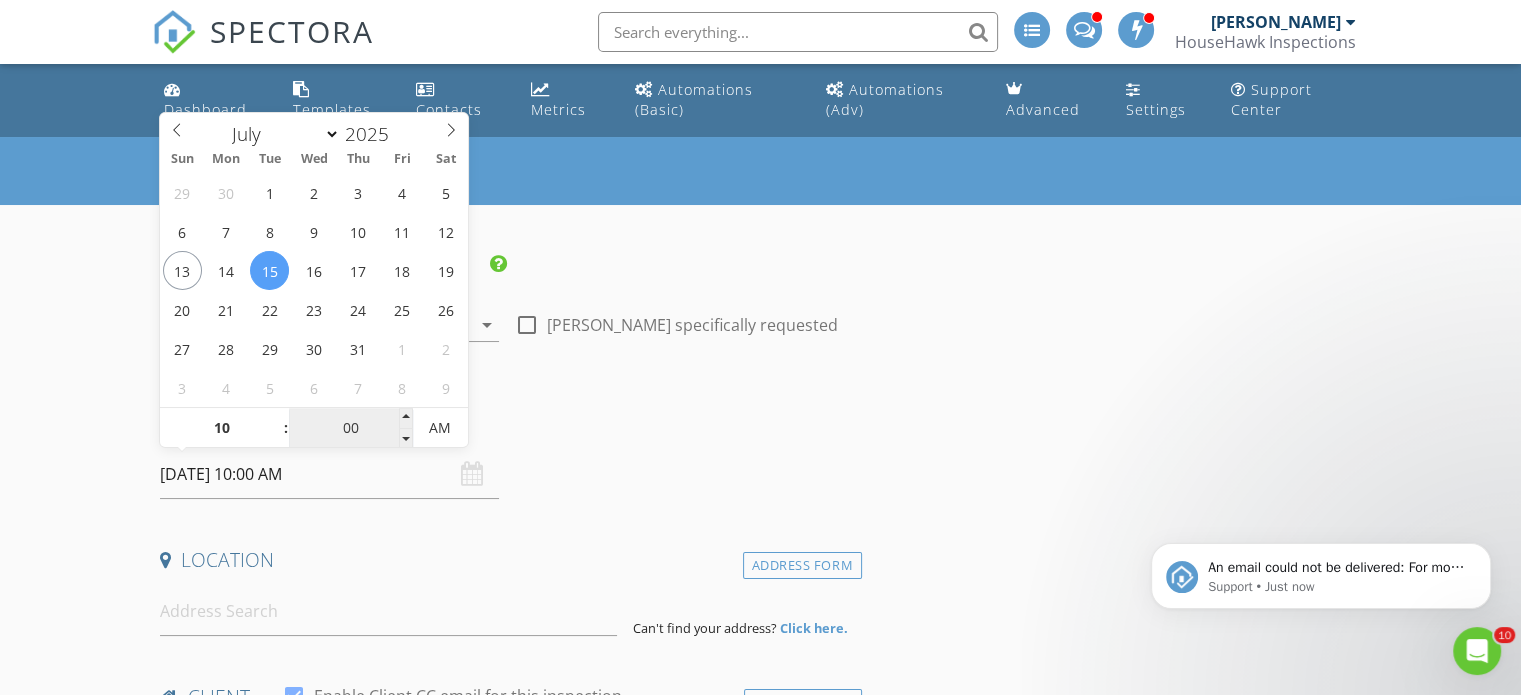 click on "00" at bounding box center (350, 429) 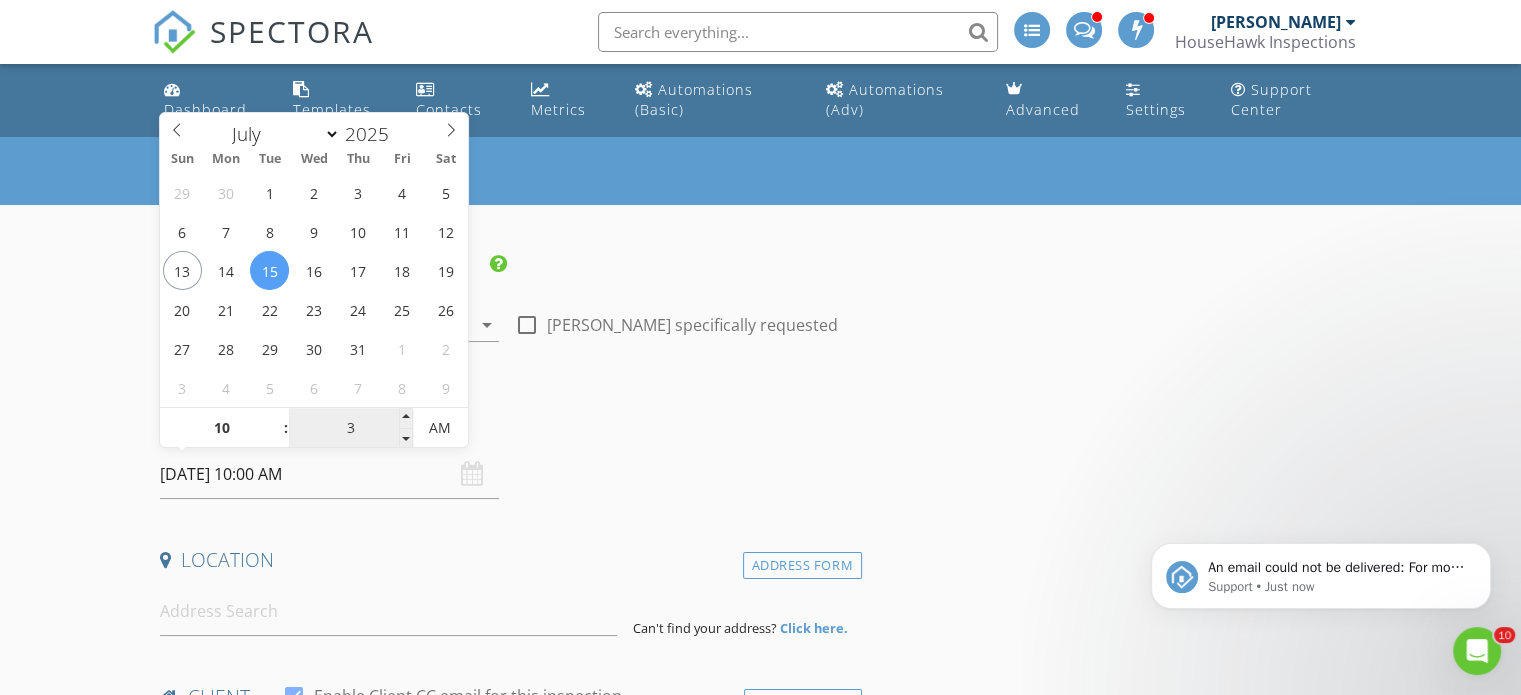 type on "30" 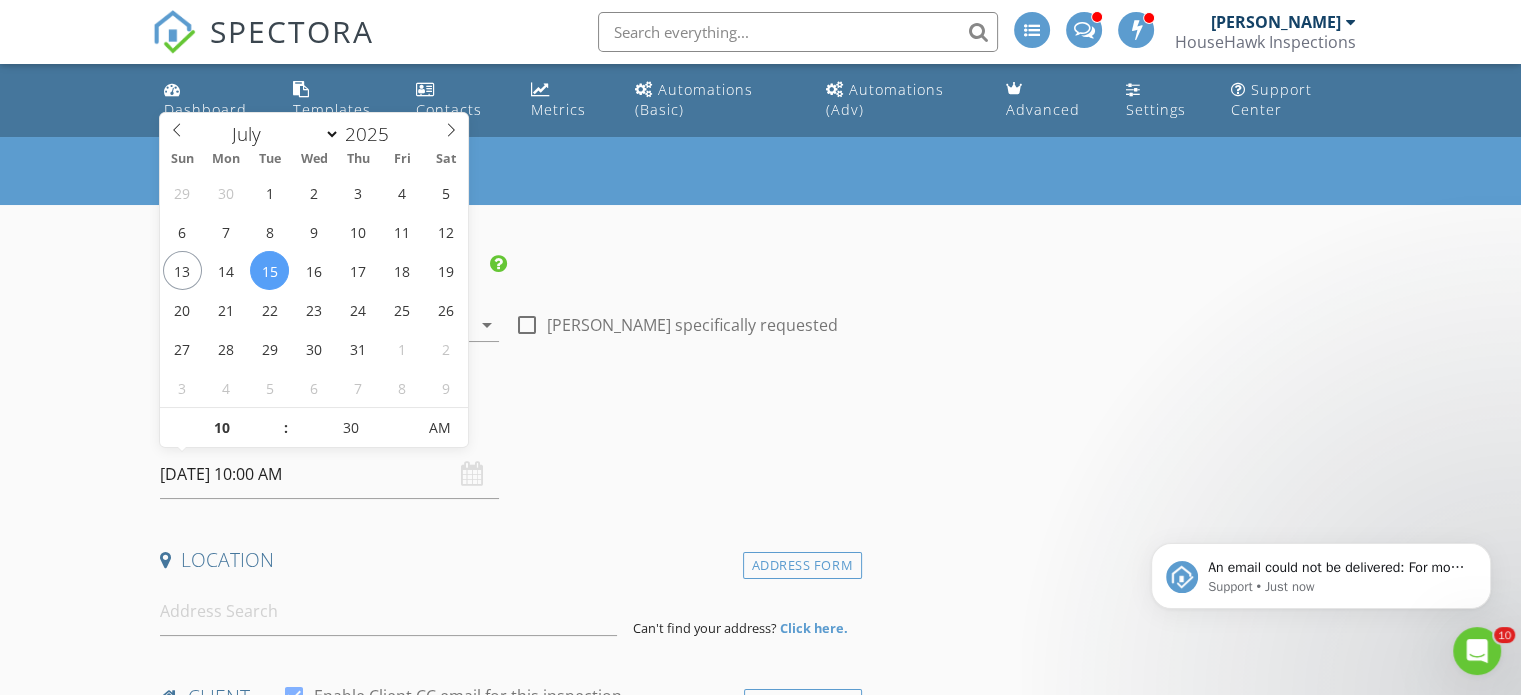 type on "07/15/2025 10:30 AM" 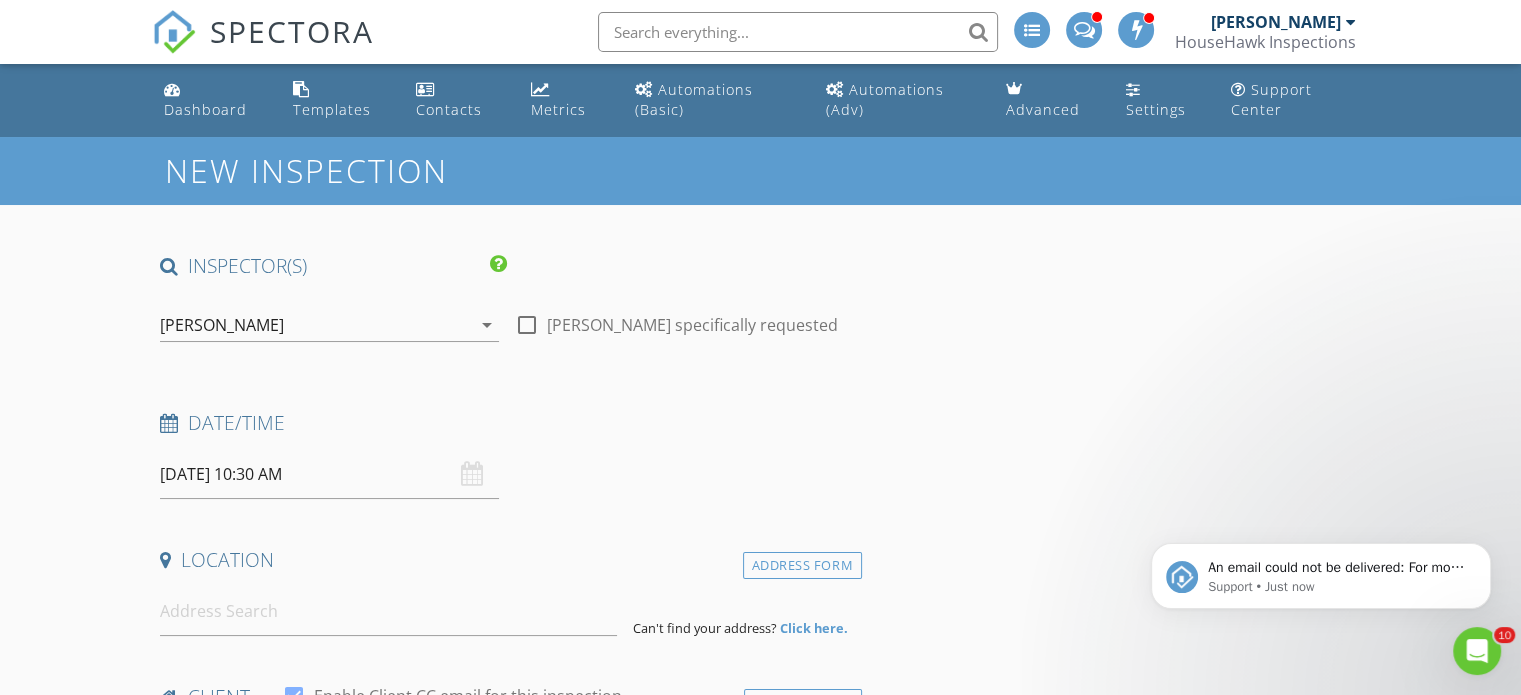 click on "New Inspection
INSPECTOR(S)
check_box   Andrew Gonzalez   PRIMARY   Andrew Gonzalez arrow_drop_down   check_box_outline_blank Andrew Gonzalez specifically requested
Date/Time
07/15/2025 10:30 AM
Location
Address Form       Can't find your address?   Click here.
client
check_box Enable Client CC email for this inspection   Client Search     check_box_outline_blank Client is a Company/Organization     First Name   Last Name   Email   CC Email   Phone         Tags         Notes   Private Notes
ADD ADDITIONAL client
SERVICES
check_box_outline_blank   Residential Inspection   arrow_drop_down     Select Discount Code arrow_drop_down    Charges       TOTAL   $0.00    Duration    No services with durations selected      Templates    No templates selected    Agreements" at bounding box center [760, 1791] 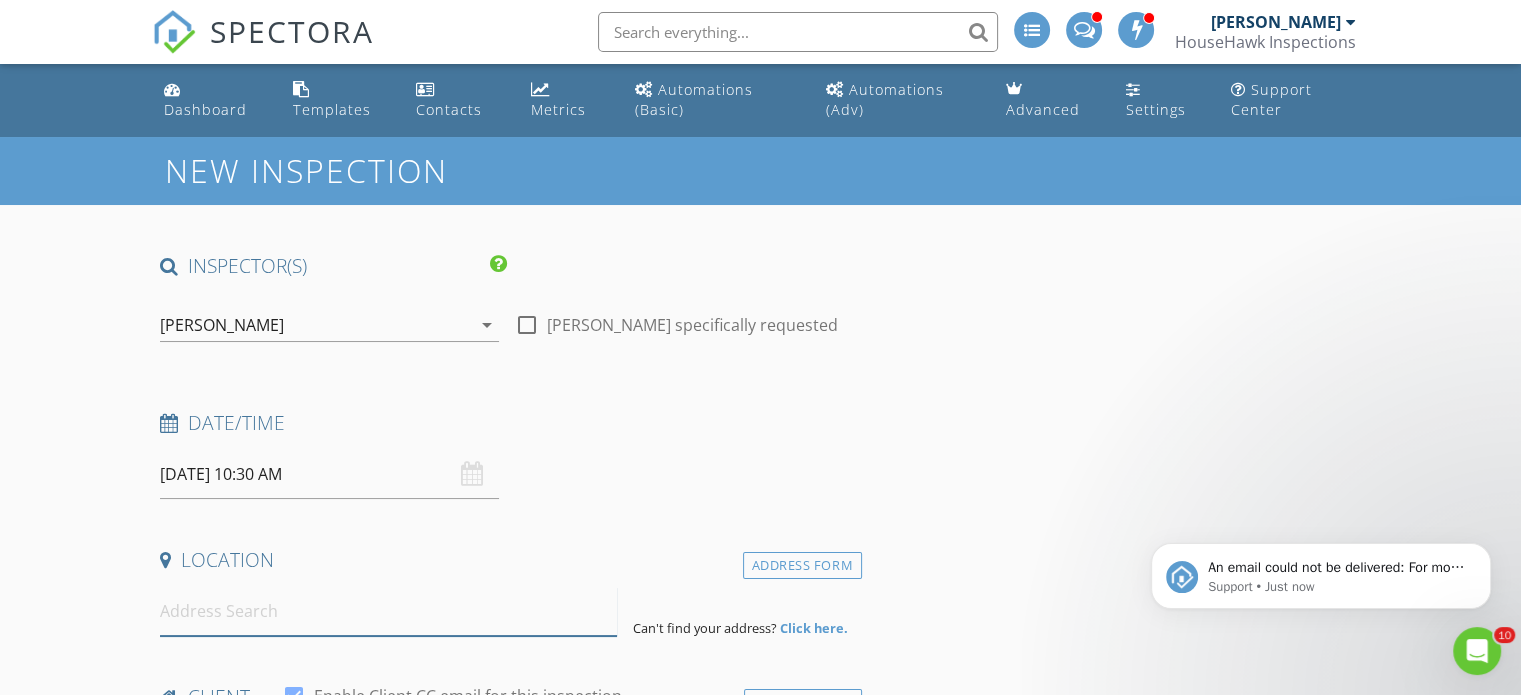 click at bounding box center (388, 611) 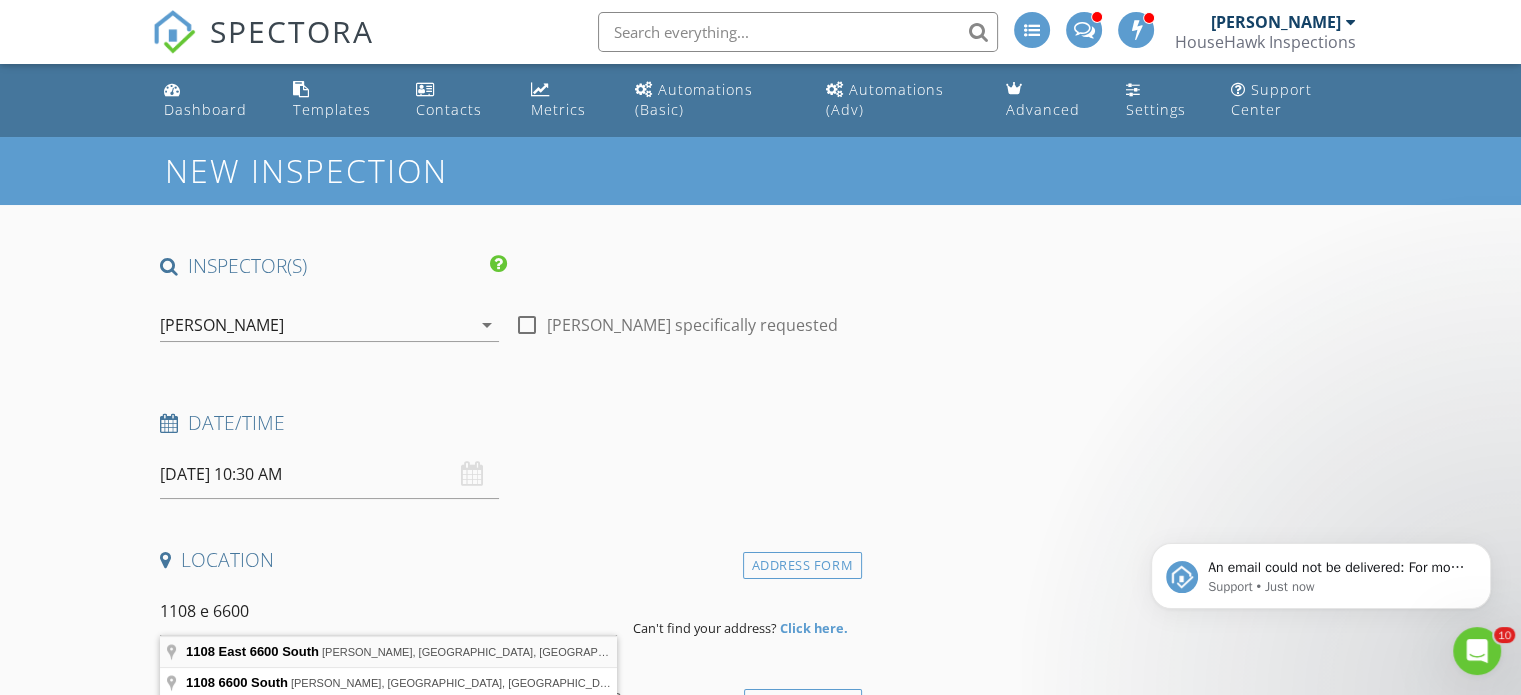 type on "1108 East 6600 South, Murray, UT, USA" 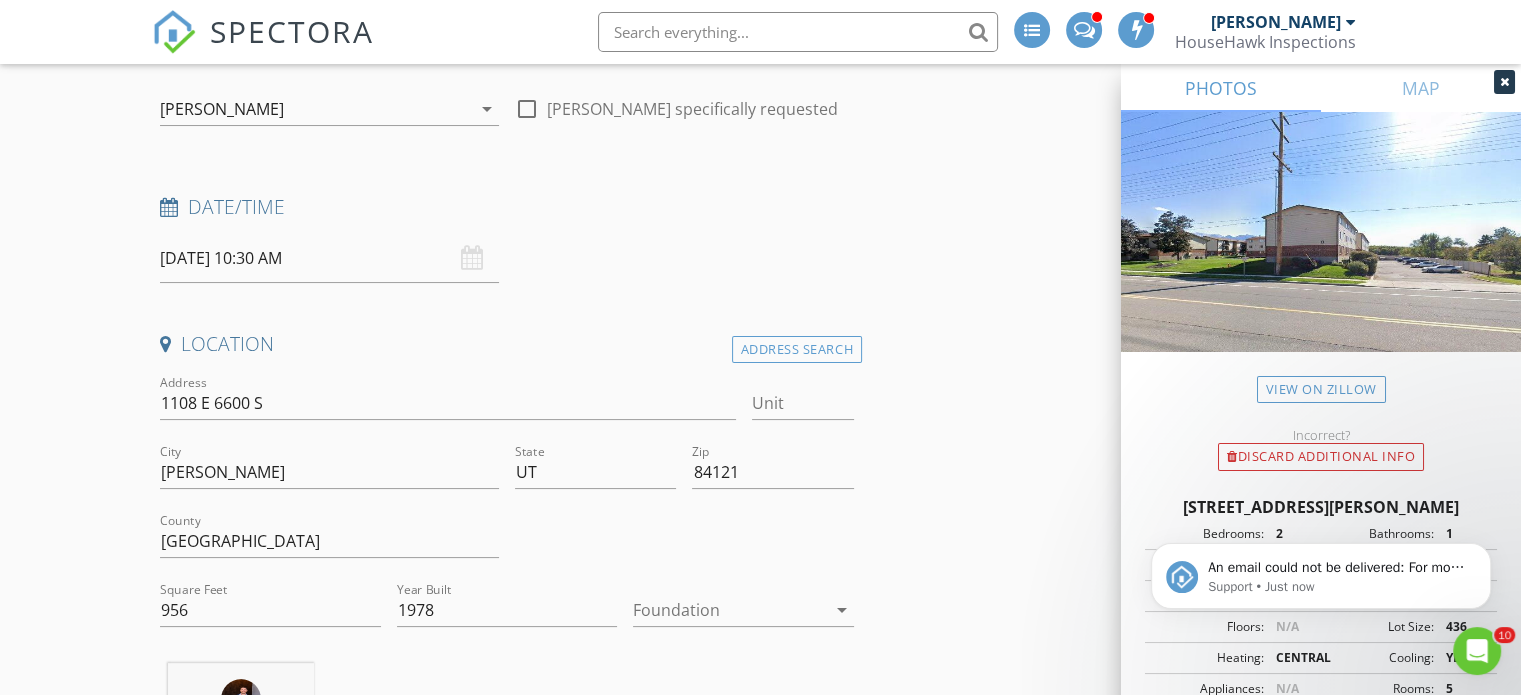 scroll, scrollTop: 300, scrollLeft: 0, axis: vertical 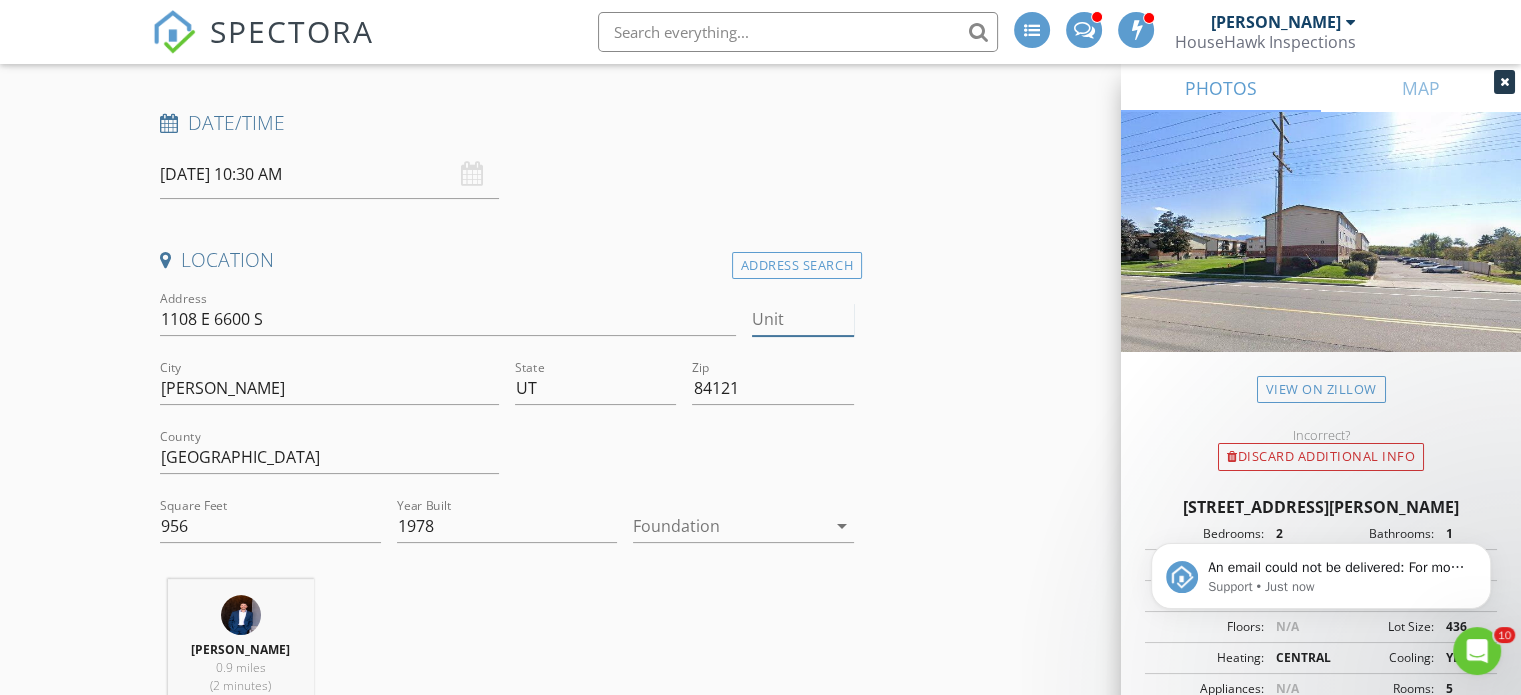 click on "Unit" at bounding box center [803, 319] 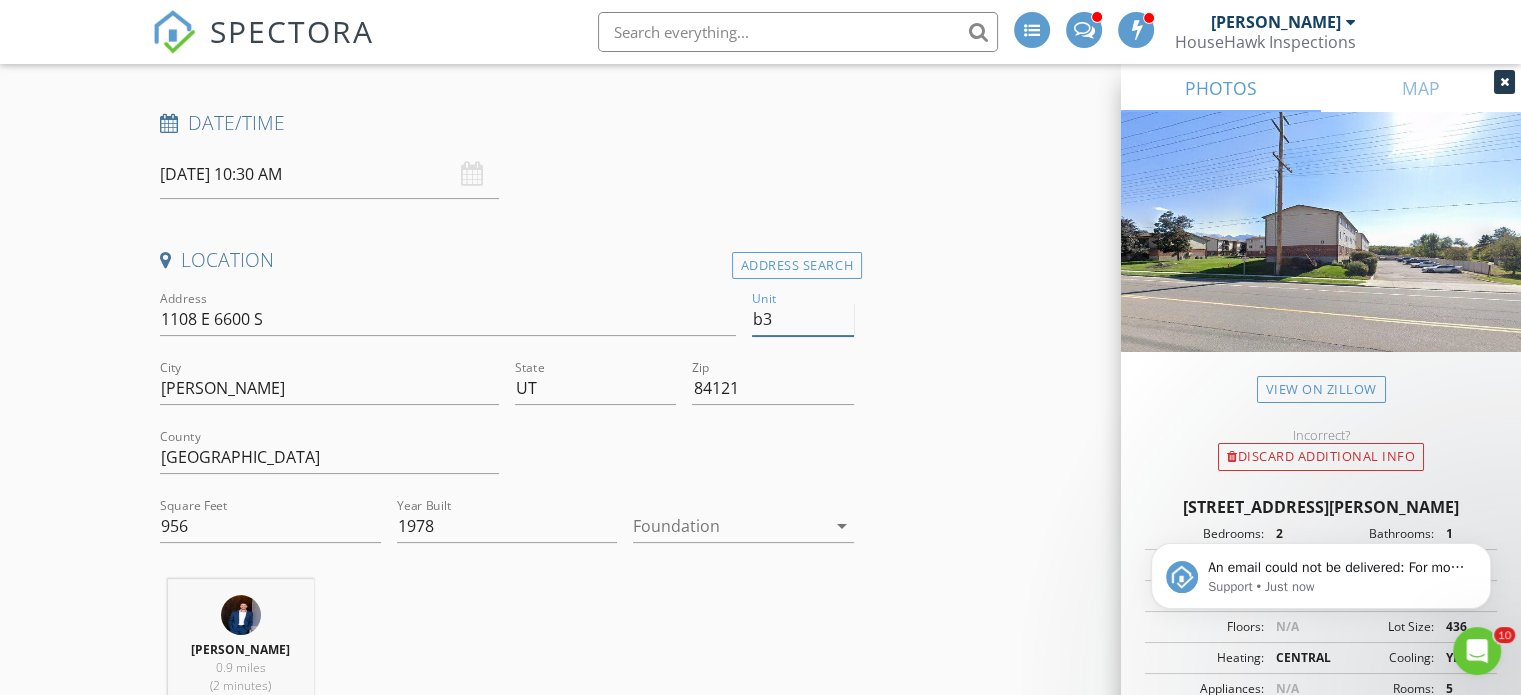 type on "b3" 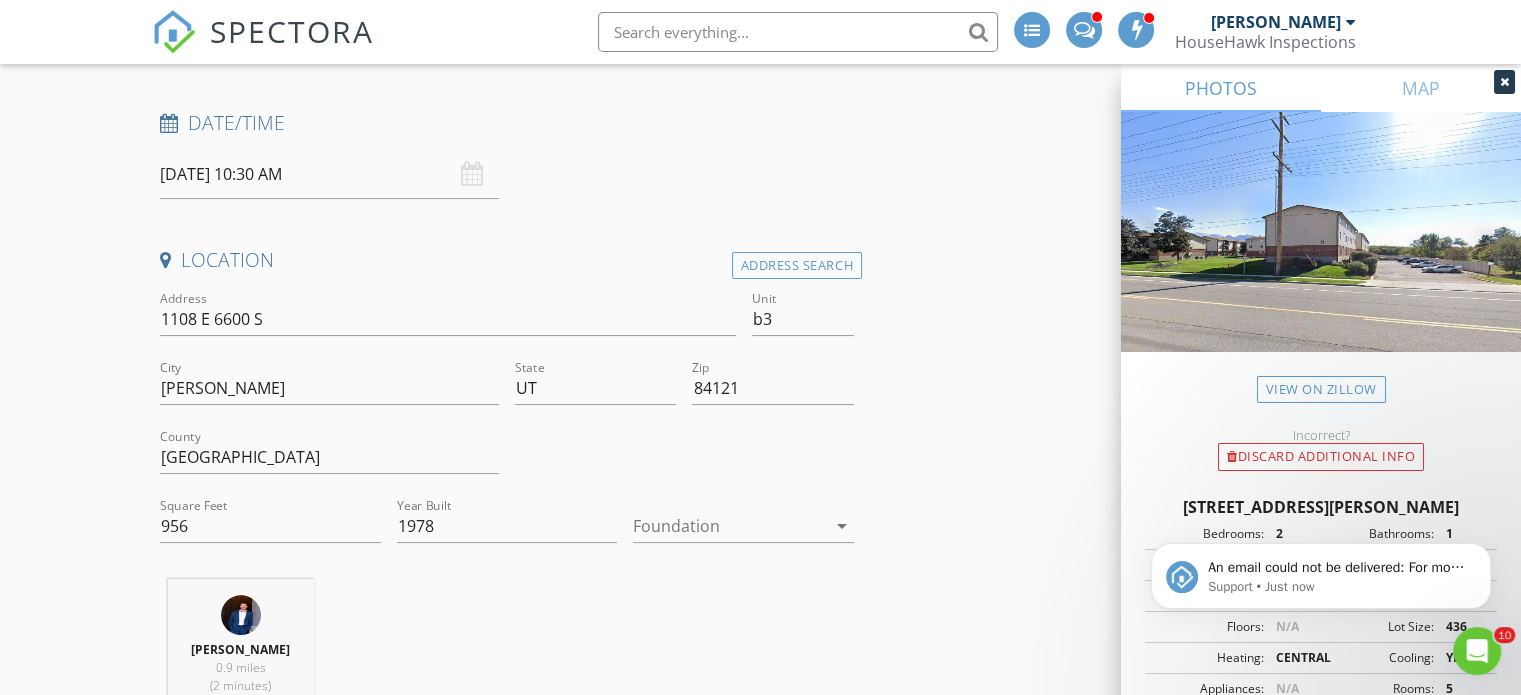 click on "New Inspection
INSPECTOR(S)
check_box   Andrew Gonzalez   PRIMARY   Andrew Gonzalez arrow_drop_down   check_box_outline_blank Andrew Gonzalez specifically requested
Date/Time
07/15/2025 10:30 AM
Location
Address Search       Address 1108 E 6600 S   Unit b3   City Murray   State UT   Zip 84121   County Salt Lake     Square Feet 956   Year Built 1978   Foundation arrow_drop_down     Andrew Gonzalez     0.9 miles     (2 minutes)
client
check_box Enable Client CC email for this inspection   Client Search     check_box_outline_blank Client is a Company/Organization     First Name   Last Name   Email   CC Email   Phone         Tags         Notes   Private Notes
ADD ADDITIONAL client
SERVICES
check_box_outline_blank   Residential Inspection   arrow_drop_down        Charges" at bounding box center (760, 1695) 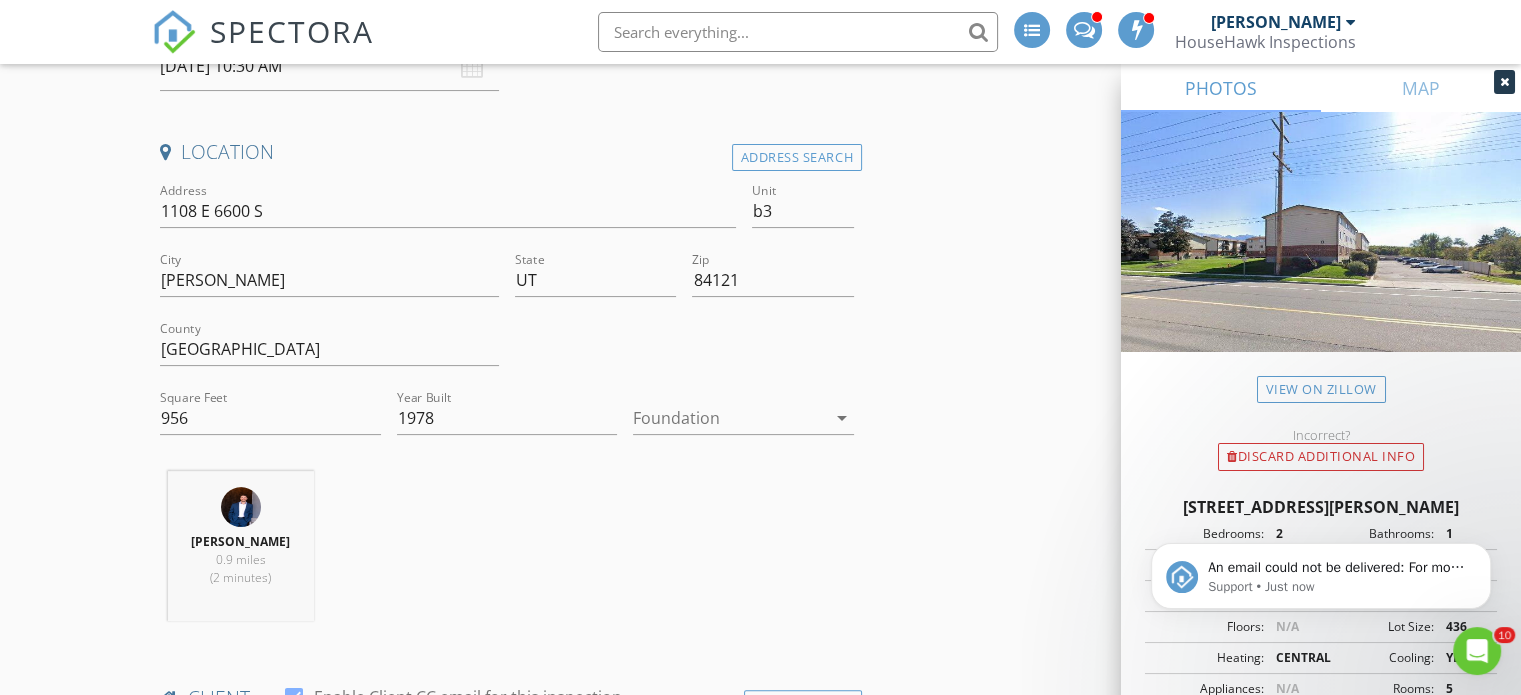 type 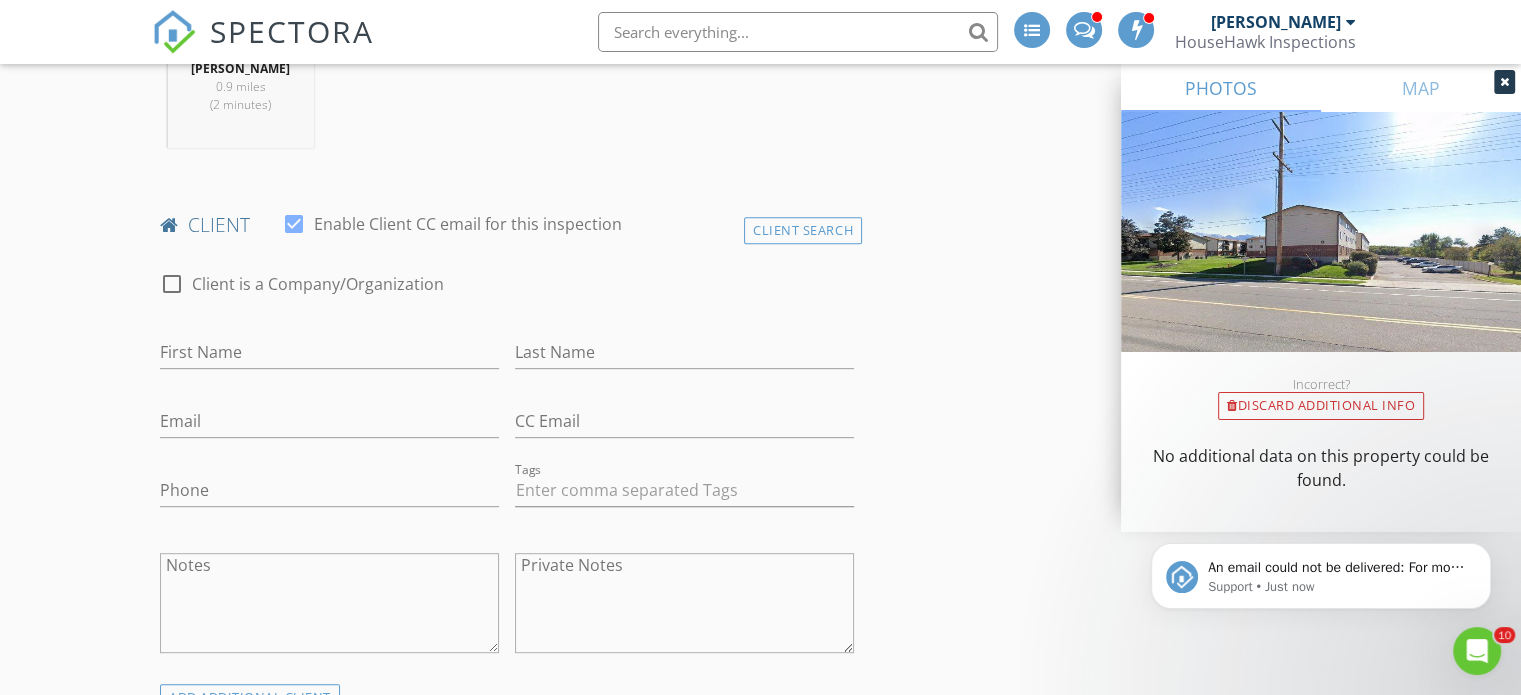 scroll, scrollTop: 900, scrollLeft: 0, axis: vertical 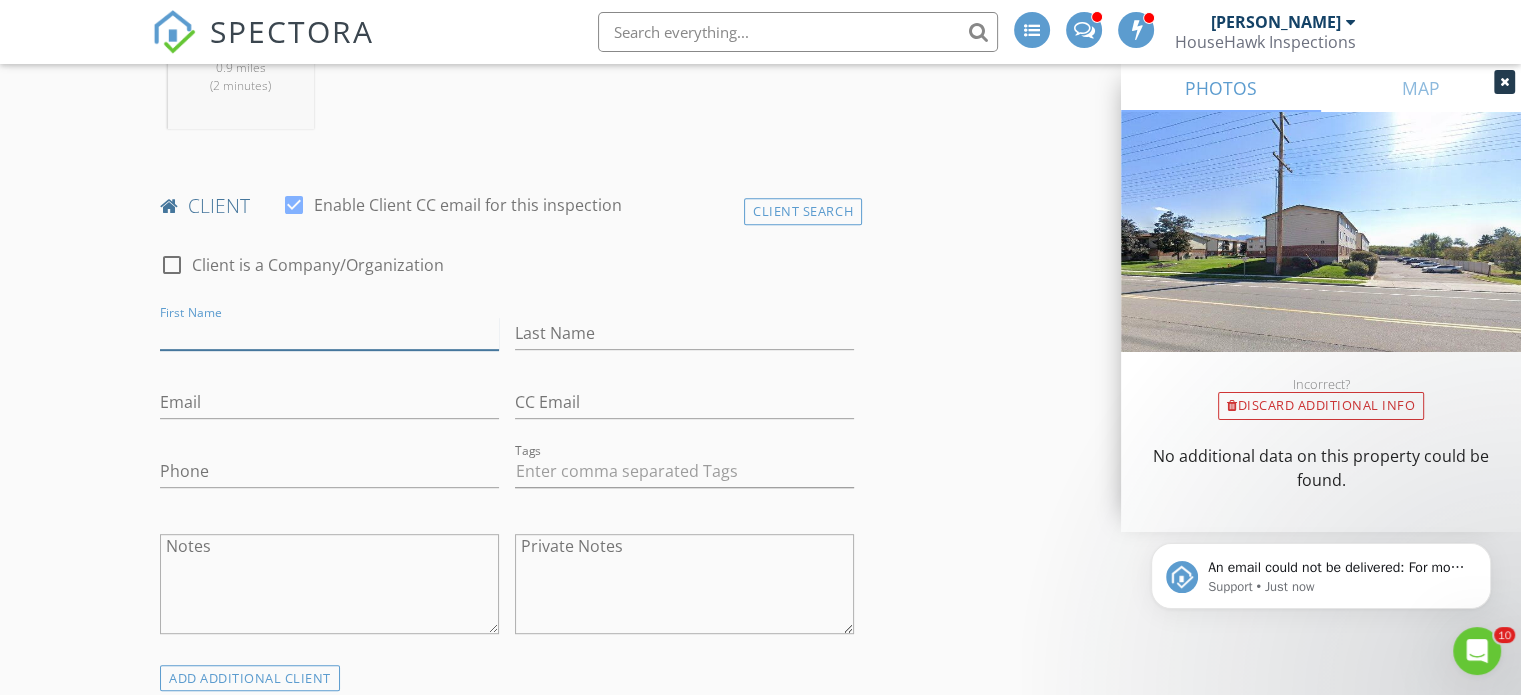 click on "First Name" at bounding box center [329, 333] 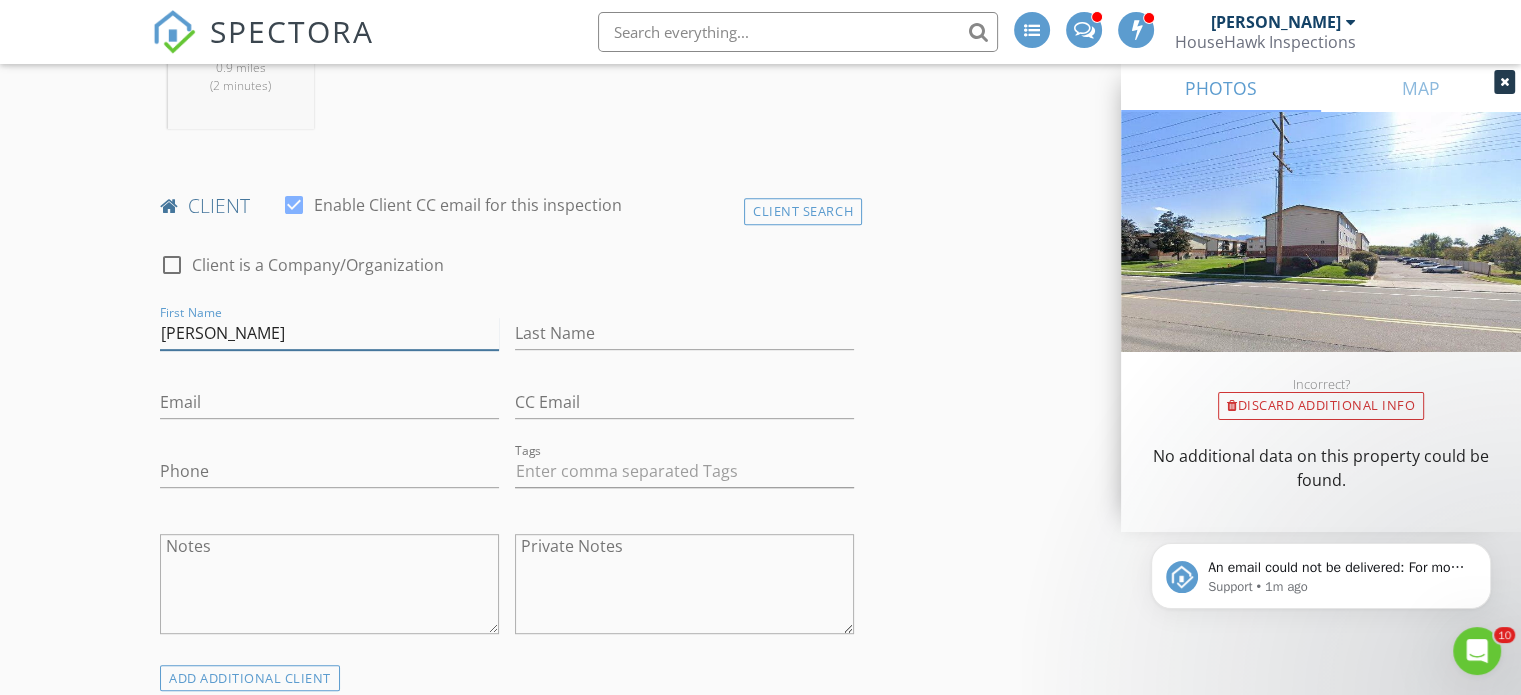 type on "Mitchell" 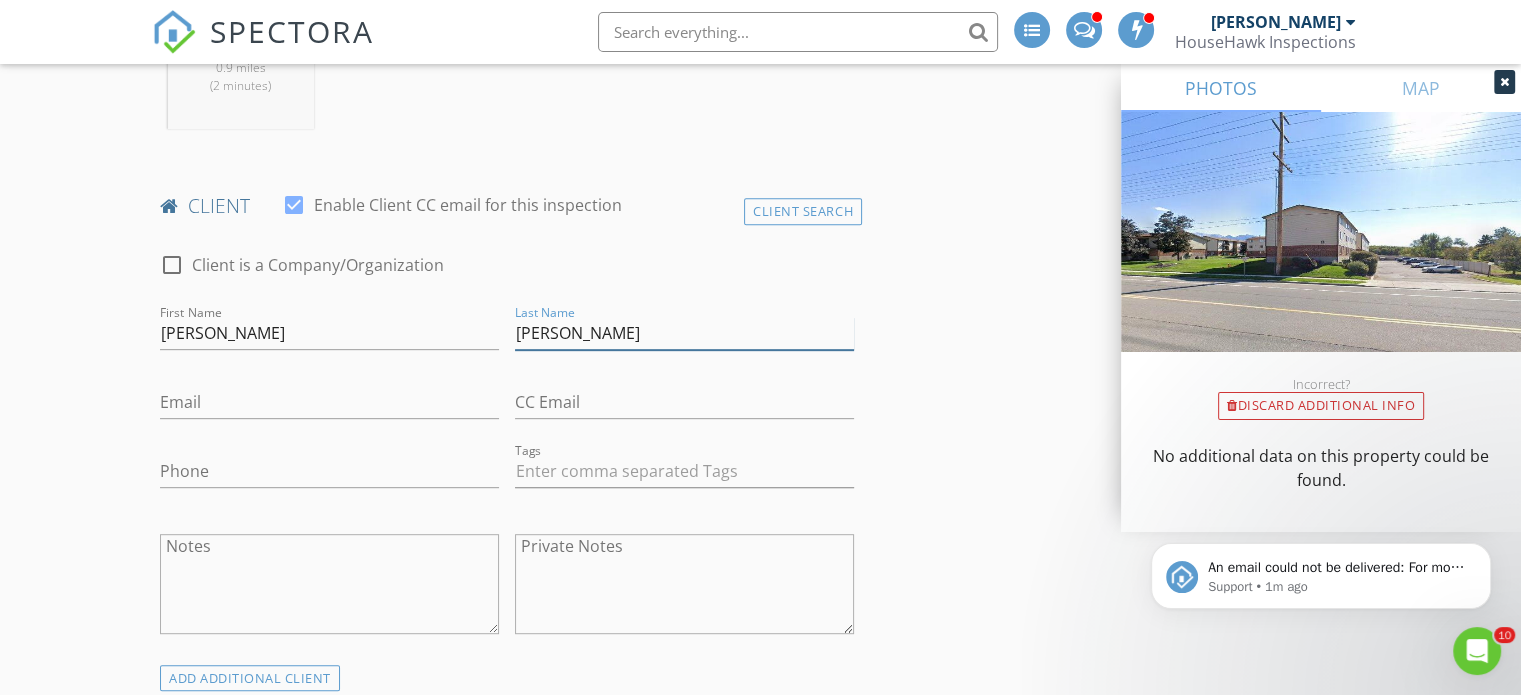 type on "Stratton" 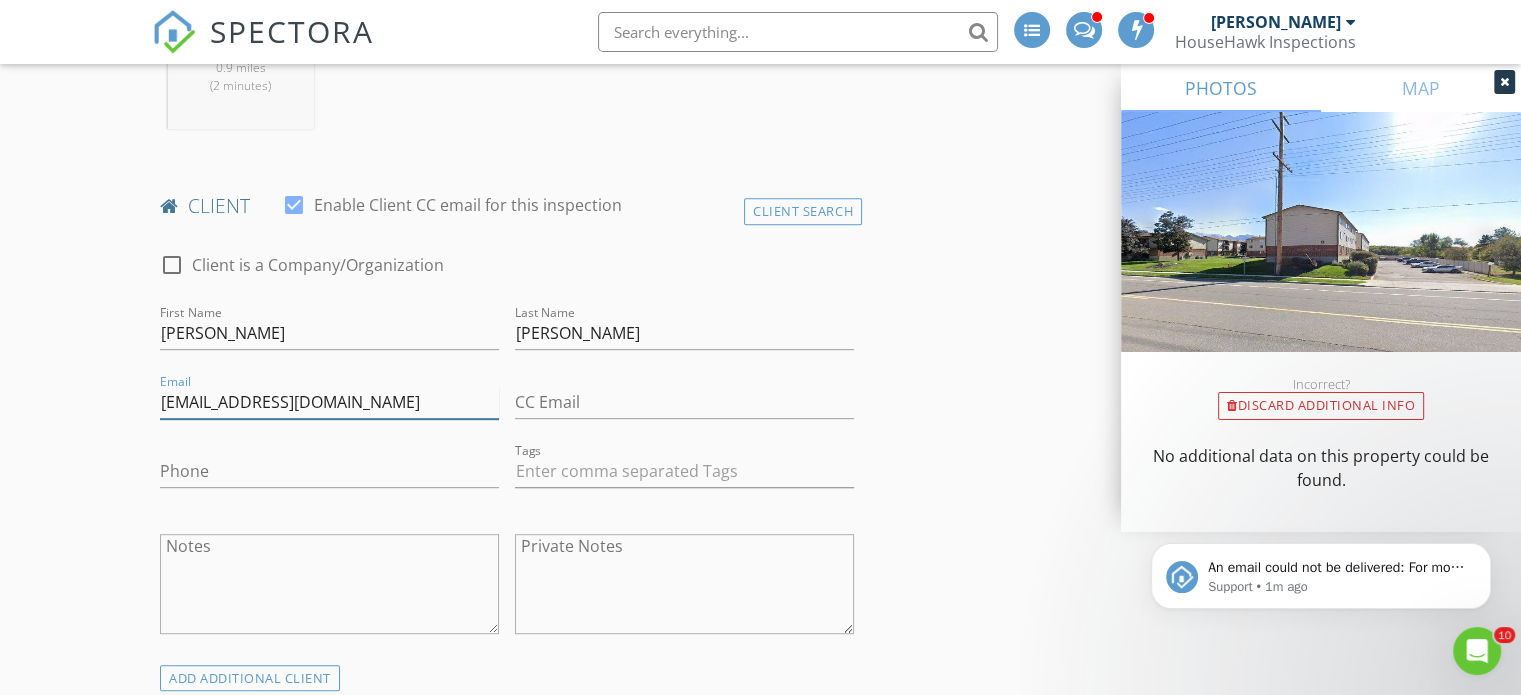 type on "mstratton317@gmail.com" 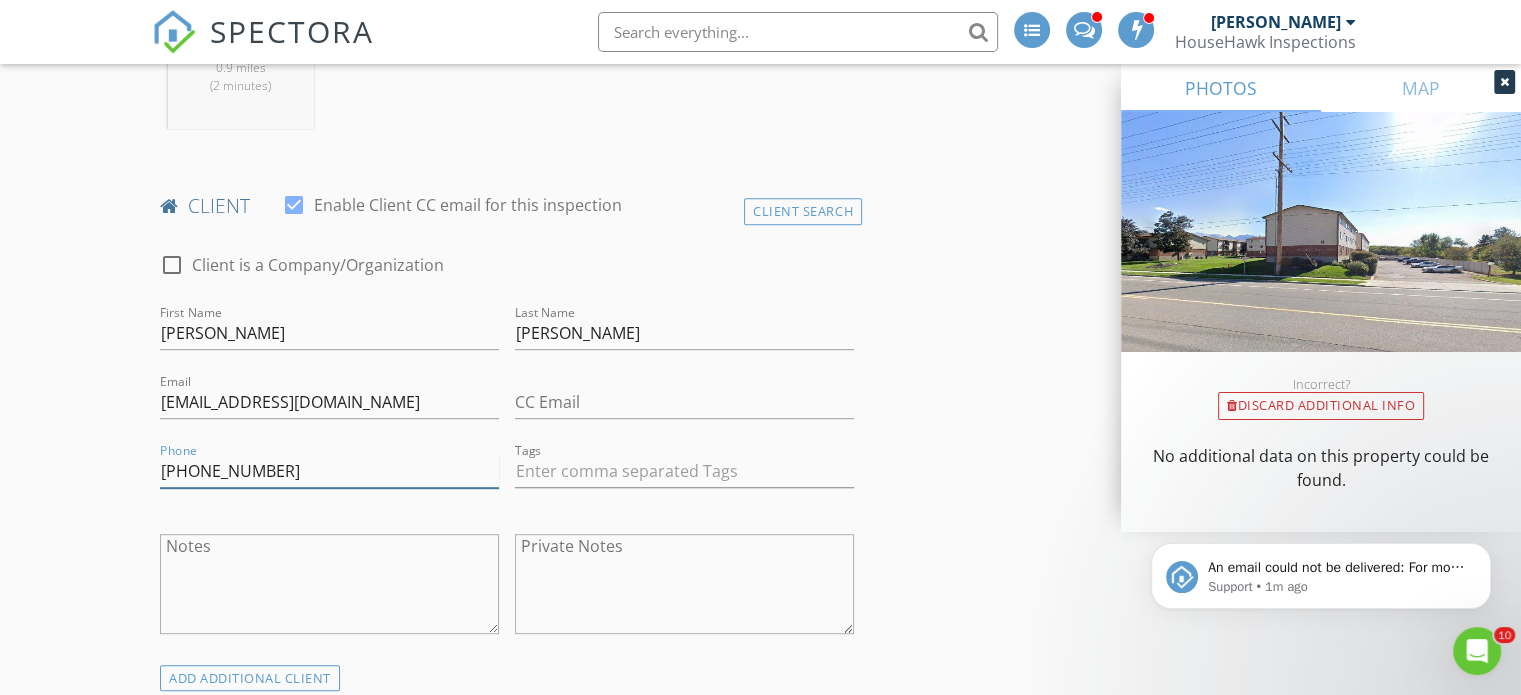 scroll, scrollTop: 1100, scrollLeft: 0, axis: vertical 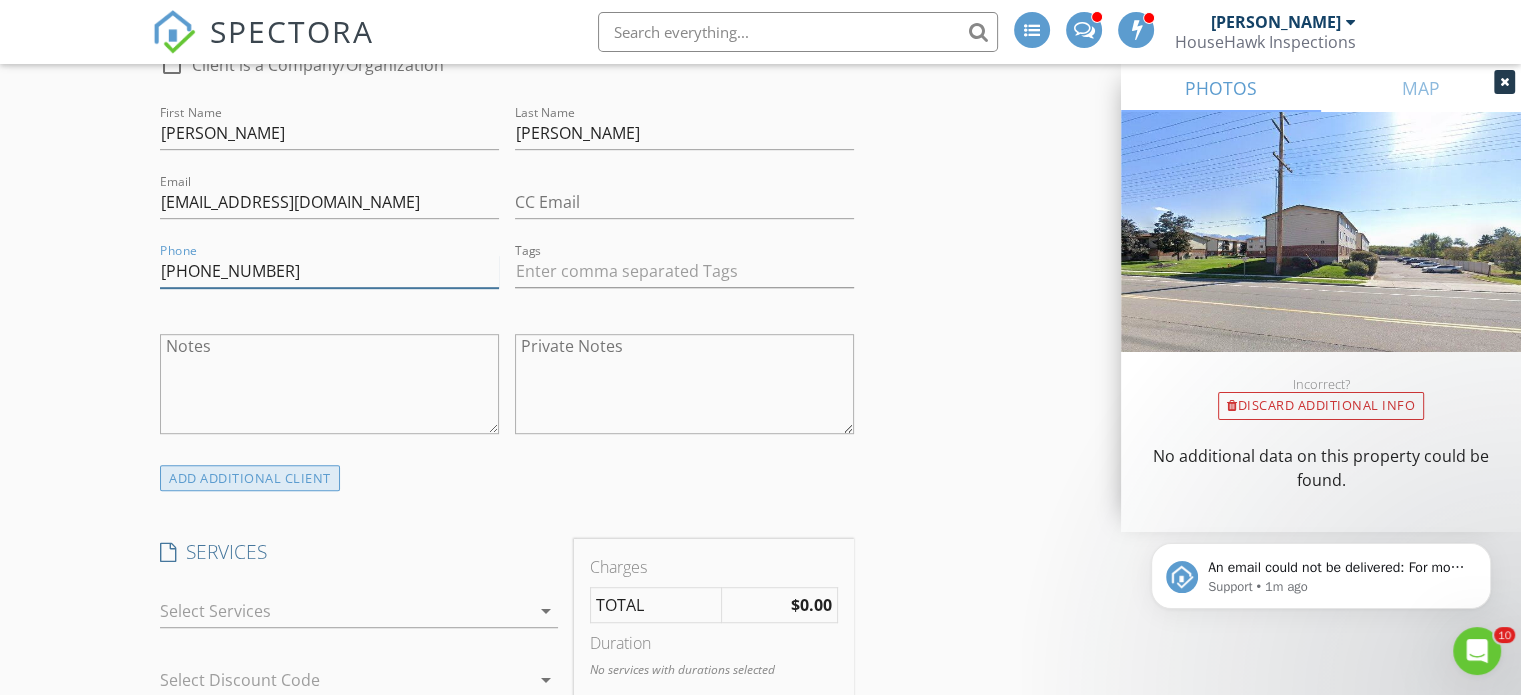 type on "702-467-4426" 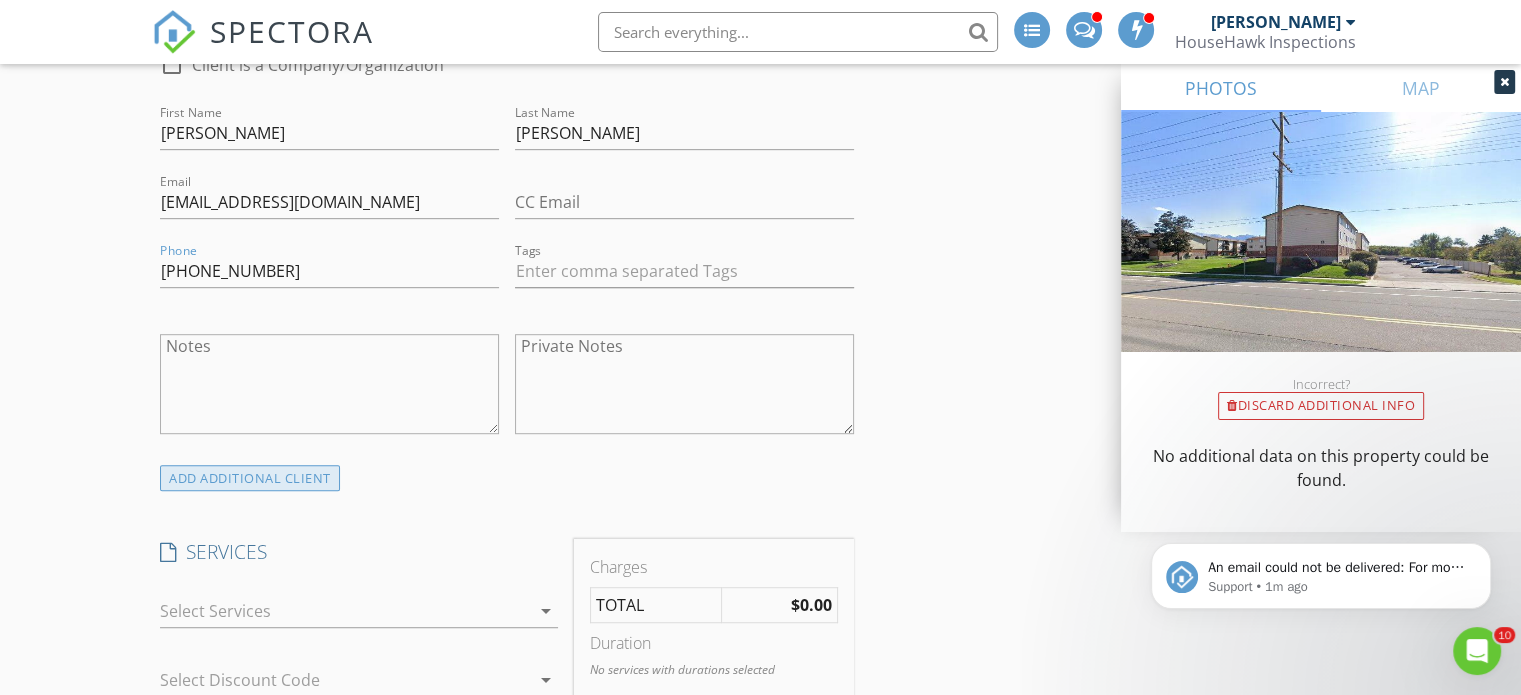 click on "ADD ADDITIONAL client" at bounding box center [250, 478] 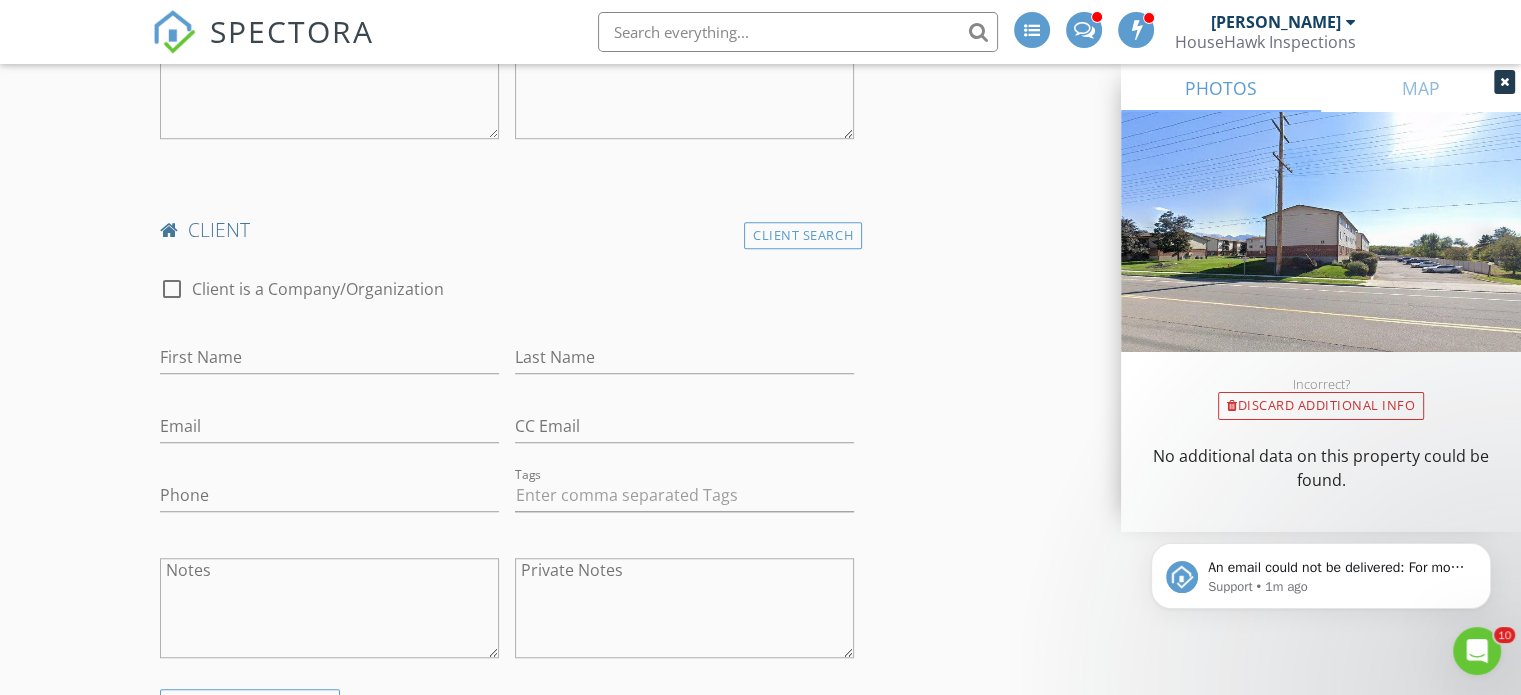 scroll, scrollTop: 1400, scrollLeft: 0, axis: vertical 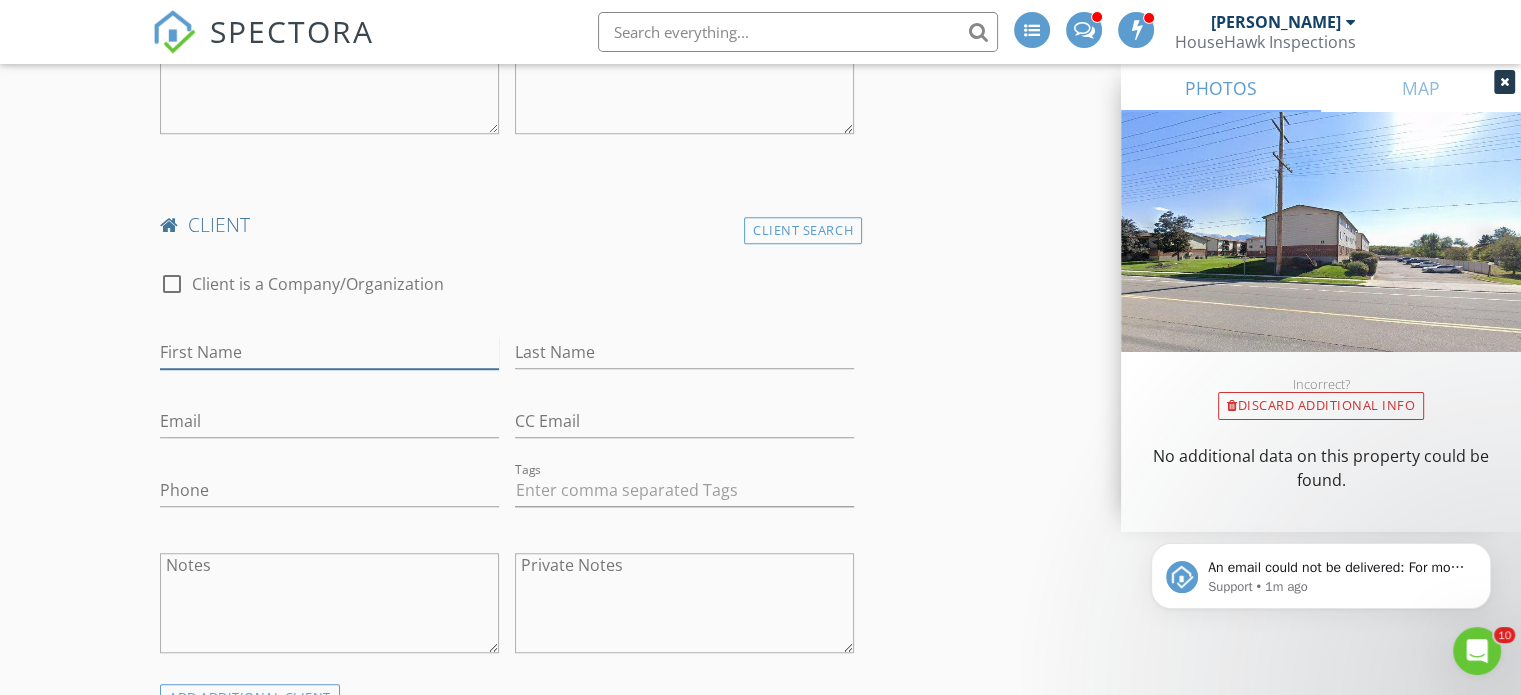 click on "First Name" at bounding box center [329, 352] 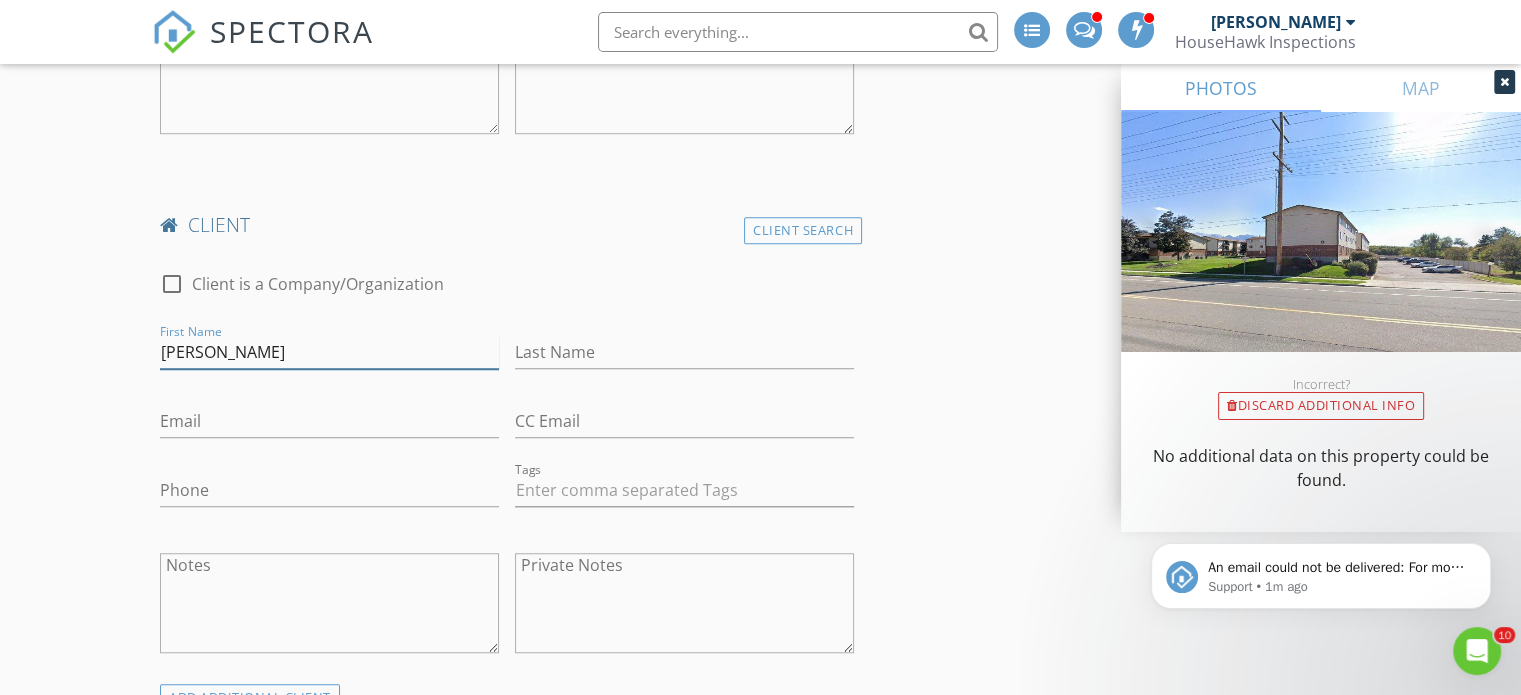 type on "Maggie" 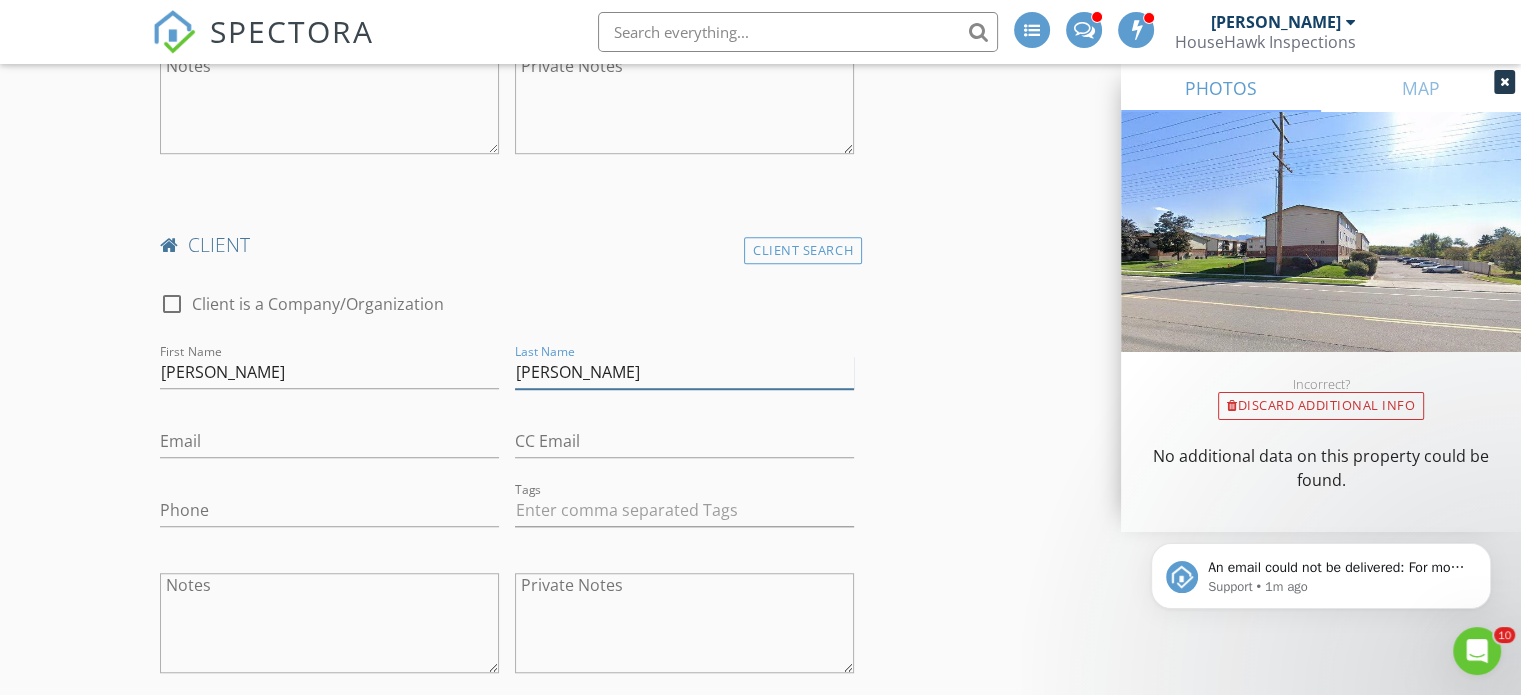 scroll, scrollTop: 1500, scrollLeft: 0, axis: vertical 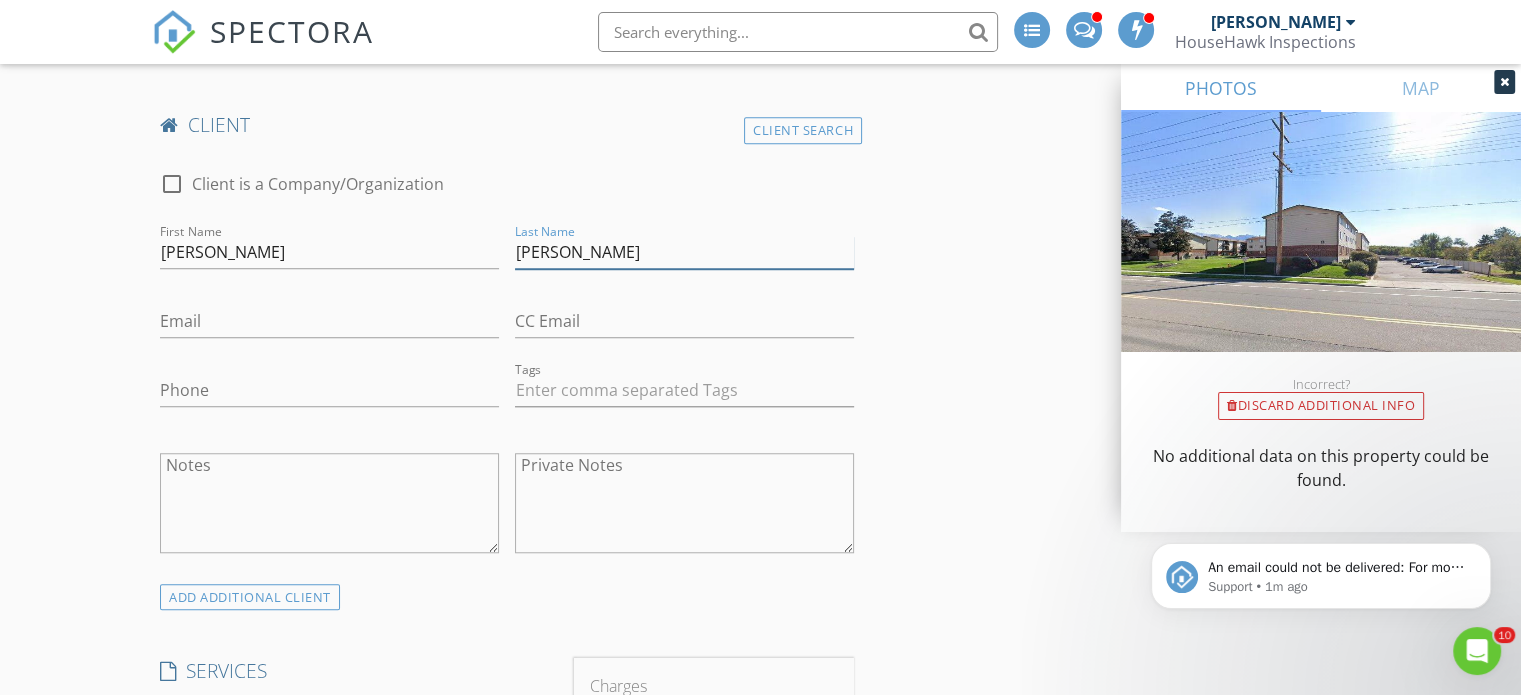 type on "Stratton" 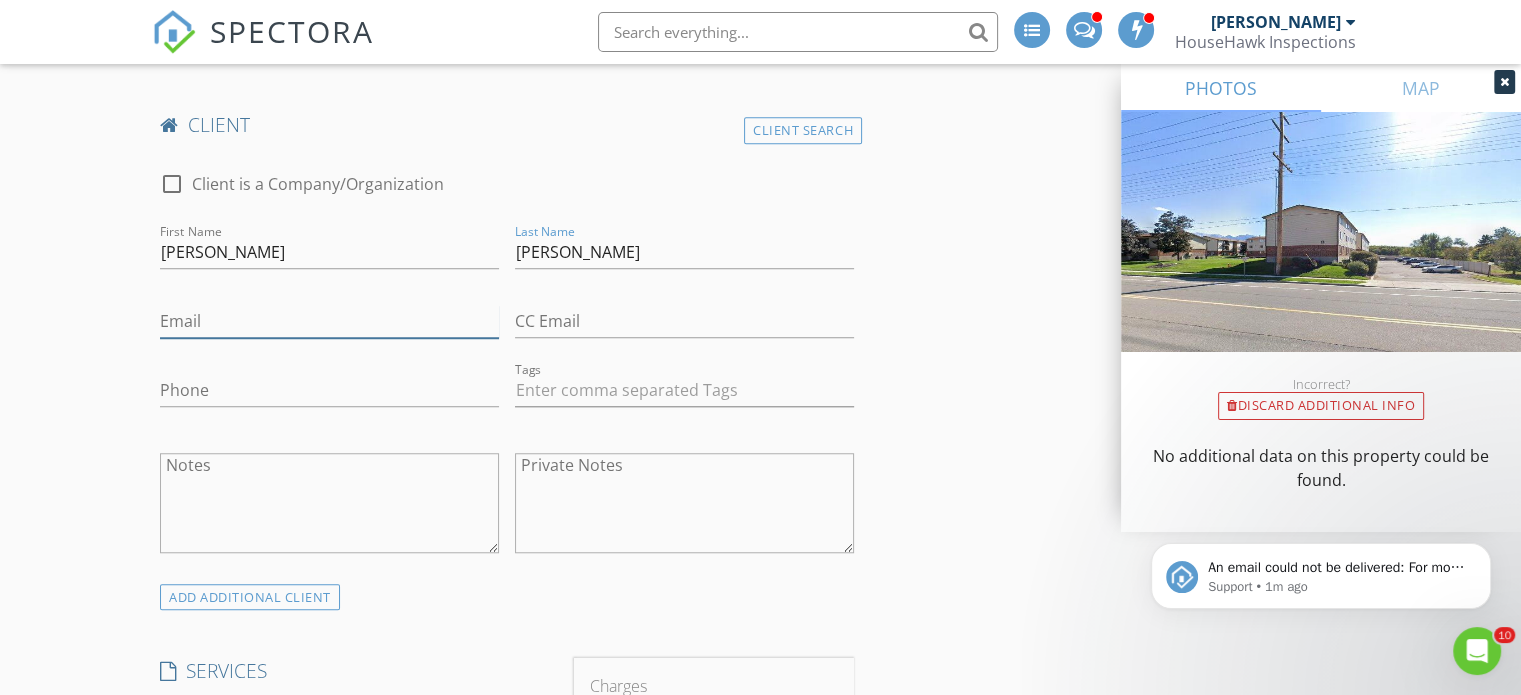 click on "Email" at bounding box center (329, 321) 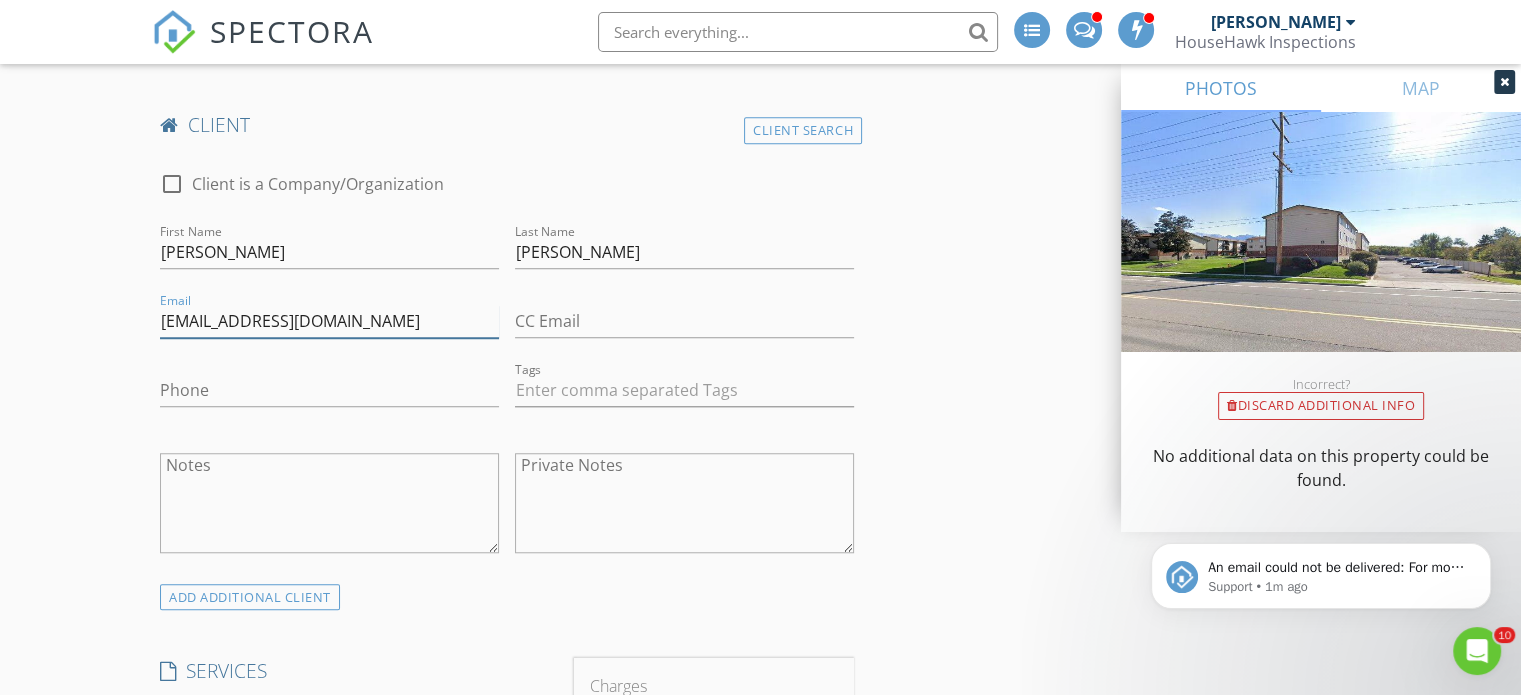 type on "bmaggie204@gmail.com" 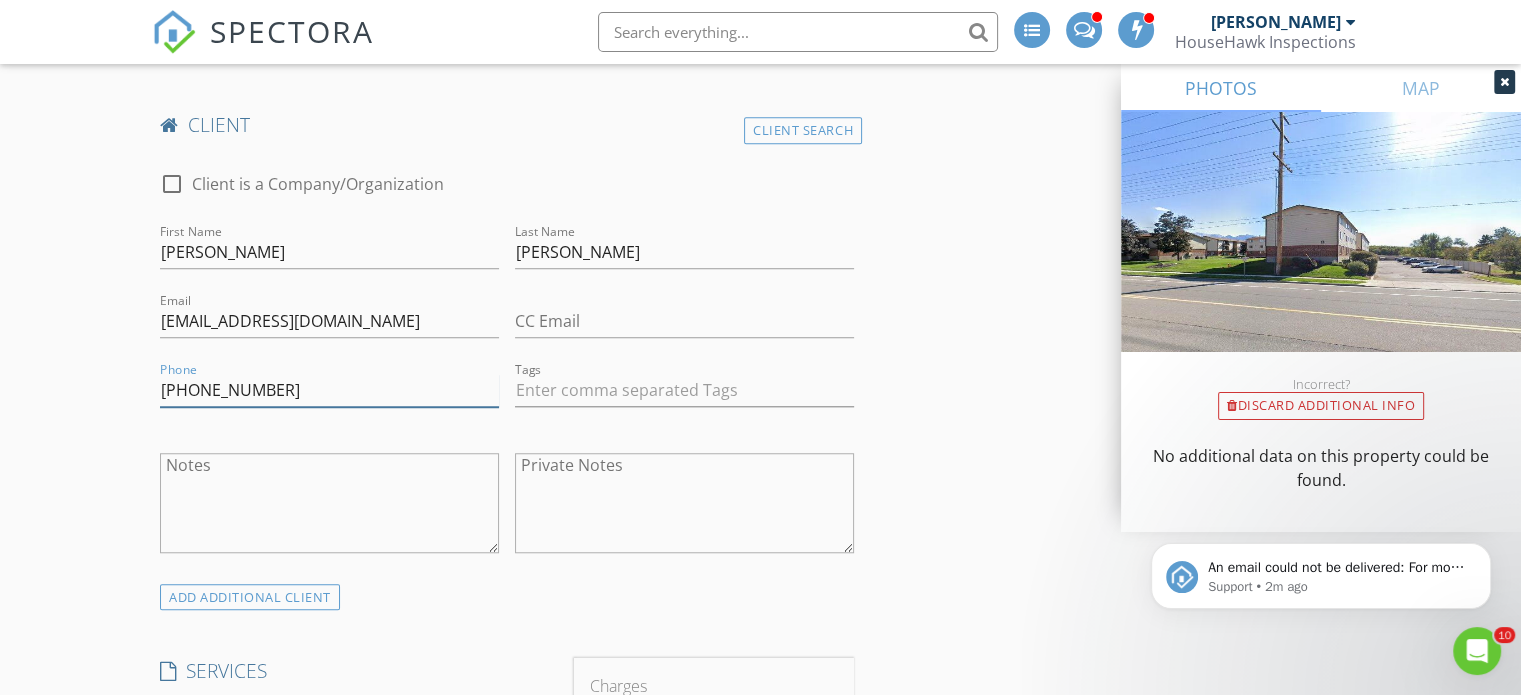 type on "618-402-3161" 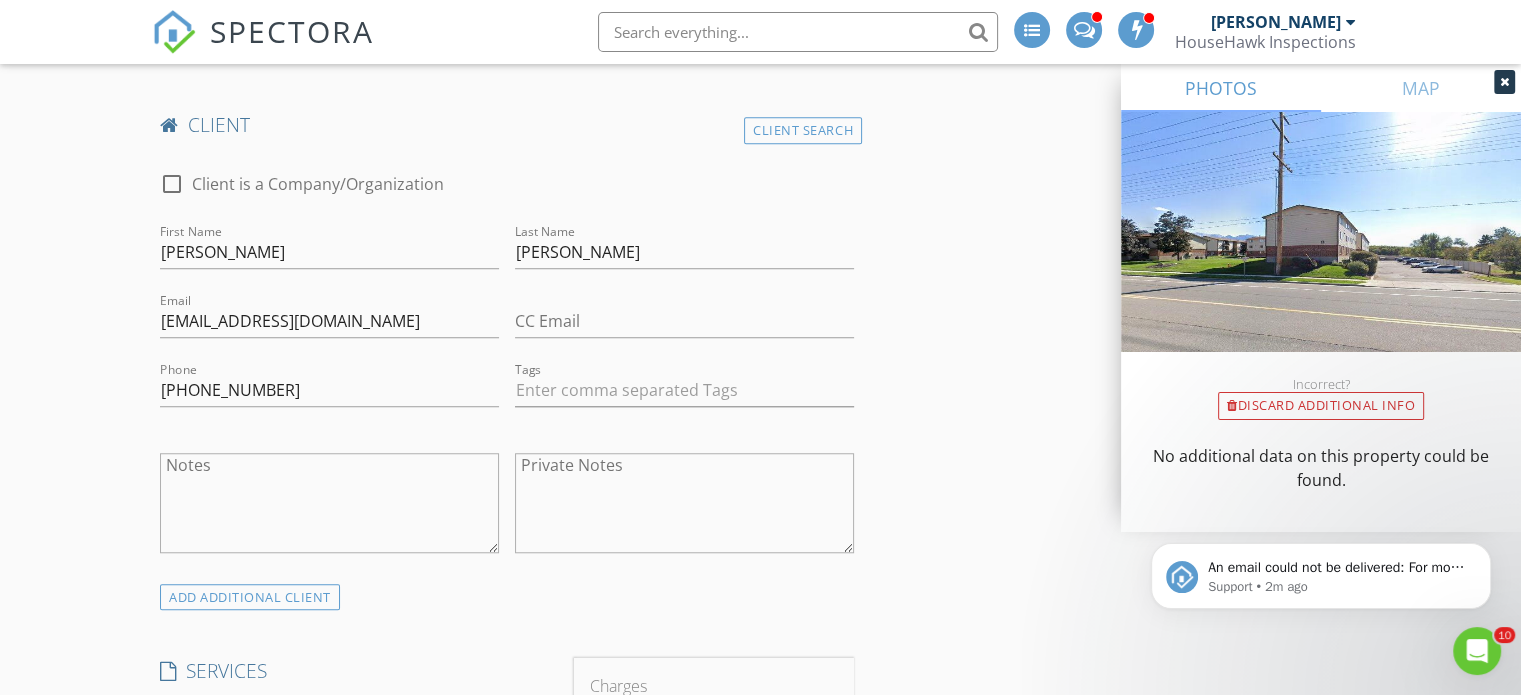 click on "New Inspection
INSPECTOR(S)
check_box   Andrew Gonzalez   PRIMARY   Andrew Gonzalez arrow_drop_down   check_box_outline_blank Andrew Gonzalez specifically requested
Date/Time
07/15/2025 10:30 AM
Location
Address Search       Address 1108 E 6600 S   Unit b3   City Murray   State UT   Zip 84121   County Salt Lake     Square Feet   Year Built   Foundation arrow_drop_down     Andrew Gonzalez     0.9 miles     (2 minutes)
client
check_box Enable Client CC email for this inspection   Client Search     check_box_outline_blank Client is a Company/Organization     First Name Mitchell   Last Name Stratton   Email mstratton317@gmail.com   CC Email   Phone 702-467-4426         Tags         Notes   Private Notes
client
Client Search     check_box_outline_blank Client is a Company/Organization     First Name Maggie   Last Name" at bounding box center (760, 755) 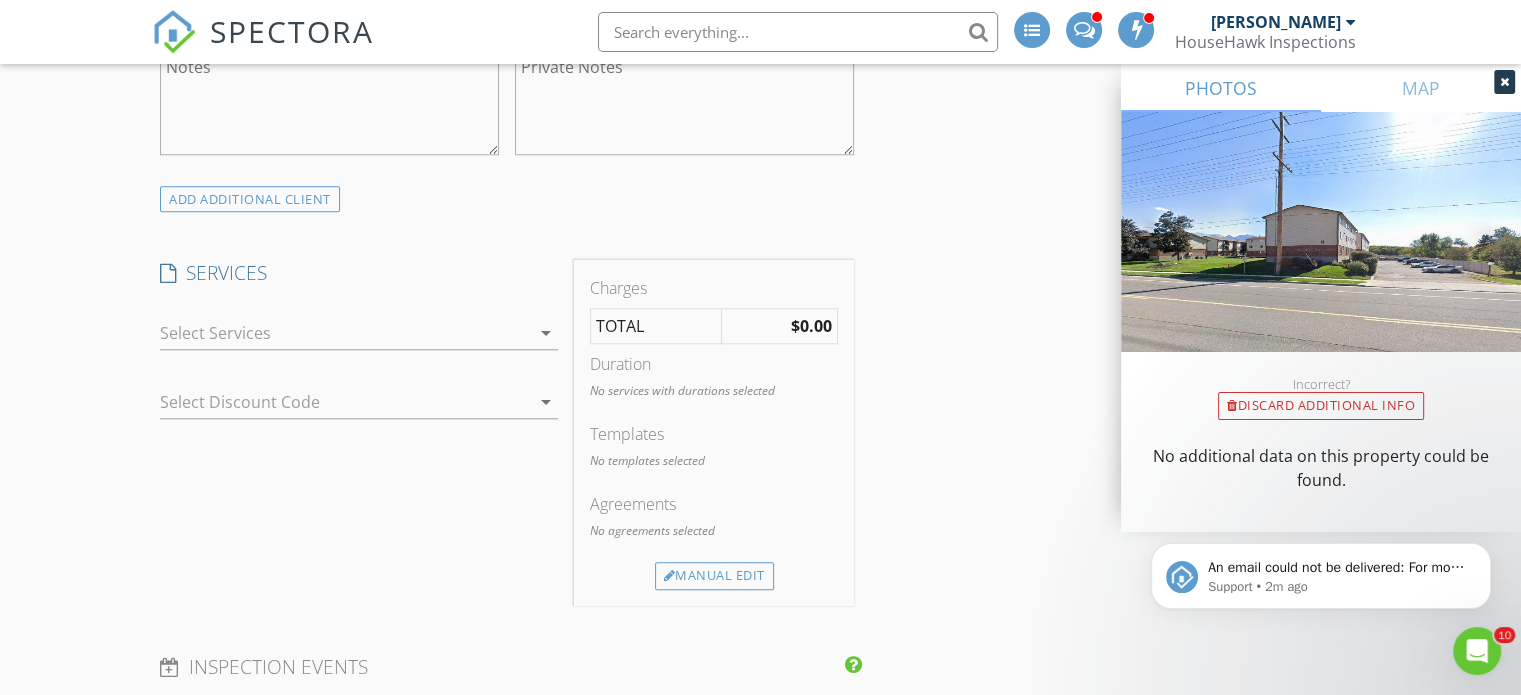 scroll, scrollTop: 1900, scrollLeft: 0, axis: vertical 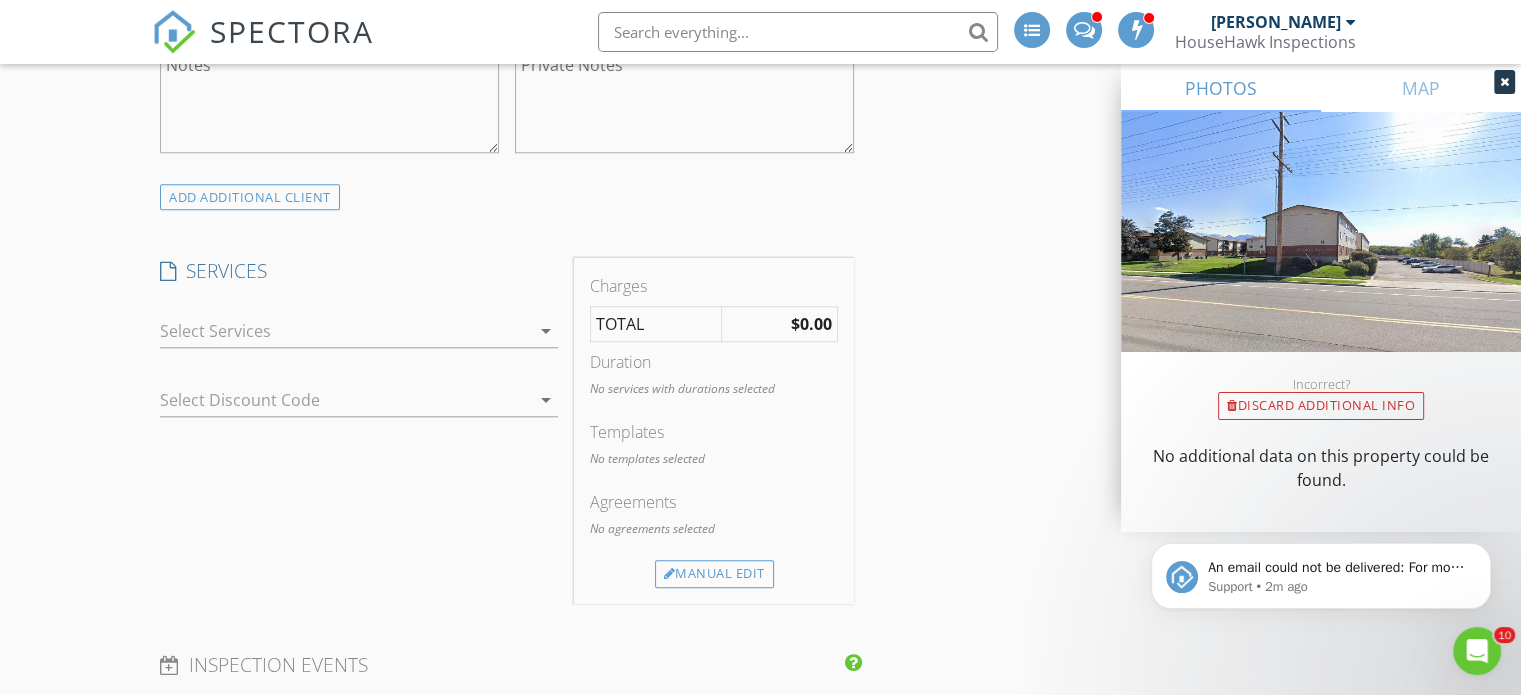 click at bounding box center [345, 331] 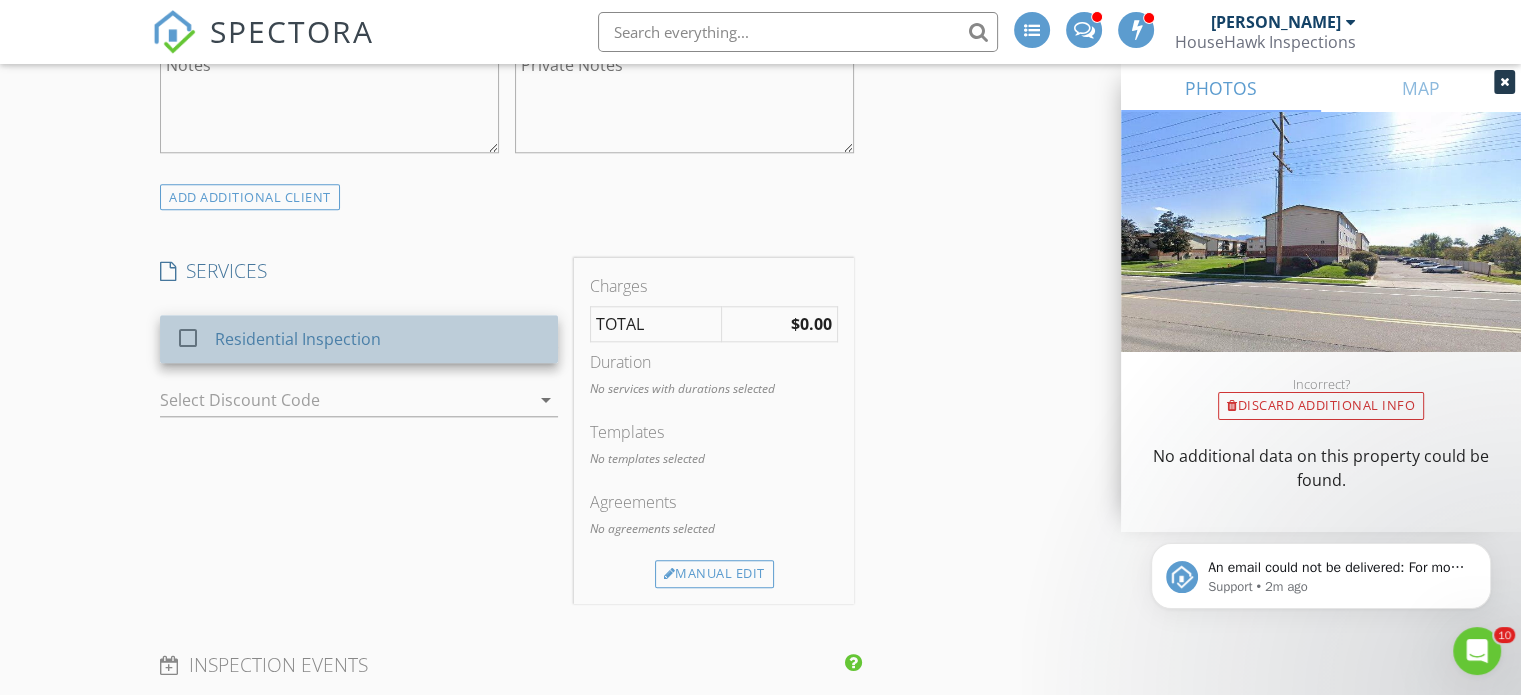 click at bounding box center (192, 355) 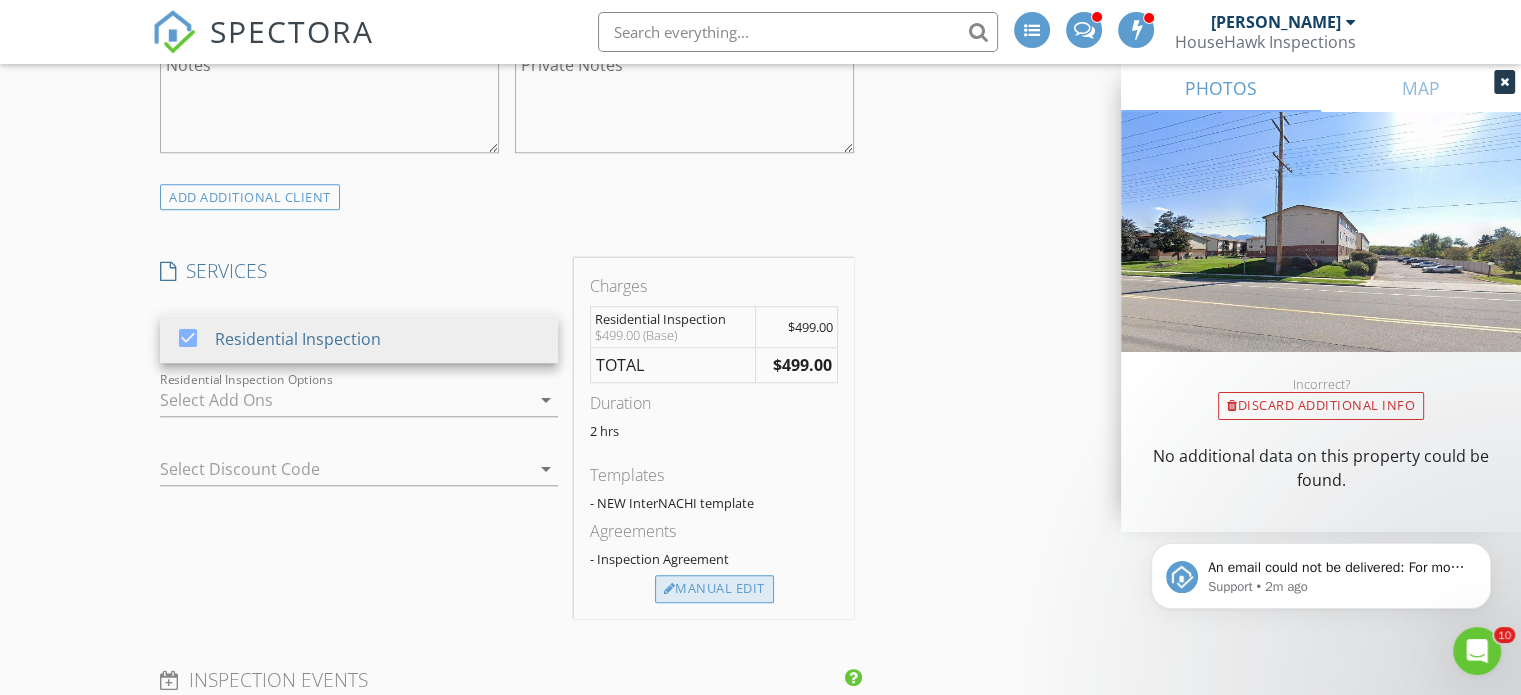 click on "Manual Edit" at bounding box center (714, 589) 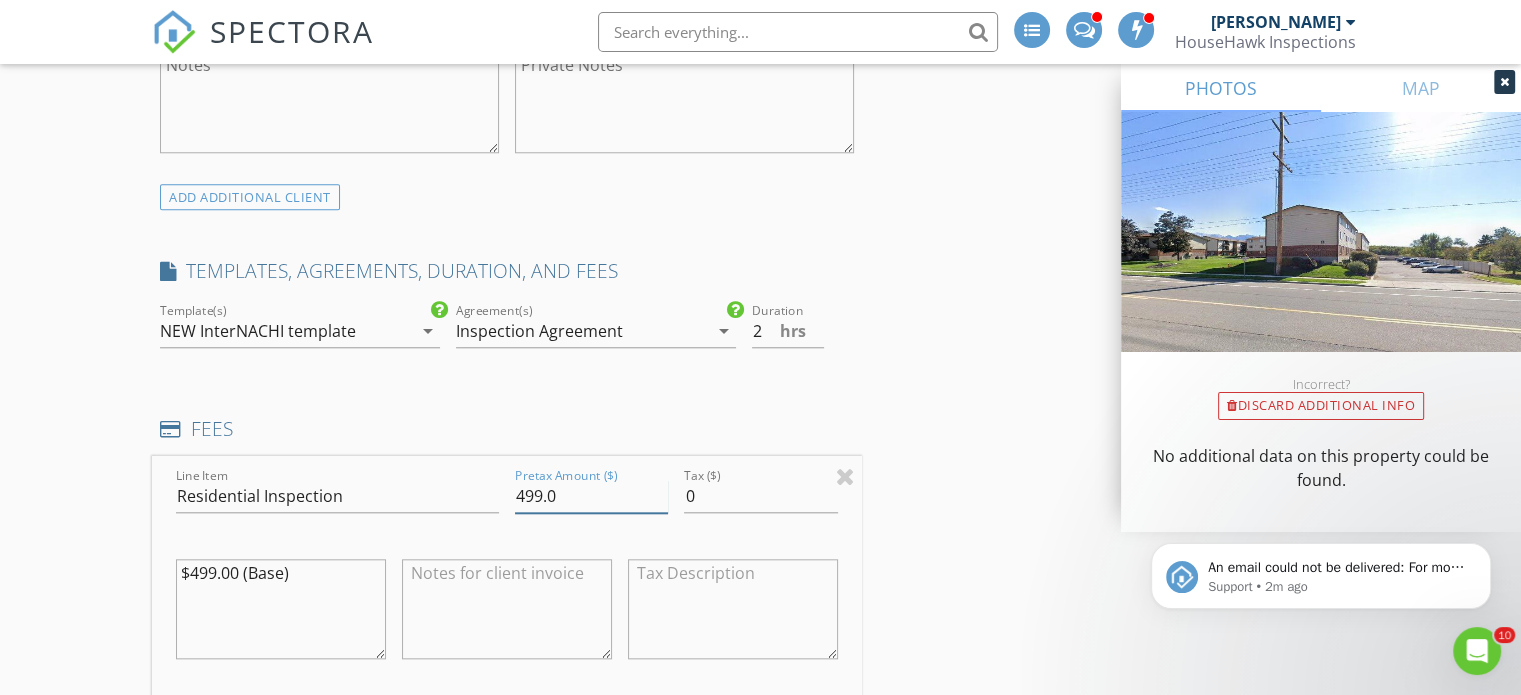 click on "499.0" at bounding box center [591, 496] 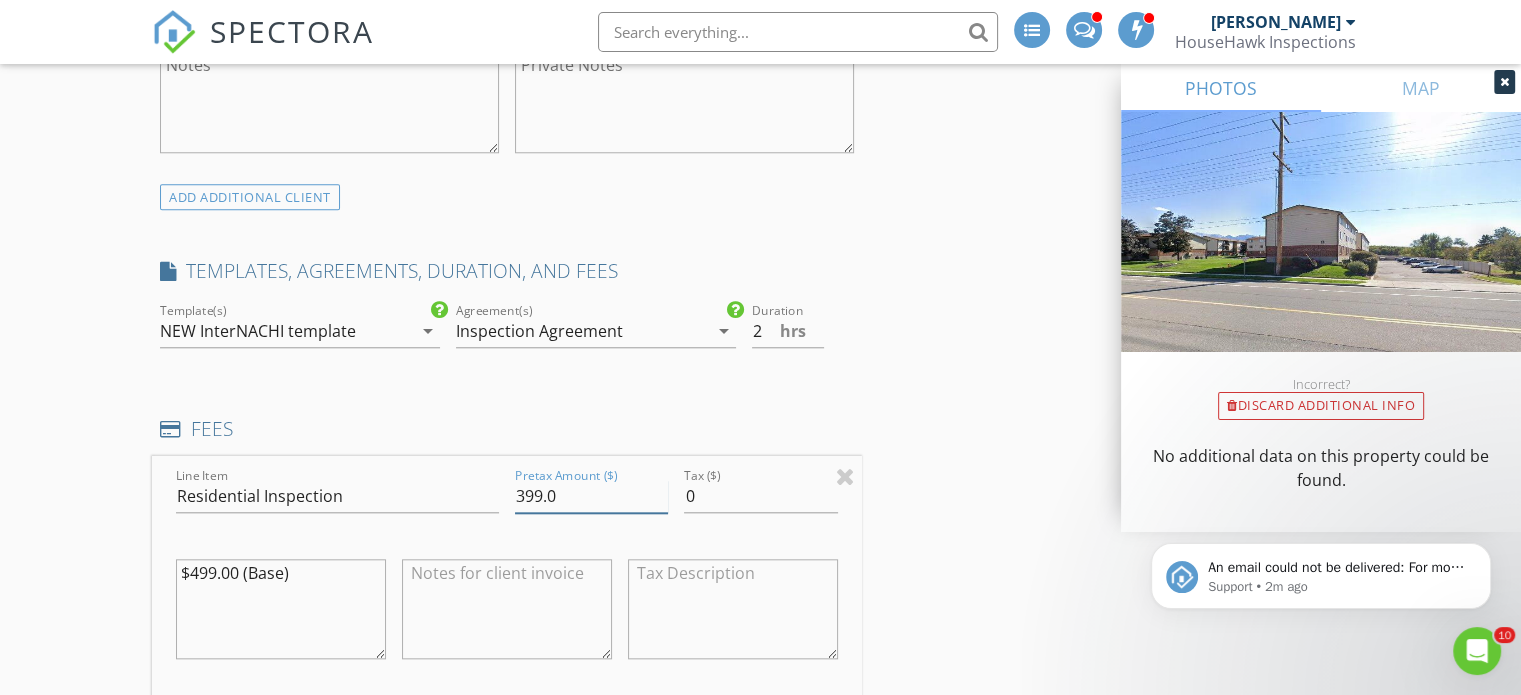 type on "399.0" 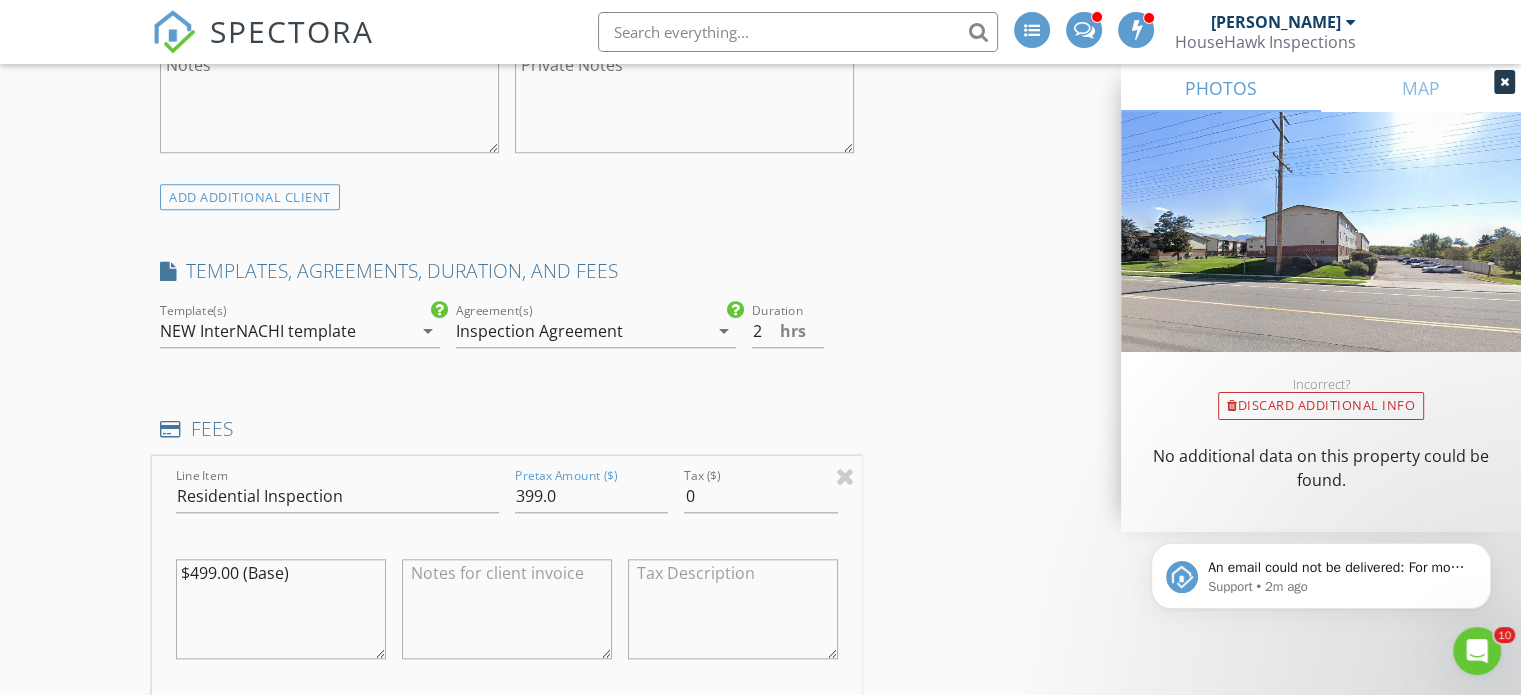 click at bounding box center (507, 609) 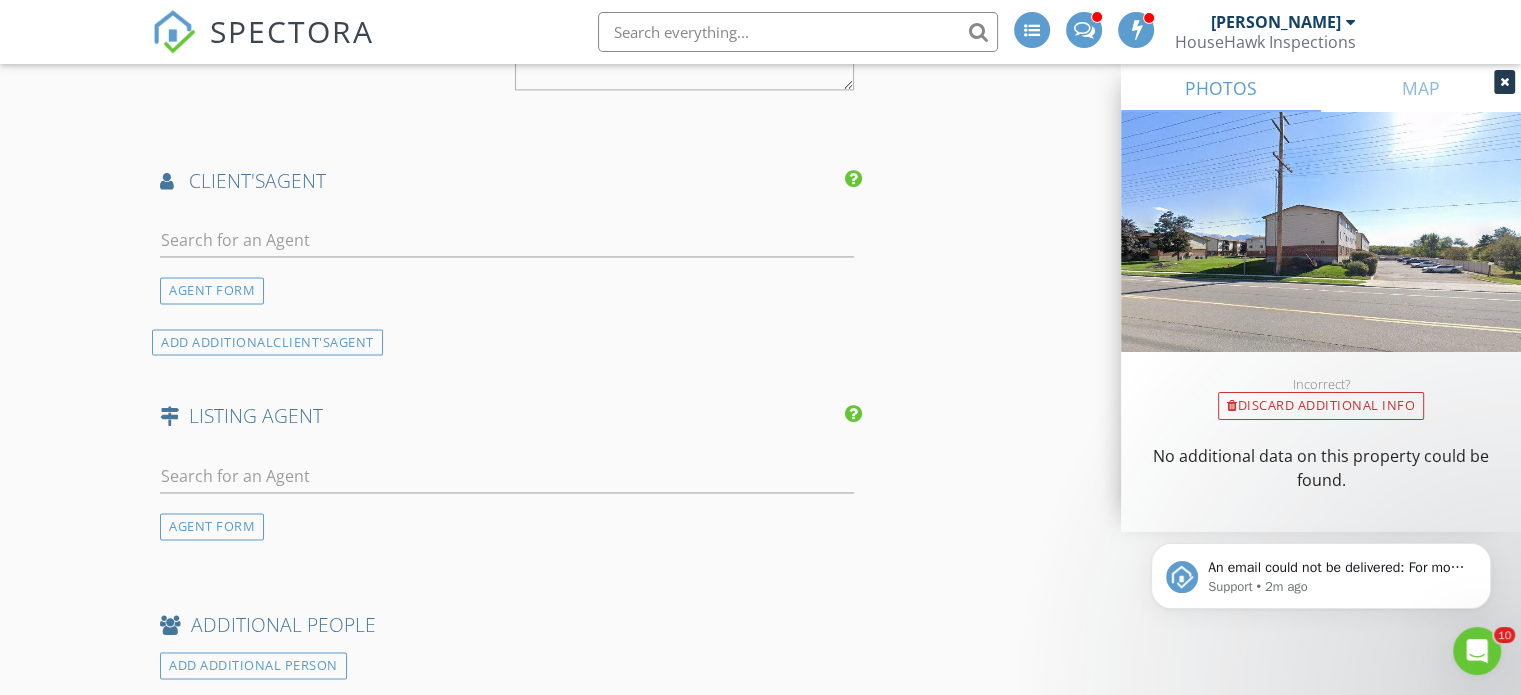 scroll, scrollTop: 3000, scrollLeft: 0, axis: vertical 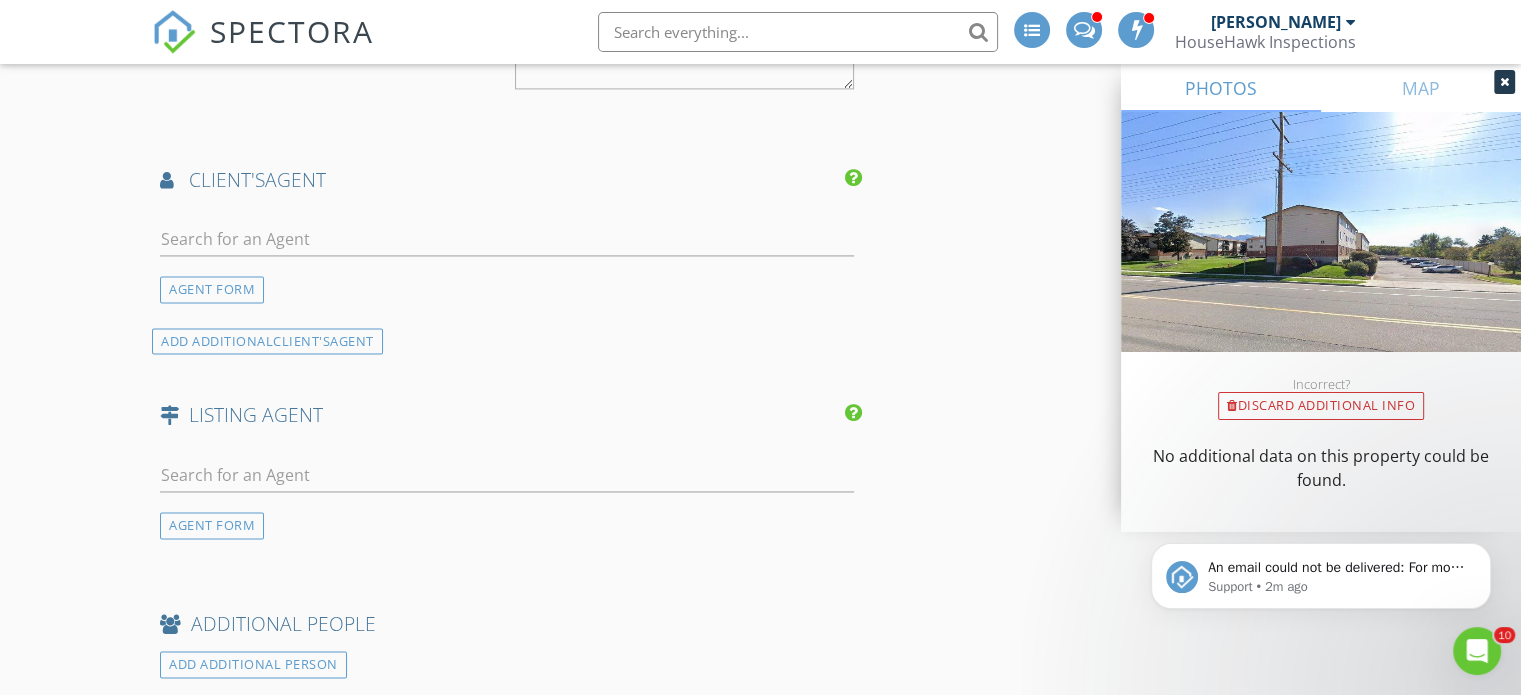 type on "$100 agent referral discount added." 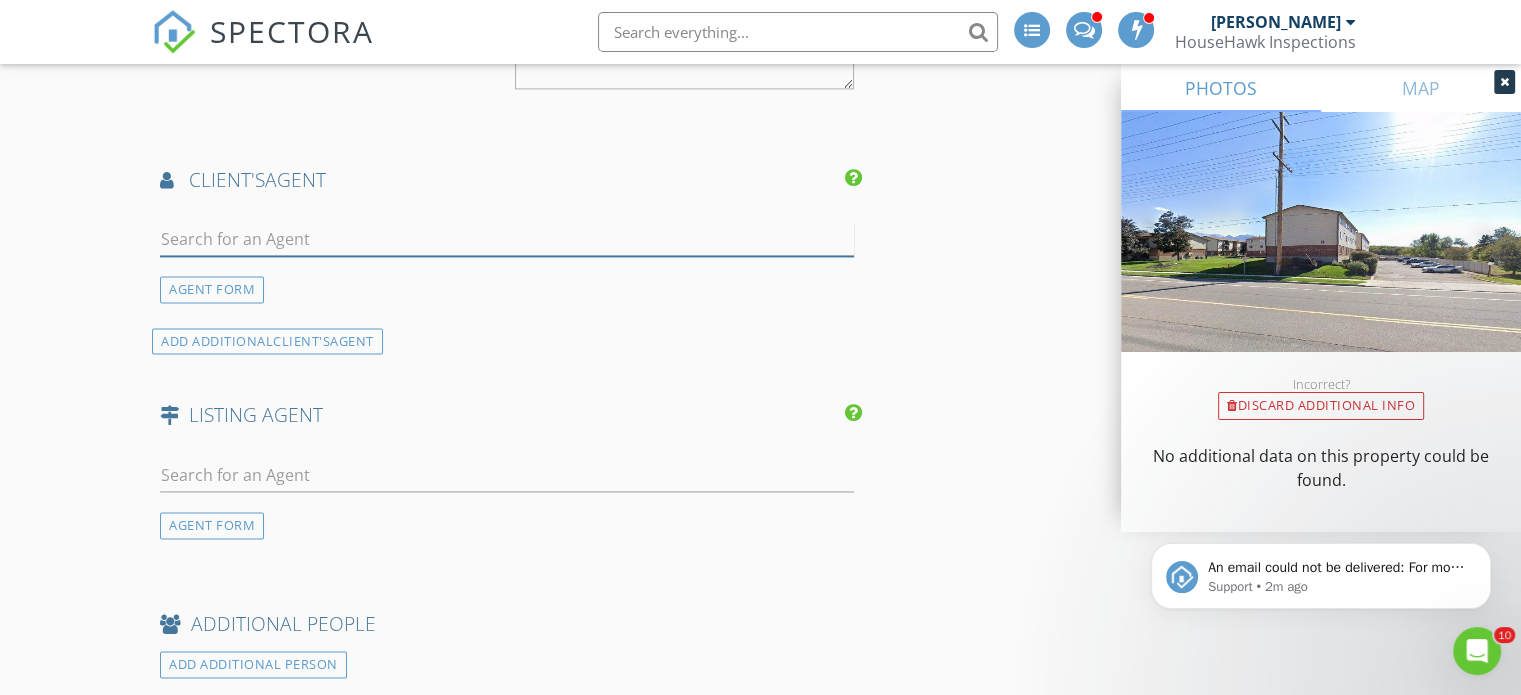 click at bounding box center [507, 239] 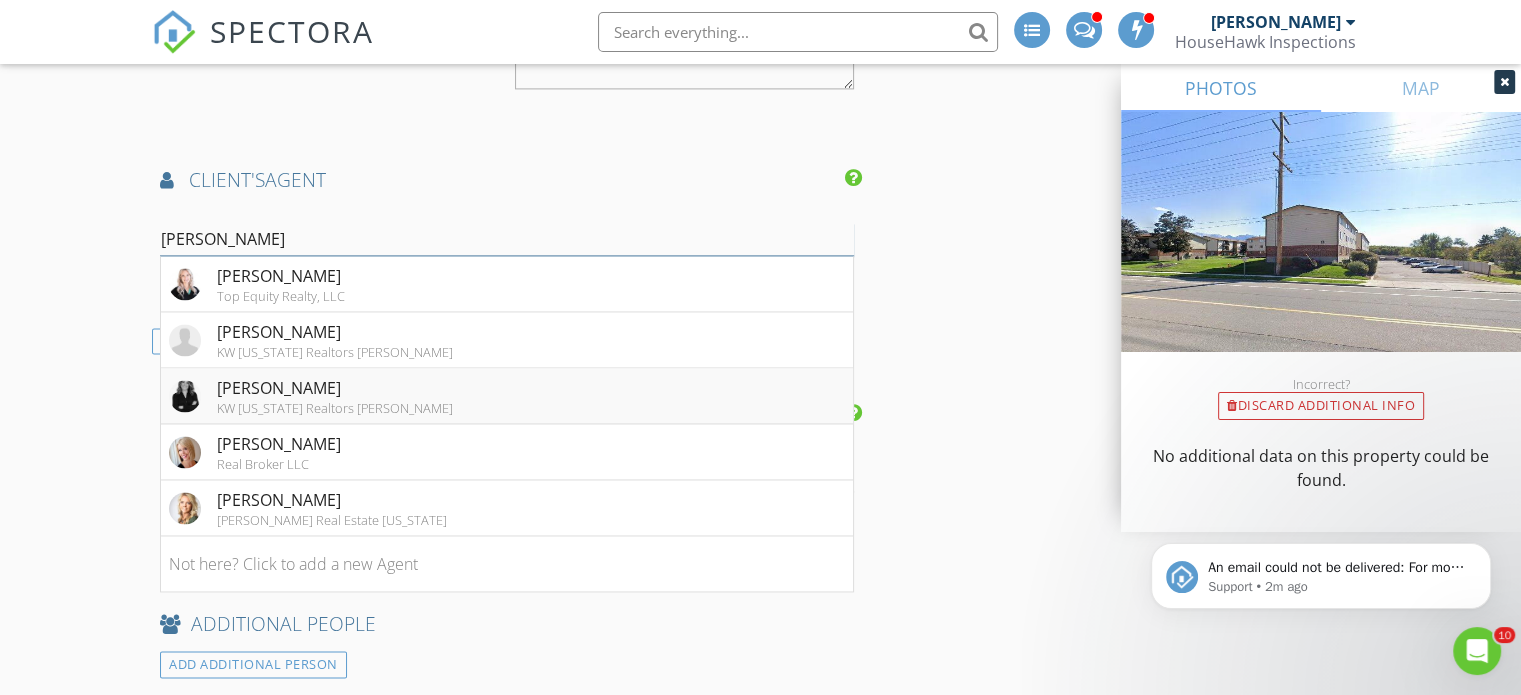 type on "rachel" 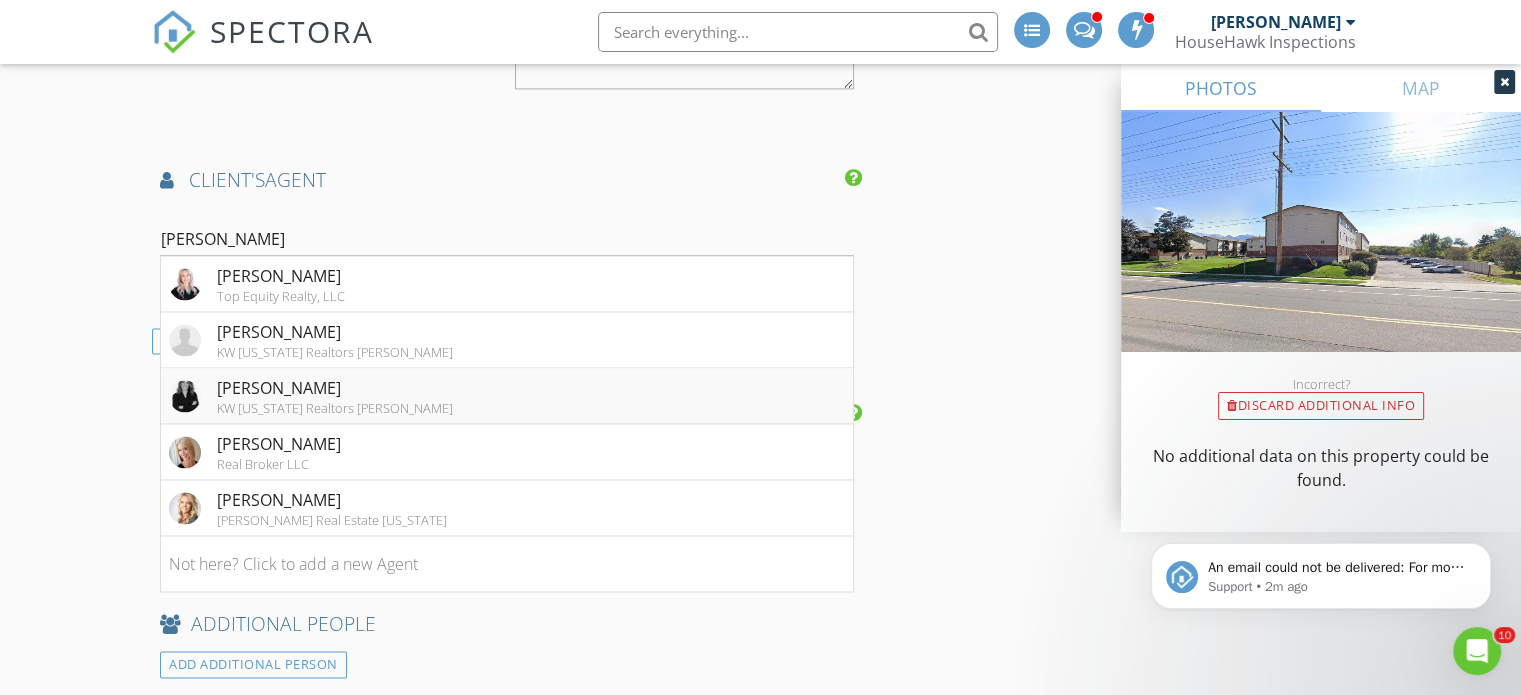 click on "Rachel Eliason" at bounding box center [335, 388] 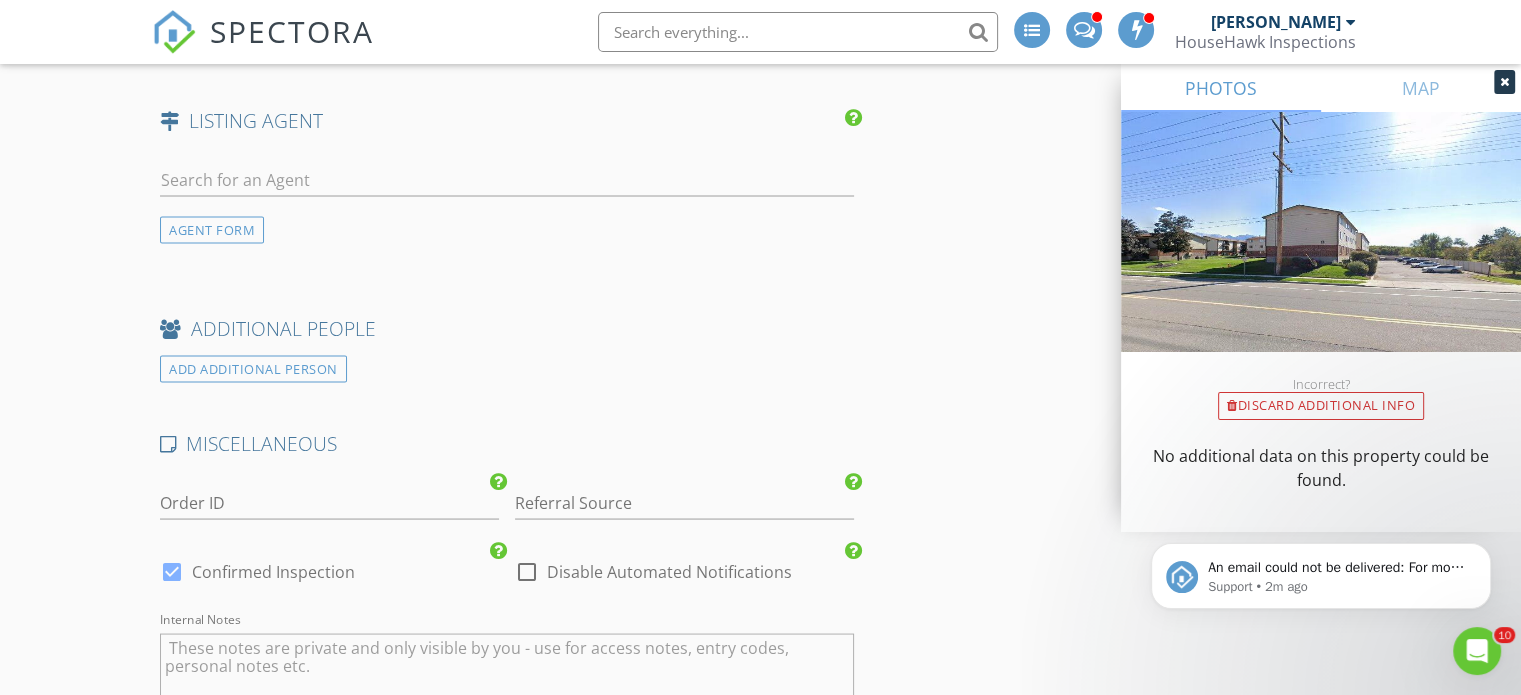 scroll, scrollTop: 3700, scrollLeft: 0, axis: vertical 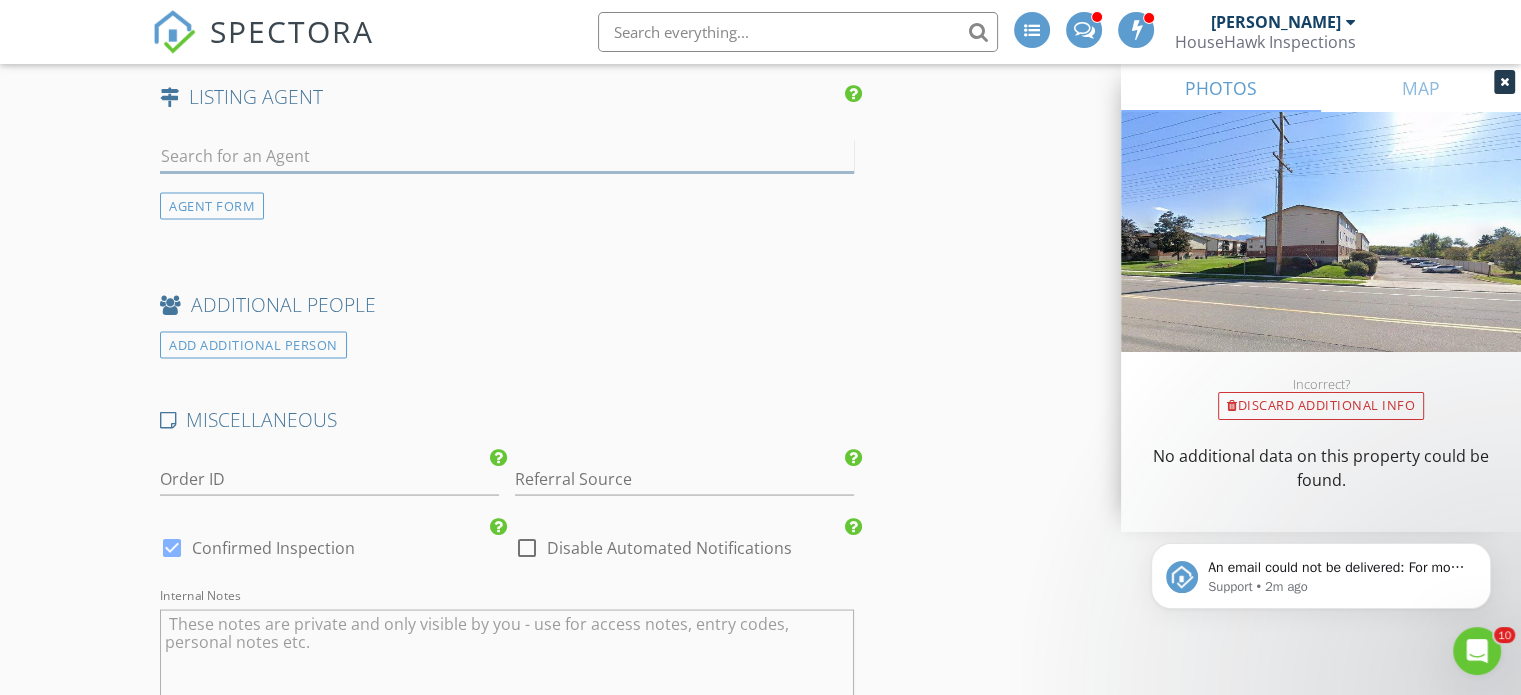 click at bounding box center (507, 155) 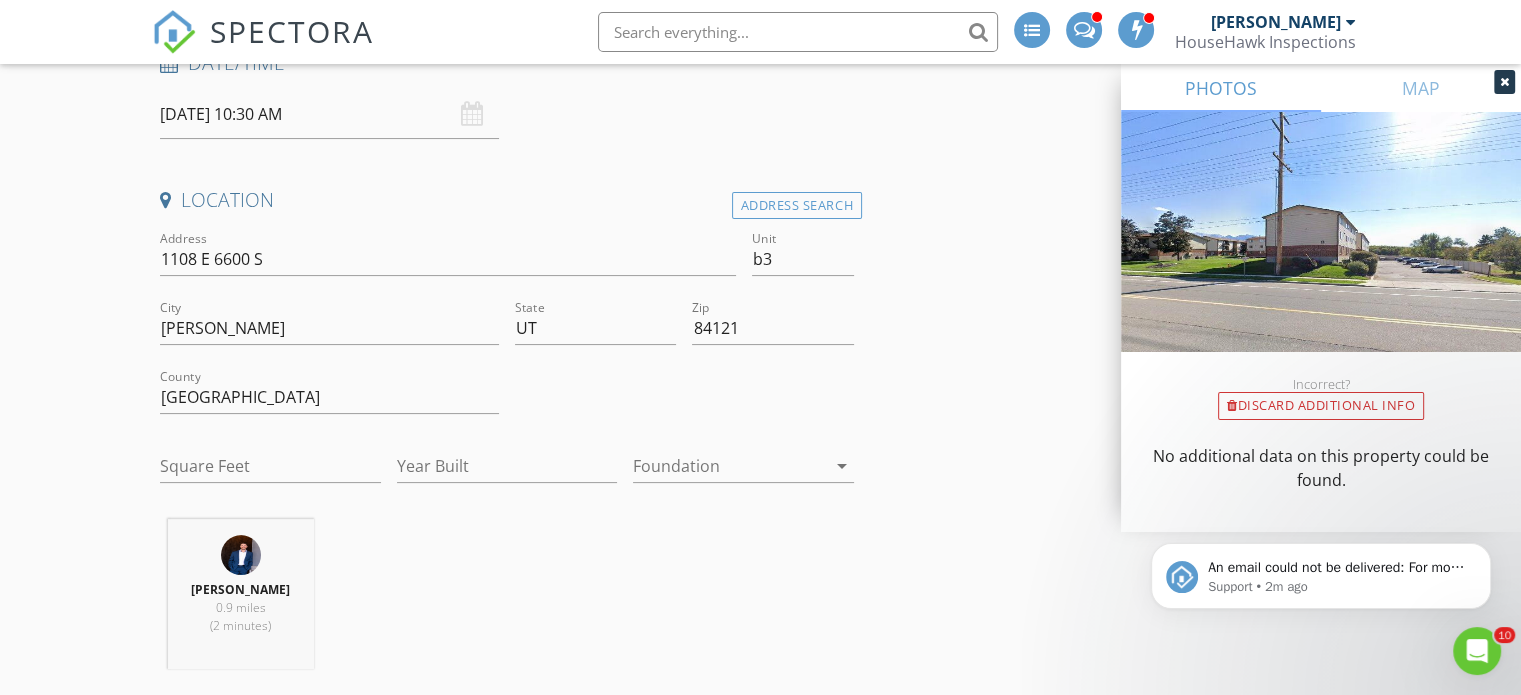 scroll, scrollTop: 400, scrollLeft: 0, axis: vertical 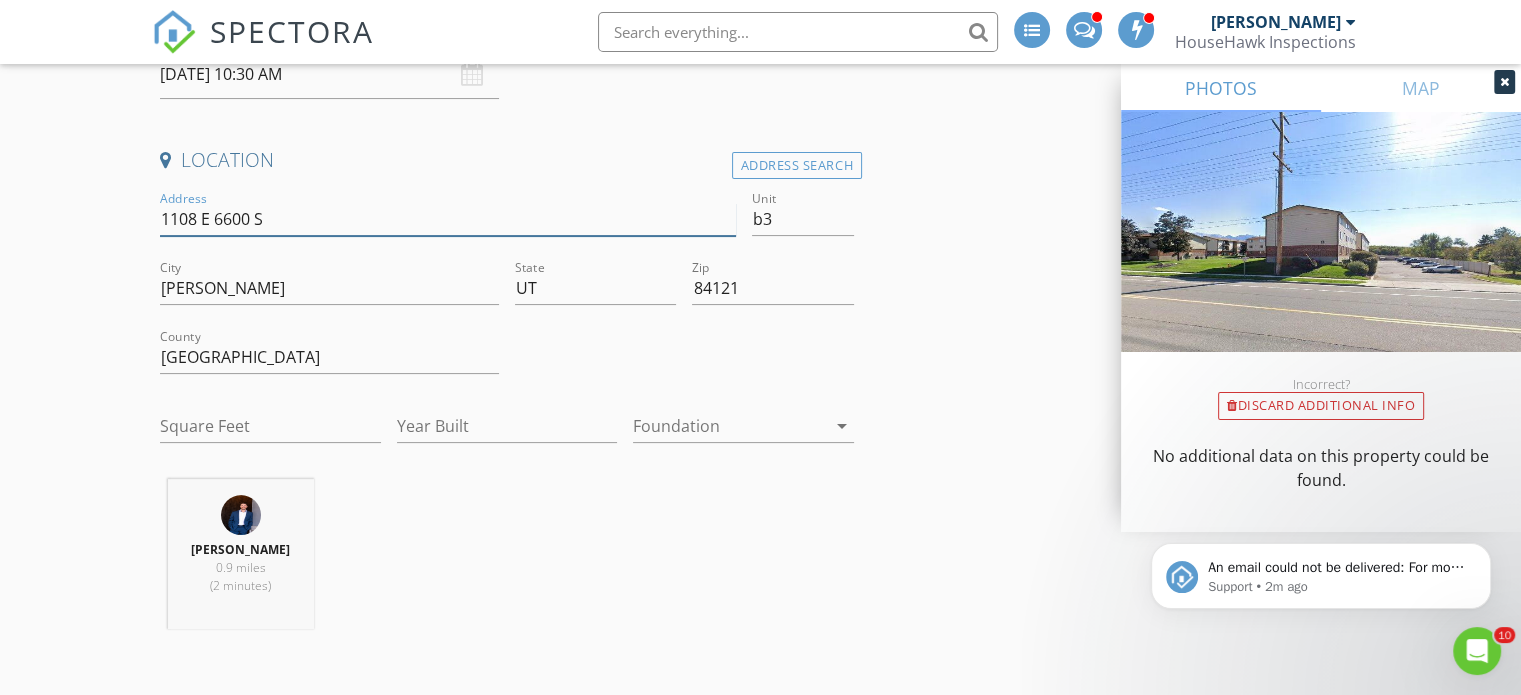 click on "1108 E 6600 S" at bounding box center [447, 219] 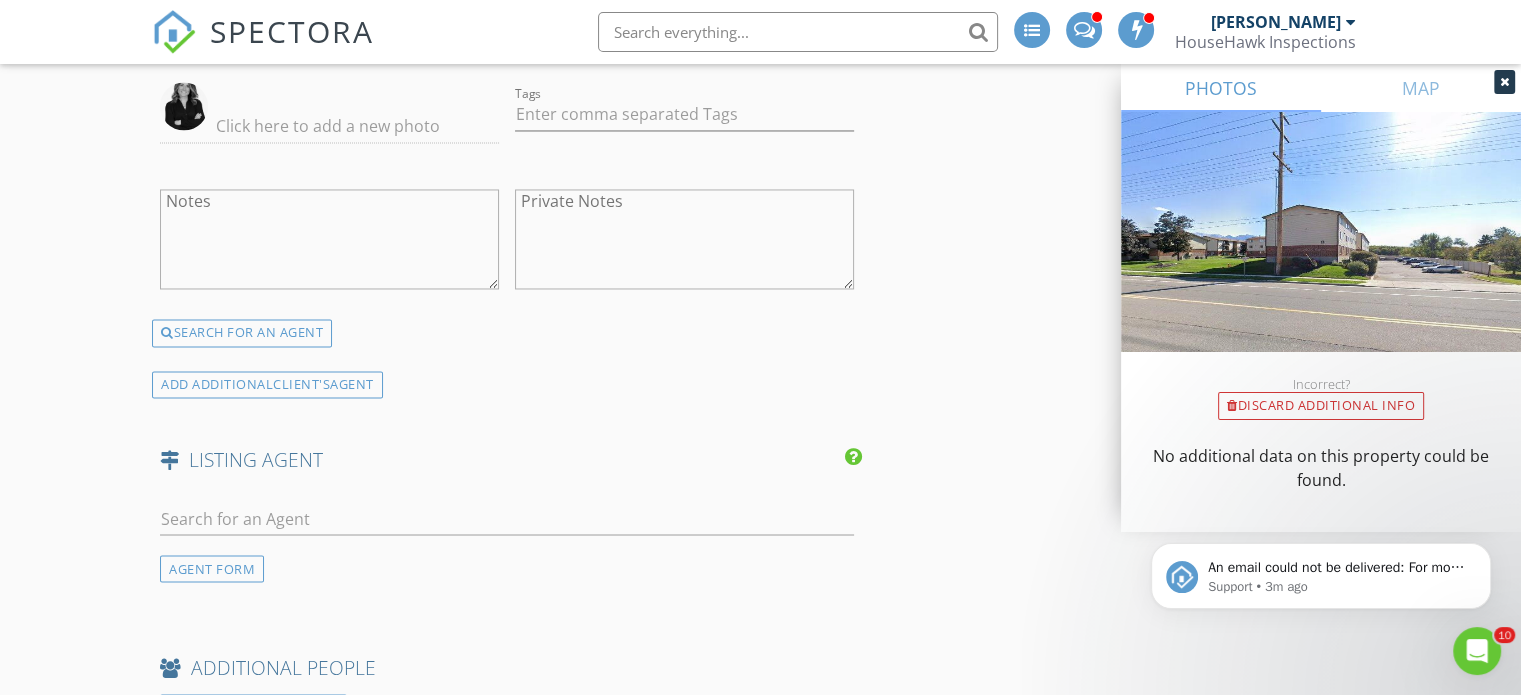 scroll, scrollTop: 3600, scrollLeft: 0, axis: vertical 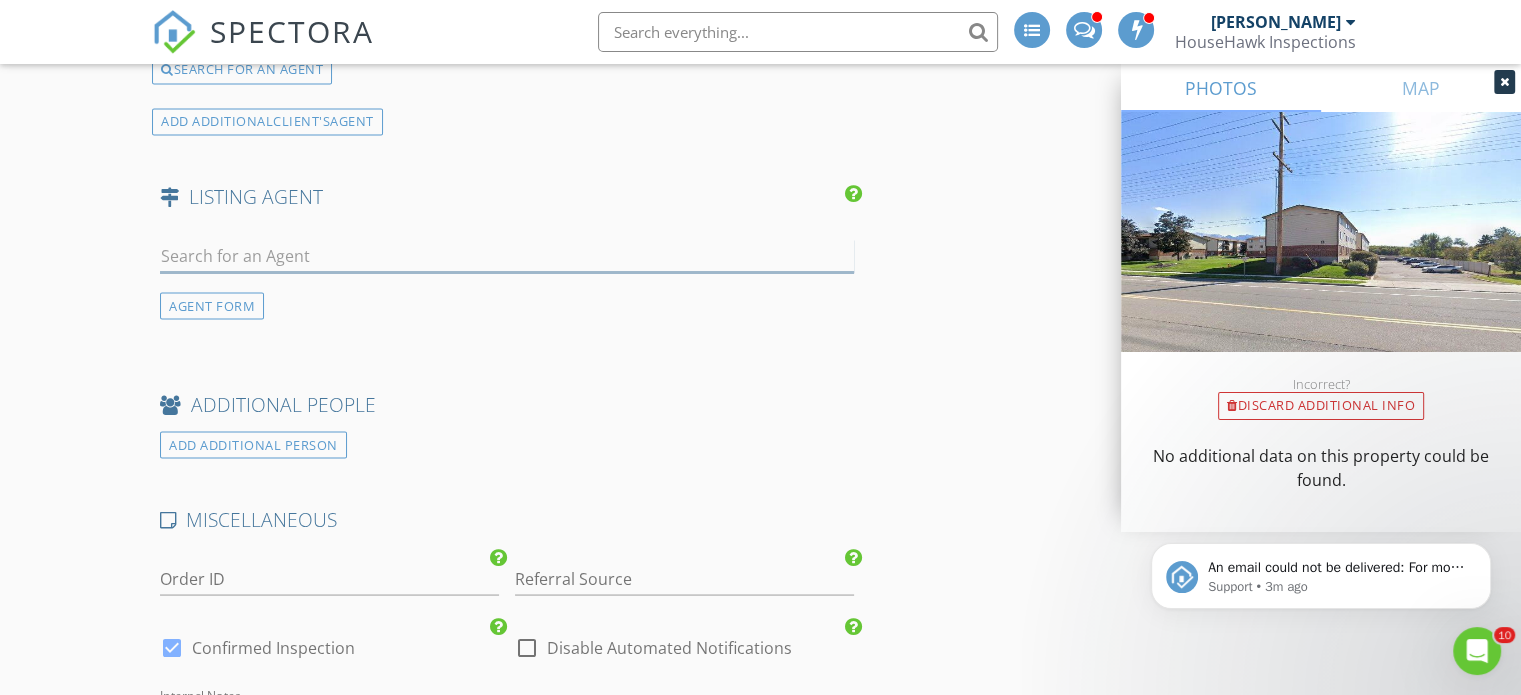 click at bounding box center [507, 255] 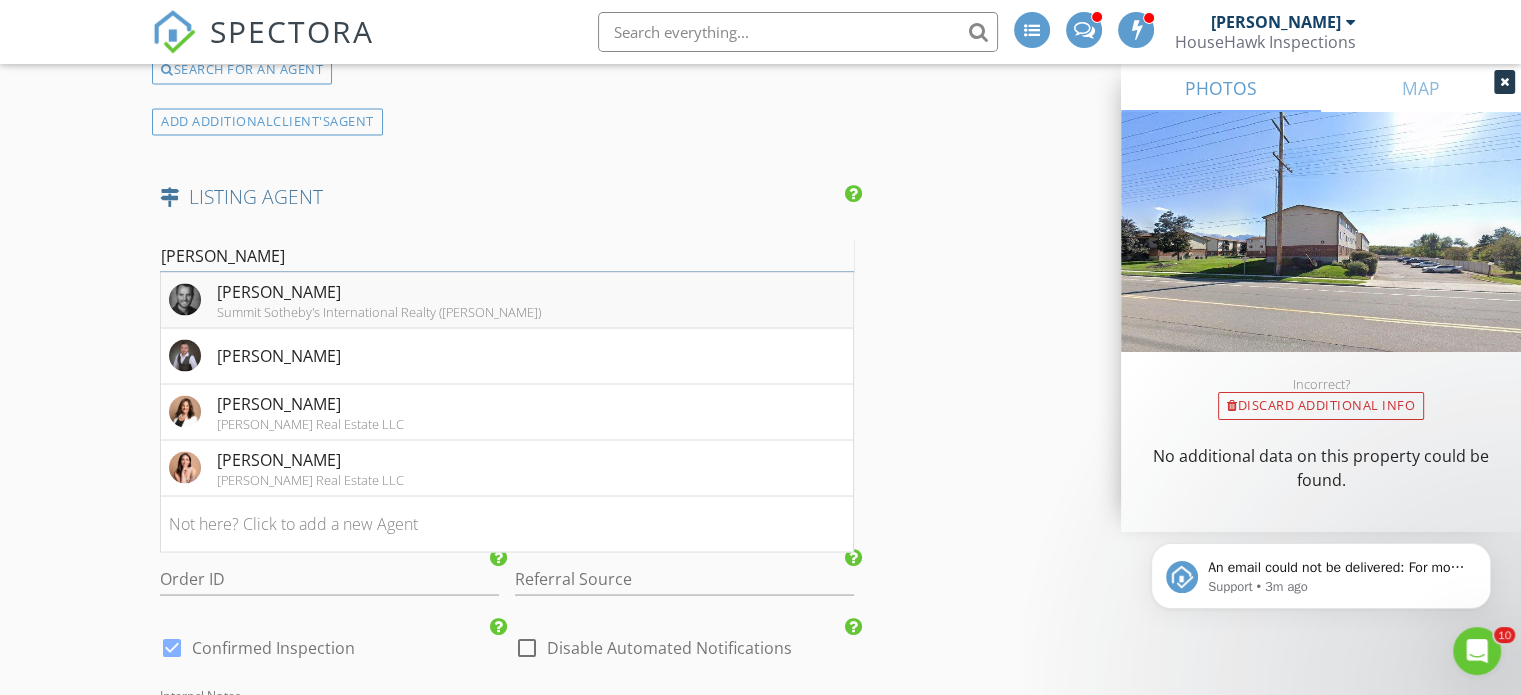 type on "blake" 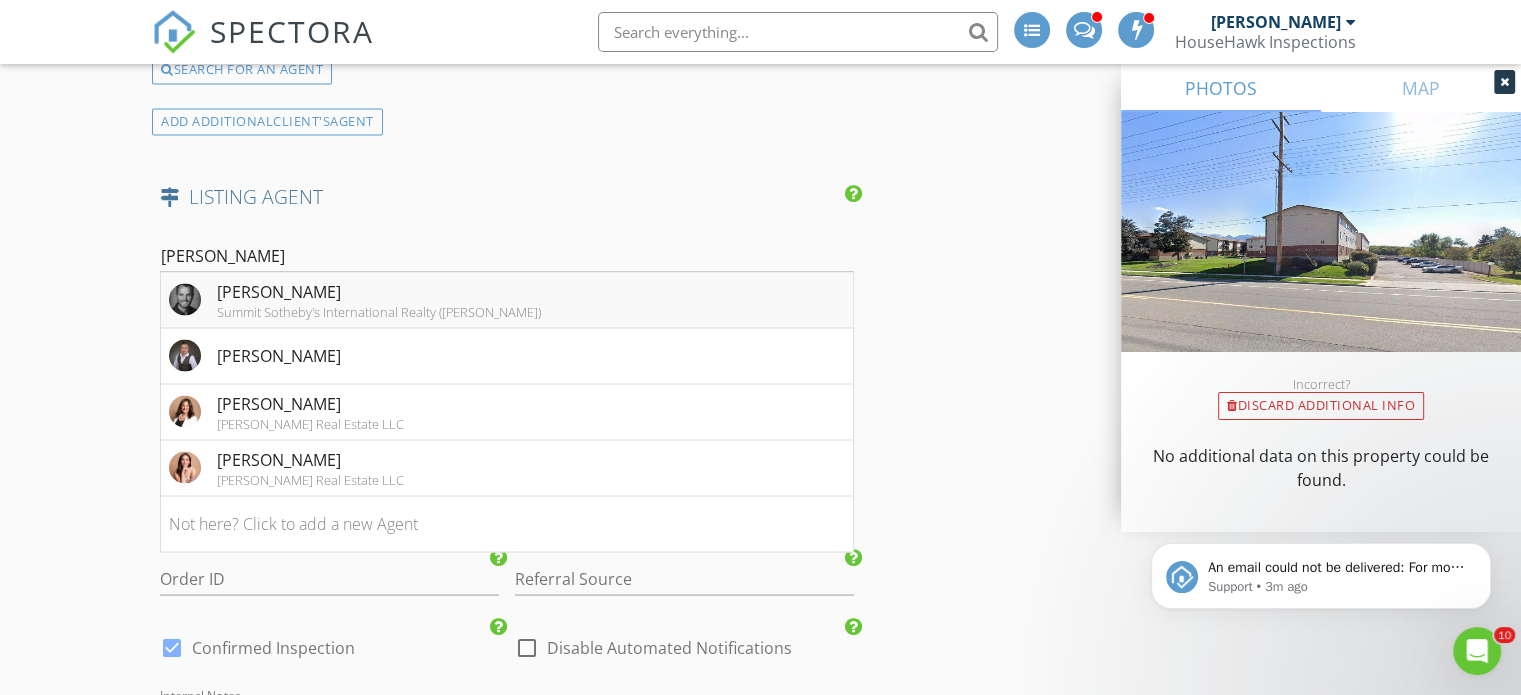 click on "Summit Sotheby's International Realty (draper)" at bounding box center (379, 311) 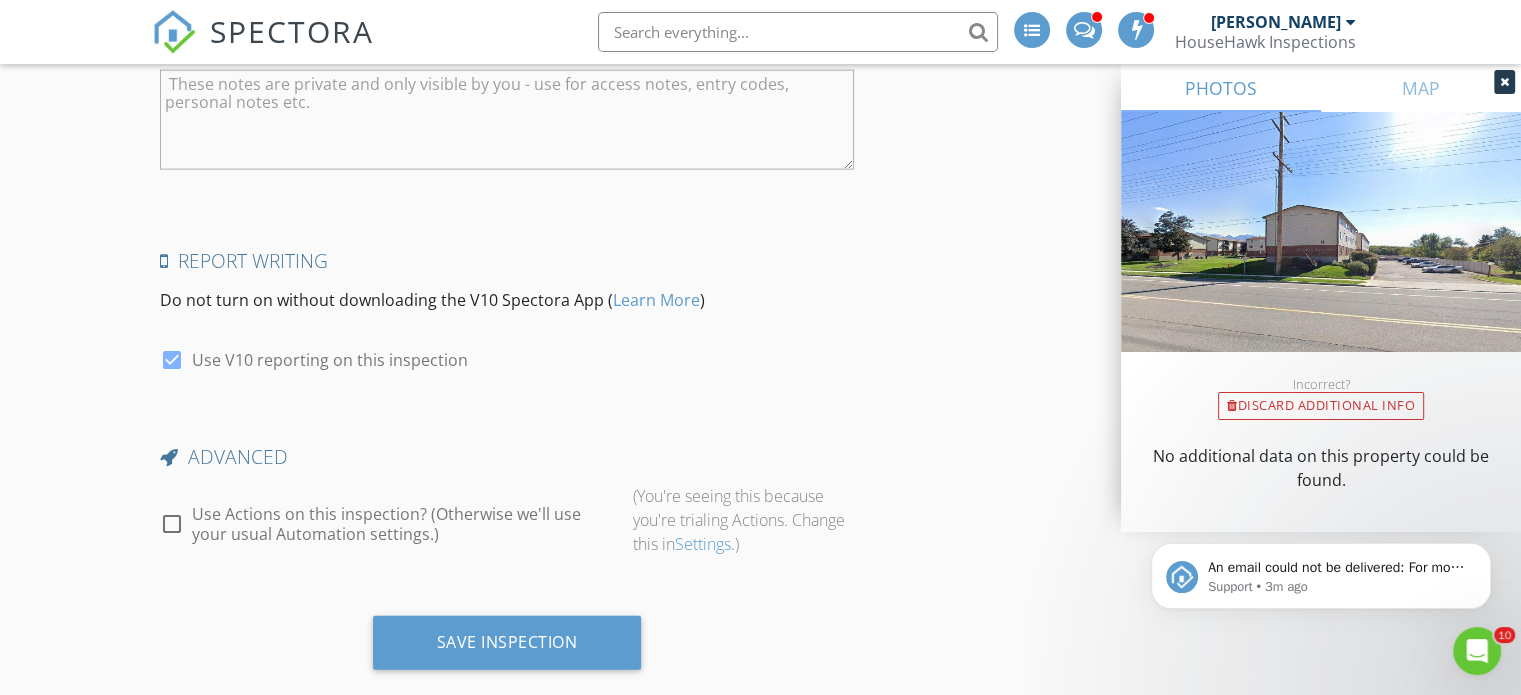scroll, scrollTop: 4673, scrollLeft: 0, axis: vertical 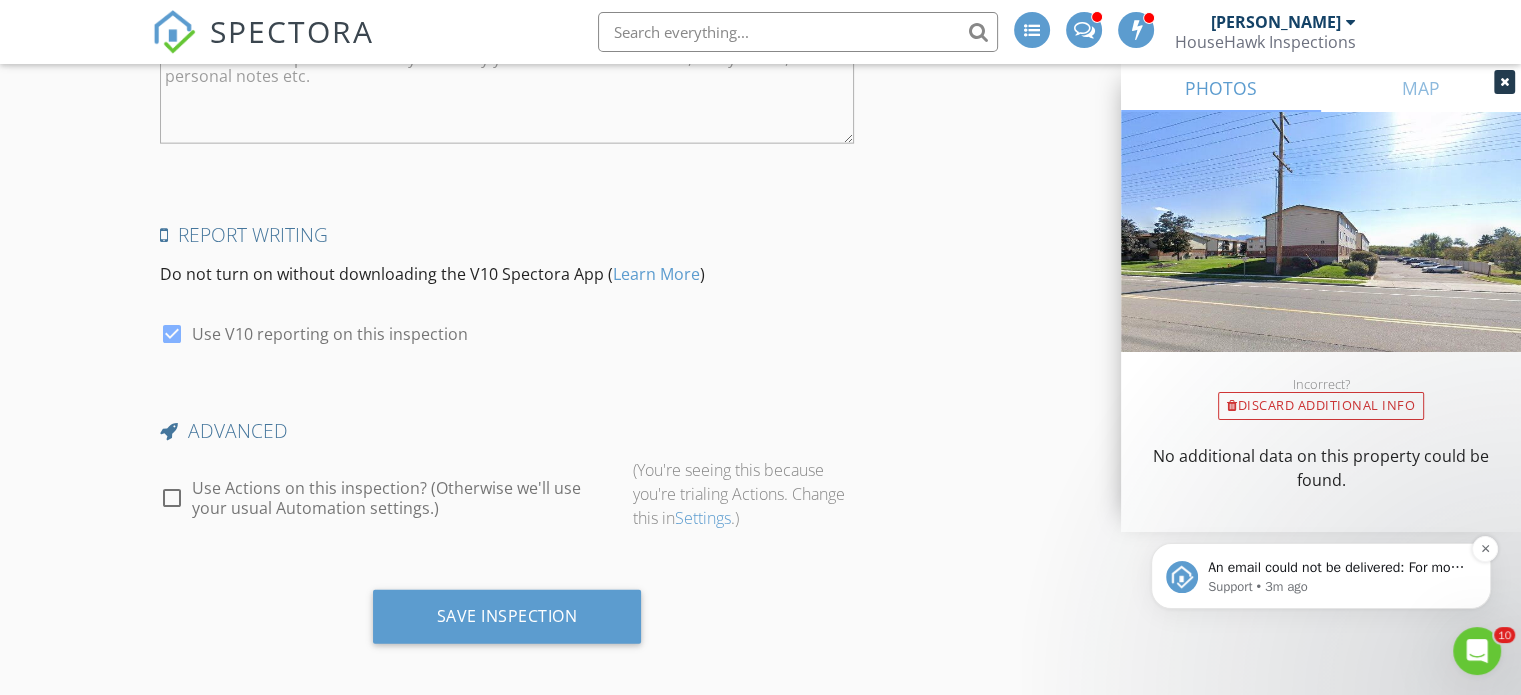 click on "An email could not be delivered:  For more information, view Why emails don't get delivered (Support Article)" at bounding box center [1337, 568] 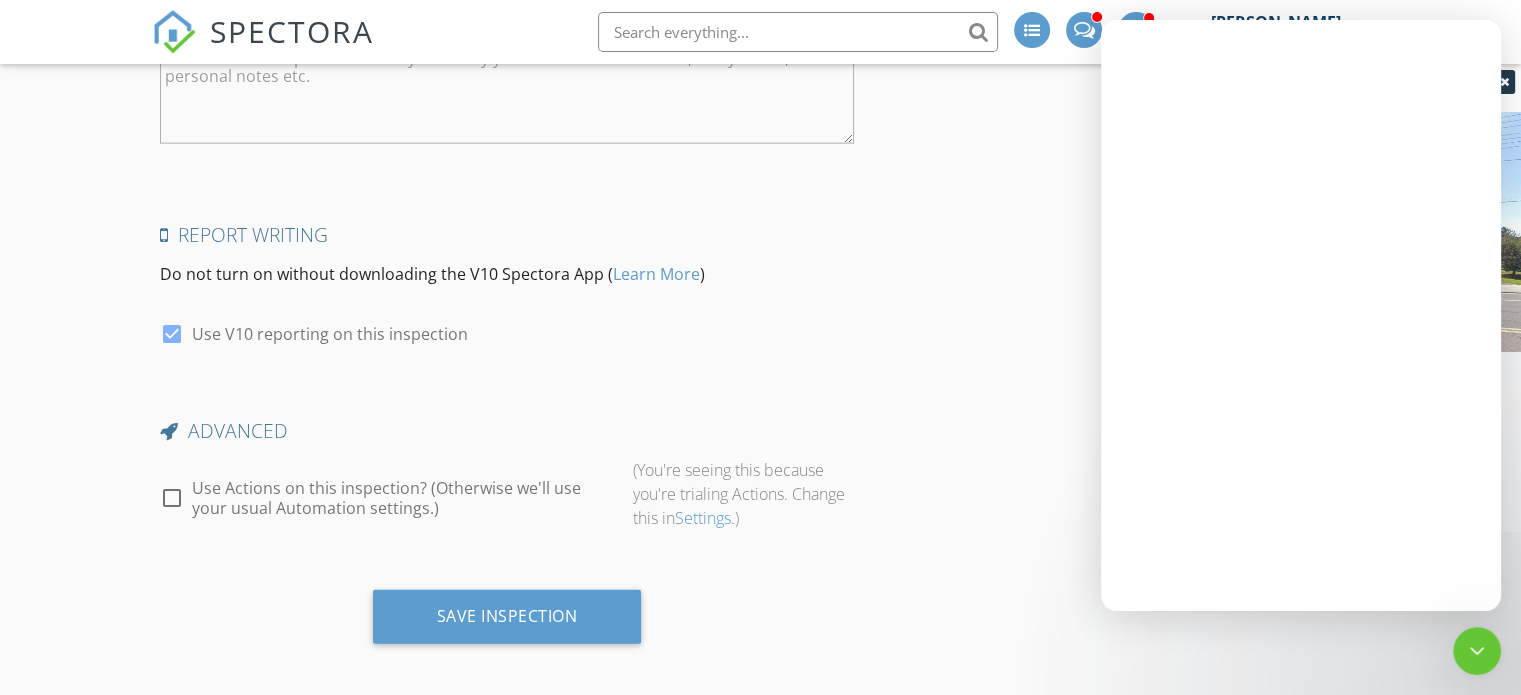 scroll, scrollTop: 0, scrollLeft: 0, axis: both 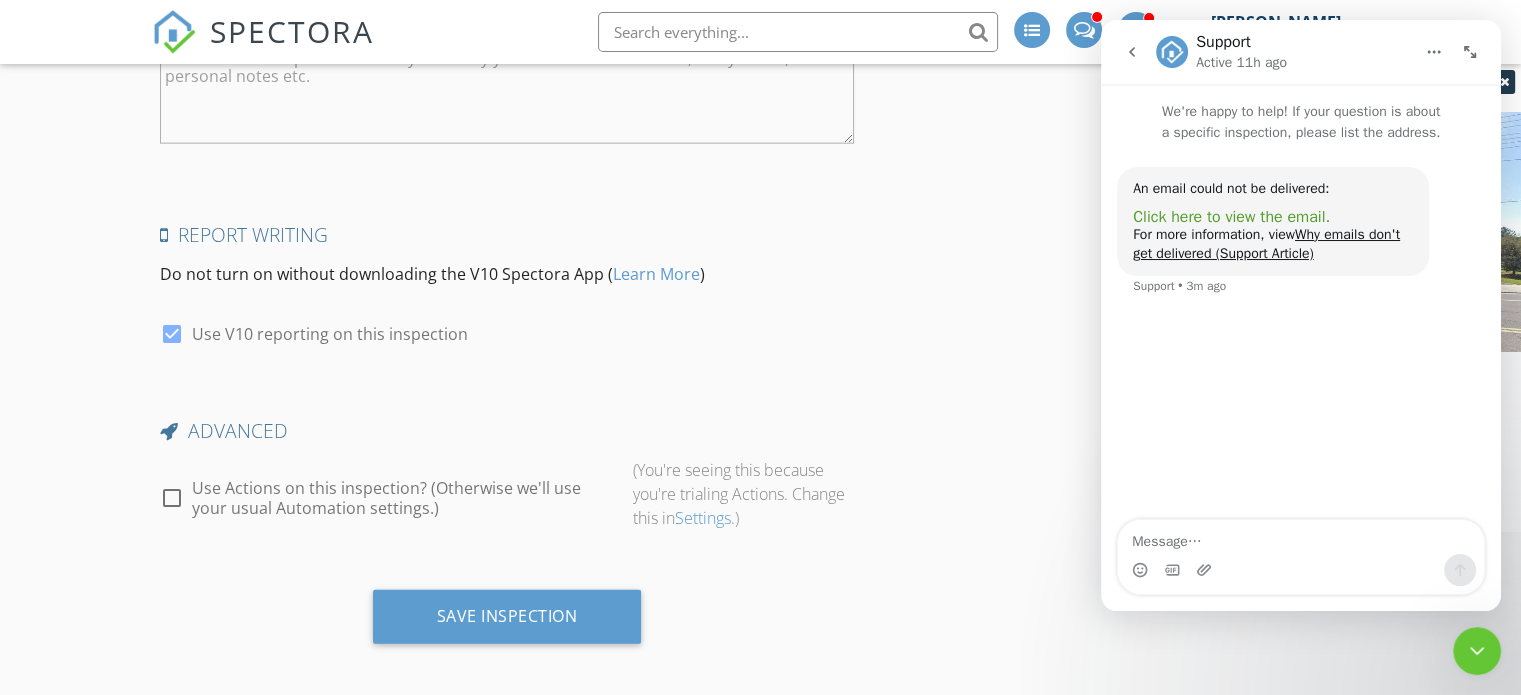 click on "Click here to view the email." at bounding box center [1231, 217] 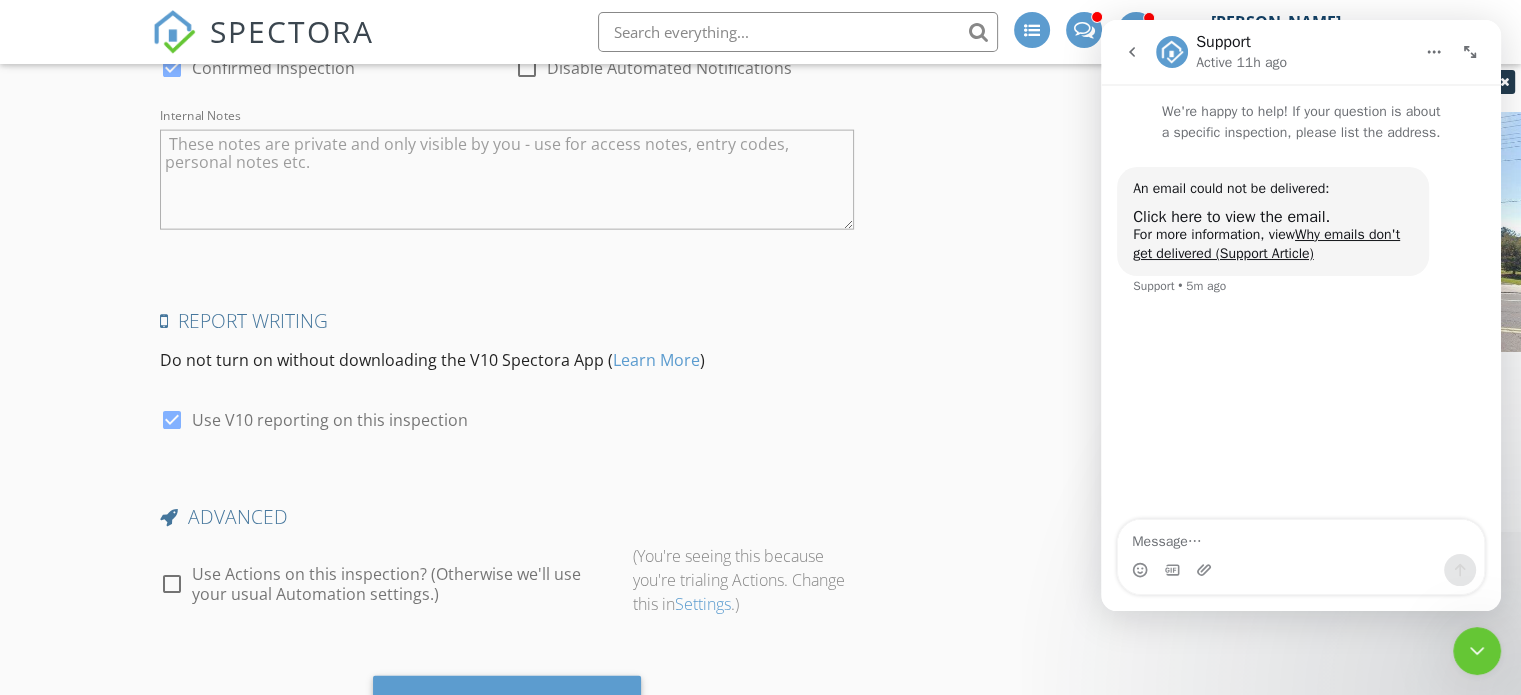 scroll, scrollTop: 4673, scrollLeft: 0, axis: vertical 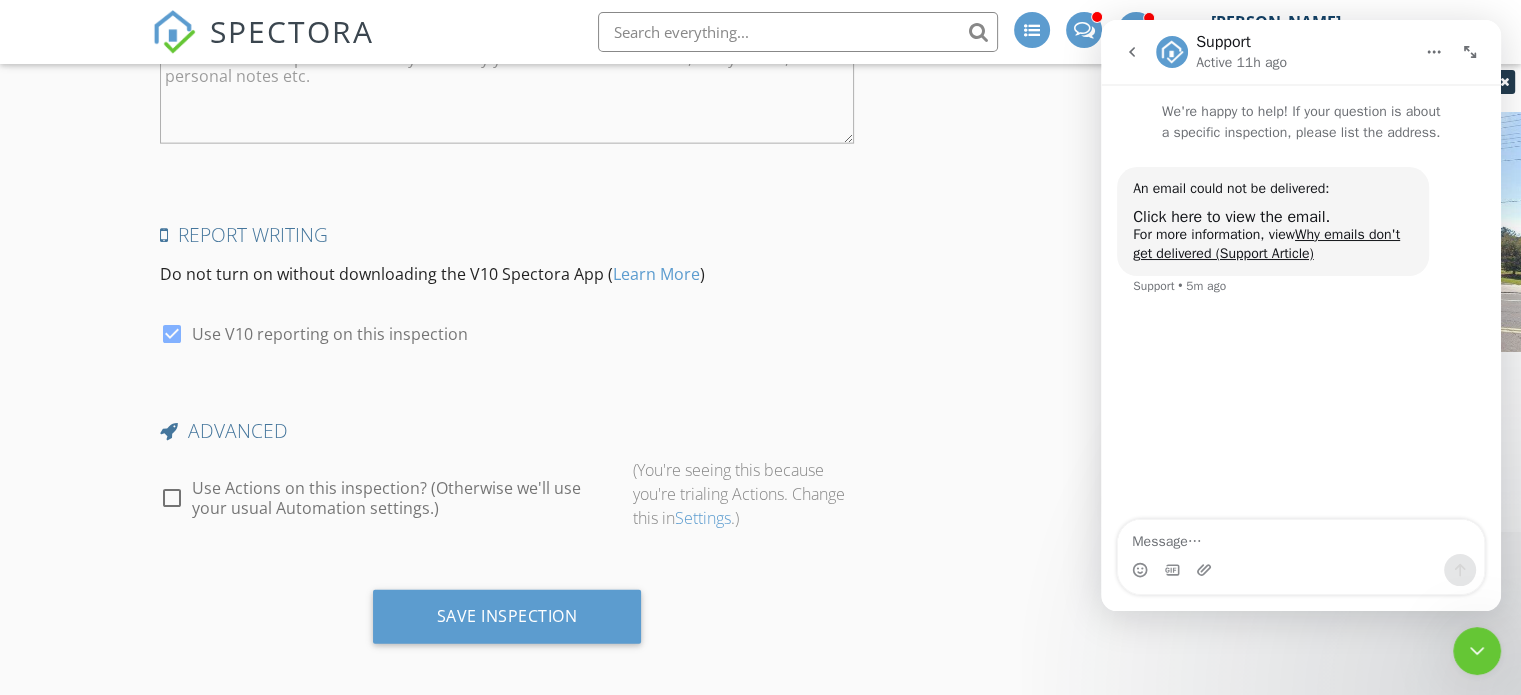 click at bounding box center (1477, 651) 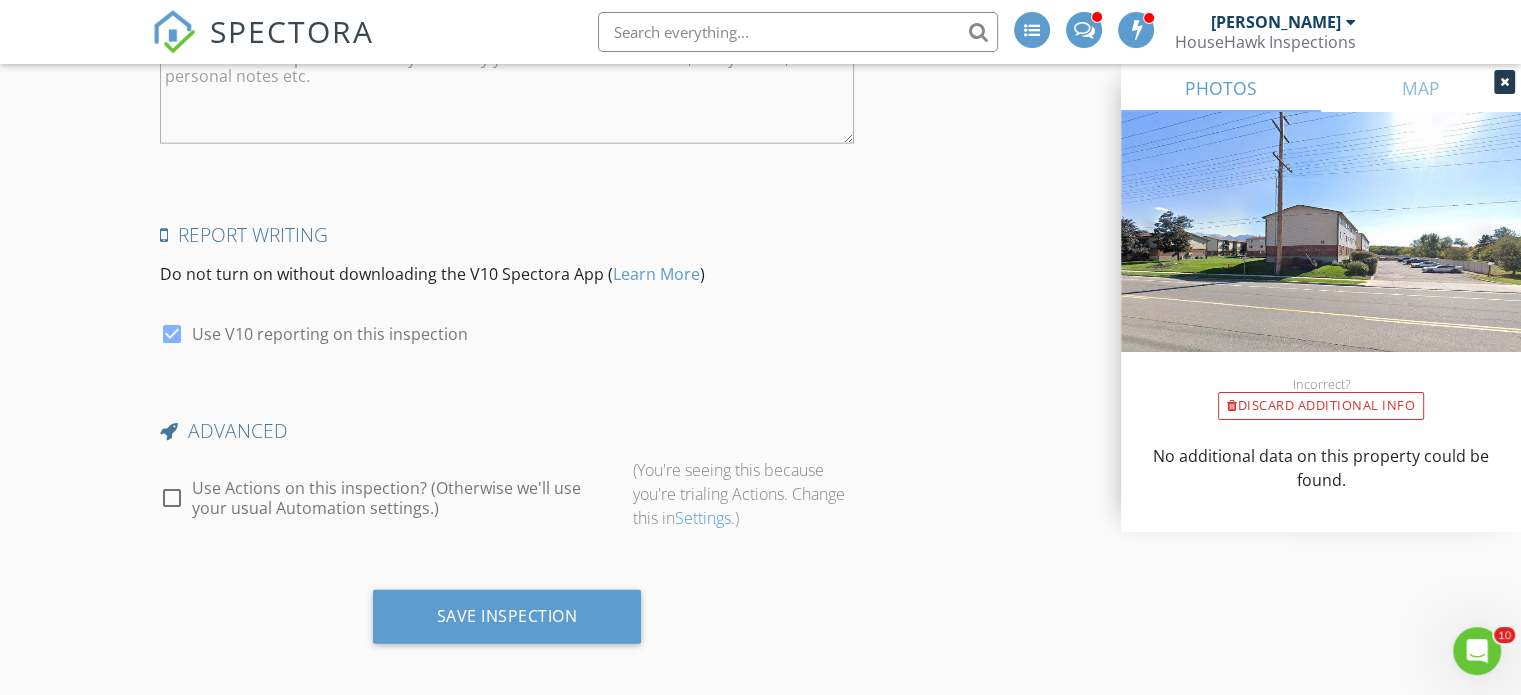 scroll, scrollTop: 0, scrollLeft: 0, axis: both 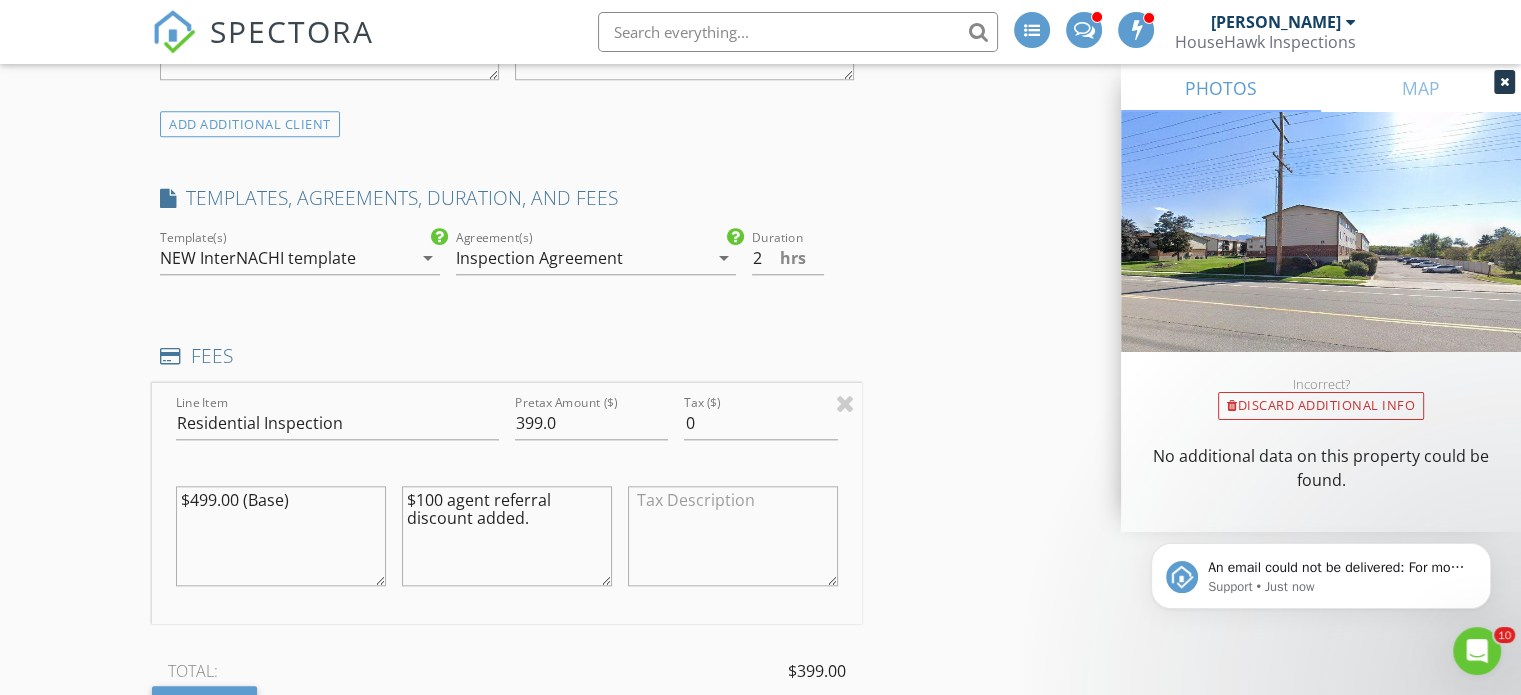 click on "$100 agent referral discount added." at bounding box center [507, 536] 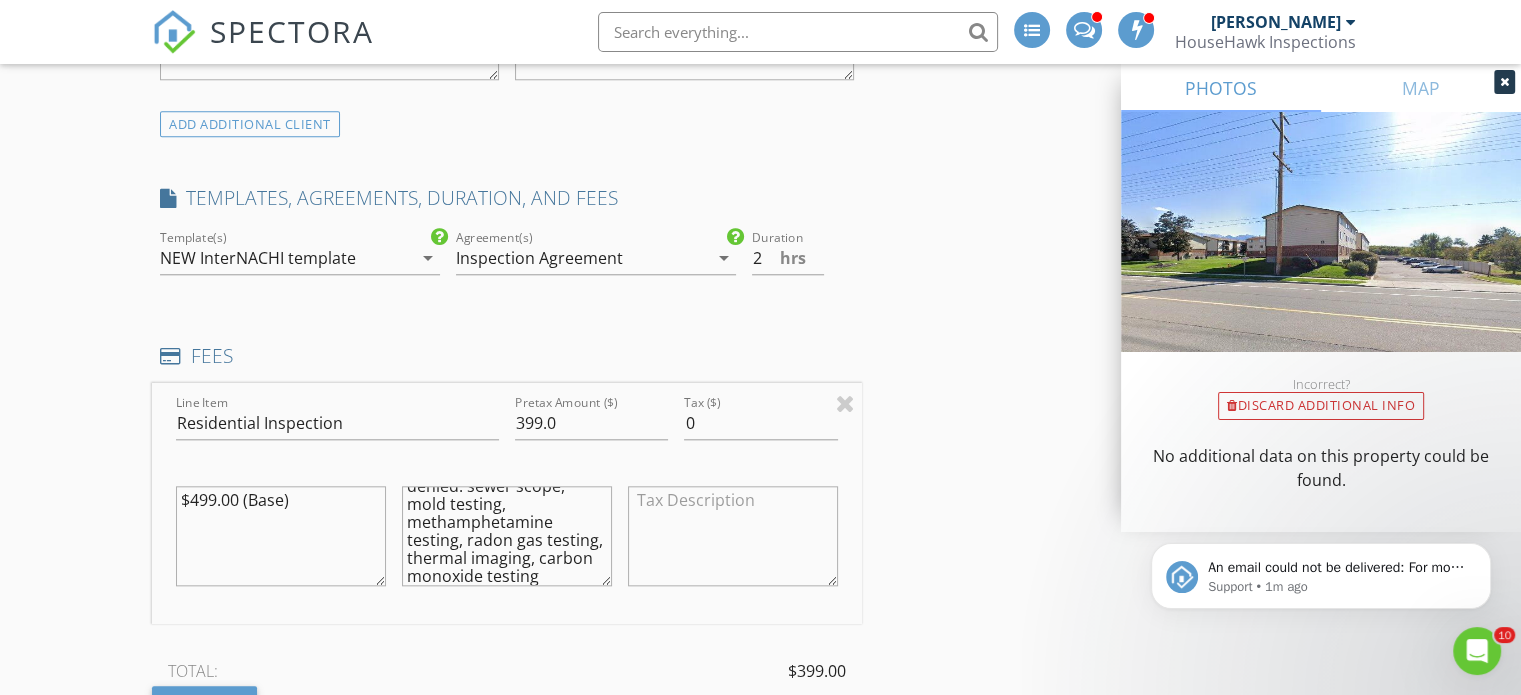 scroll, scrollTop: 123, scrollLeft: 0, axis: vertical 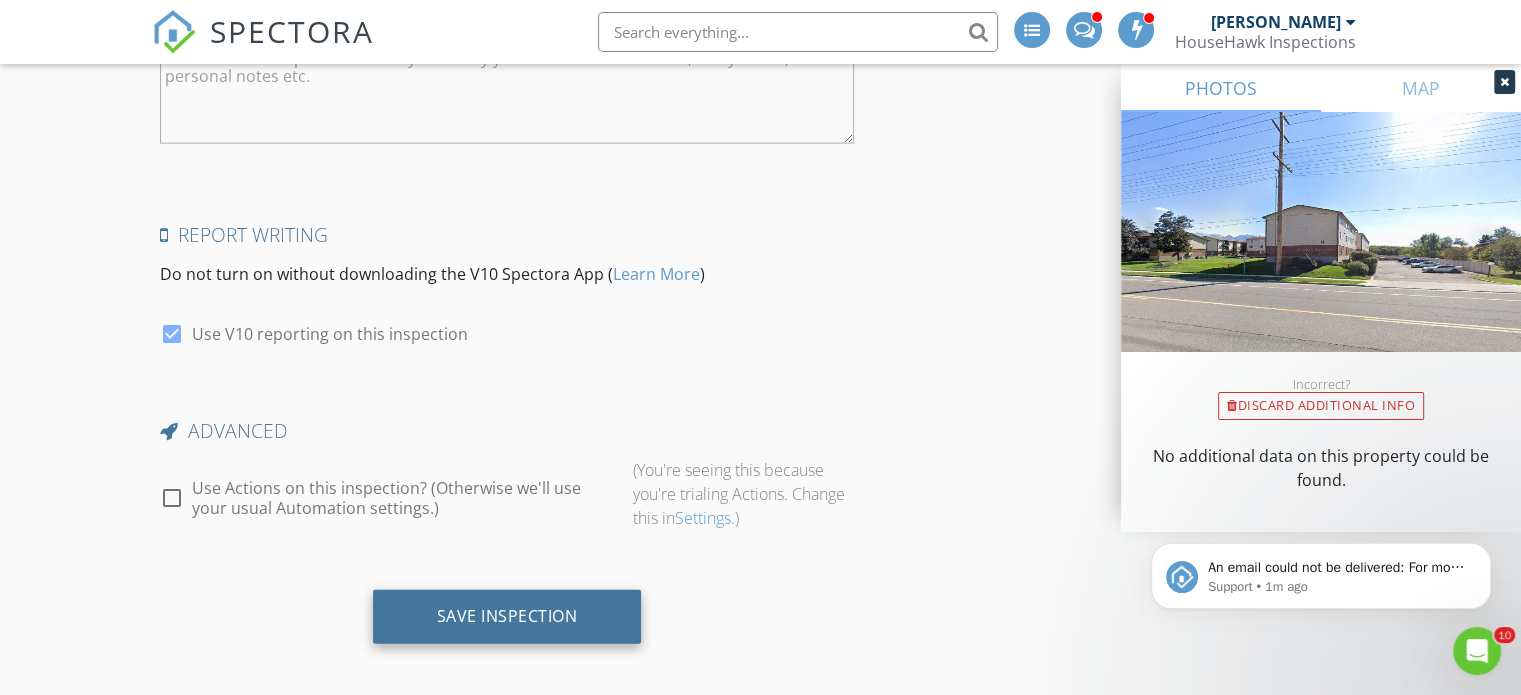 type on "$100 agent referral discount added.
The following recommendations were denied: sewer scope, mold testing, methamphetamine testing, radon gas testing, thermal imaging, carbon monoxide testing" 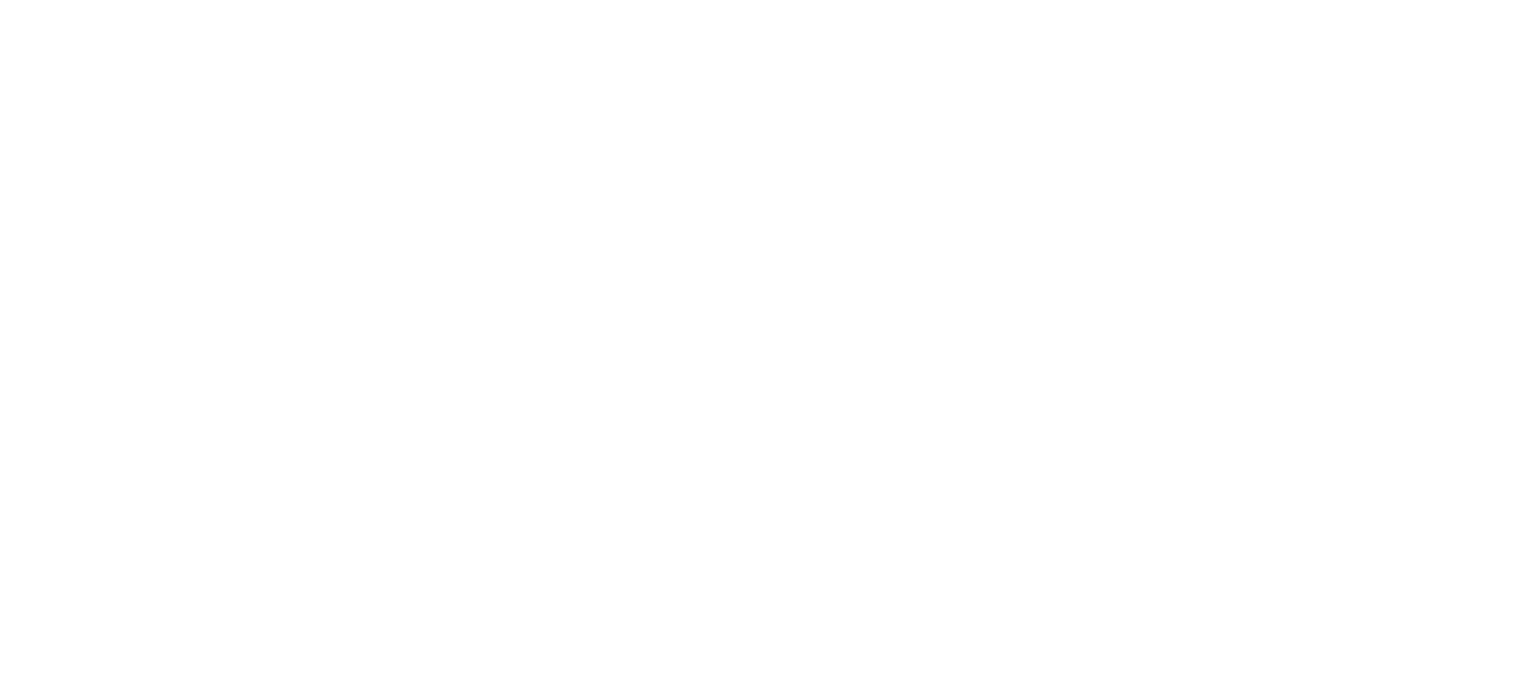scroll, scrollTop: 0, scrollLeft: 0, axis: both 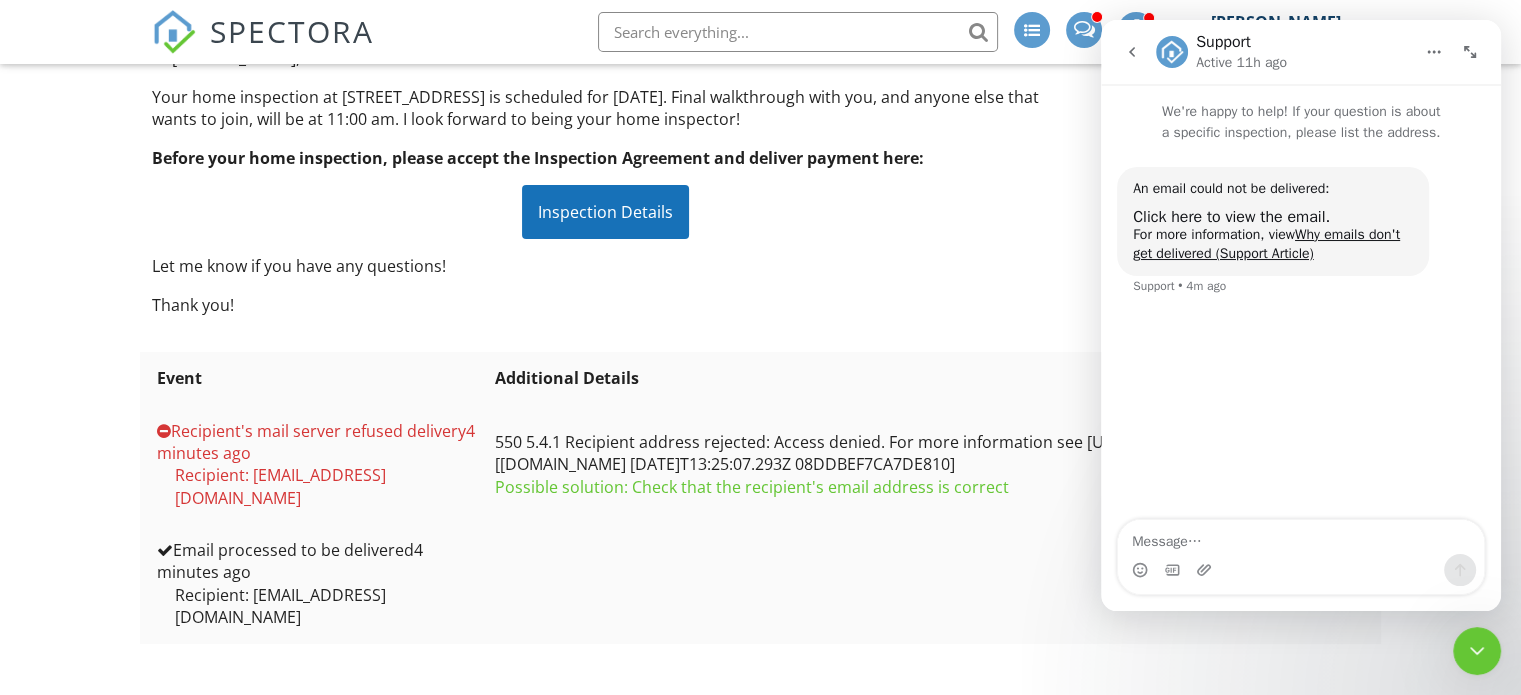 click on "Inspection Details" at bounding box center [605, 212] 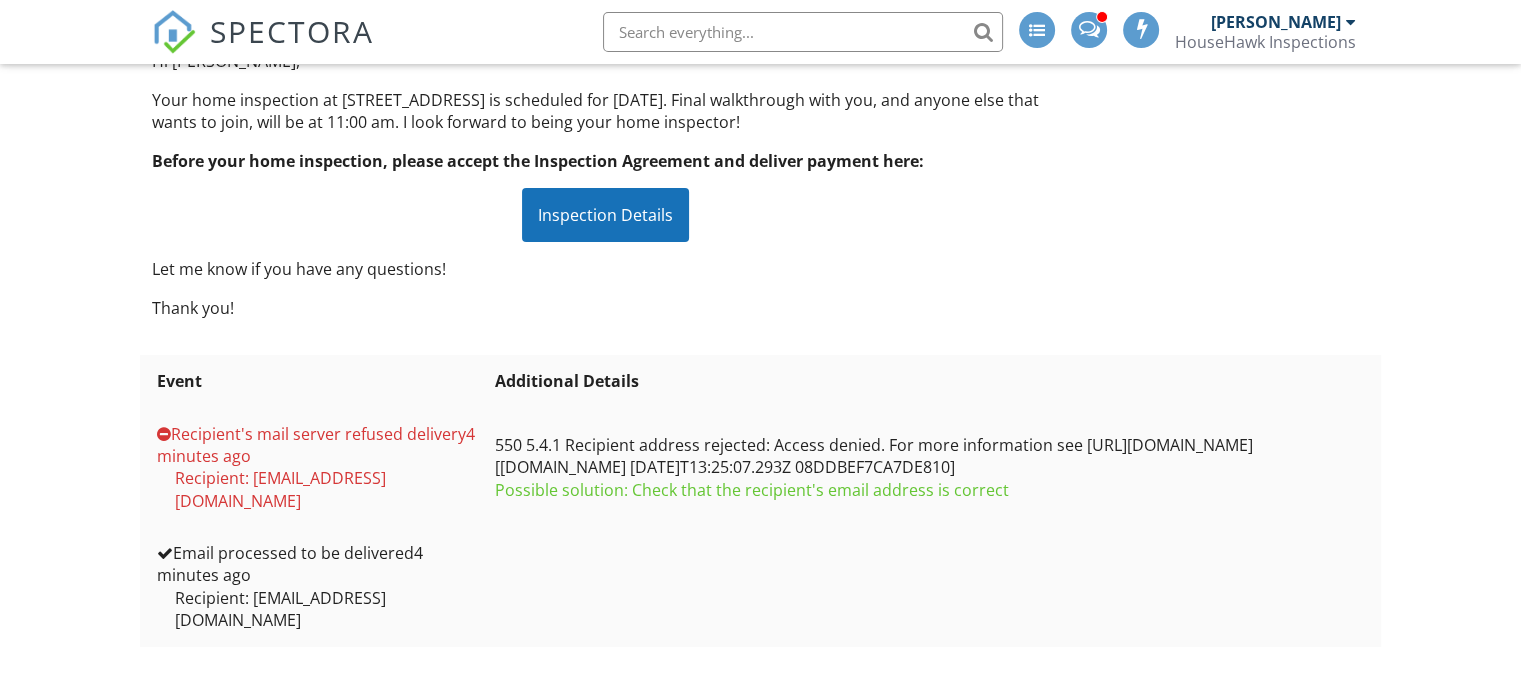 scroll, scrollTop: 283, scrollLeft: 0, axis: vertical 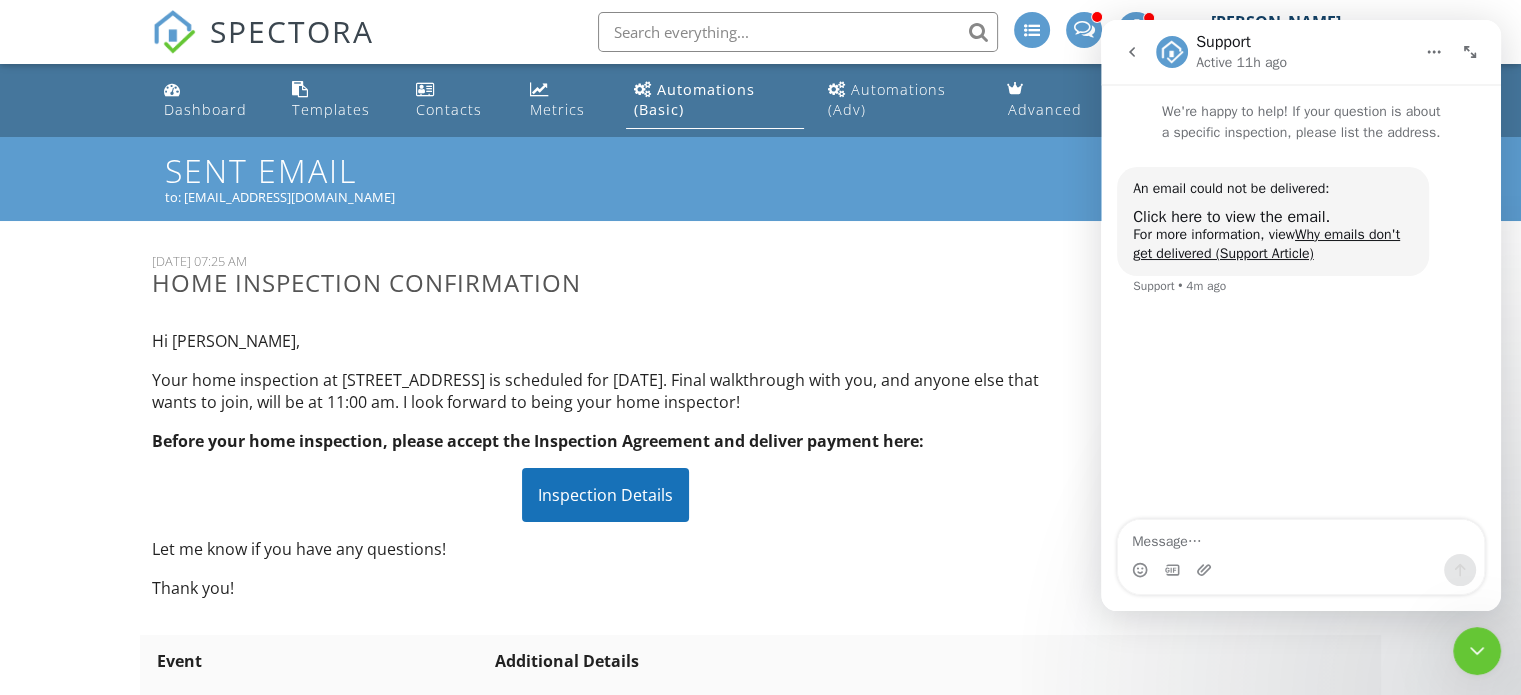 click on "to: toddfrancis@sothebysrealty.com" at bounding box center [760, 197] 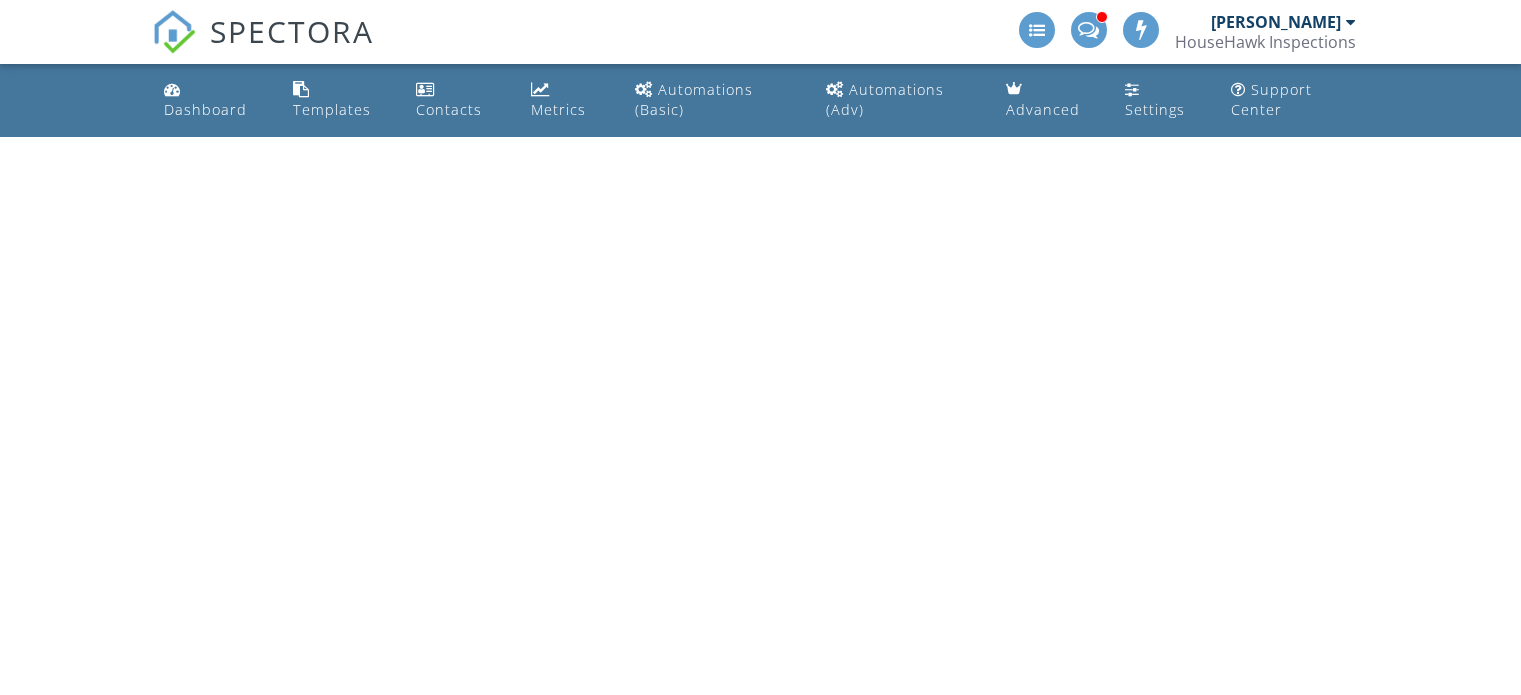 scroll, scrollTop: 0, scrollLeft: 0, axis: both 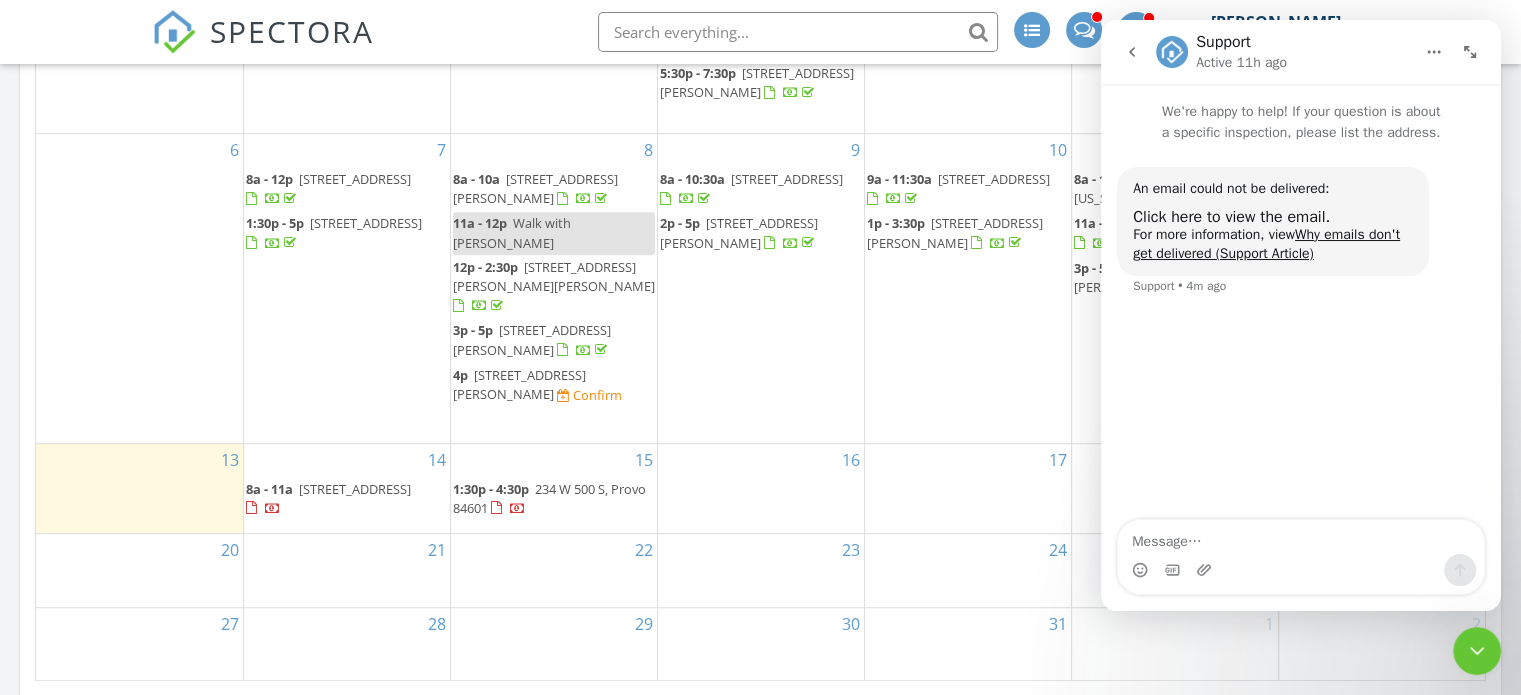 click on "[STREET_ADDRESS]" at bounding box center [355, 489] 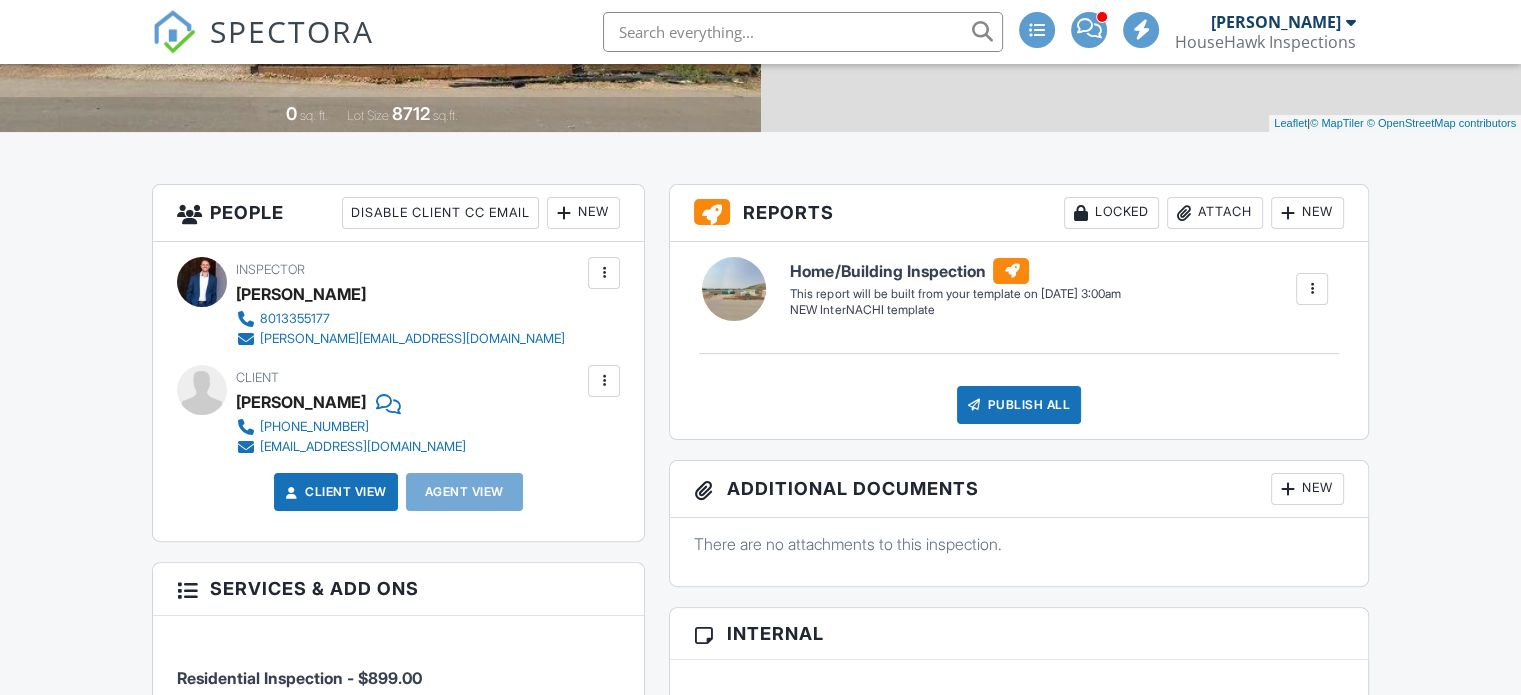 scroll, scrollTop: 700, scrollLeft: 0, axis: vertical 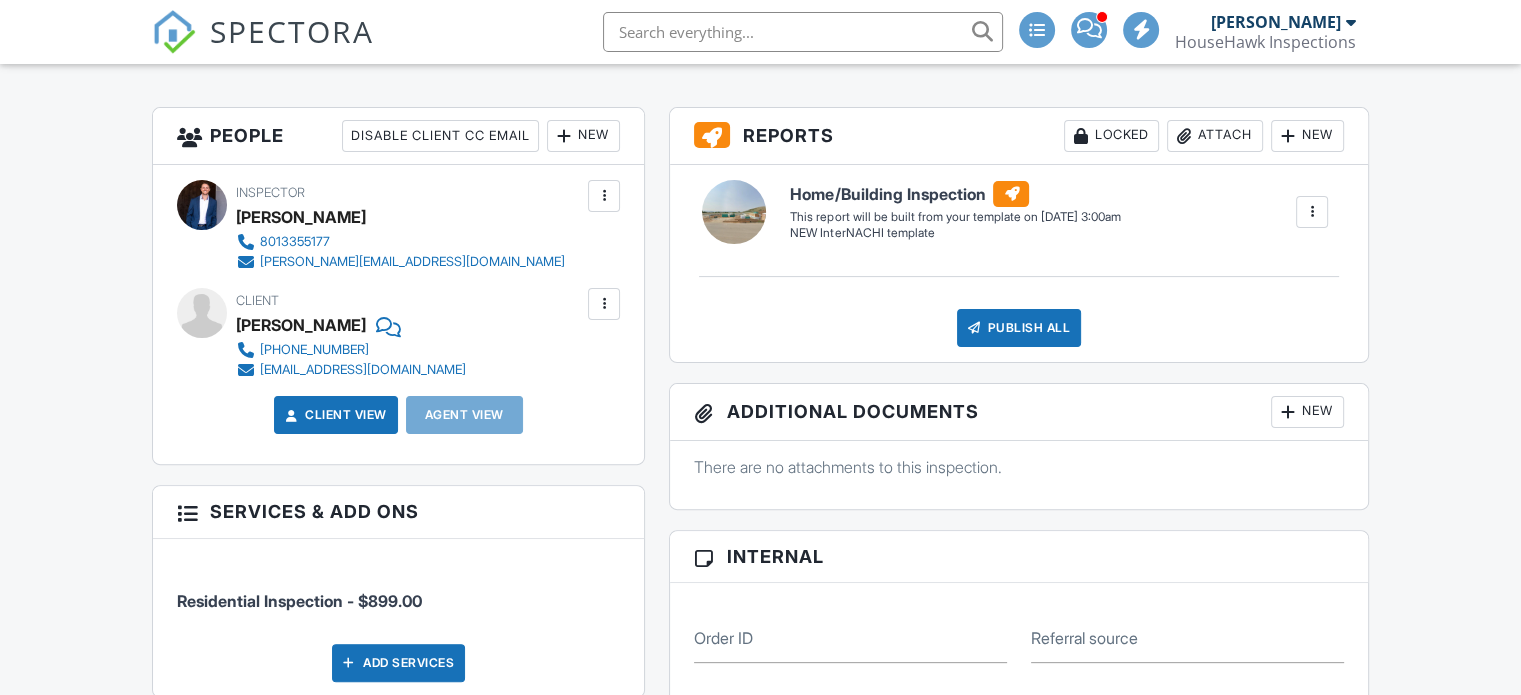 click at bounding box center [604, 304] 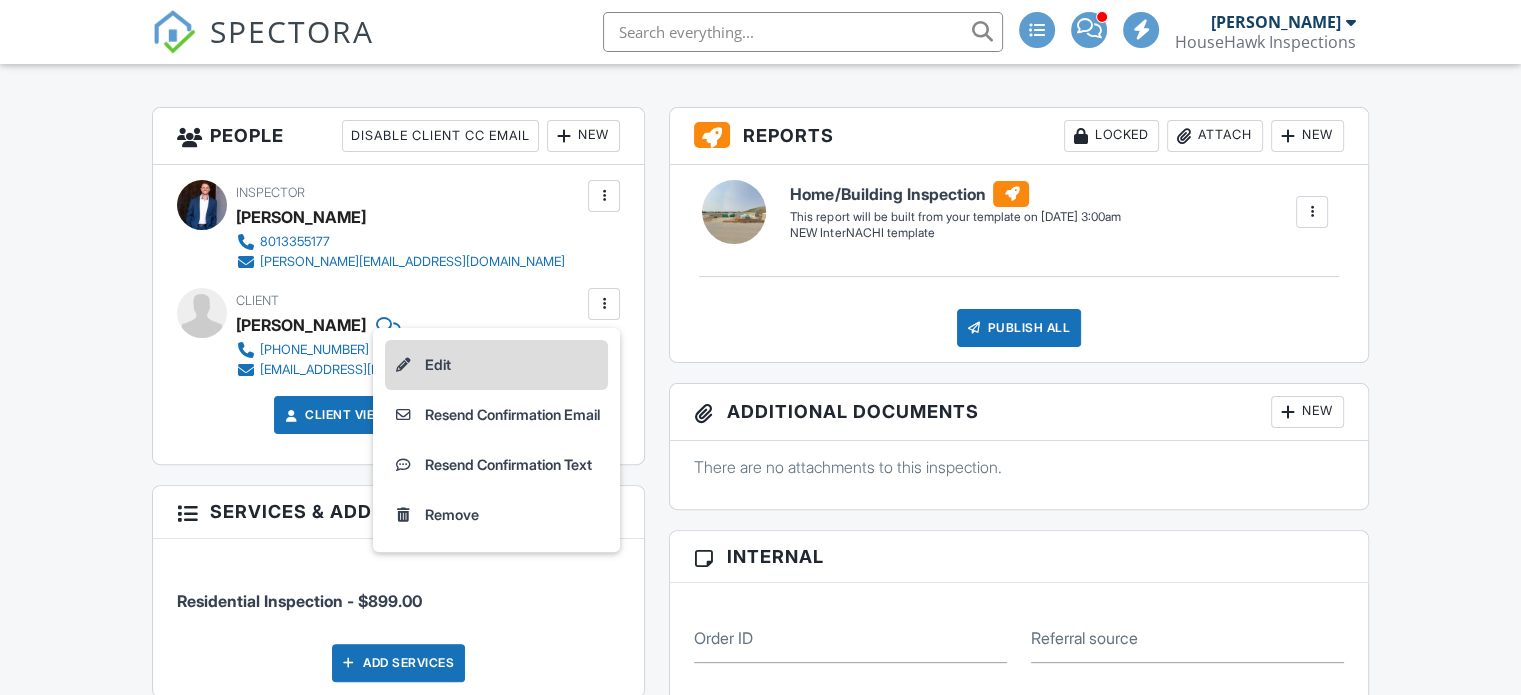 click on "Edit" at bounding box center (496, 365) 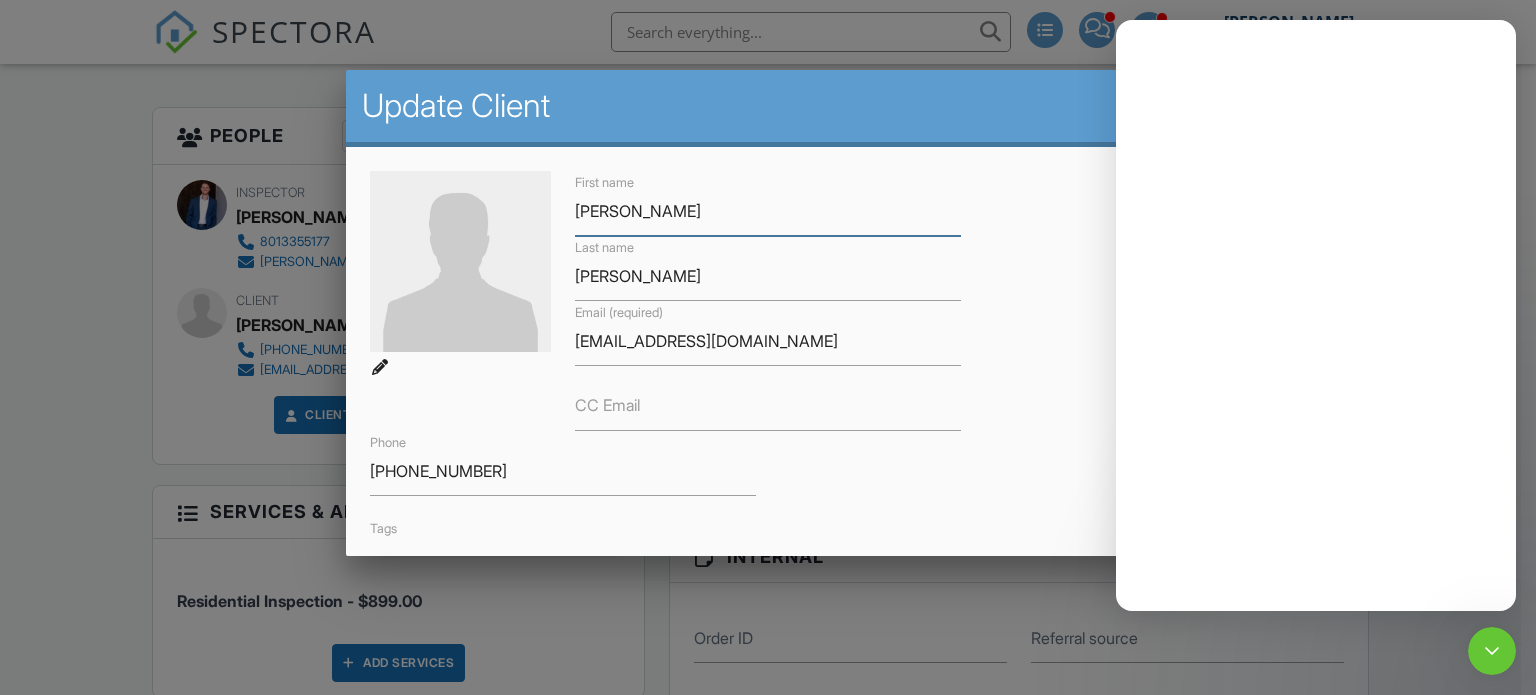 scroll, scrollTop: 0, scrollLeft: 0, axis: both 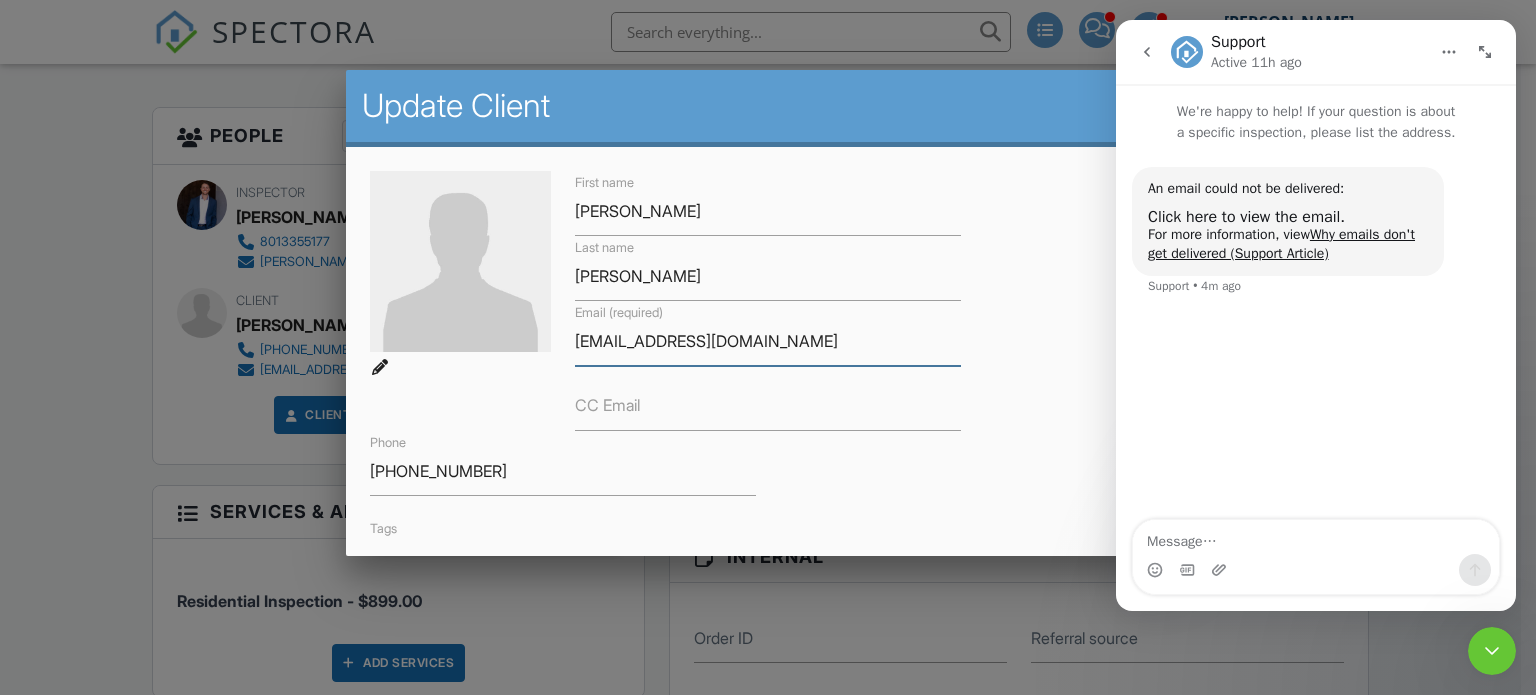 click on "[EMAIL_ADDRESS][DOMAIN_NAME]" at bounding box center [768, 341] 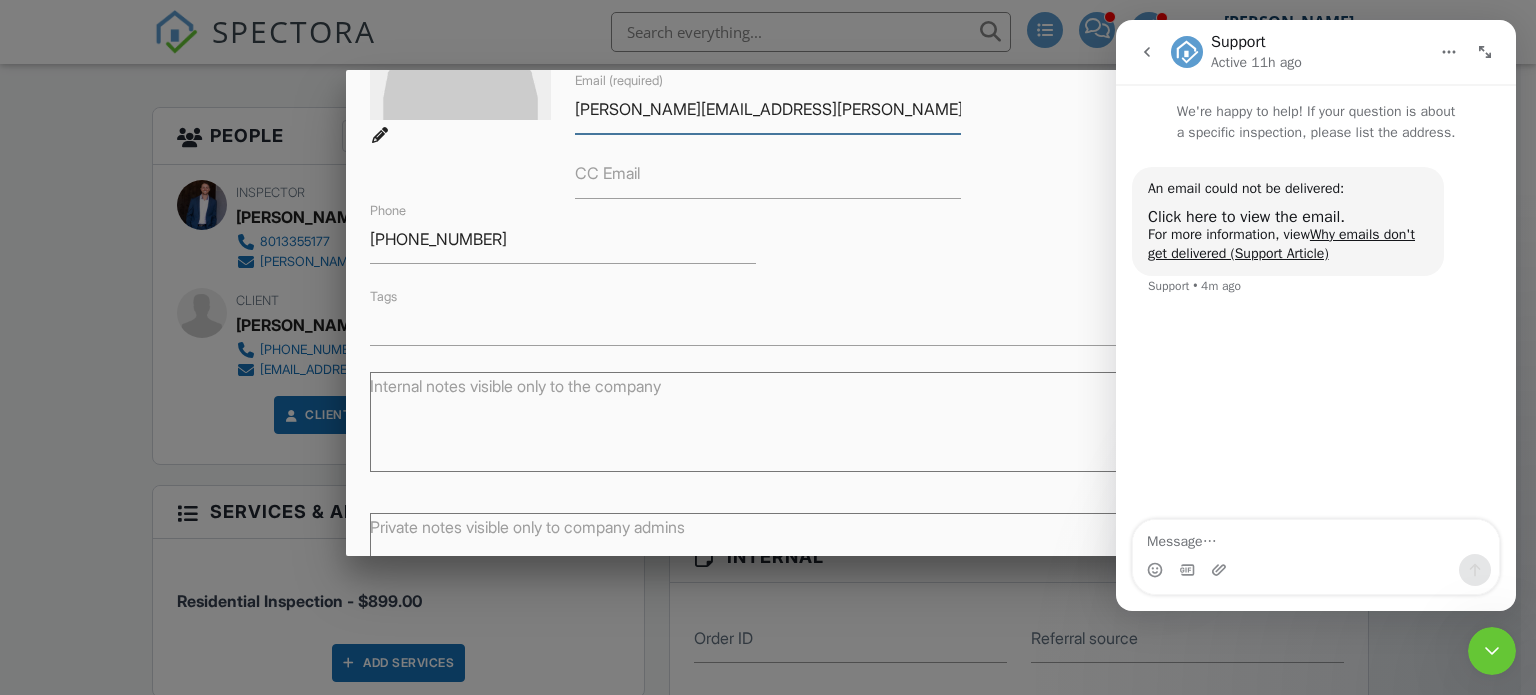 scroll, scrollTop: 378, scrollLeft: 0, axis: vertical 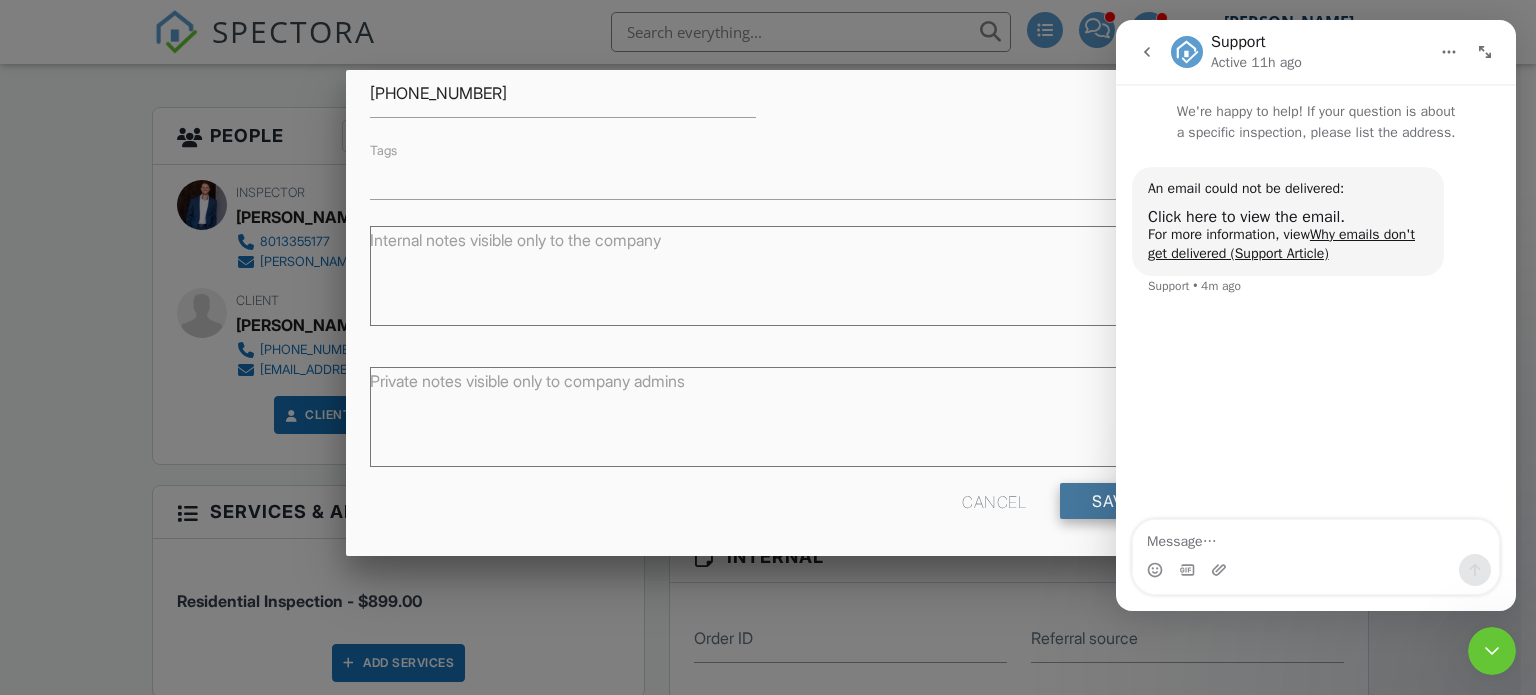 type on "[PERSON_NAME][EMAIL_ADDRESS][PERSON_NAME][DOMAIN_NAME]" 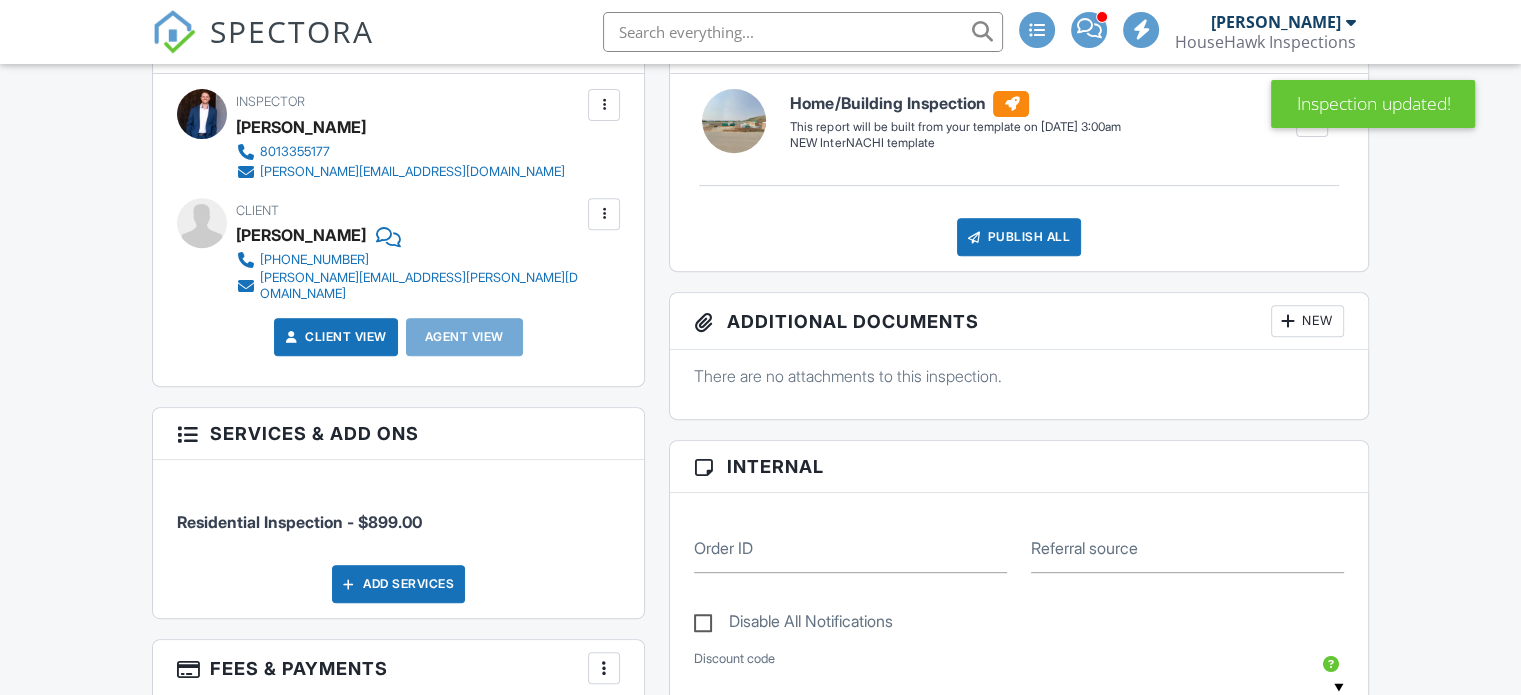 scroll, scrollTop: 600, scrollLeft: 0, axis: vertical 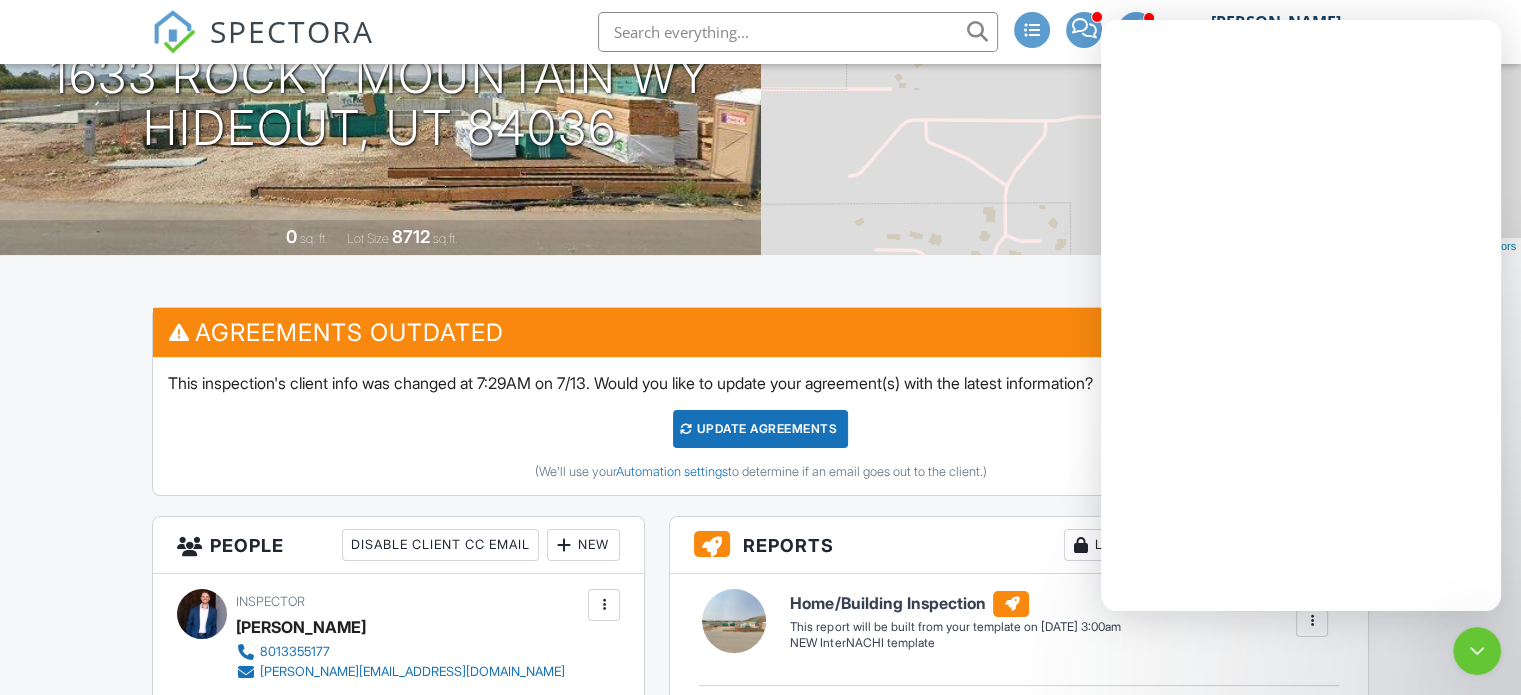 click on "Update Agreements" at bounding box center [760, 429] 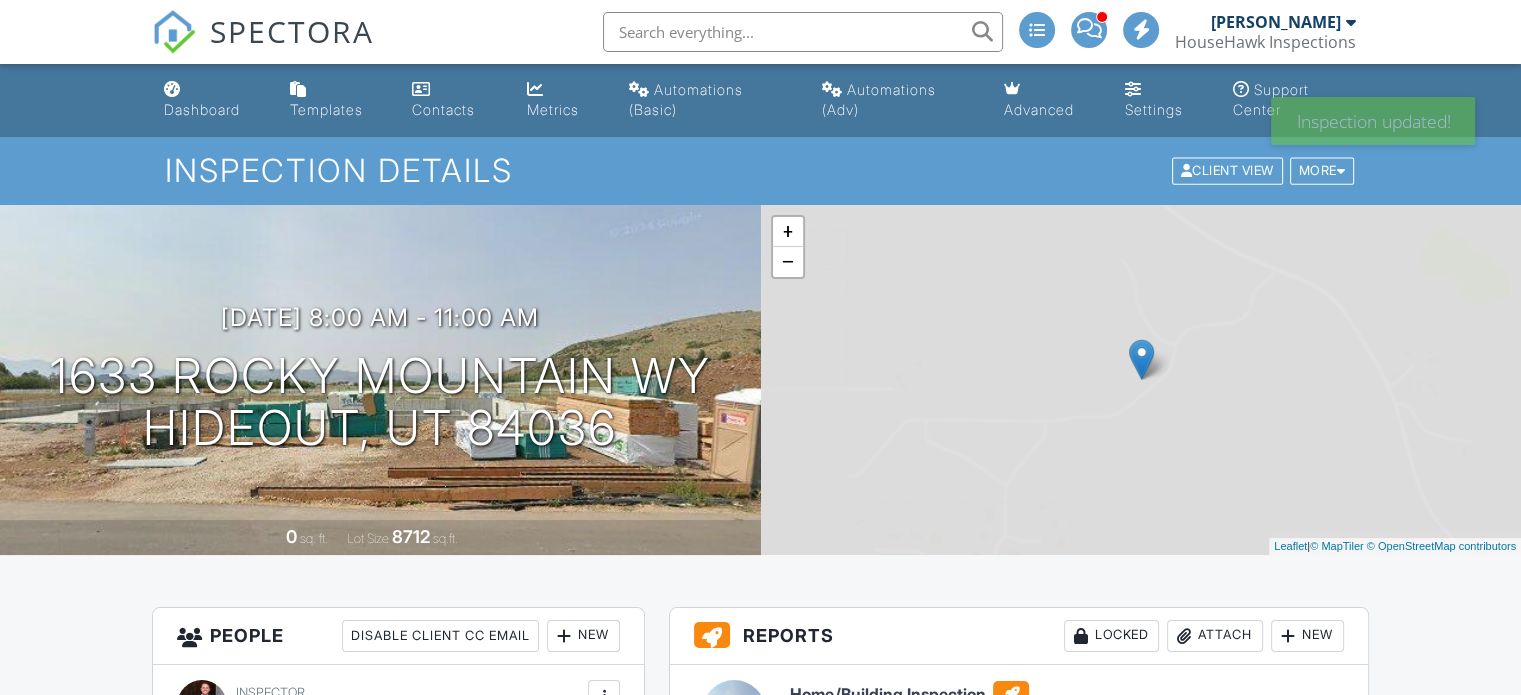 scroll, scrollTop: 447, scrollLeft: 0, axis: vertical 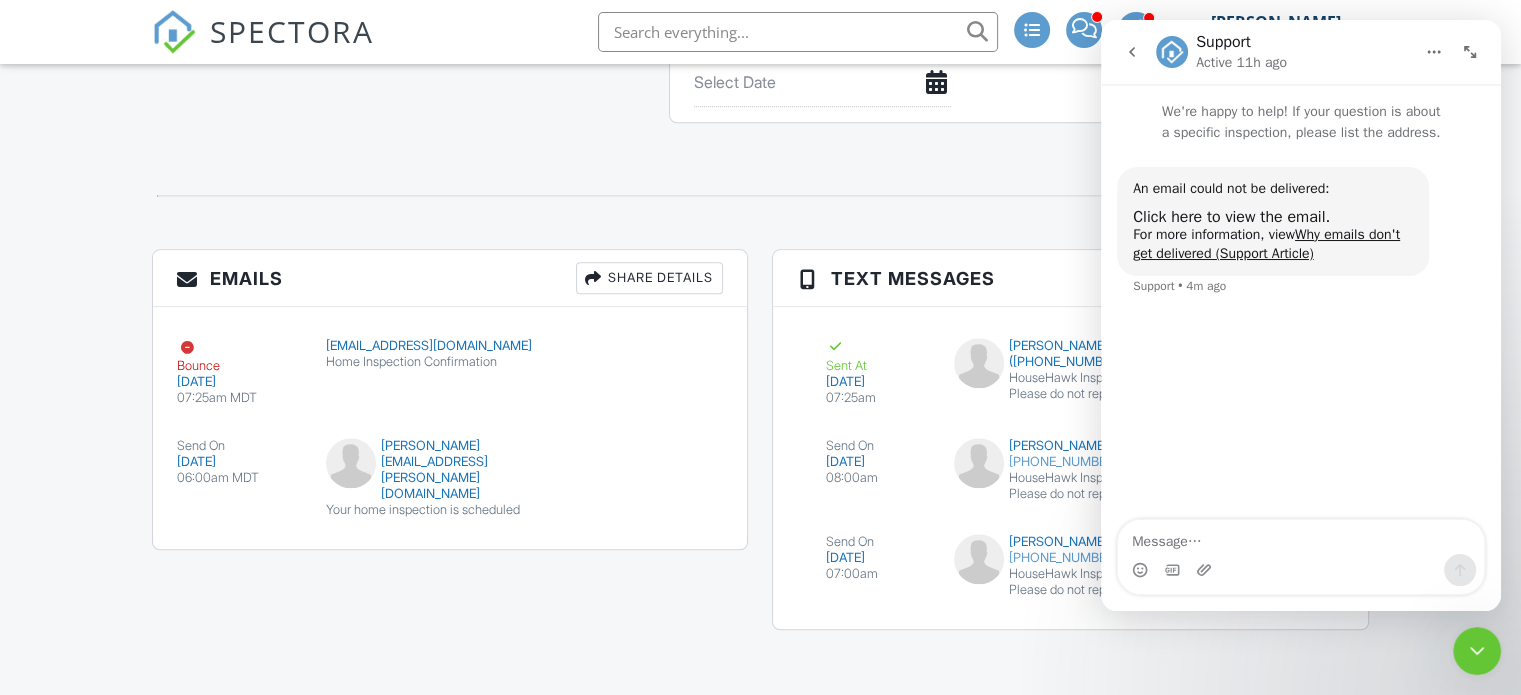 click 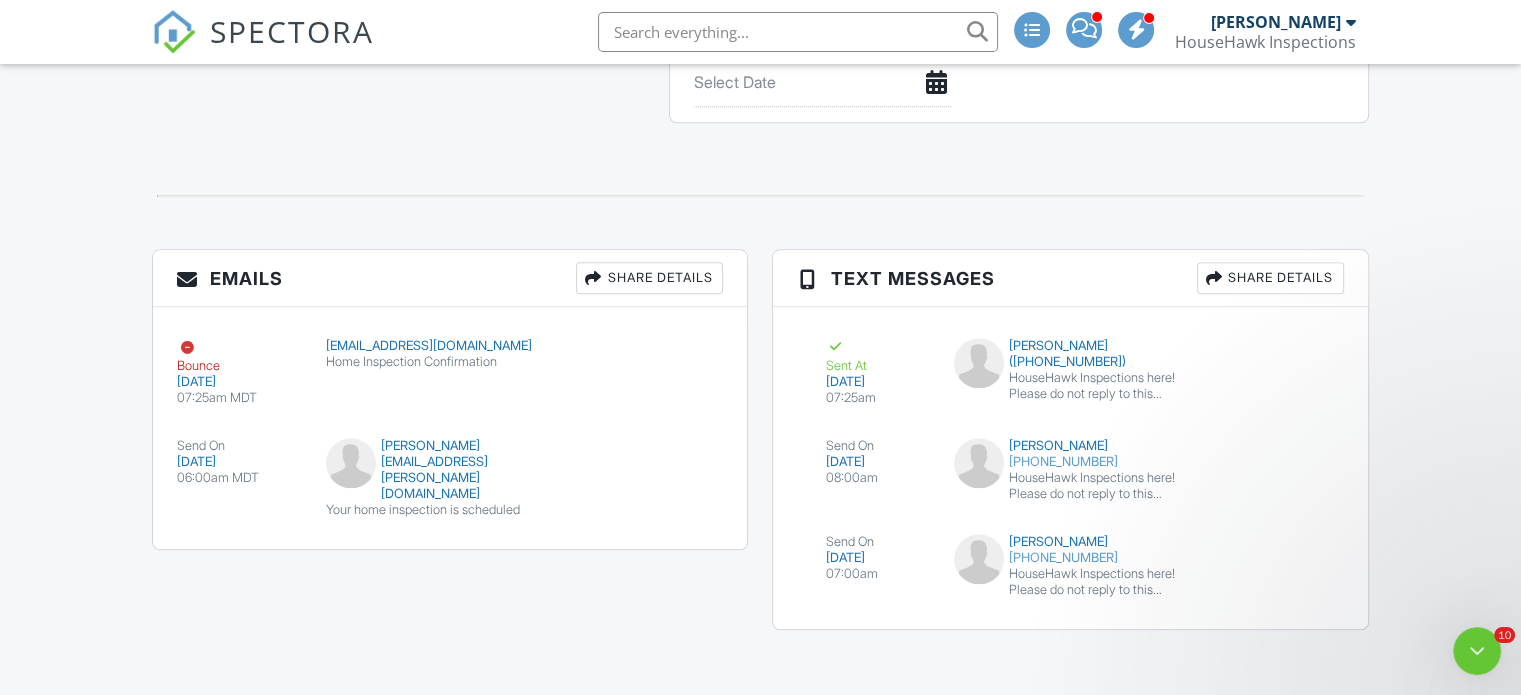 scroll, scrollTop: 0, scrollLeft: 0, axis: both 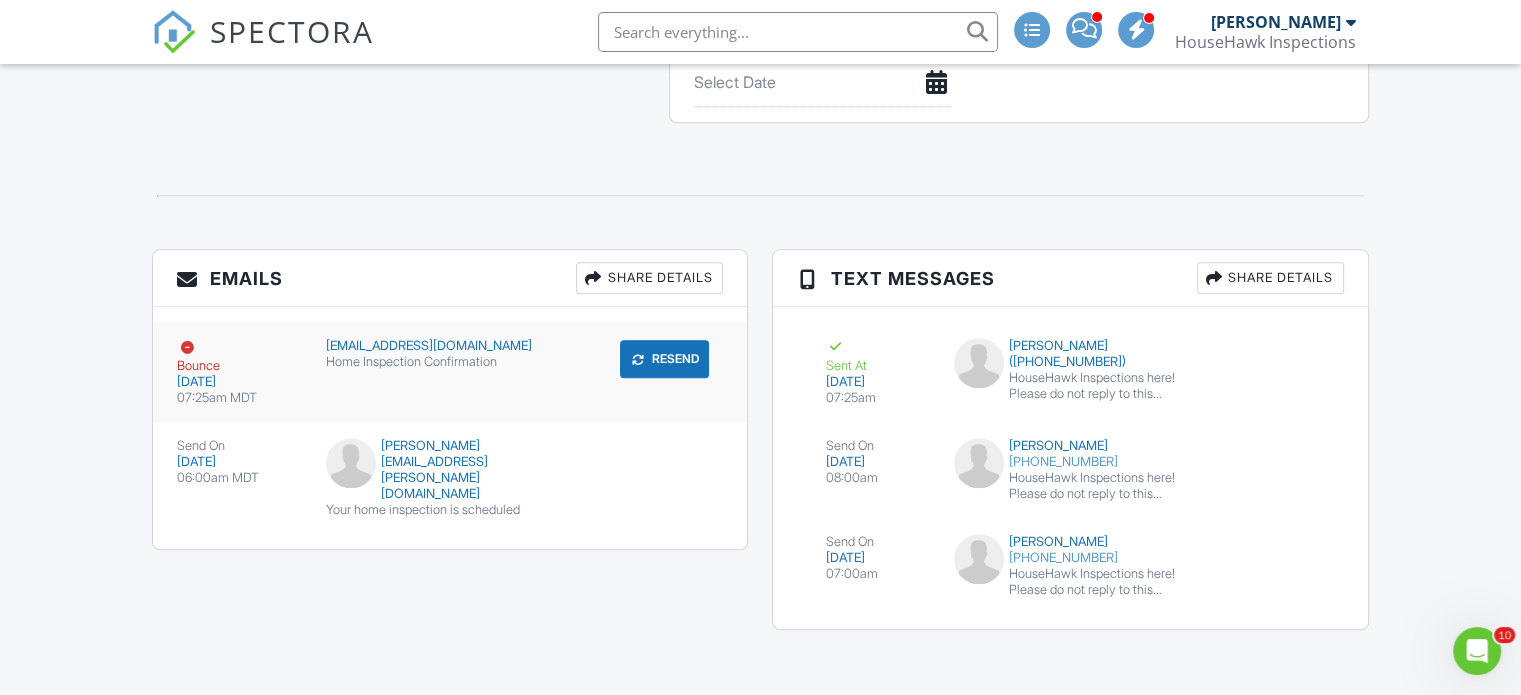 click on "Resend" at bounding box center [664, 359] 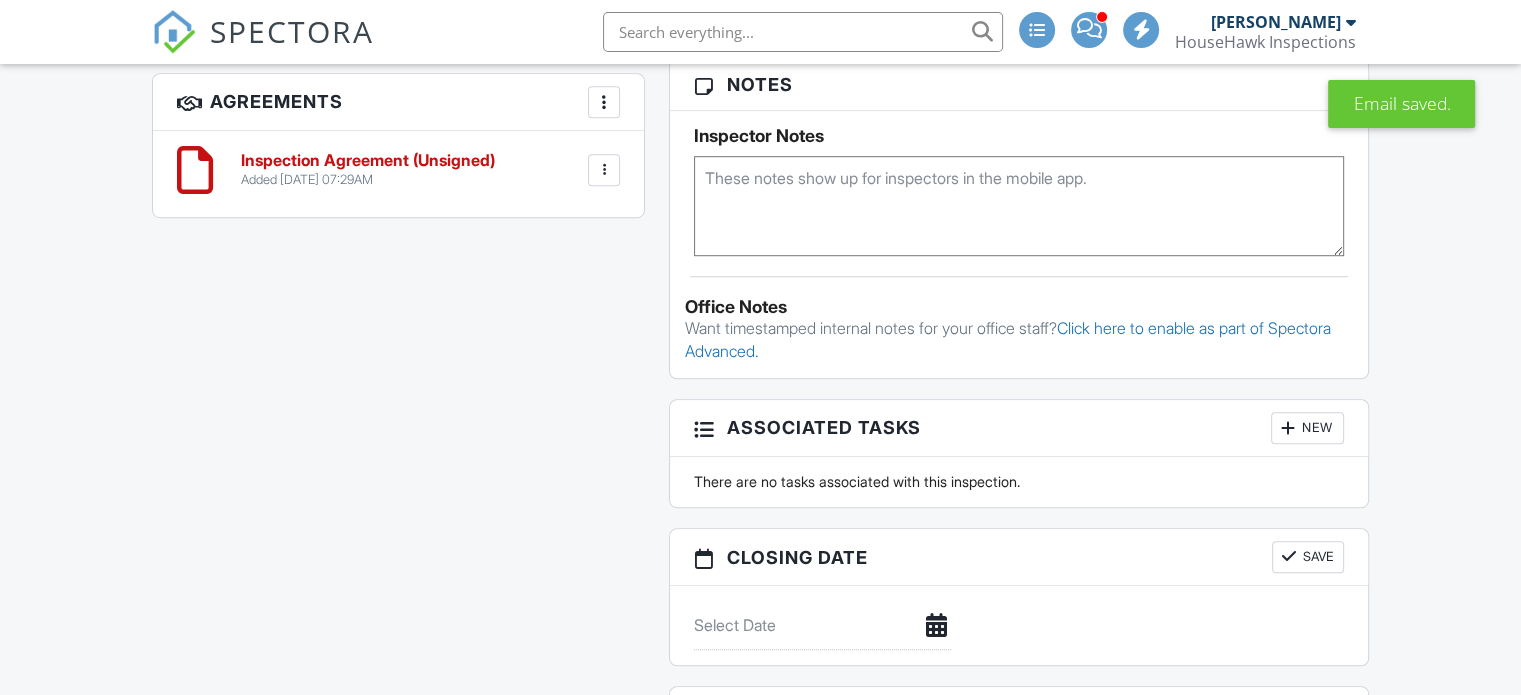 scroll, scrollTop: 1900, scrollLeft: 0, axis: vertical 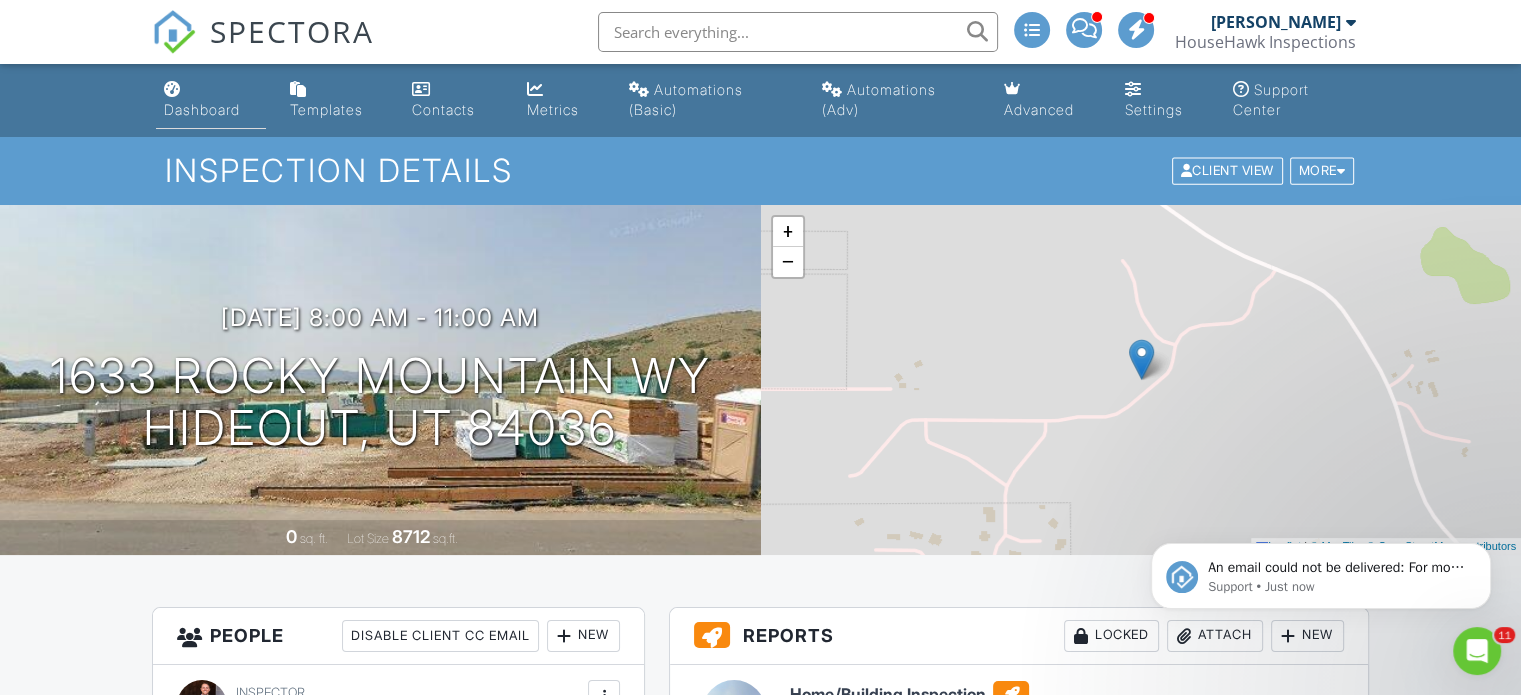 click on "Dashboard" at bounding box center (211, 100) 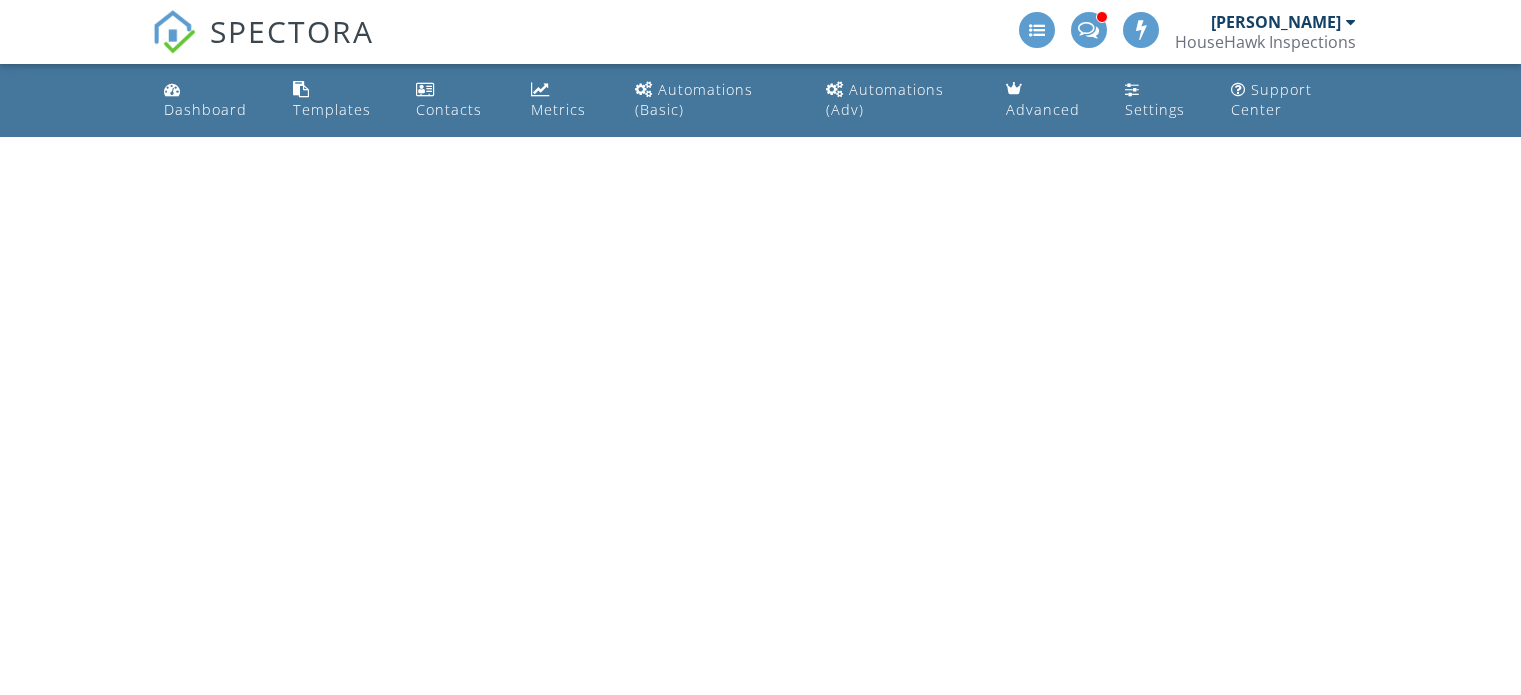 scroll, scrollTop: 0, scrollLeft: 0, axis: both 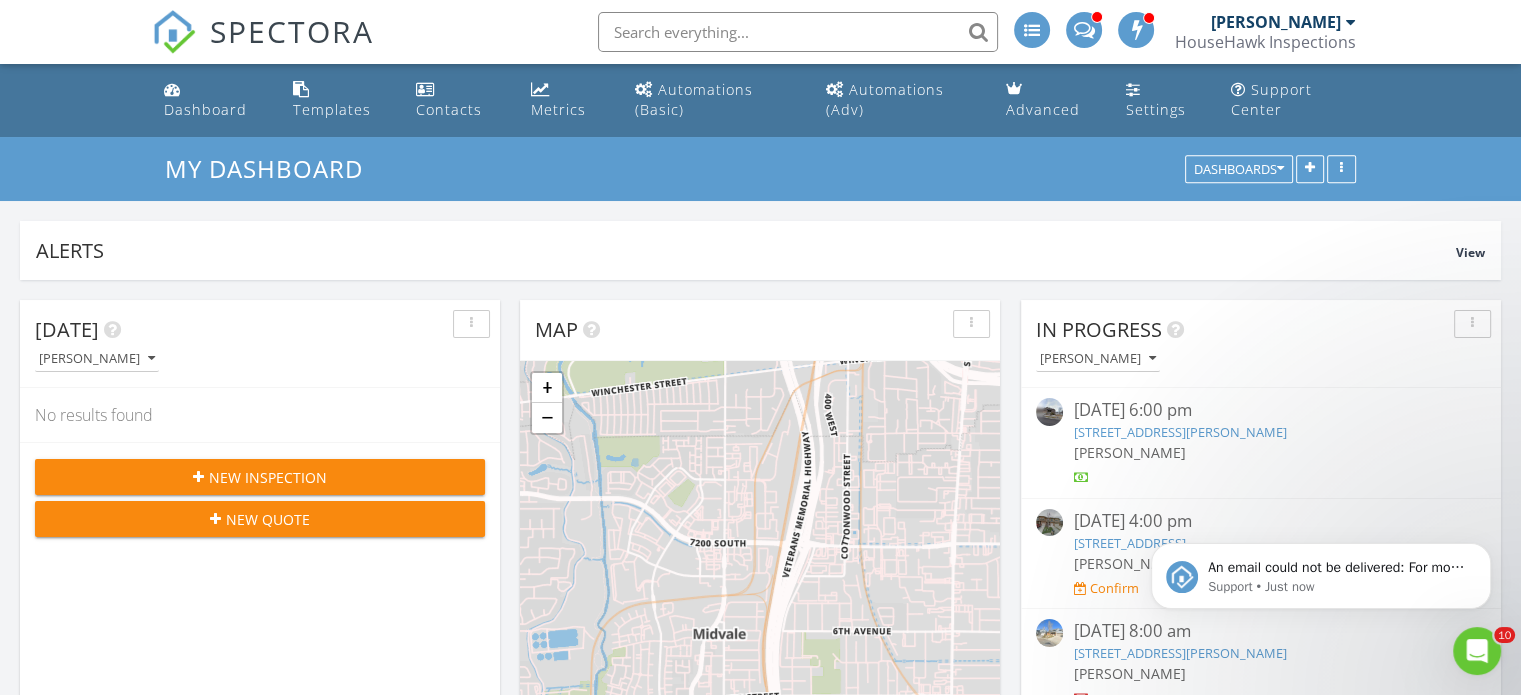 click on "Dashboard" at bounding box center (212, 100) 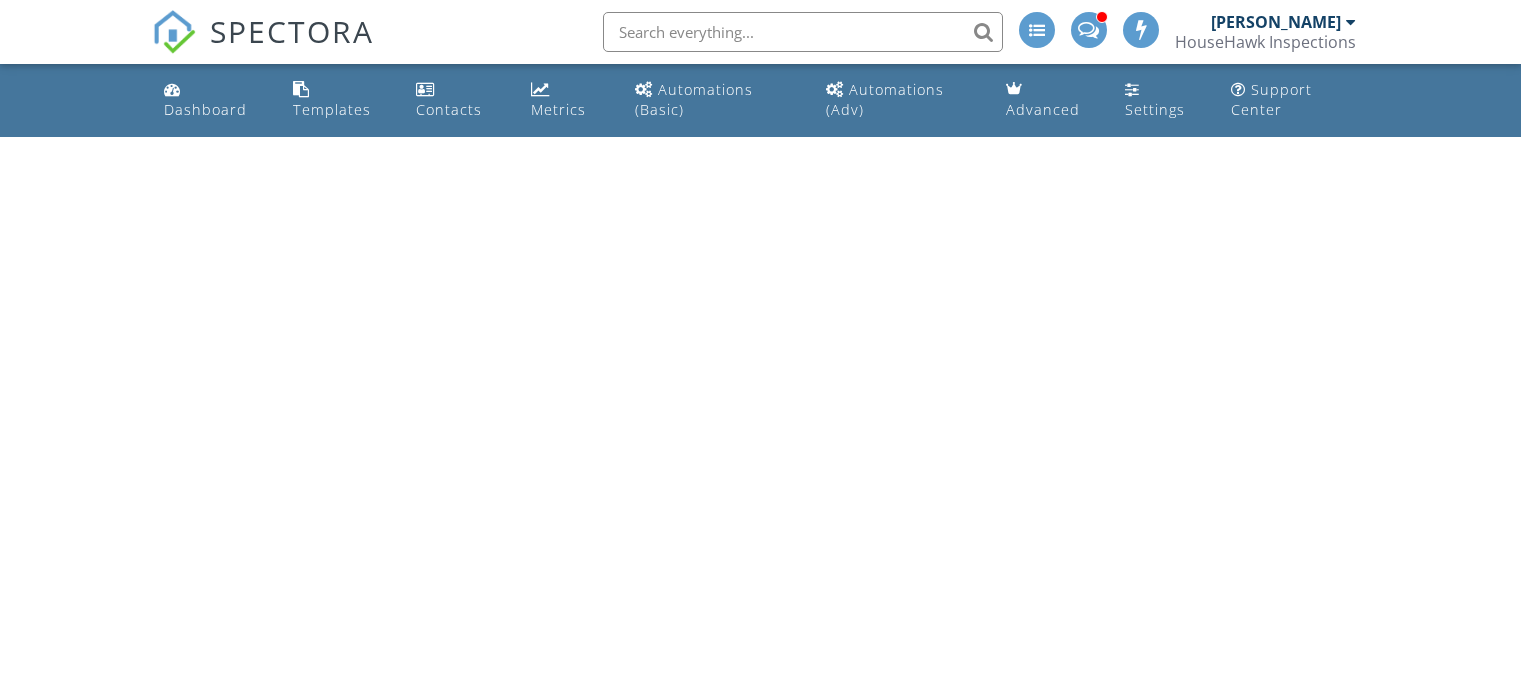 scroll, scrollTop: 0, scrollLeft: 0, axis: both 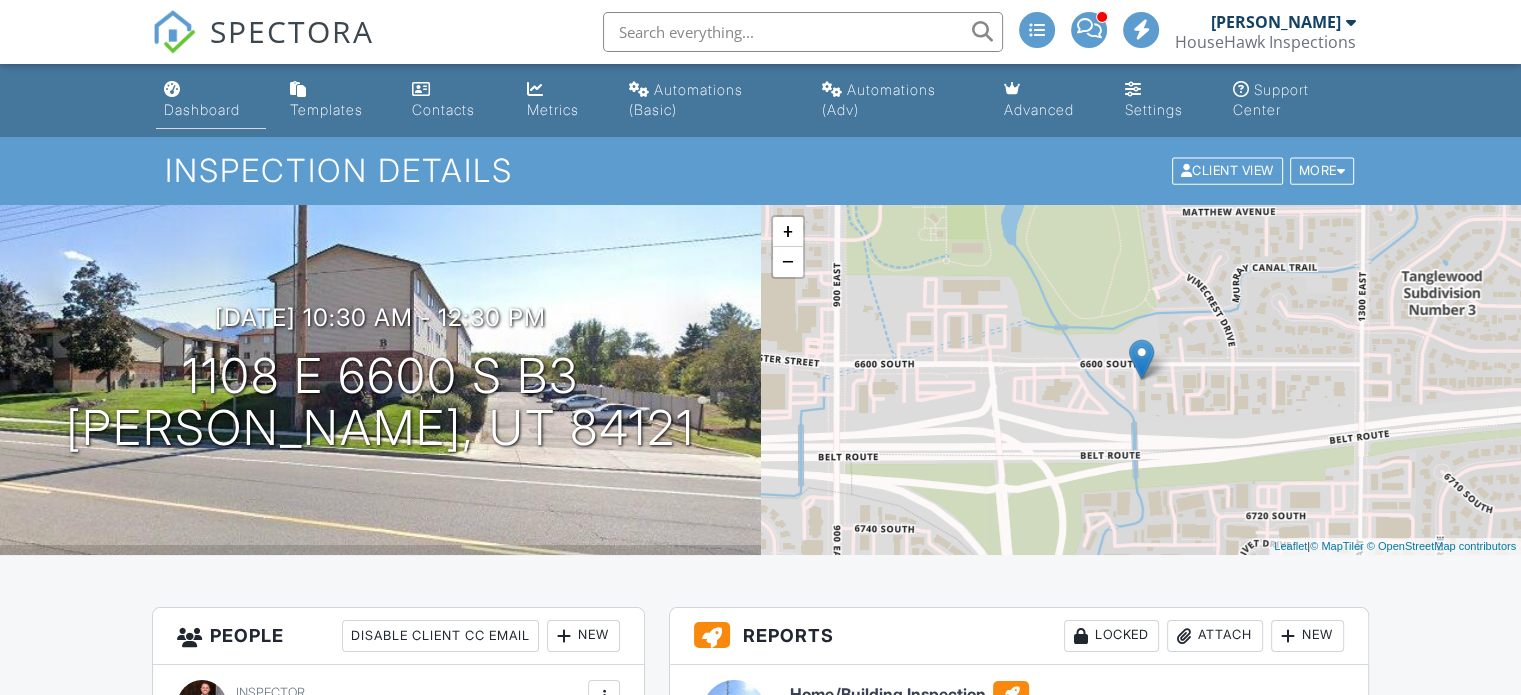 click on "Dashboard" at bounding box center (211, 100) 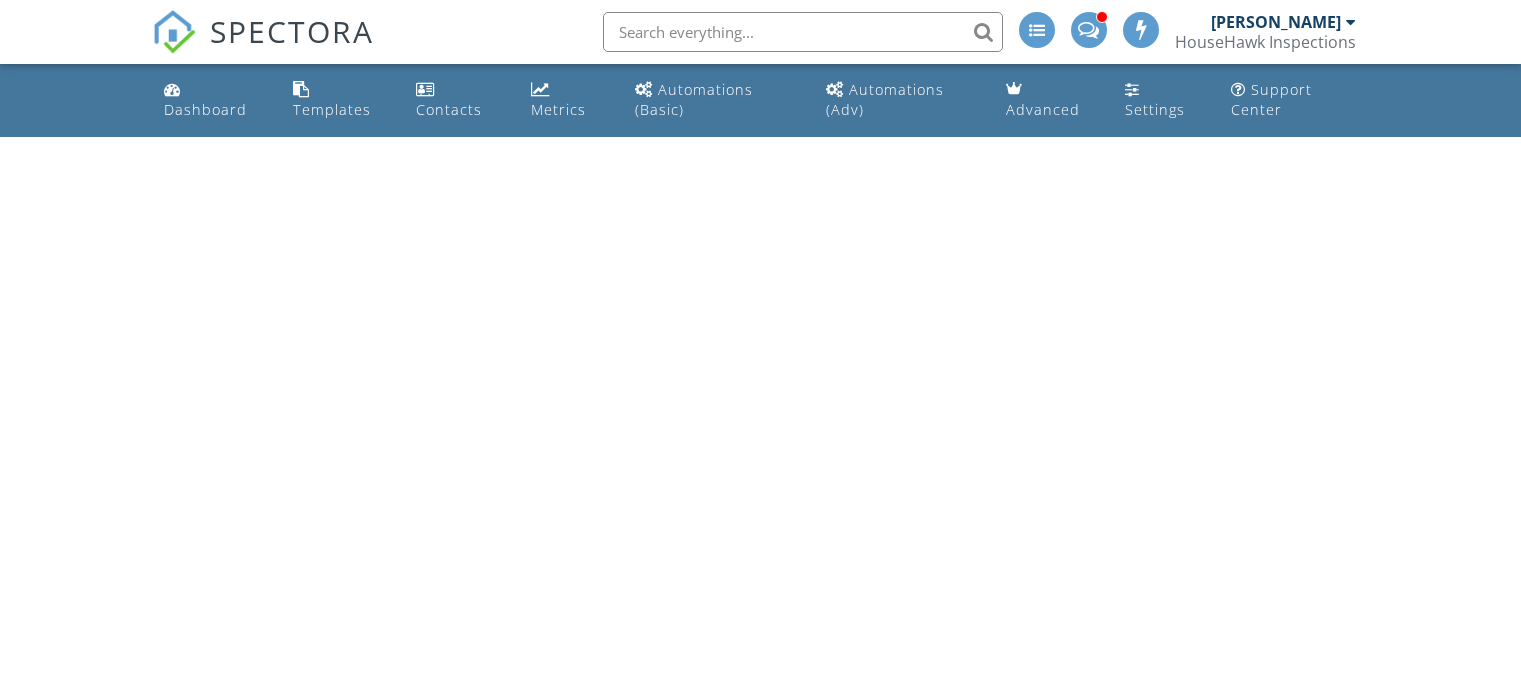 scroll, scrollTop: 0, scrollLeft: 0, axis: both 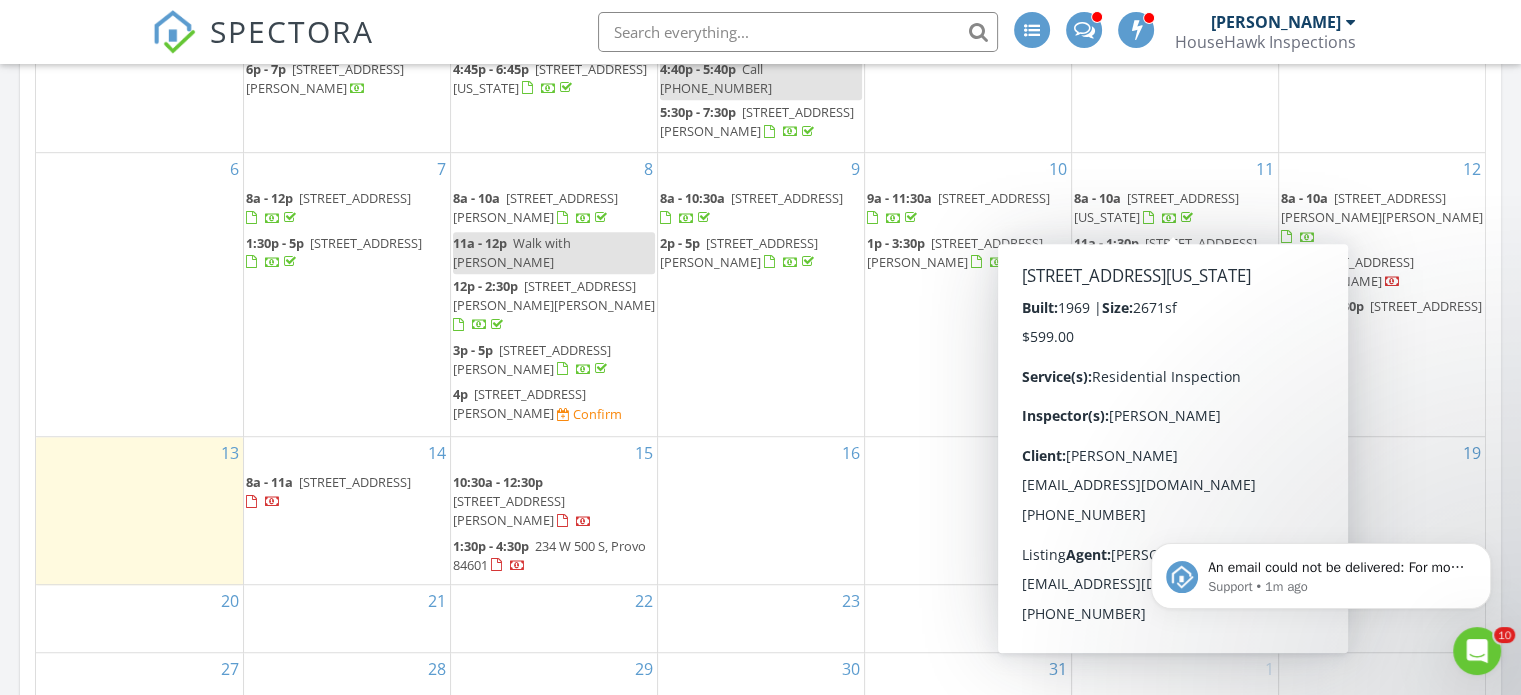click on "[STREET_ADDRESS][US_STATE]" at bounding box center [1156, 207] 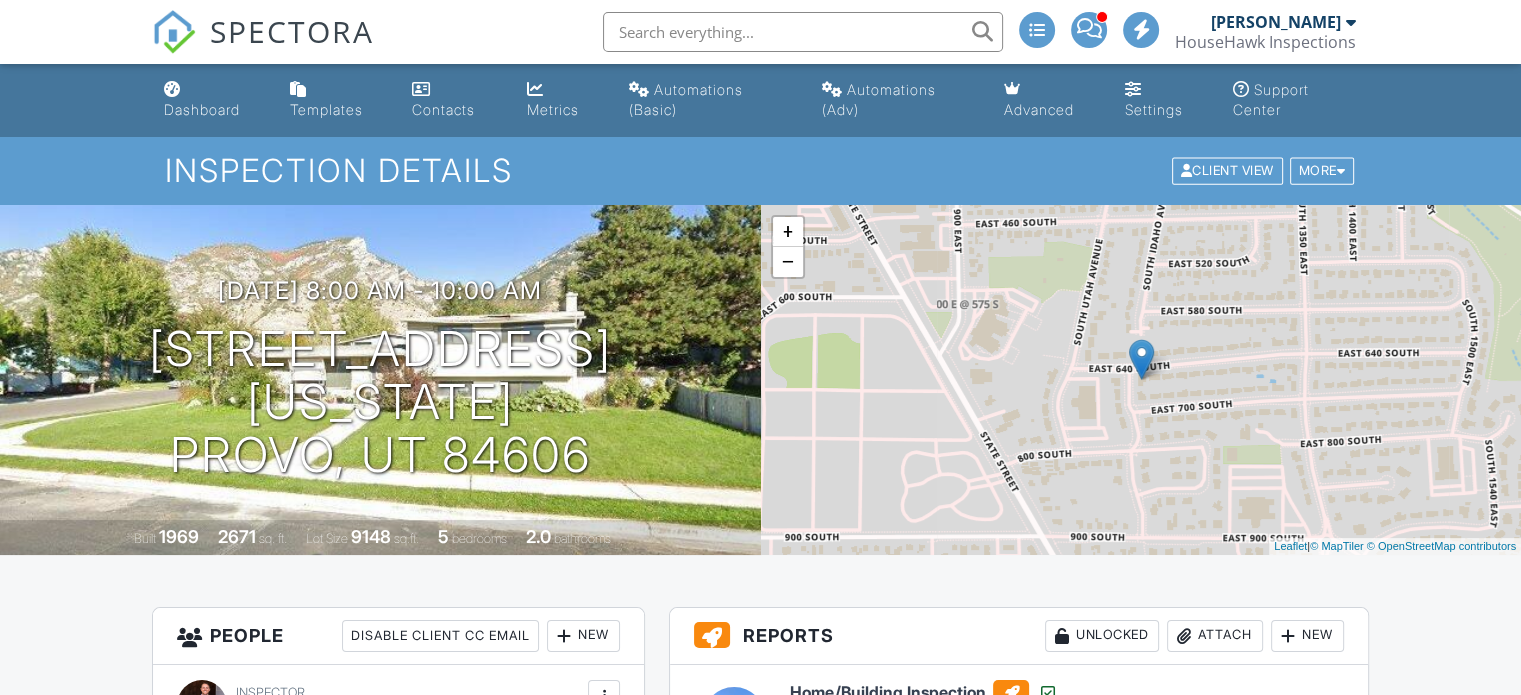 scroll, scrollTop: 500, scrollLeft: 0, axis: vertical 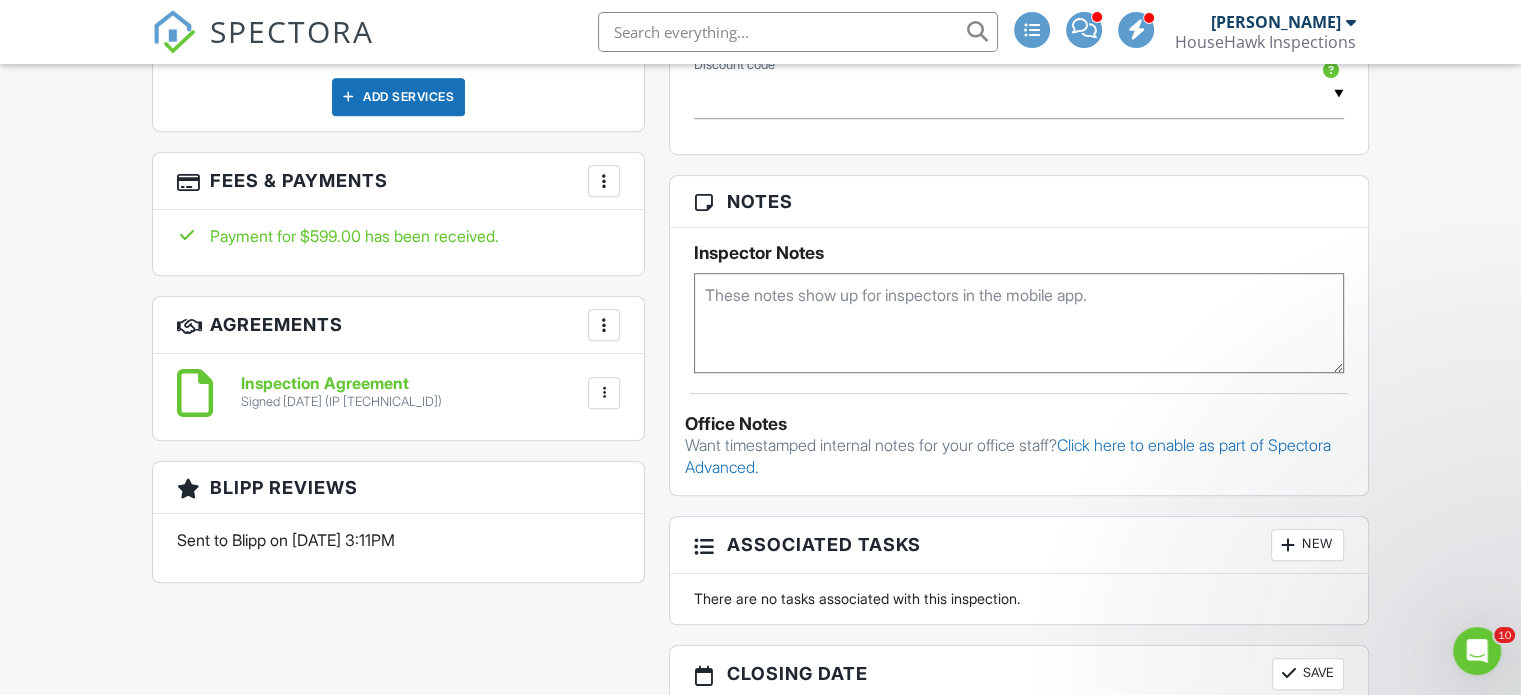 click on "More" at bounding box center (604, 181) 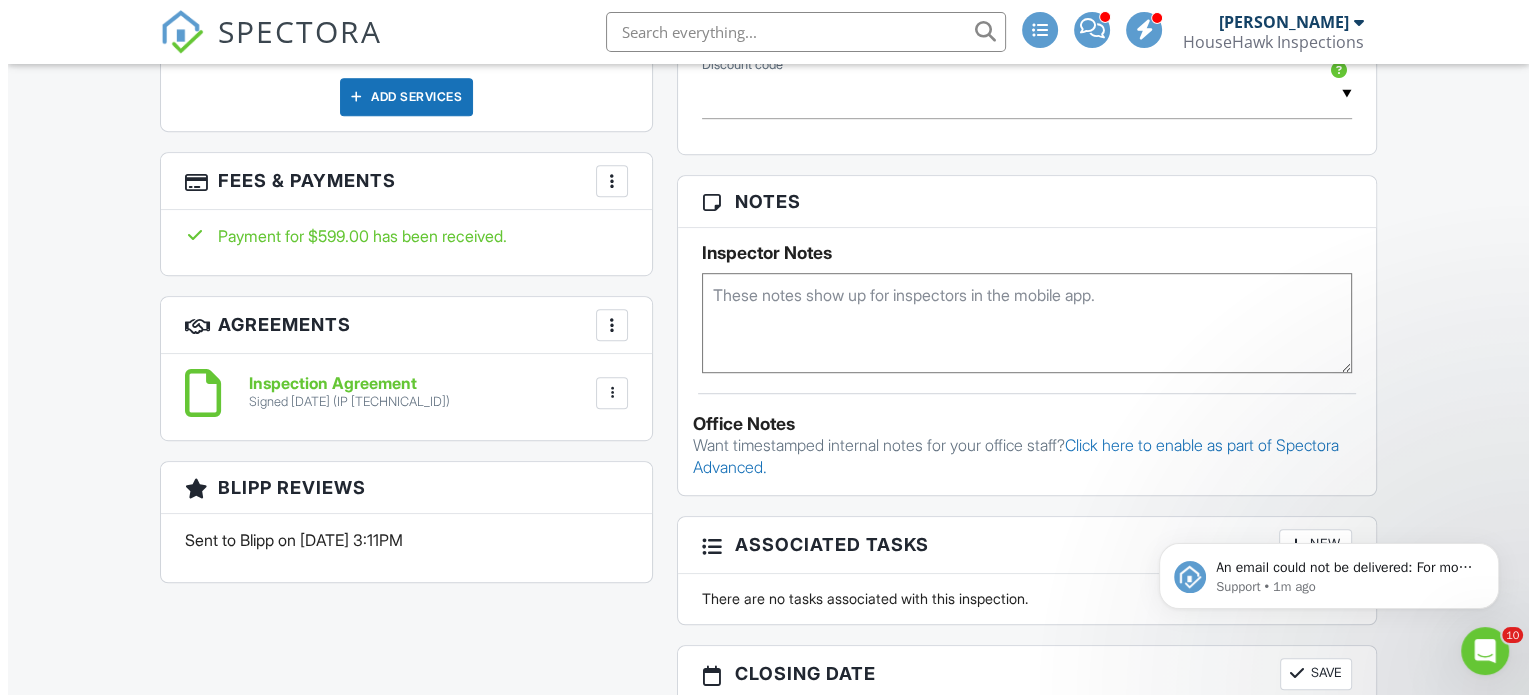 scroll, scrollTop: 0, scrollLeft: 0, axis: both 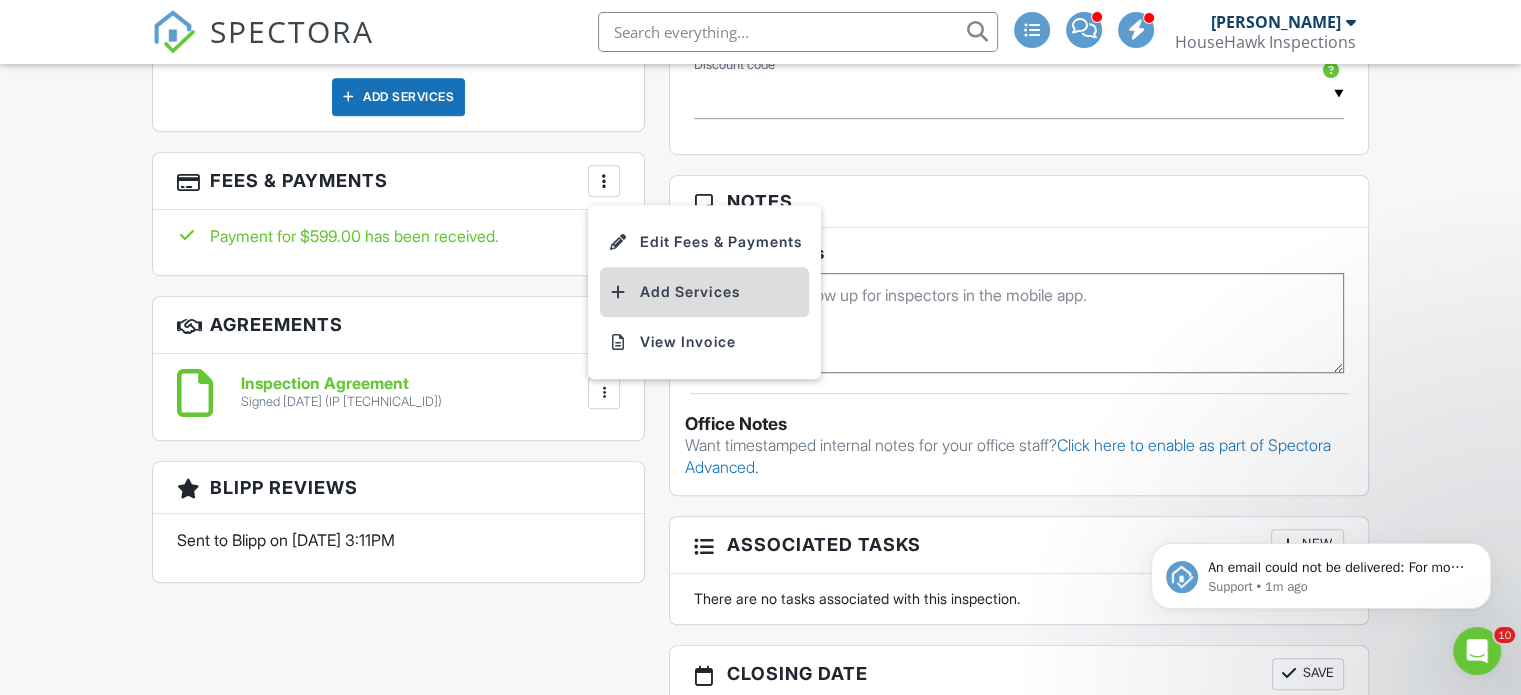 click on "Add Services" at bounding box center (704, 292) 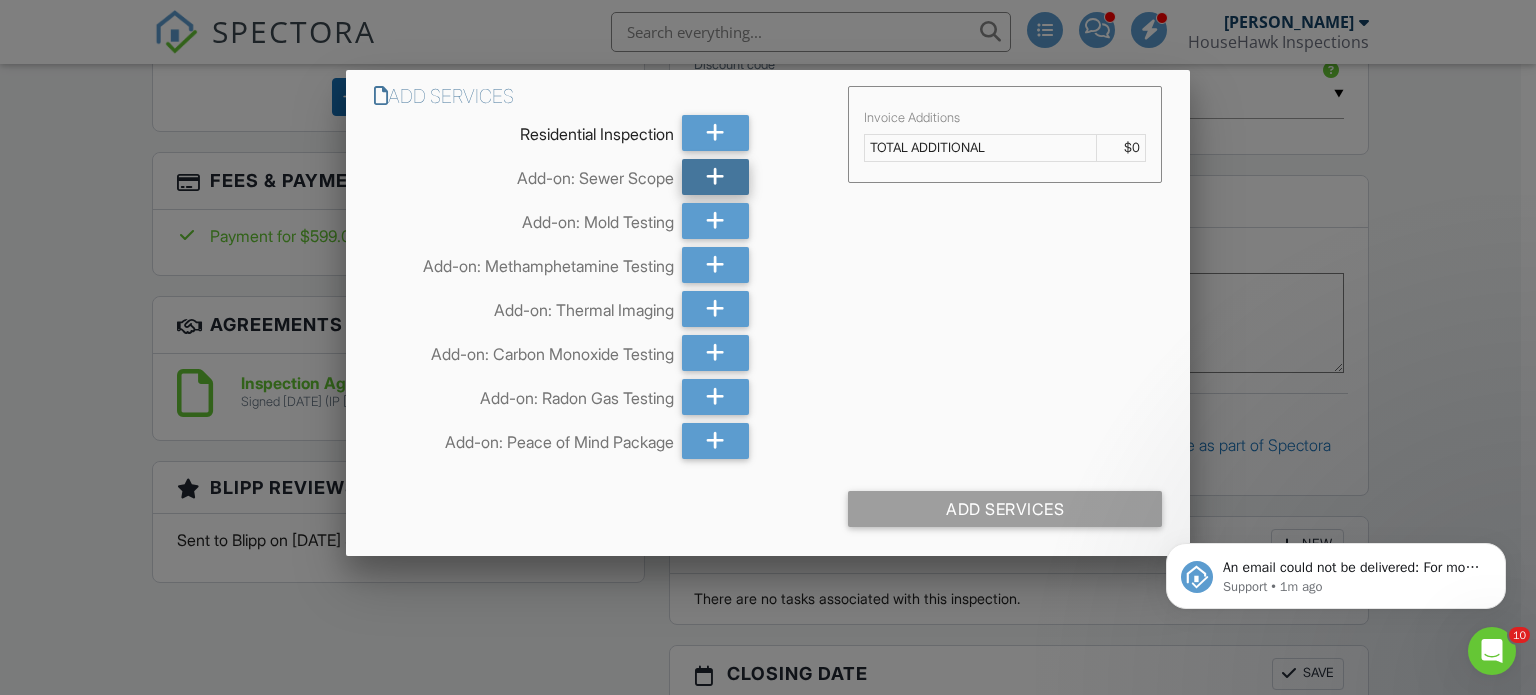 click at bounding box center [715, 177] 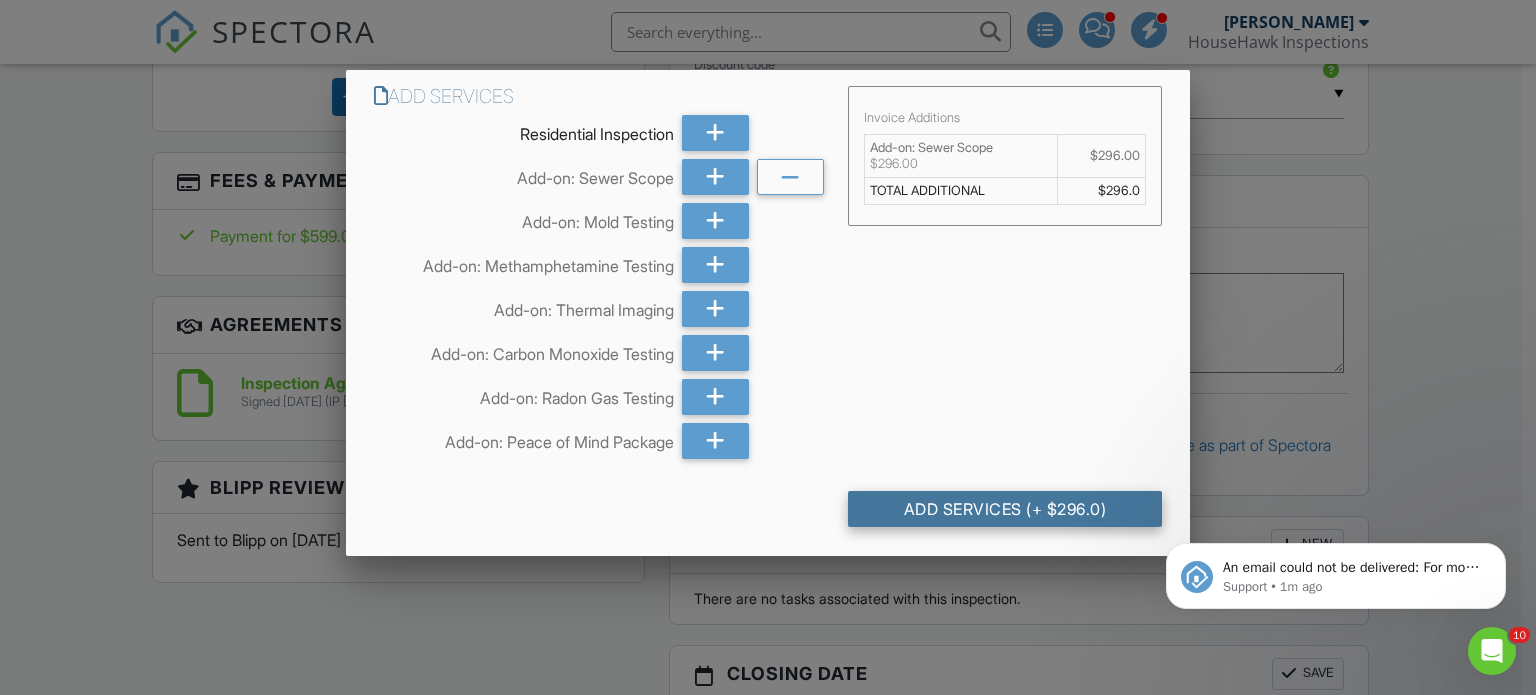click on "Add Services
(+ $296.0)" at bounding box center [1005, 509] 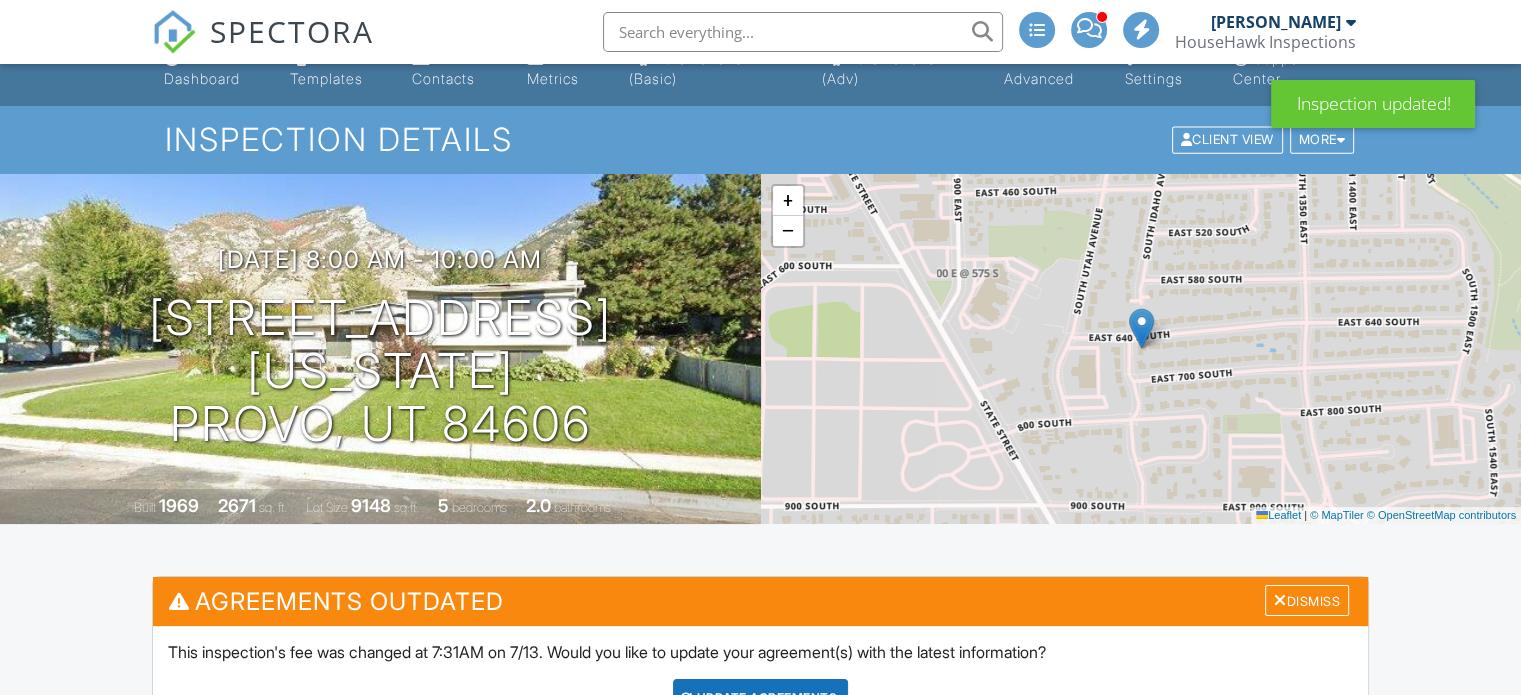 scroll, scrollTop: 600, scrollLeft: 0, axis: vertical 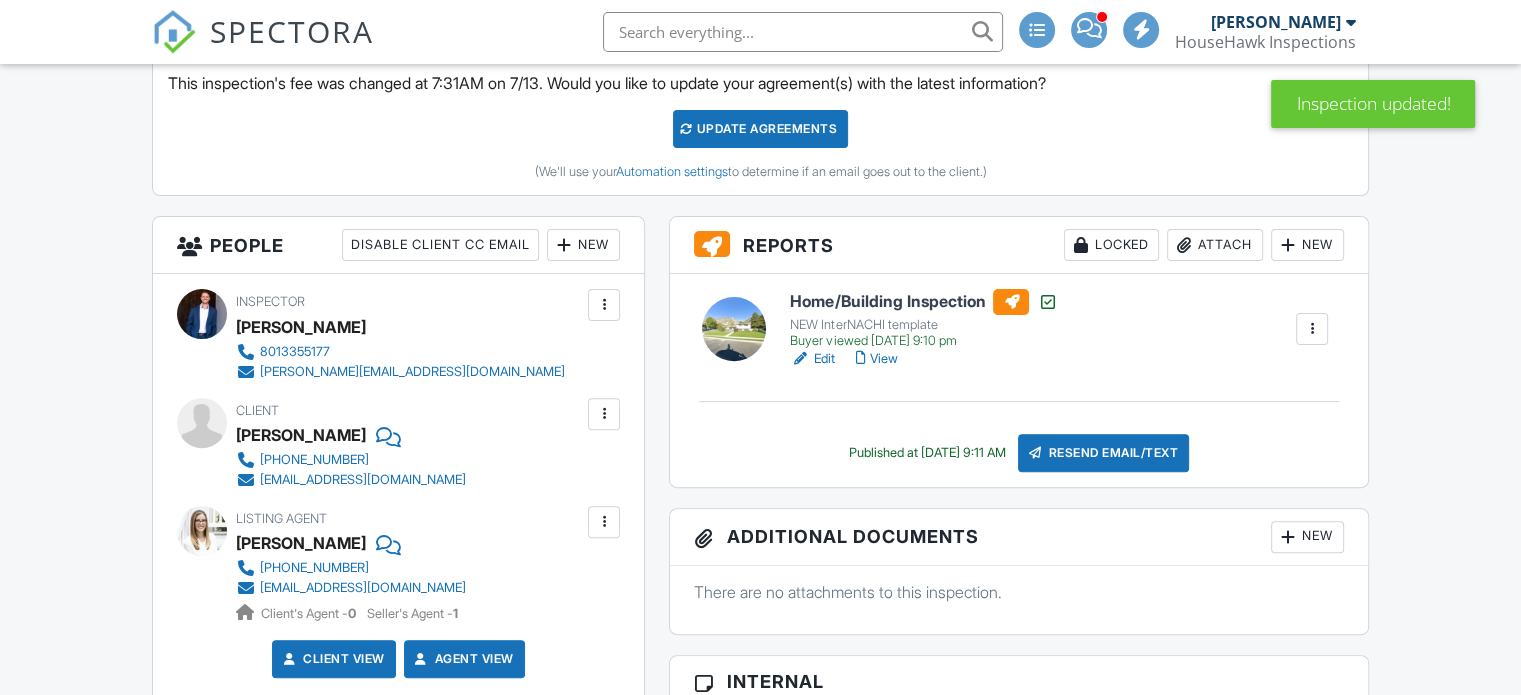 click on "Update Agreements" at bounding box center [760, 129] 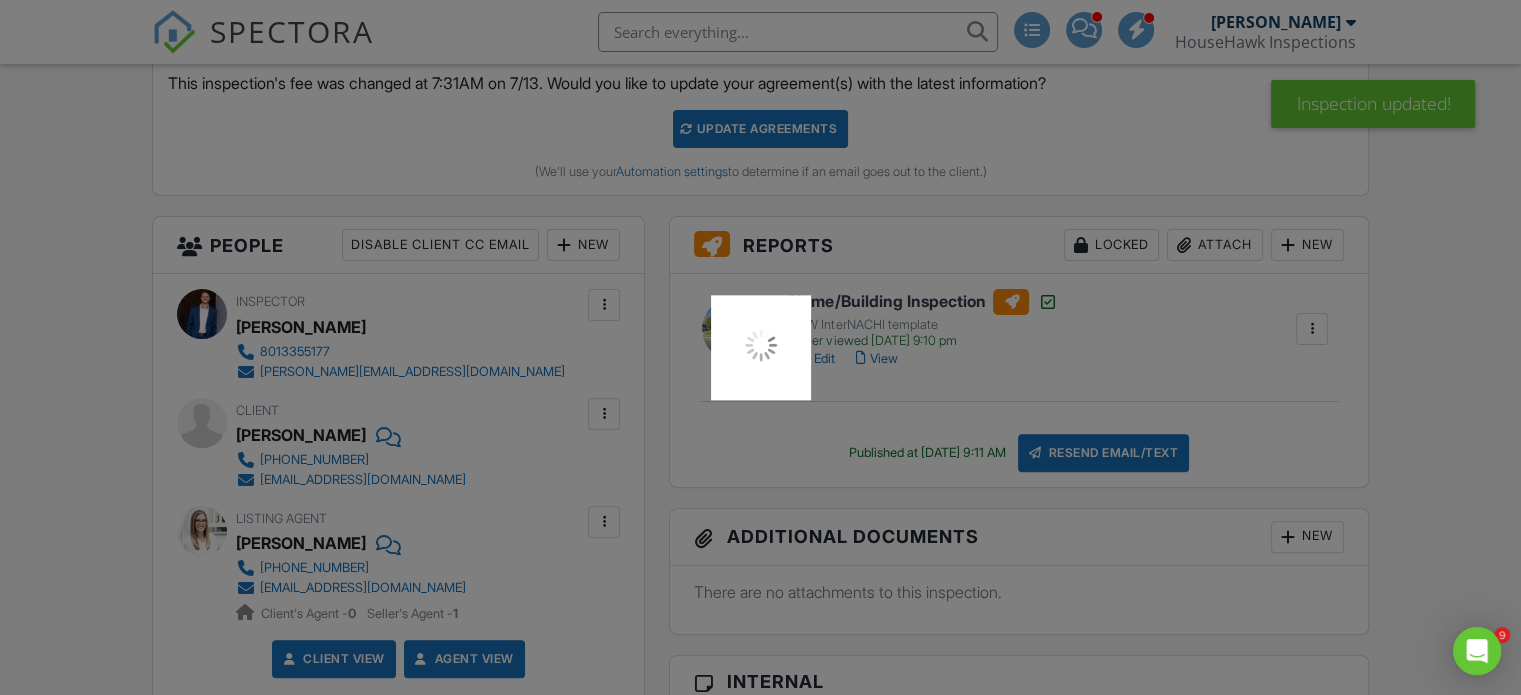 scroll, scrollTop: 0, scrollLeft: 0, axis: both 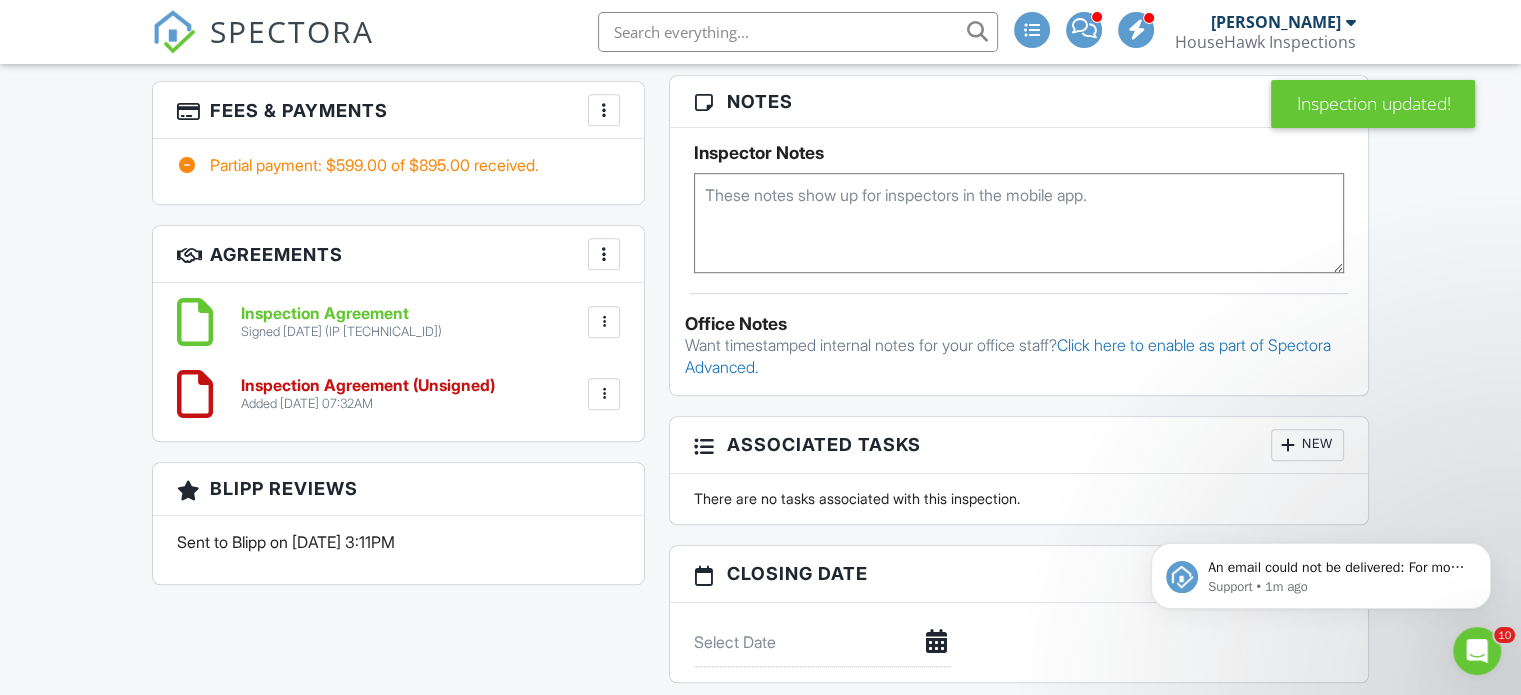 click at bounding box center (604, 254) 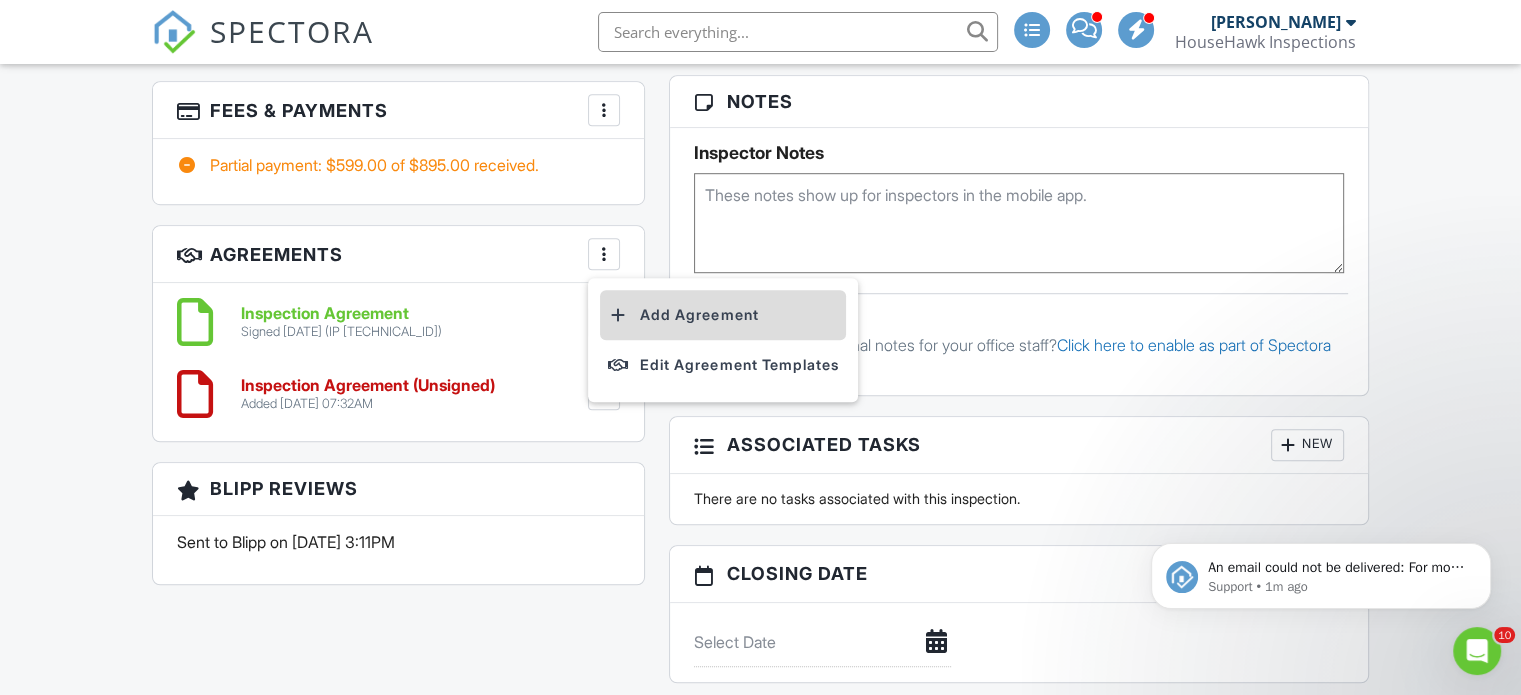 click on "Add Agreement" at bounding box center [723, 315] 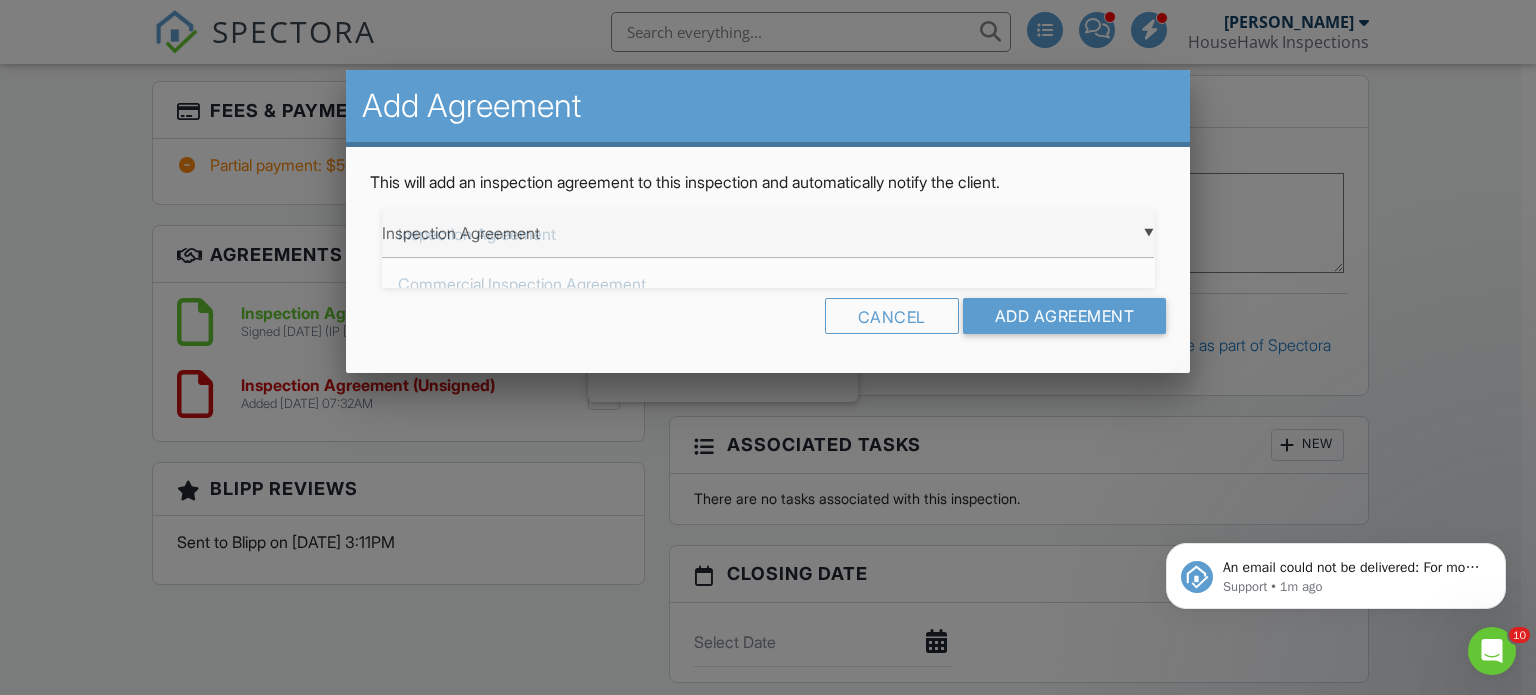 click on "▼ Inspection Agreement Inspection Agreement Commercial Inspection Agreement Sewer Scope Inspection Agreement  Inspection Agreement
Commercial Inspection Agreement
Sewer Scope Inspection Agreement" at bounding box center (768, 233) 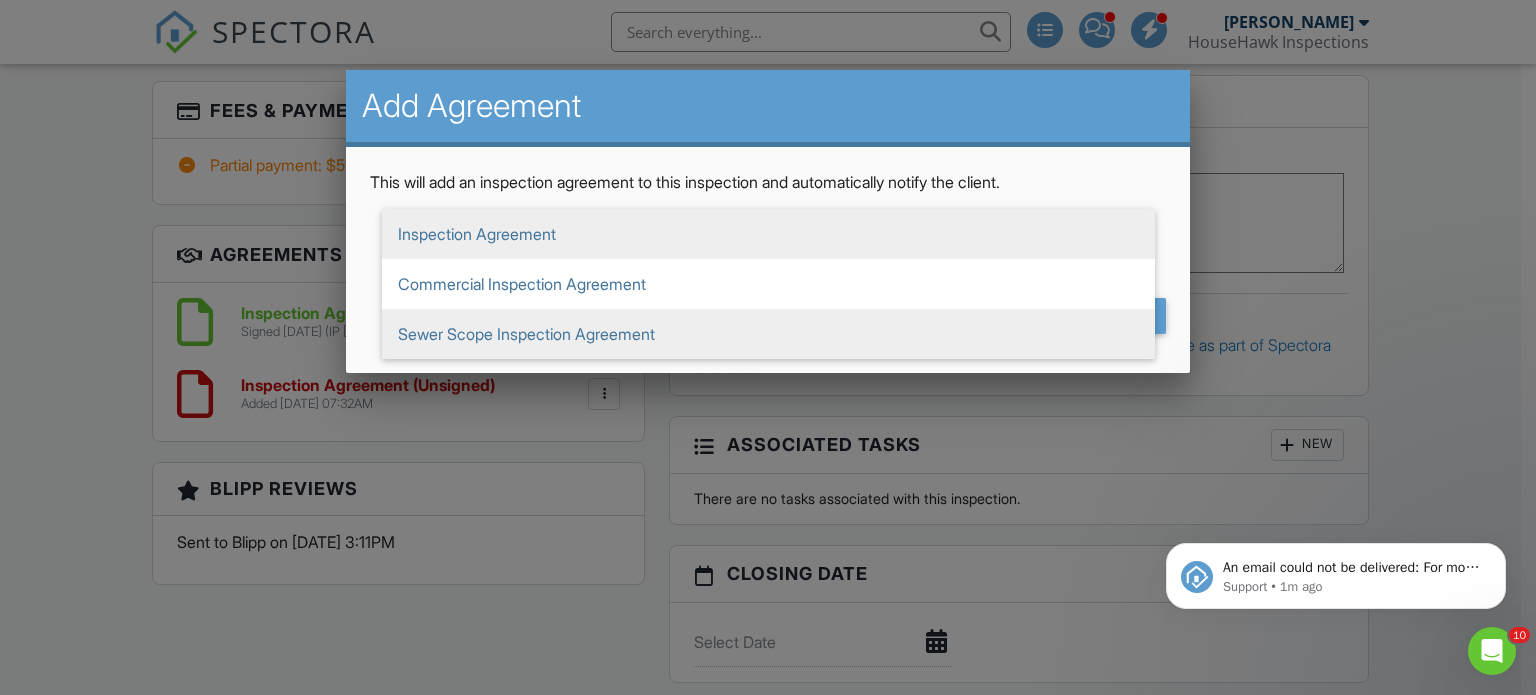 click on "Sewer Scope Inspection Agreement" at bounding box center (768, 334) 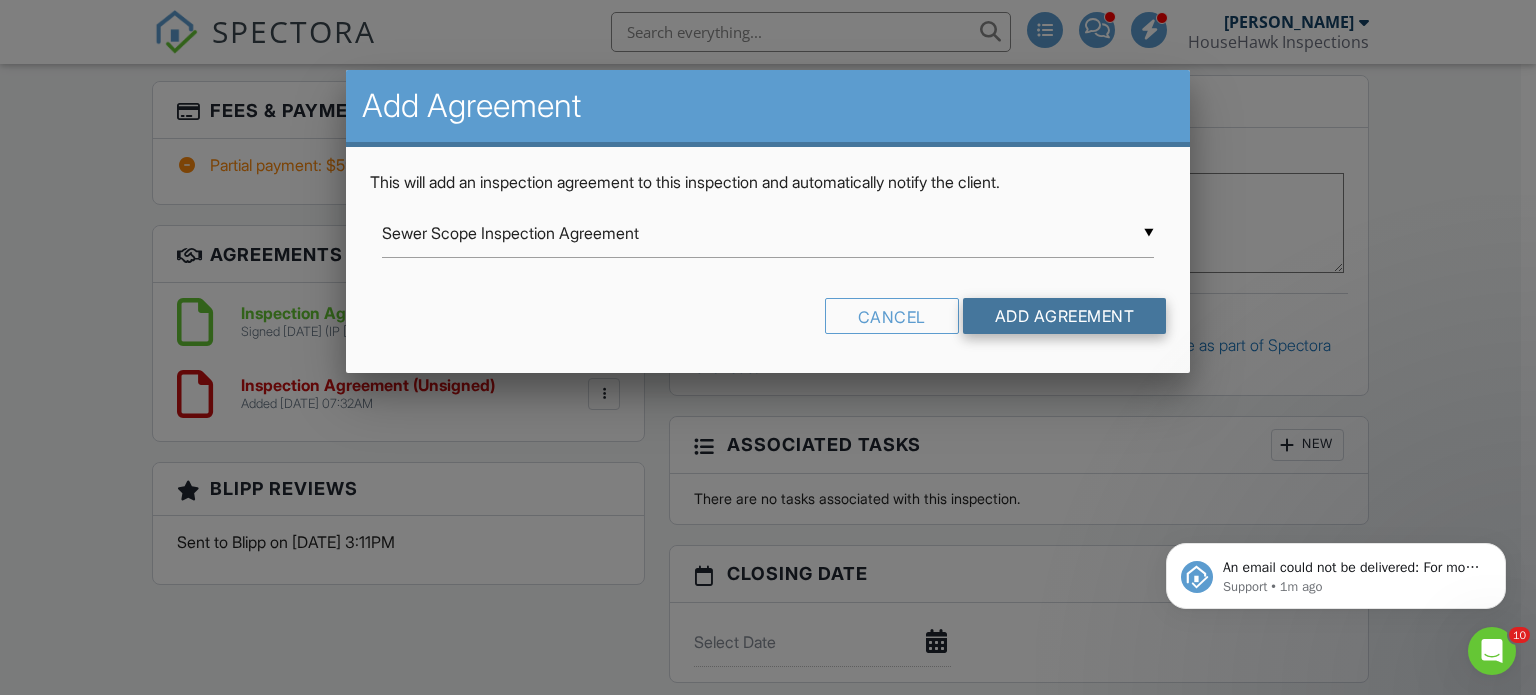 click on "Add Agreement" at bounding box center (1065, 316) 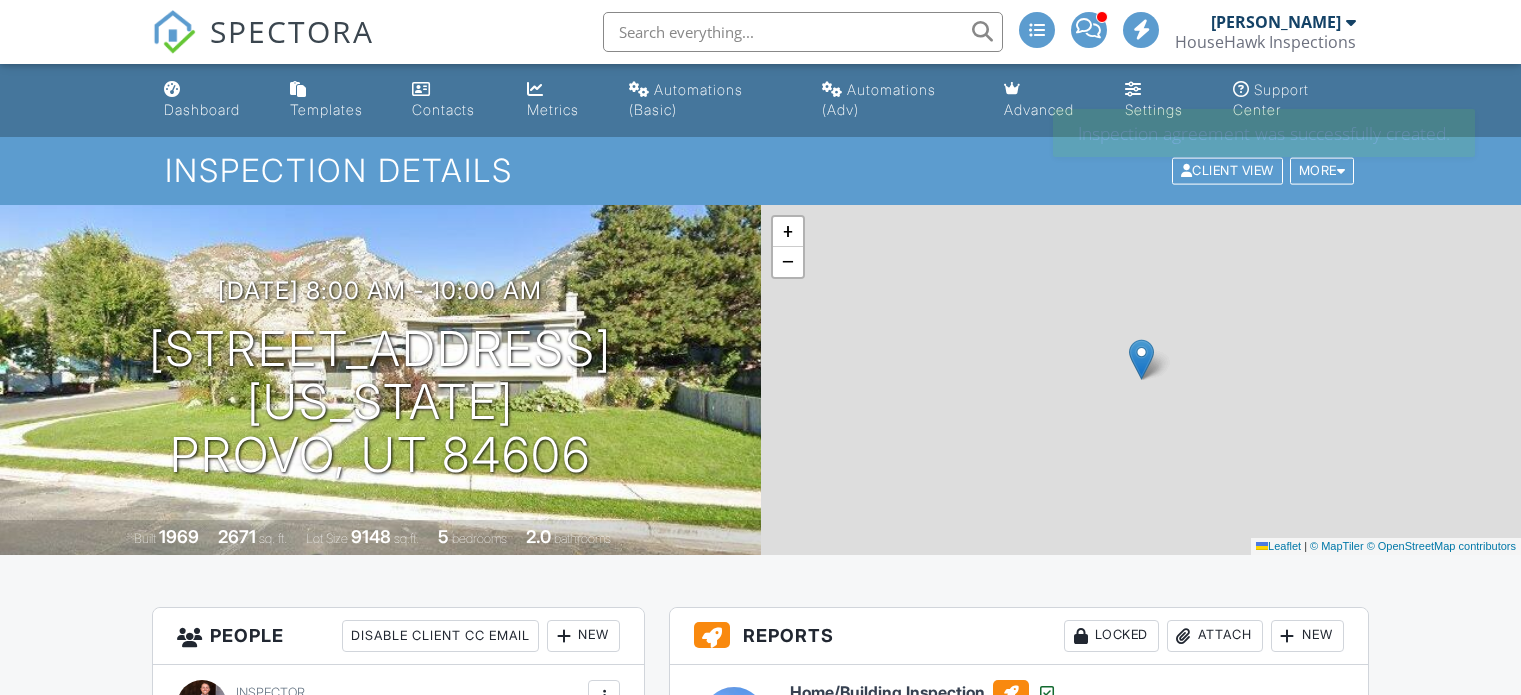 scroll, scrollTop: 0, scrollLeft: 0, axis: both 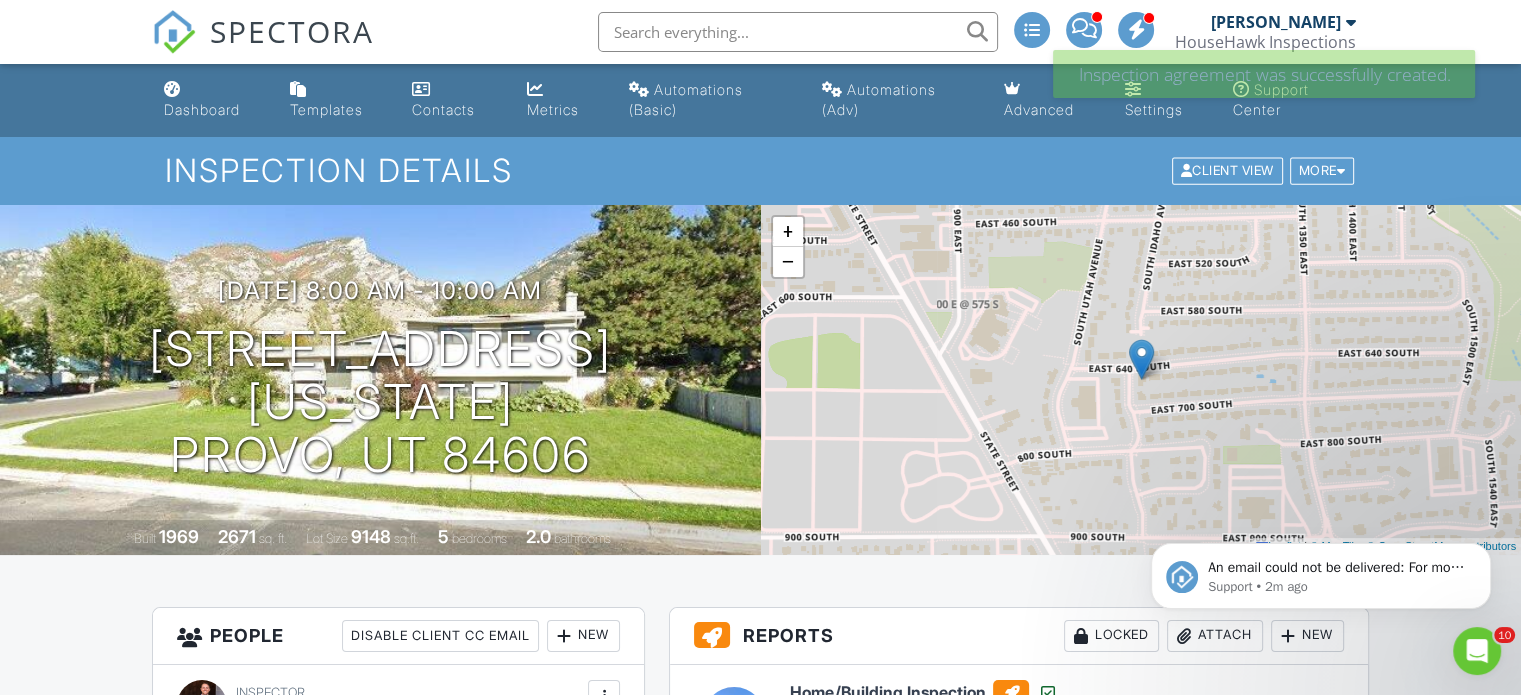 click on "Dashboard" at bounding box center [202, 109] 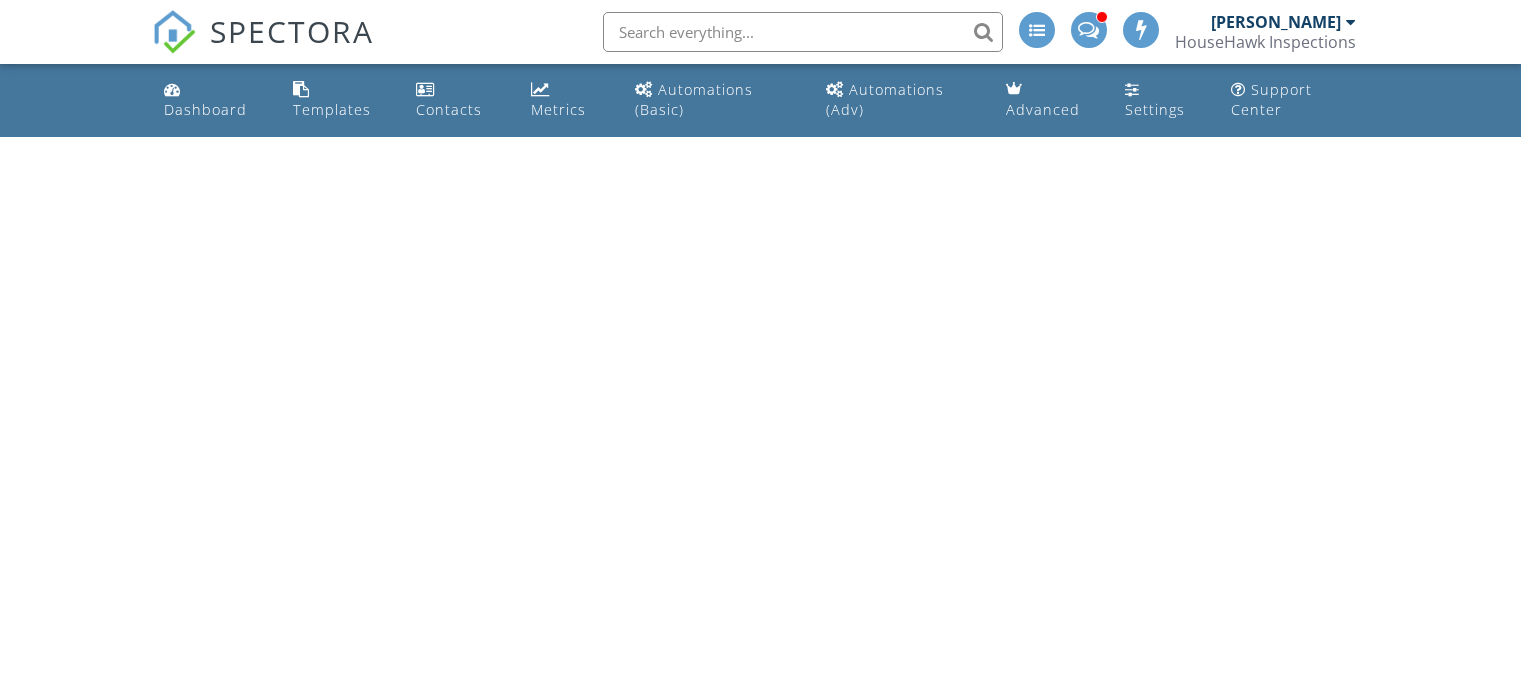 scroll, scrollTop: 0, scrollLeft: 0, axis: both 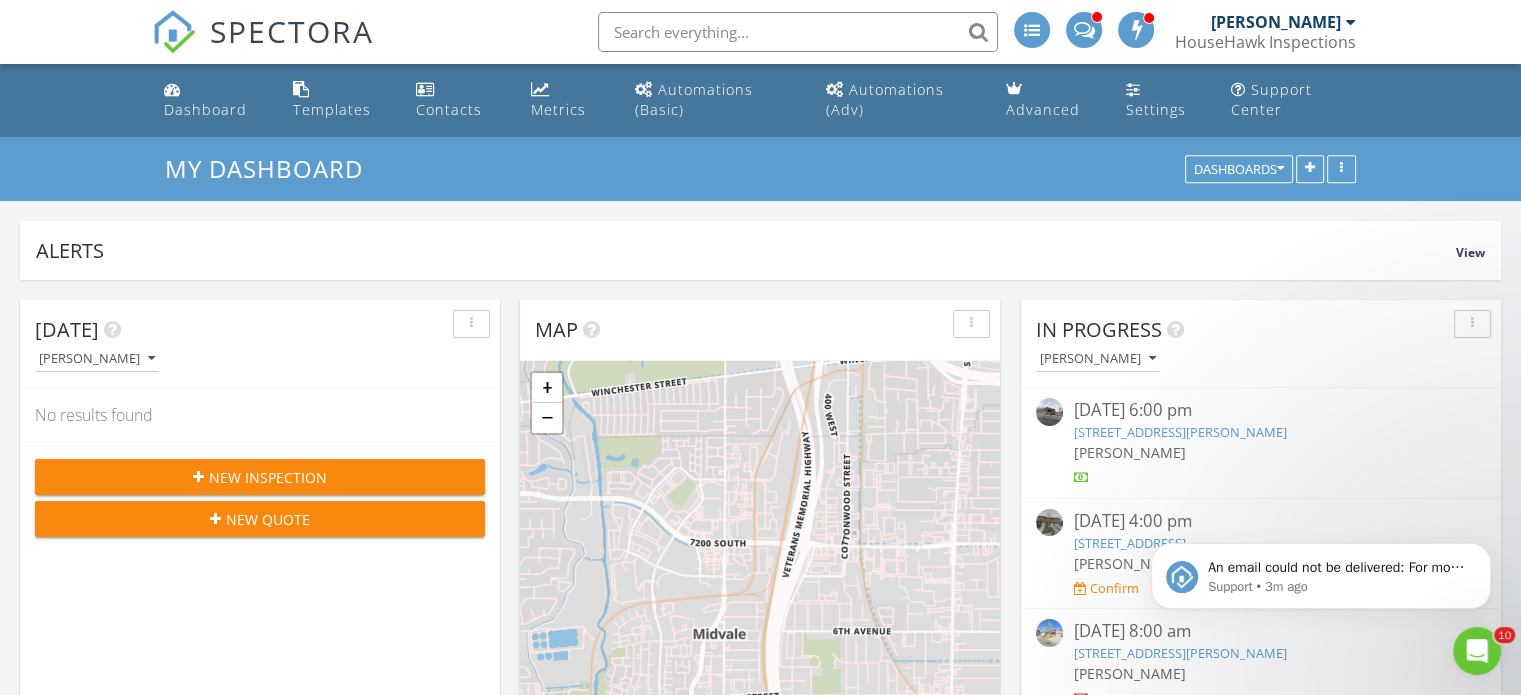 click on "New Inspection" at bounding box center (268, 477) 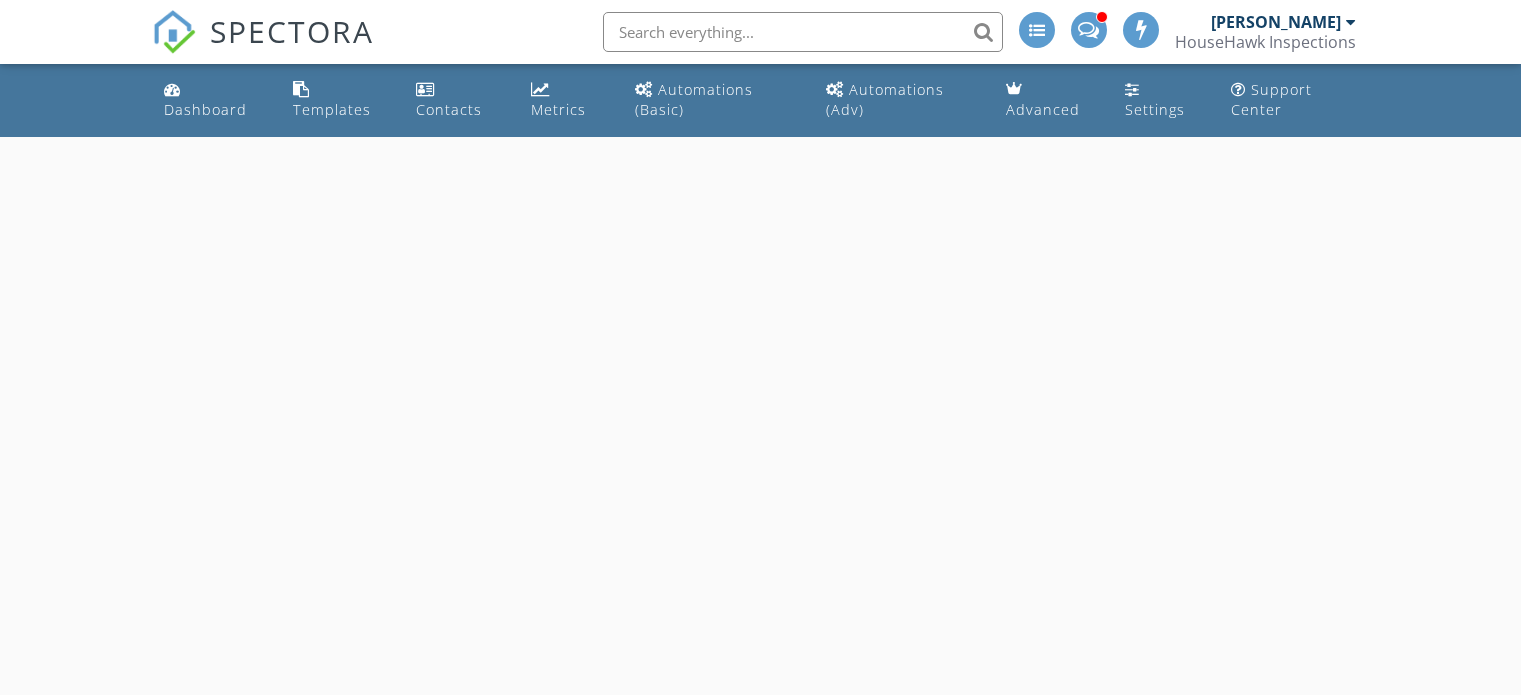 scroll, scrollTop: 0, scrollLeft: 0, axis: both 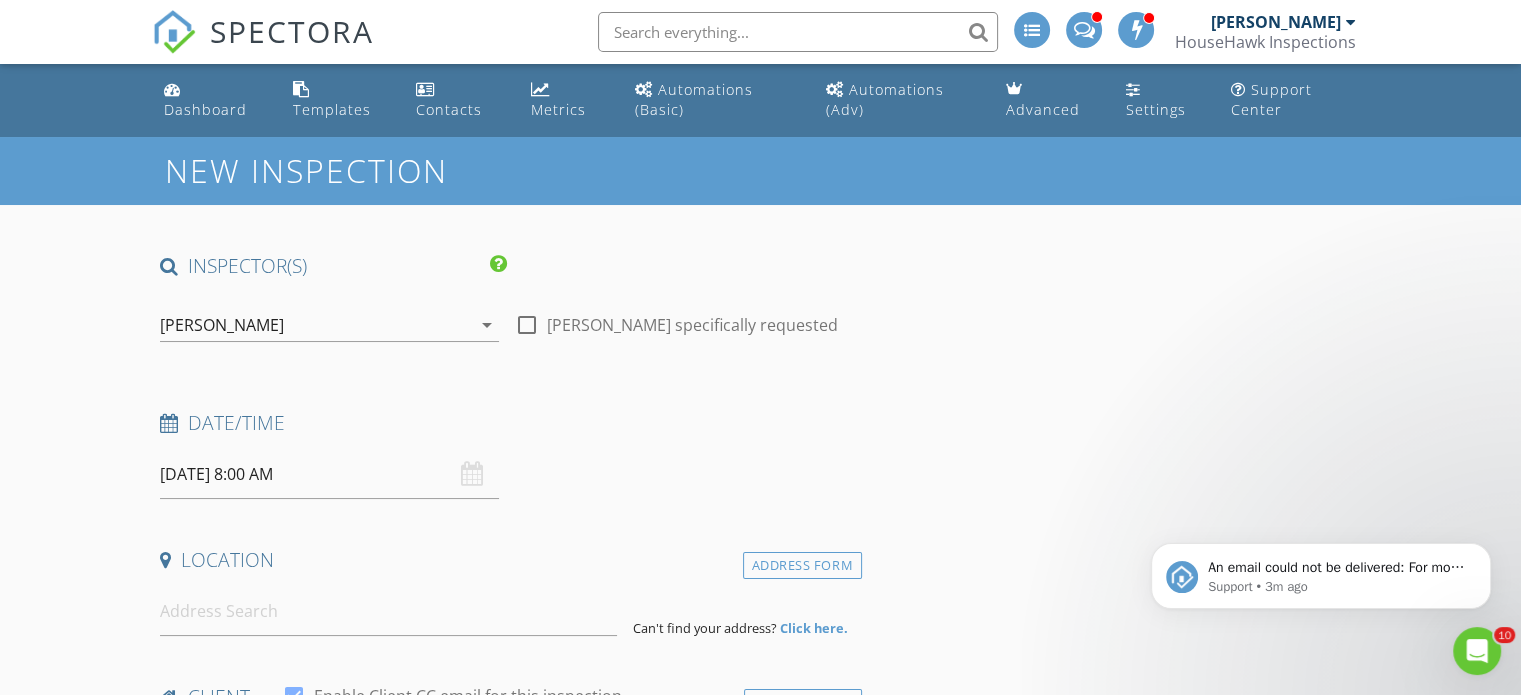 click on "[DATE] 8:00 AM" at bounding box center [329, 474] 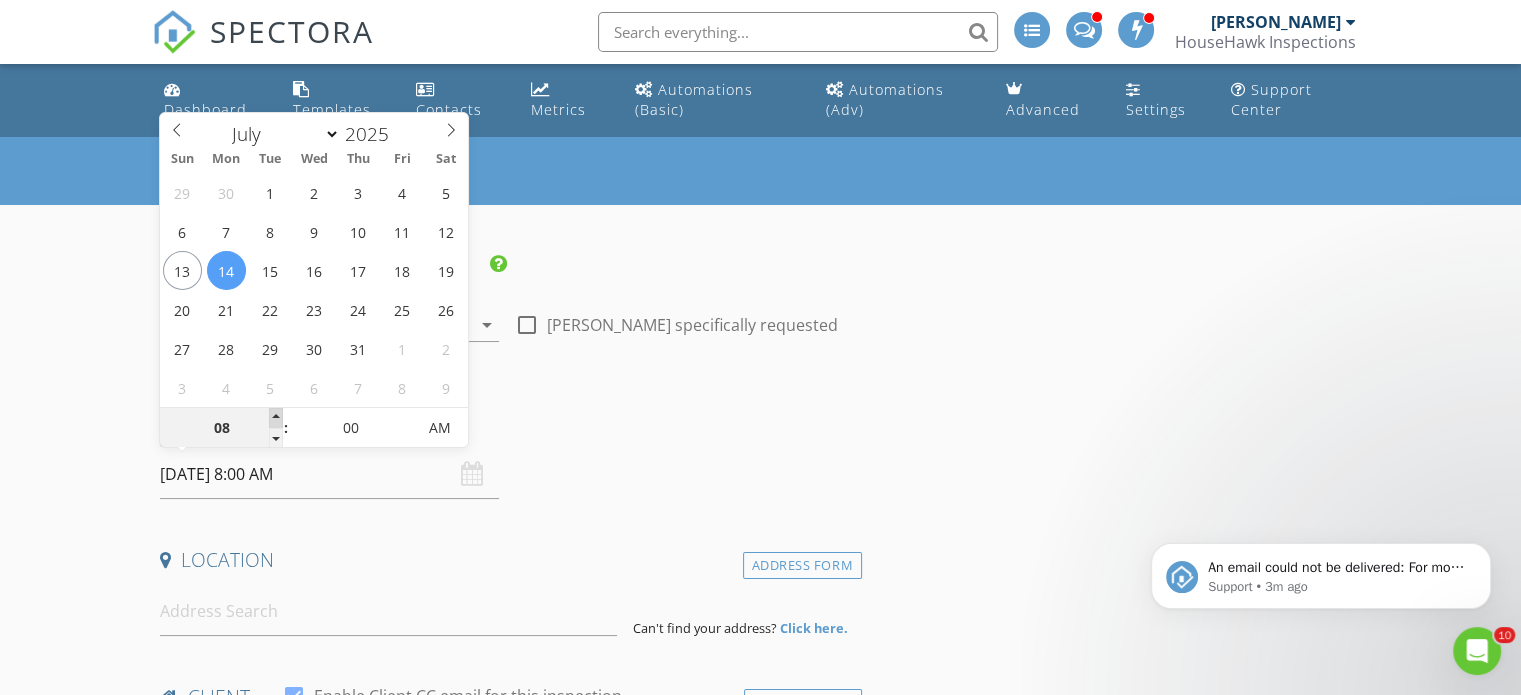 type on "09" 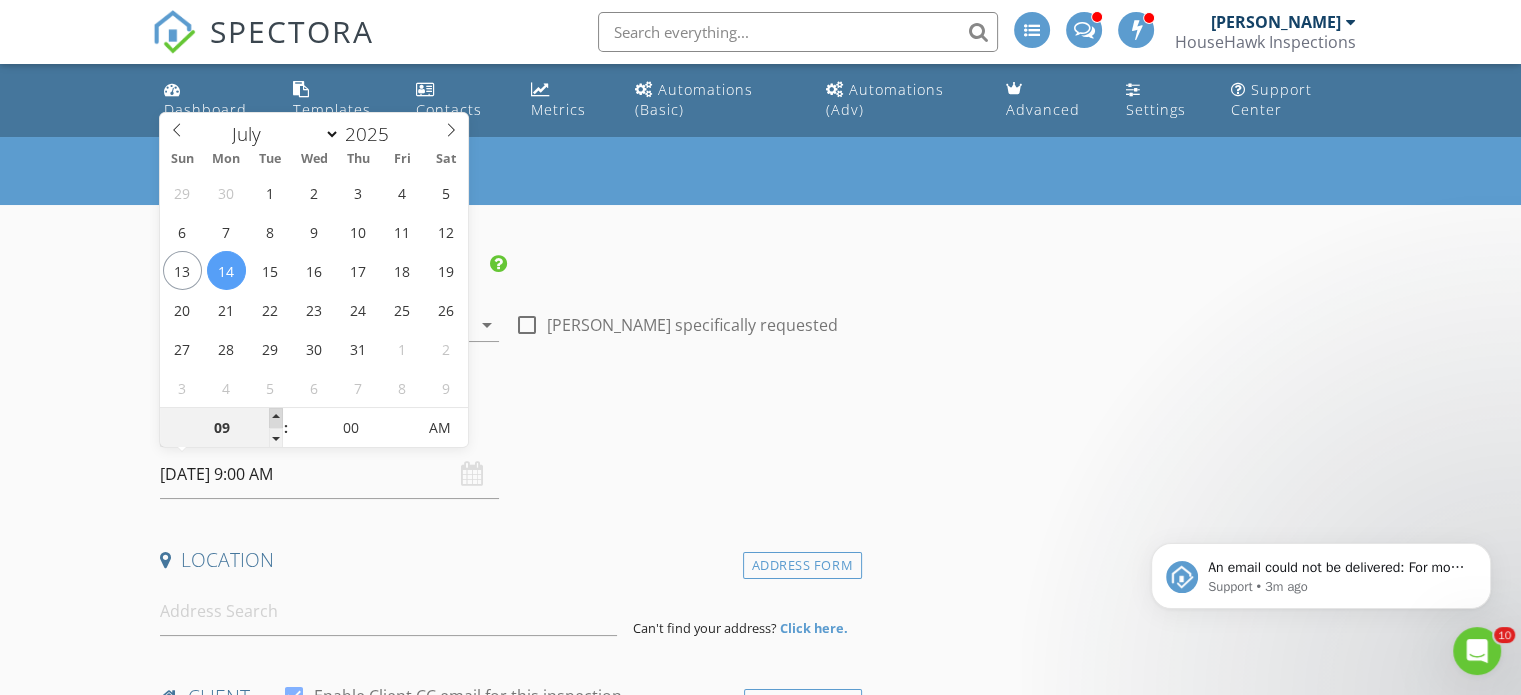 click at bounding box center (276, 418) 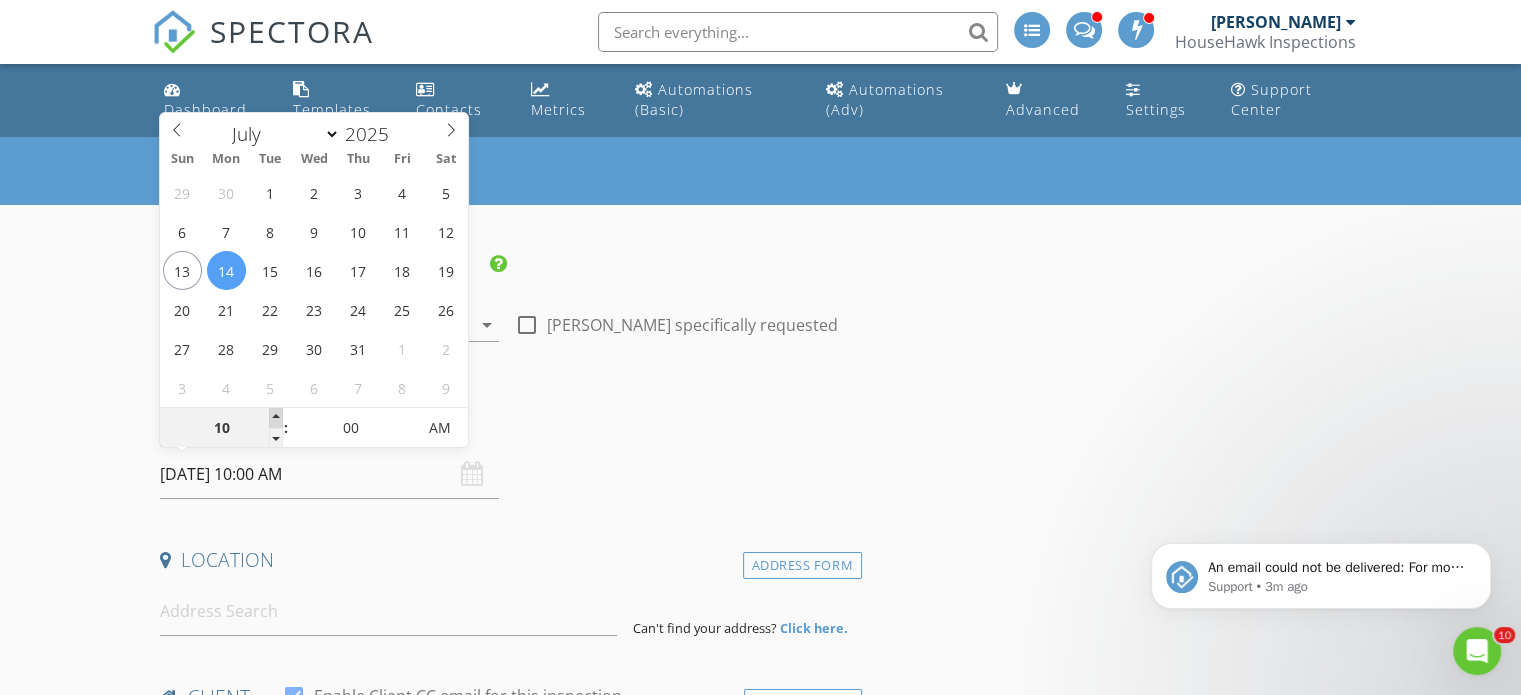 click at bounding box center [276, 418] 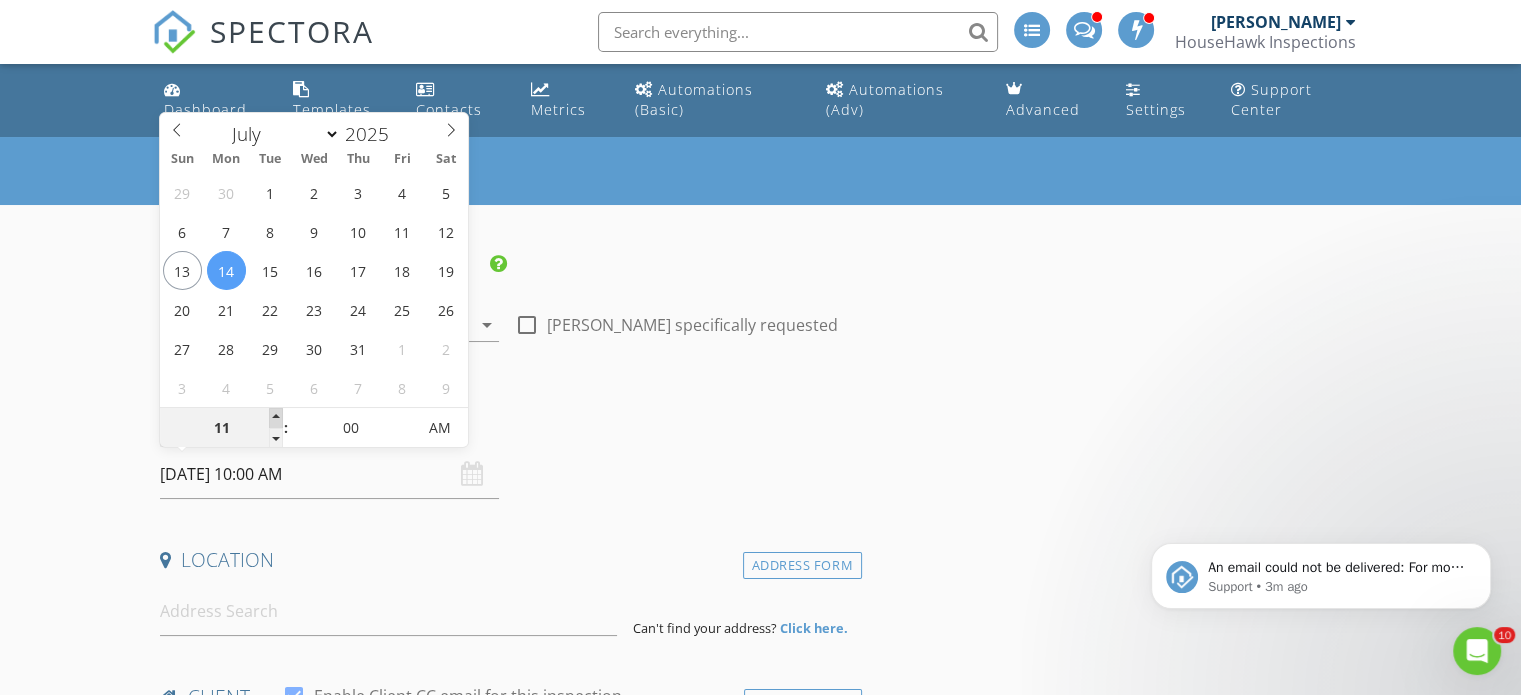 type on "07/14/2025 11:00 AM" 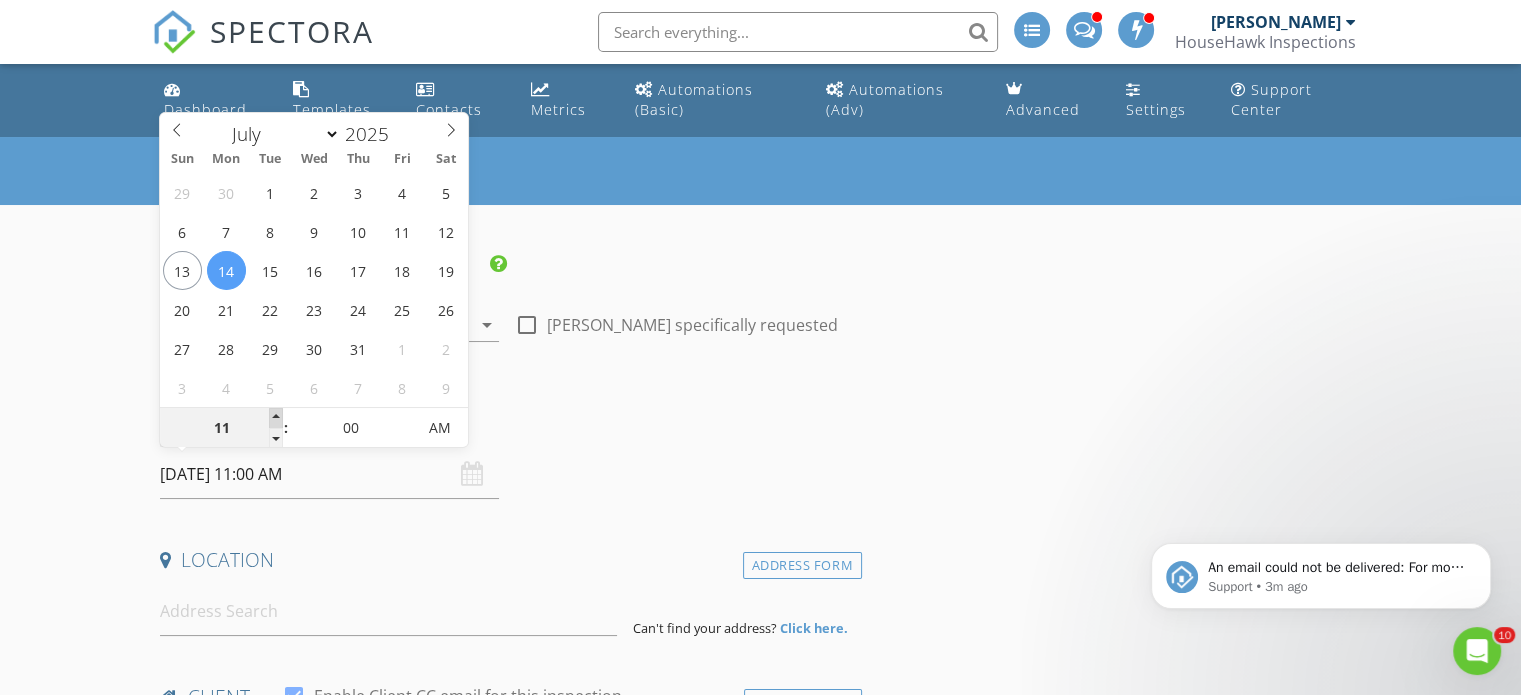 click at bounding box center [276, 418] 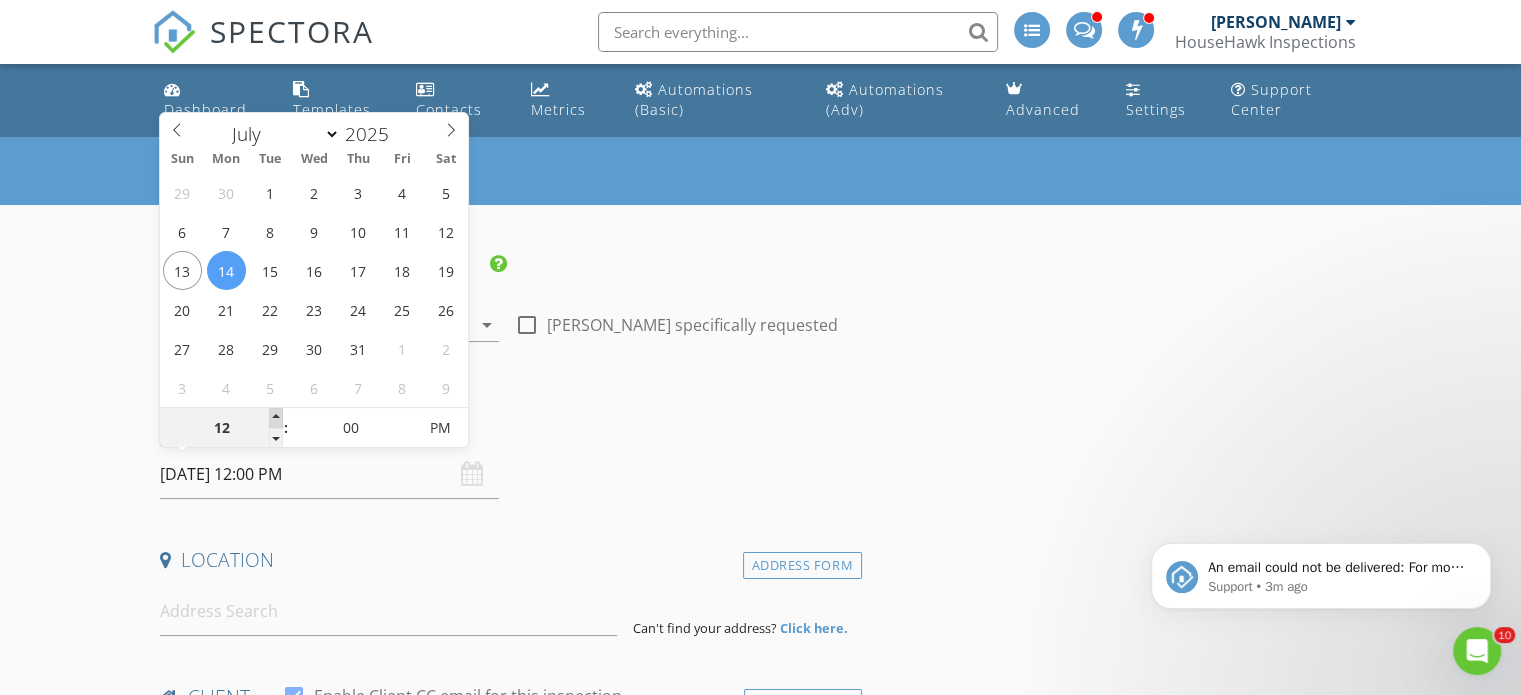 click at bounding box center [276, 418] 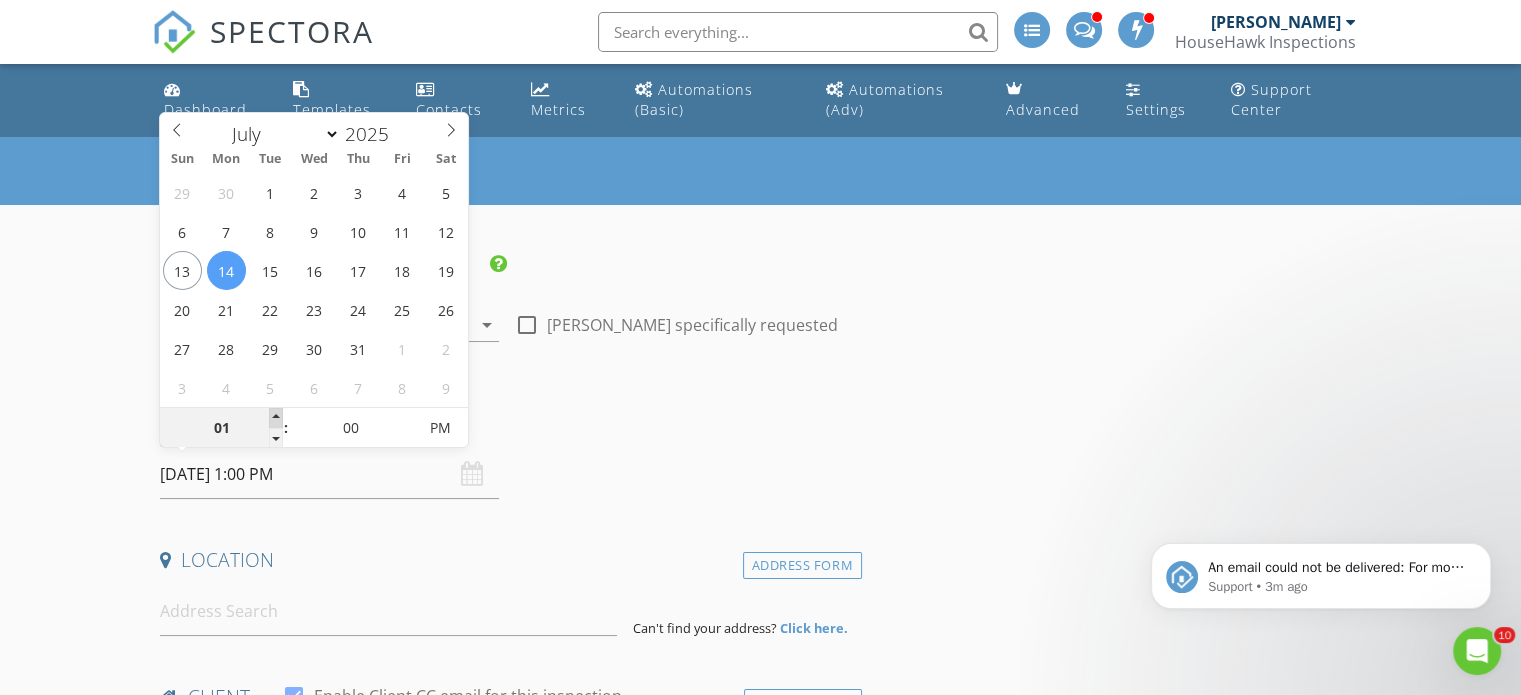 click at bounding box center [276, 418] 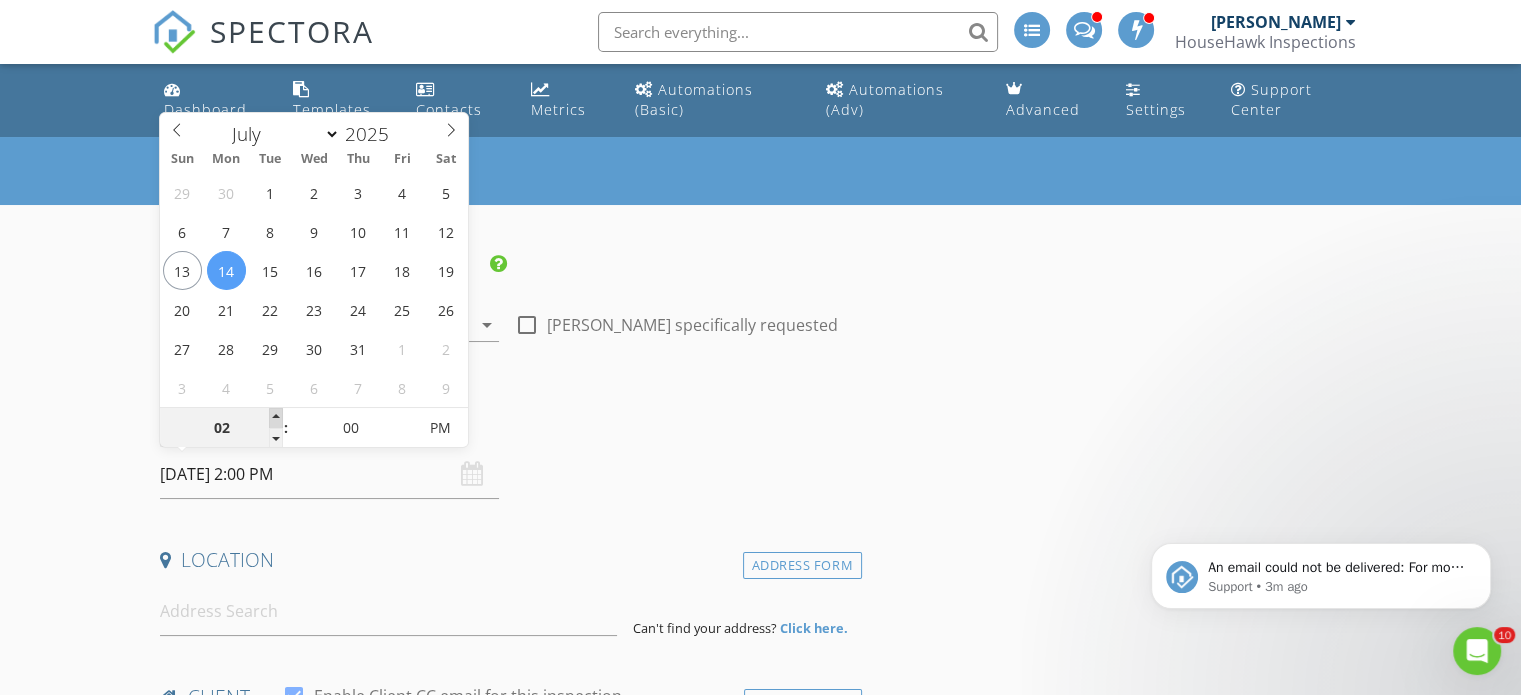 click at bounding box center (276, 418) 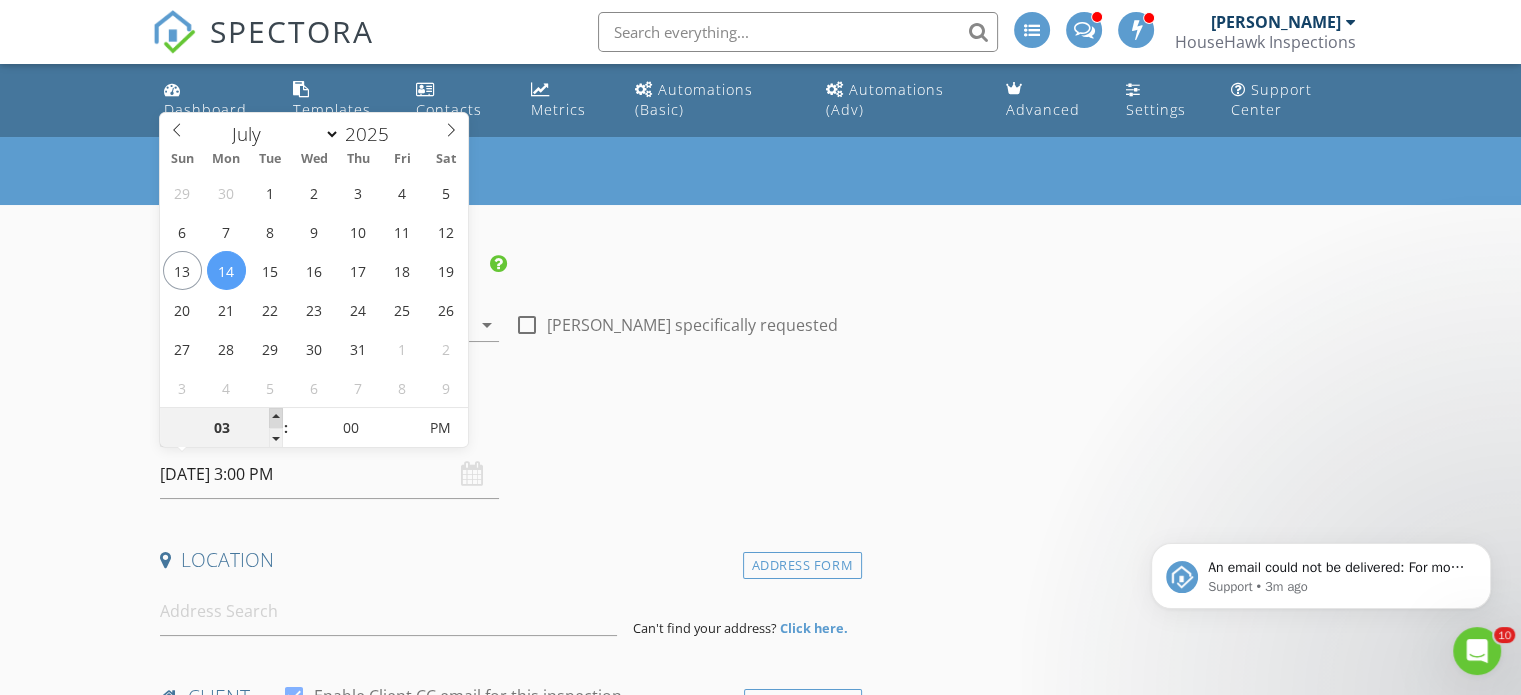 click at bounding box center [276, 418] 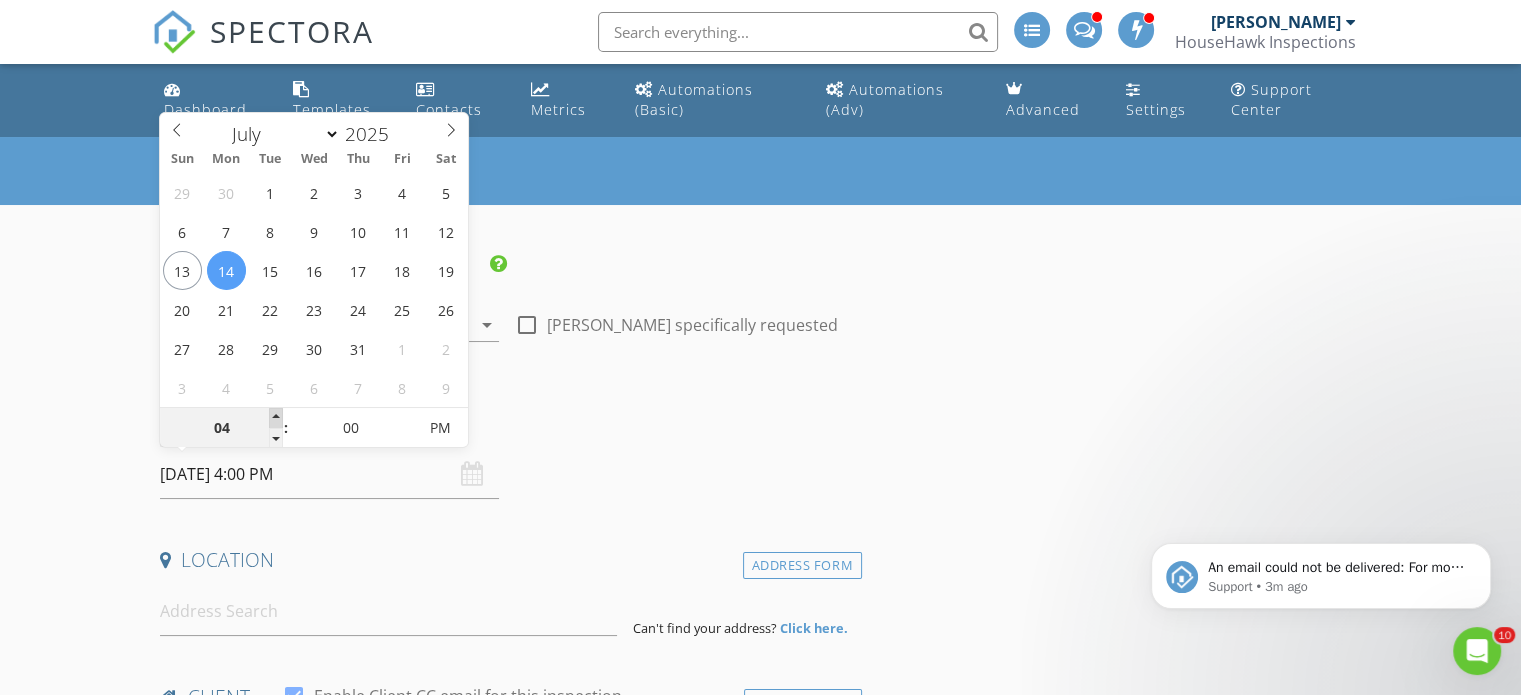 click at bounding box center (276, 418) 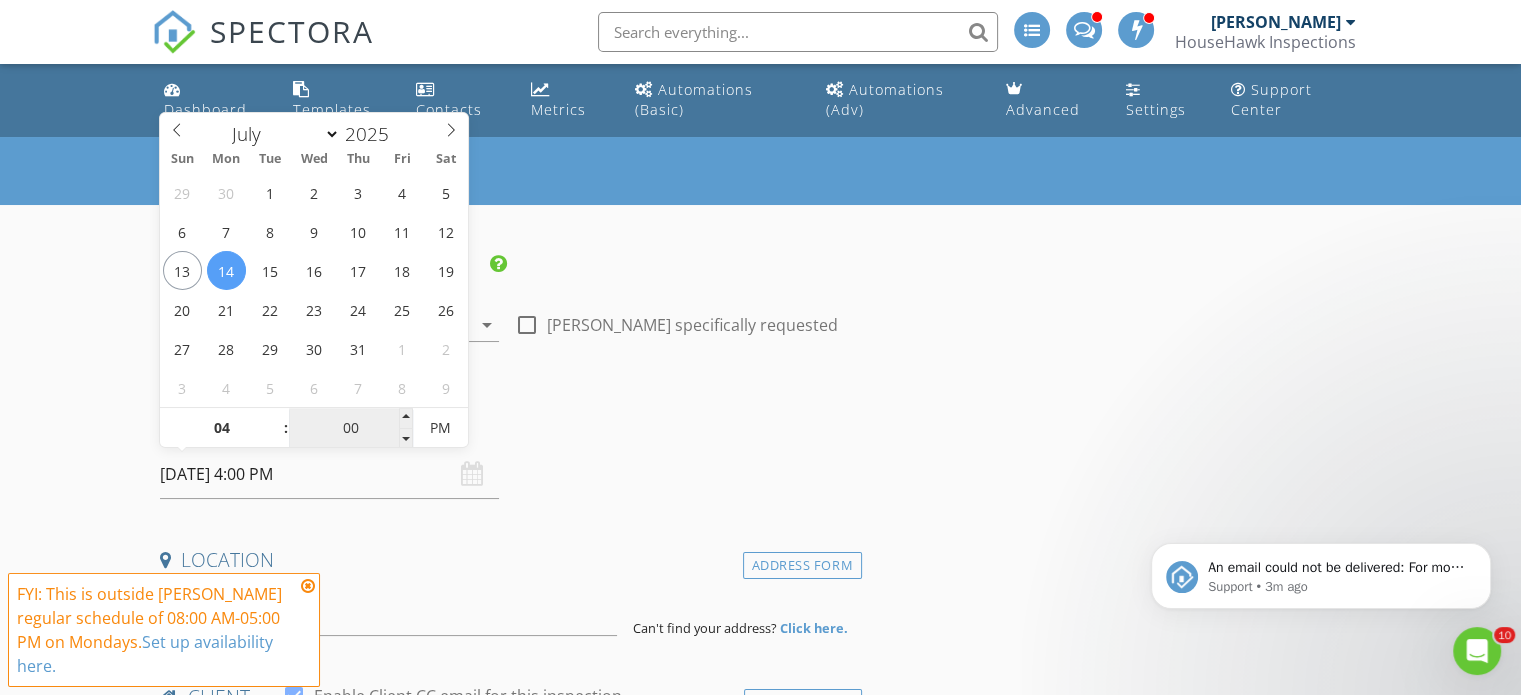 click on "00" at bounding box center [350, 429] 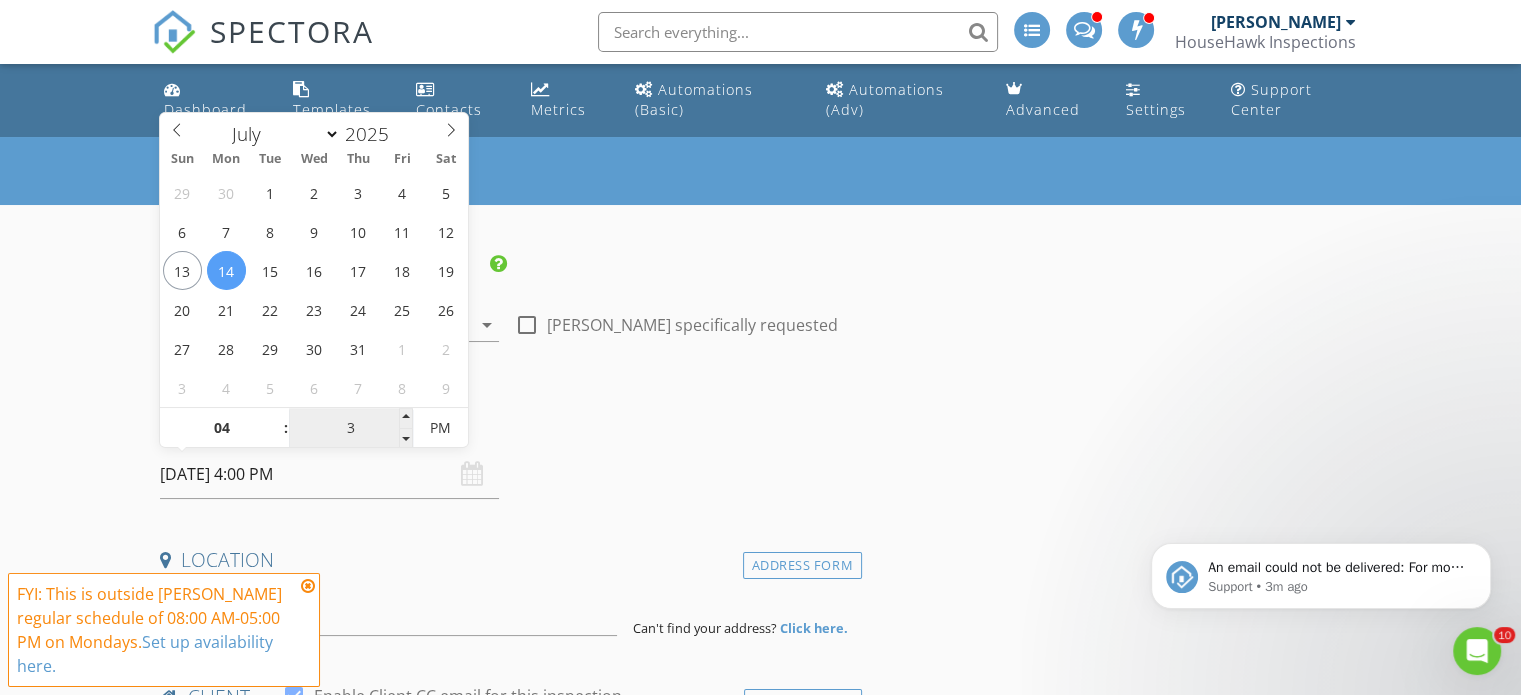 type on "30" 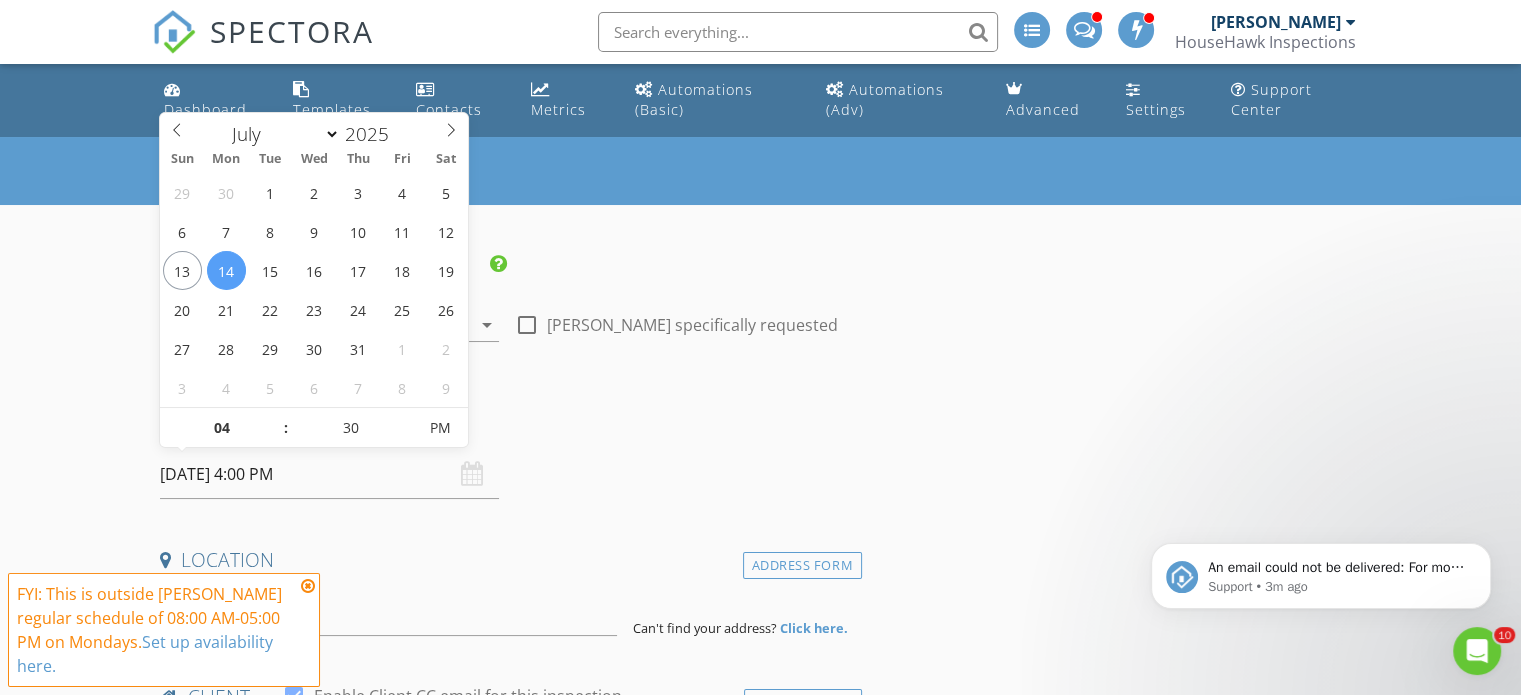 type on "[DATE] 4:30 PM" 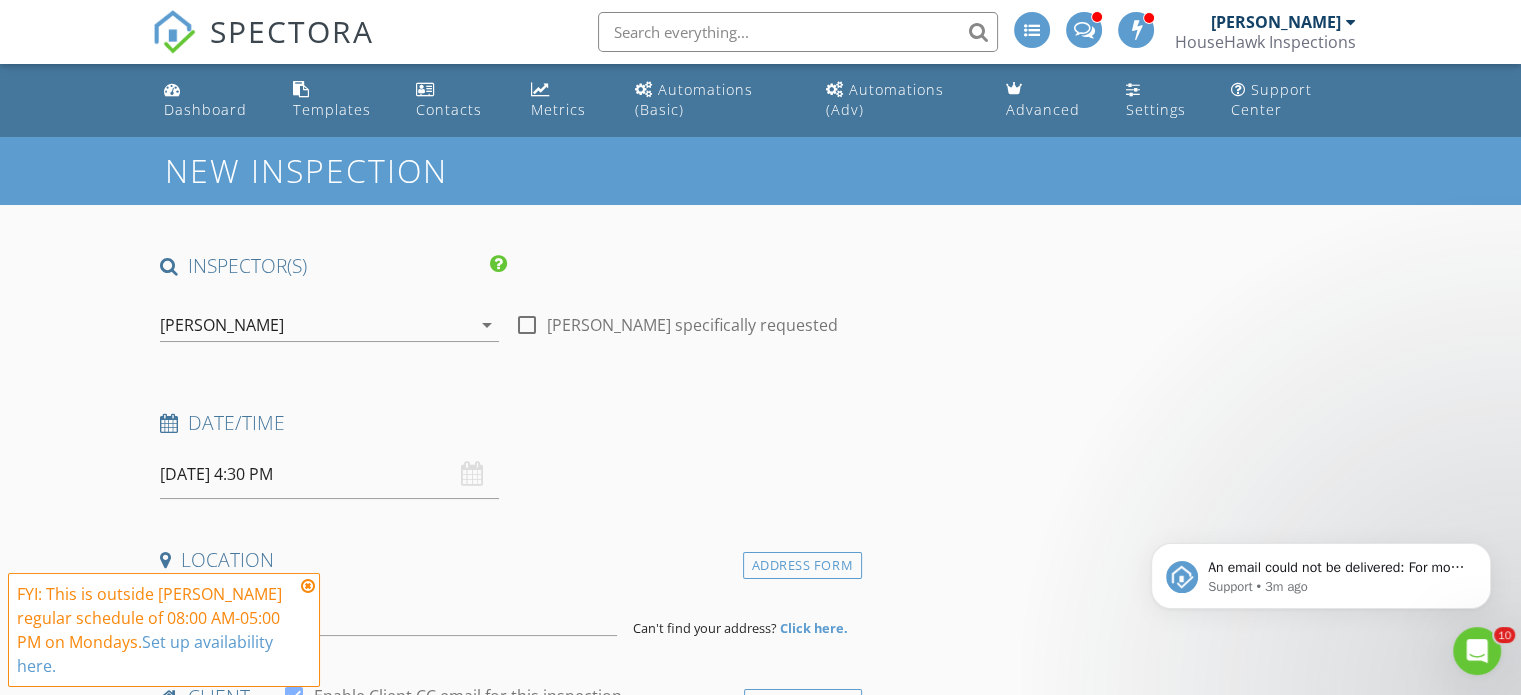 click on "New Inspection
INSPECTOR(S)
check_box   Andrew Gonzalez   PRIMARY   Andrew Gonzalez arrow_drop_down   check_box_outline_blank Andrew Gonzalez specifically requested
Date/Time
07/14/2025 4:30 PM
Location
Address Form       Can't find your address?   Click here.
client
check_box Enable Client CC email for this inspection   Client Search     check_box_outline_blank Client is a Company/Organization     First Name   Last Name   Email   CC Email   Phone         Tags         Notes   Private Notes
ADD ADDITIONAL client
SERVICES
check_box_outline_blank   Residential Inspection   arrow_drop_down     Select Discount Code arrow_drop_down    Charges       TOTAL   $0.00    Duration    No services with durations selected      Templates    No templates selected    Agreements" at bounding box center [760, 1791] 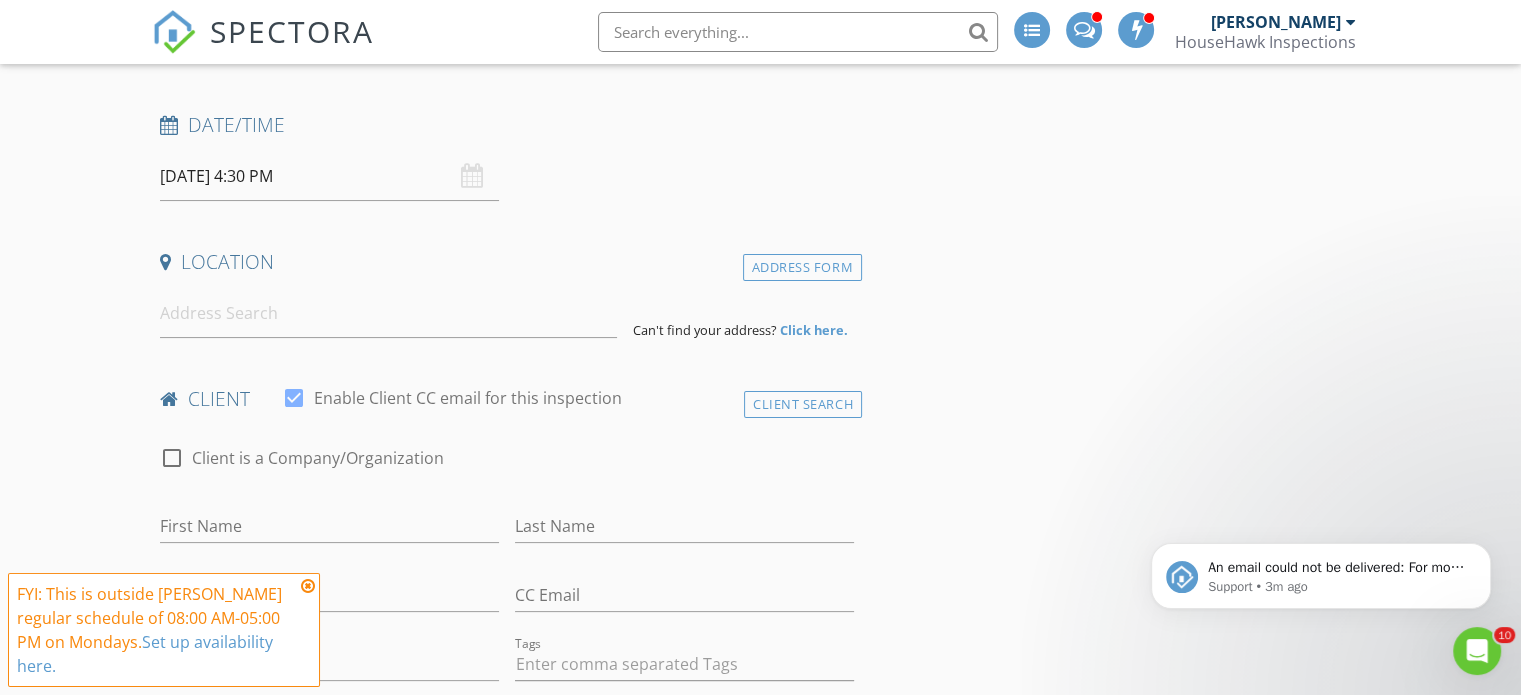 scroll, scrollTop: 300, scrollLeft: 0, axis: vertical 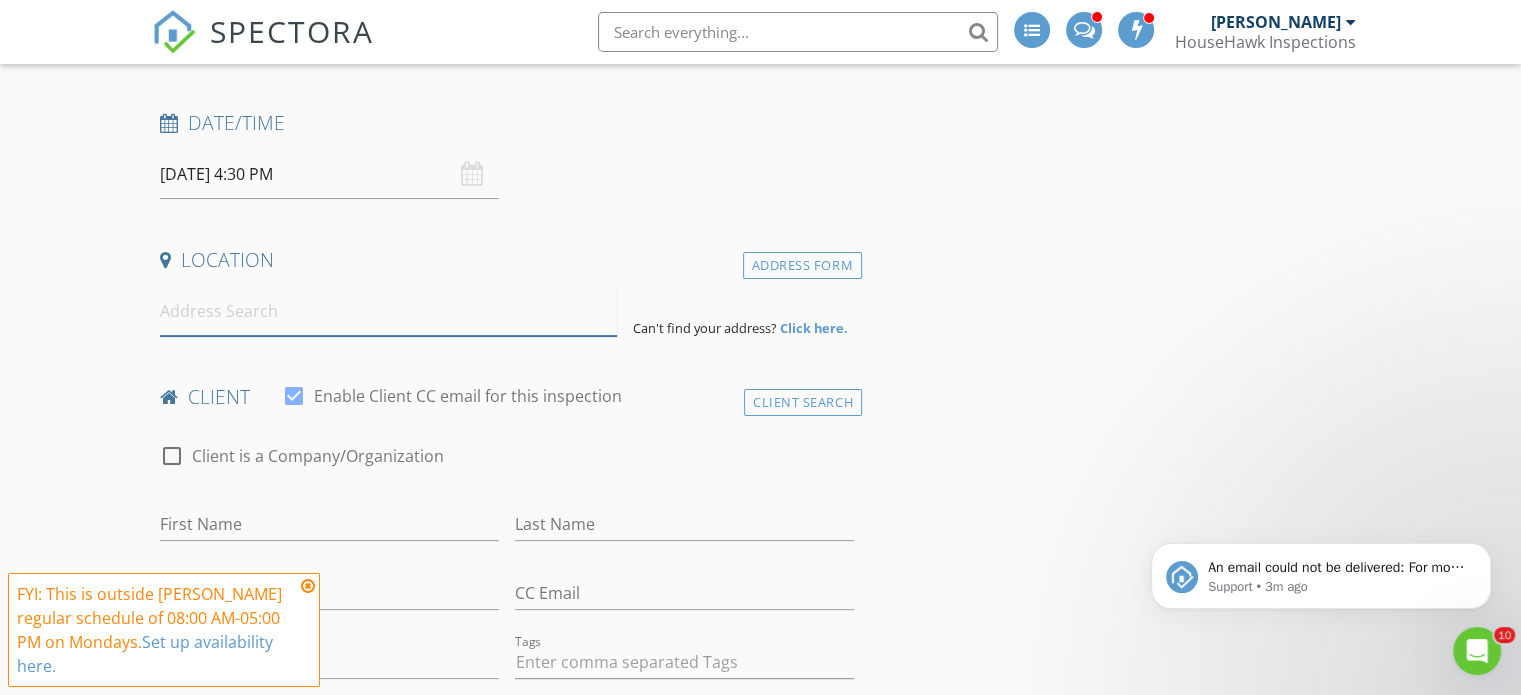 click at bounding box center [388, 311] 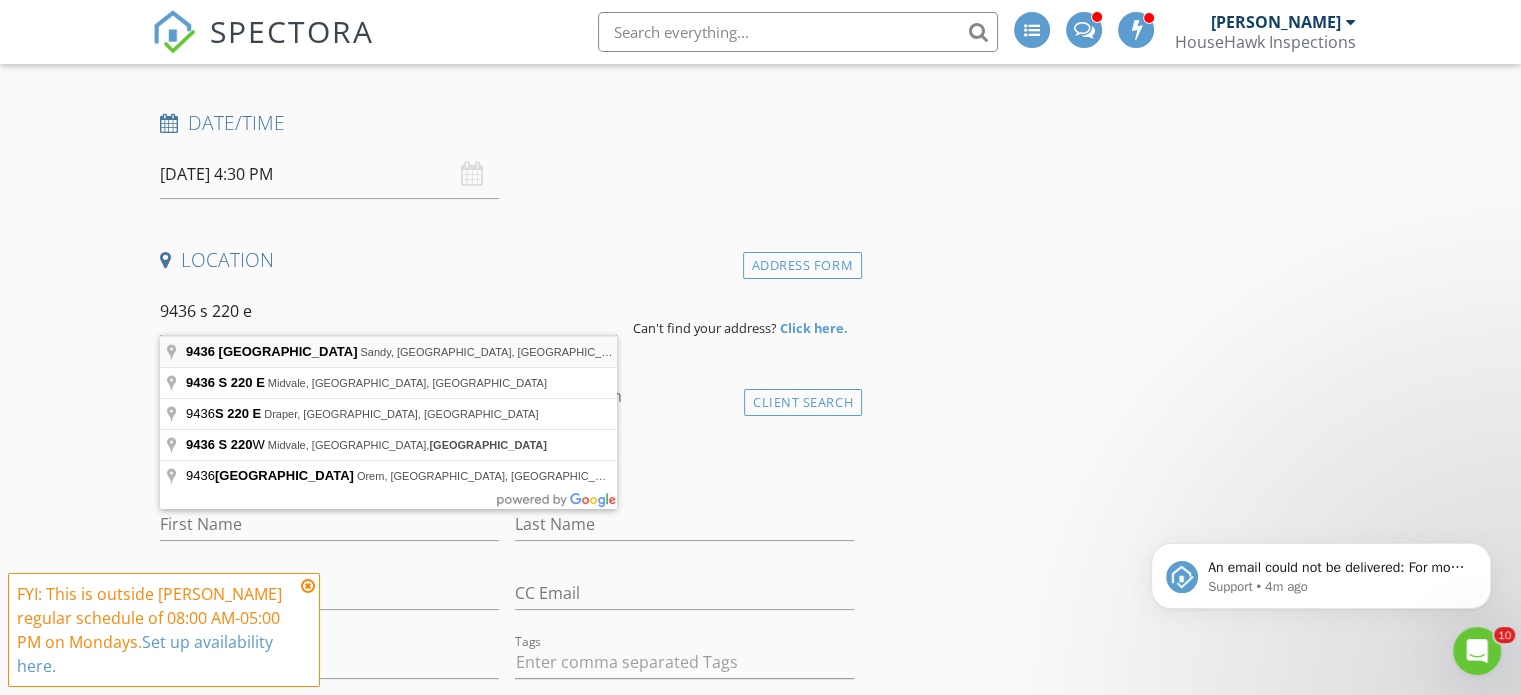 type on "9436 South 220 East, Sandy, UT, USA" 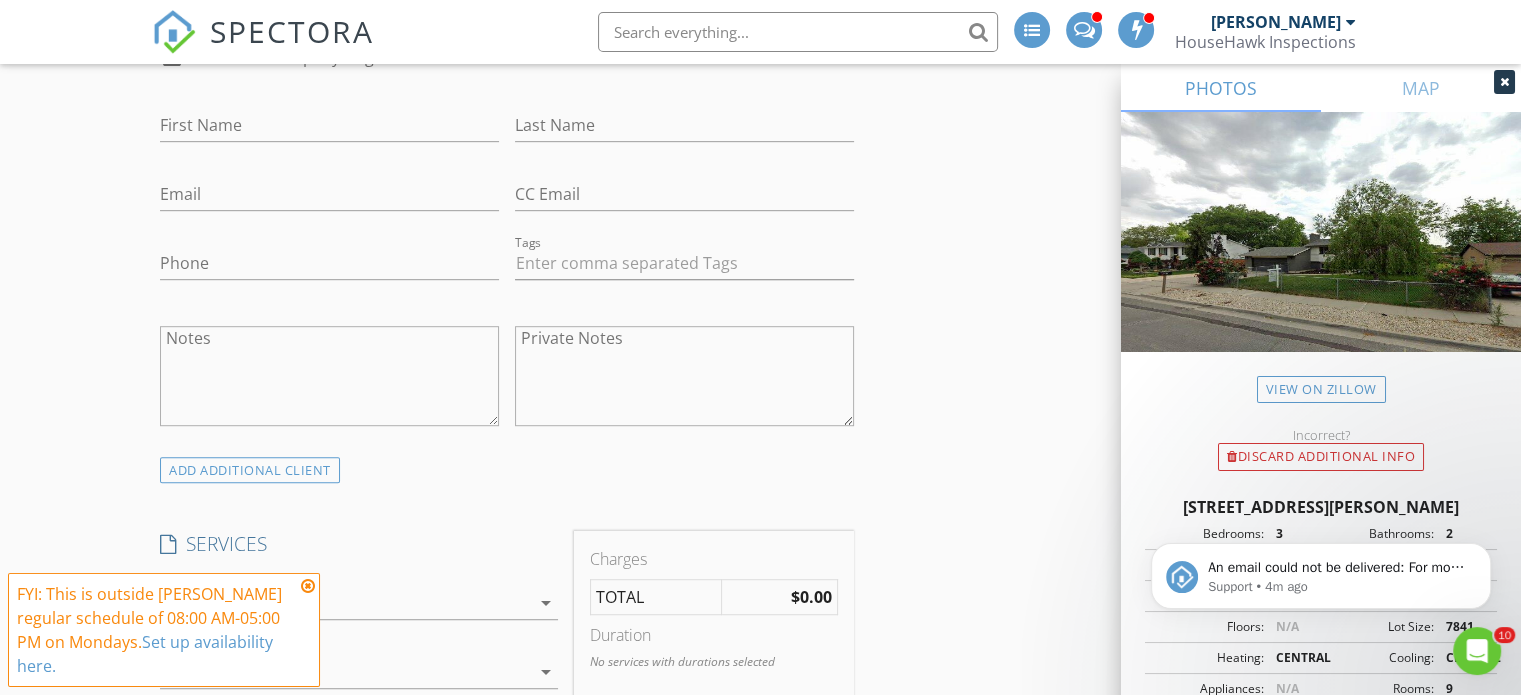 scroll, scrollTop: 1400, scrollLeft: 0, axis: vertical 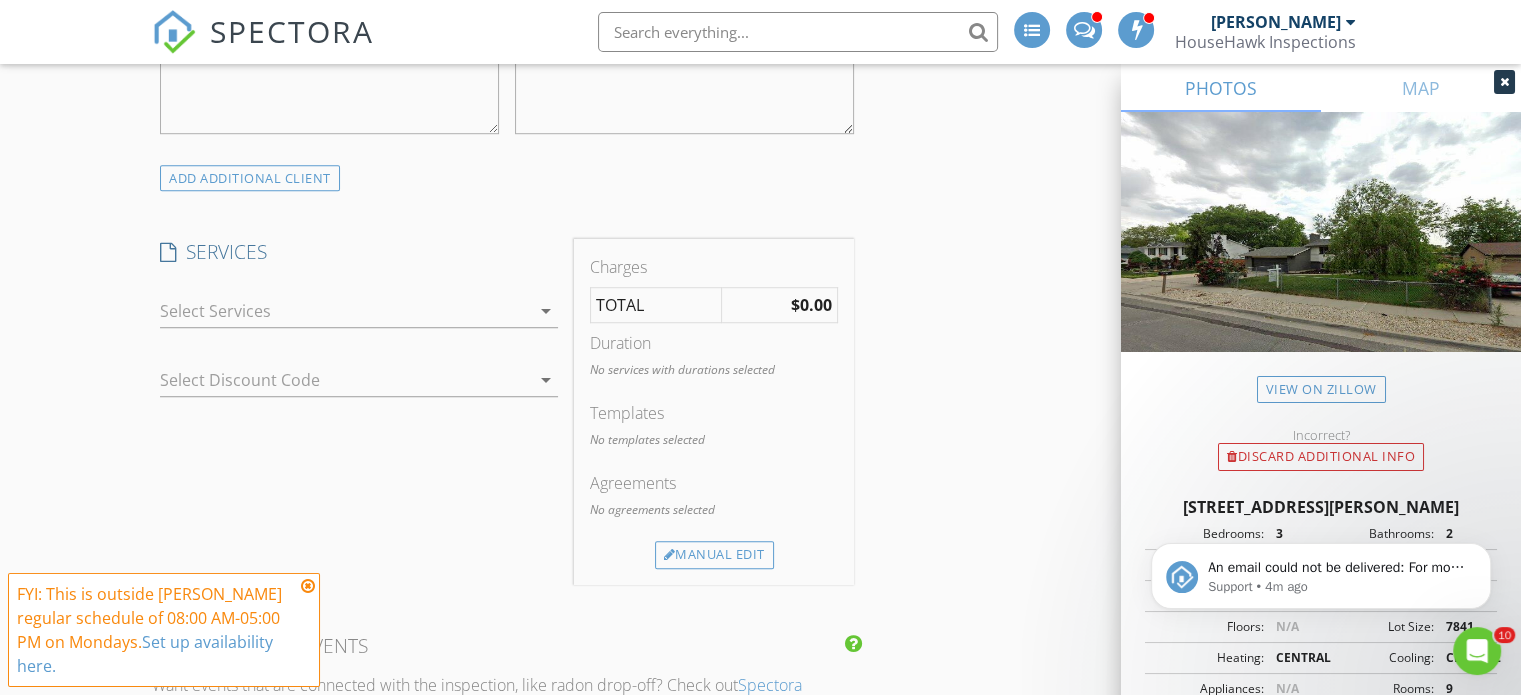 click at bounding box center (345, 311) 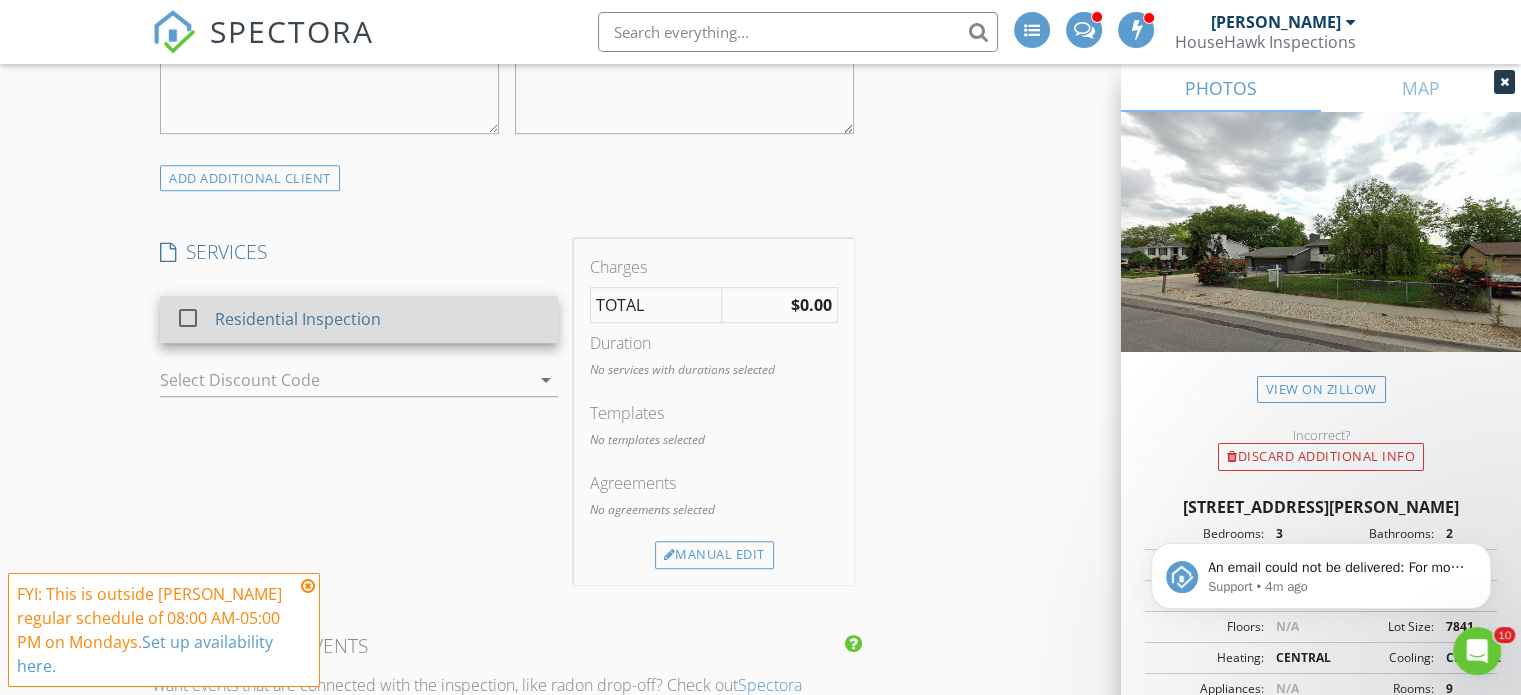 click at bounding box center (188, 318) 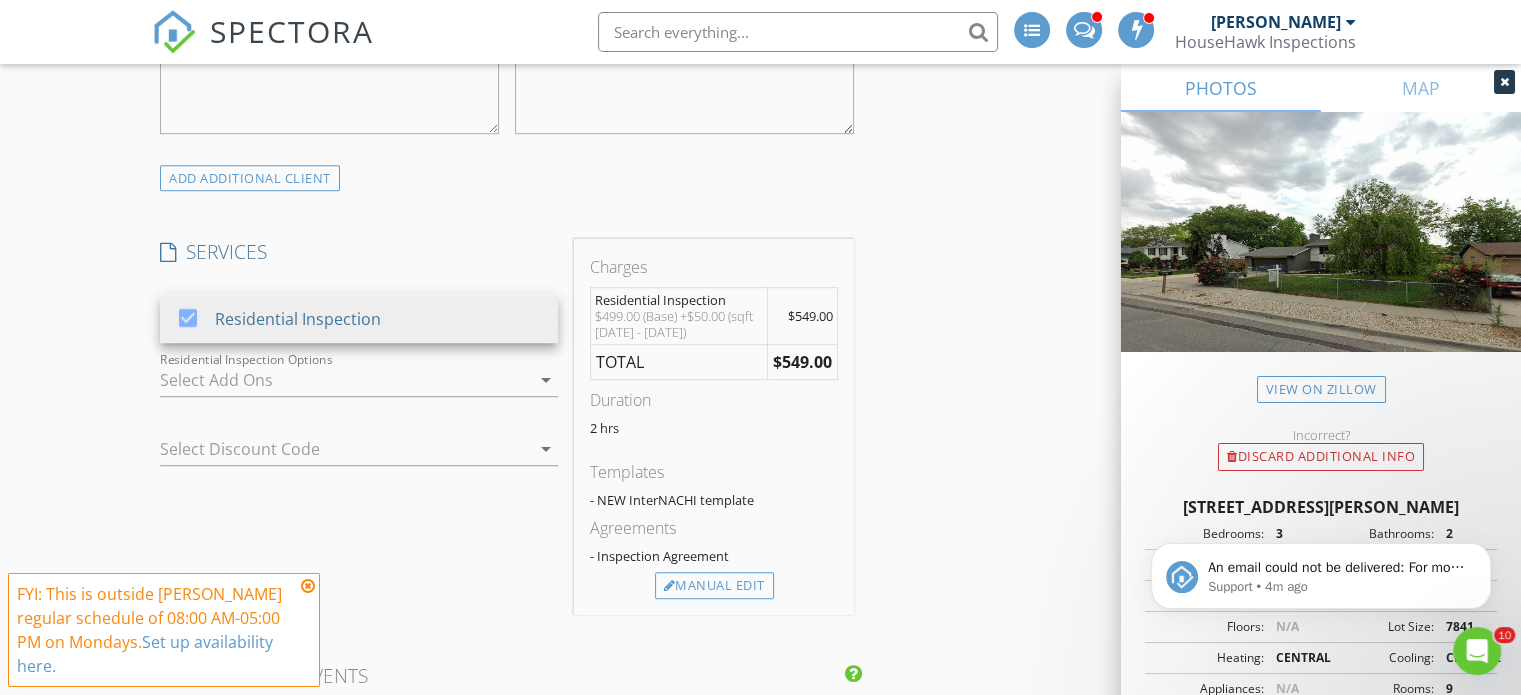 click on "New Inspection
INSPECTOR(S)
check_box   Andrew Gonzalez   PRIMARY   Andrew Gonzalez arrow_drop_down   check_box_outline_blank Andrew Gonzalez specifically requested
Date/Time
07/14/2025 4:30 PM
Location
Address Search       Address 9436 S 220 E   Unit   City Sandy   State UT   Zip 84070   County Salt Lake     Square Feet 1741   Year Built 1974   Foundation arrow_drop_down     Andrew Gonzalez     50.3 miles     (an hour)
client
check_box Enable Client CC email for this inspection   Client Search     check_box_outline_blank Client is a Company/Organization     First Name   Last Name   Email   CC Email   Phone         Tags         Notes   Private Notes
ADD ADDITIONAL client
SERVICES
check_box   Residential Inspection   Residential Inspection arrow_drop_down" at bounding box center [760, 611] 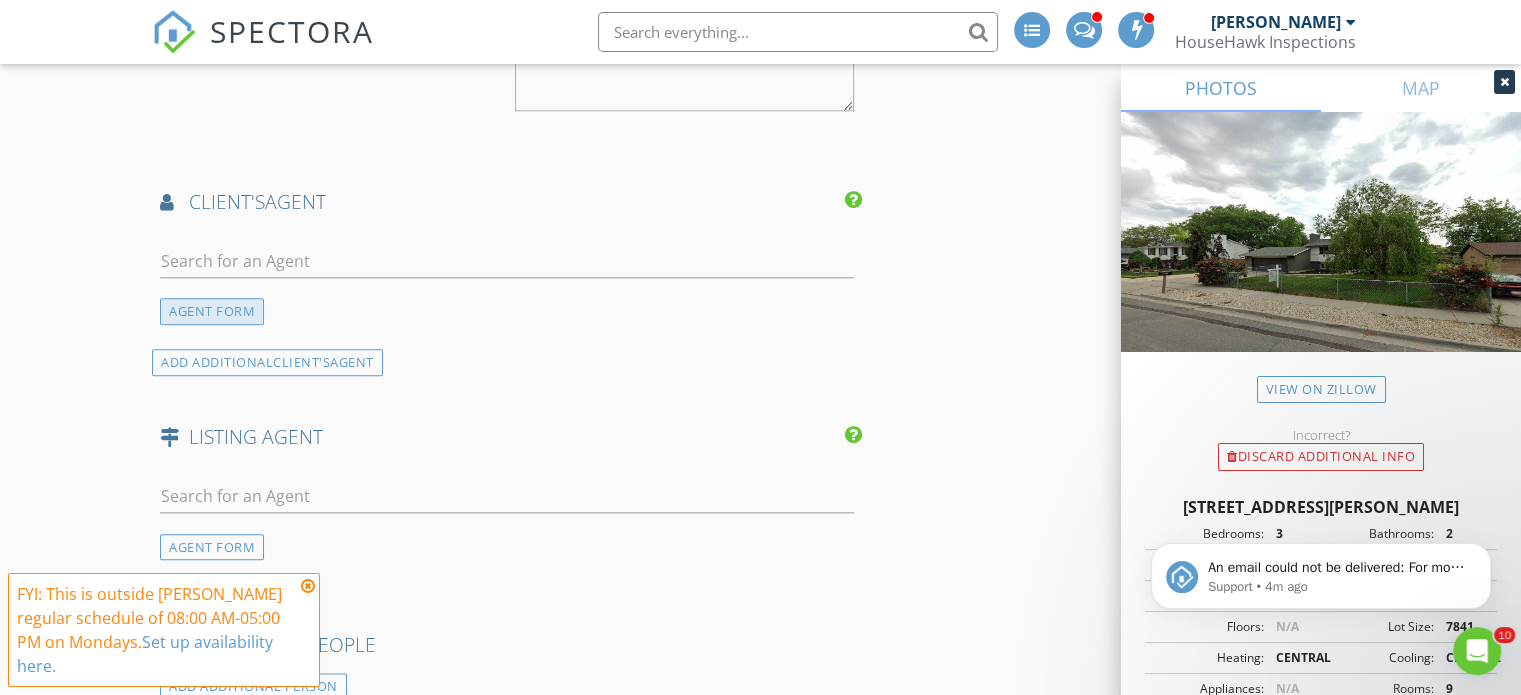 scroll, scrollTop: 2300, scrollLeft: 0, axis: vertical 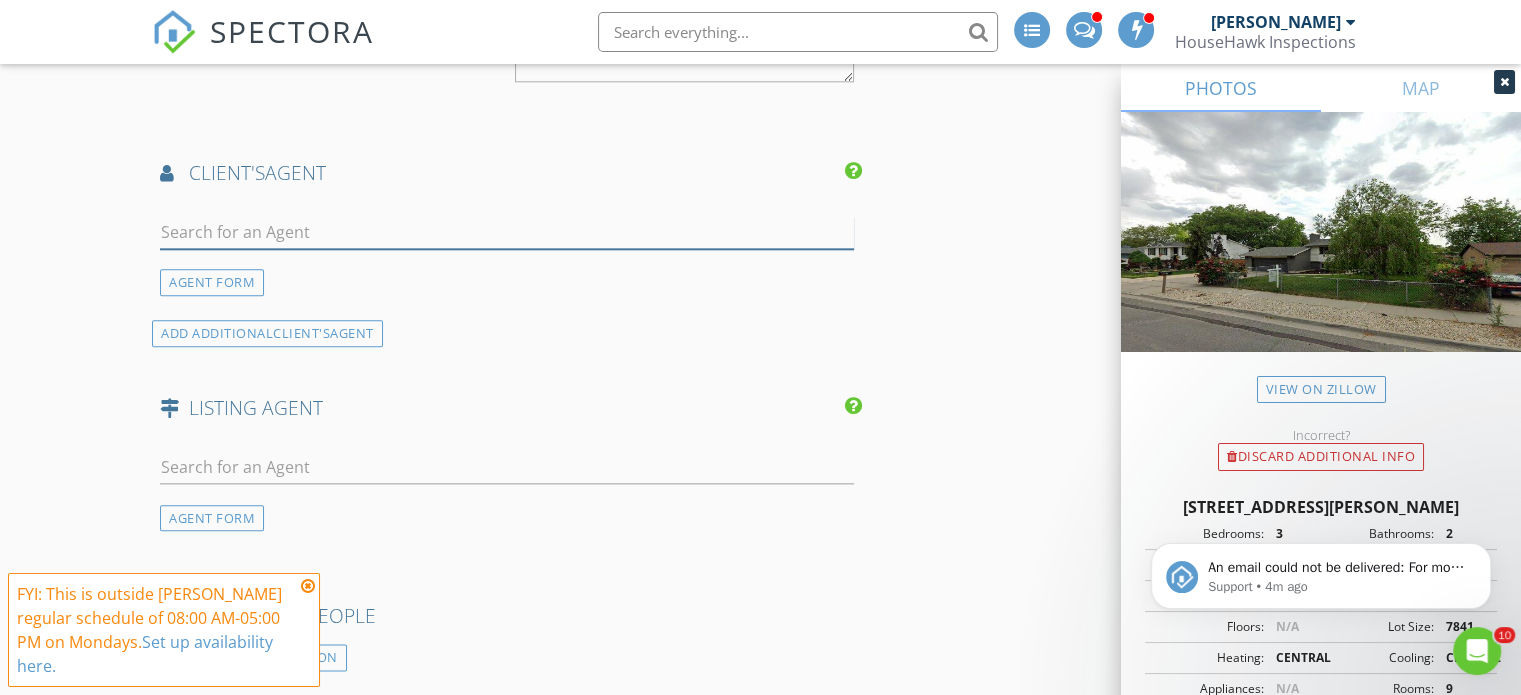 click at bounding box center (507, 232) 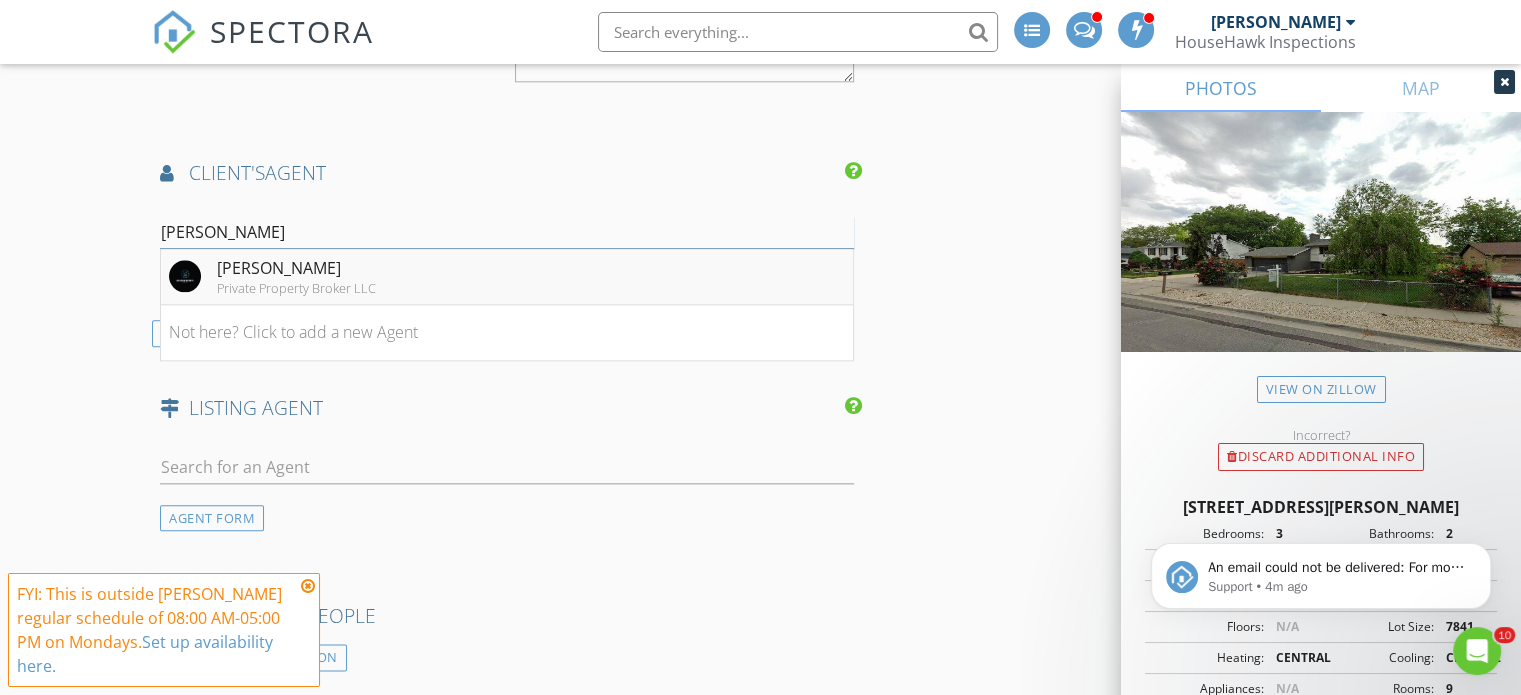 type on "chad thom" 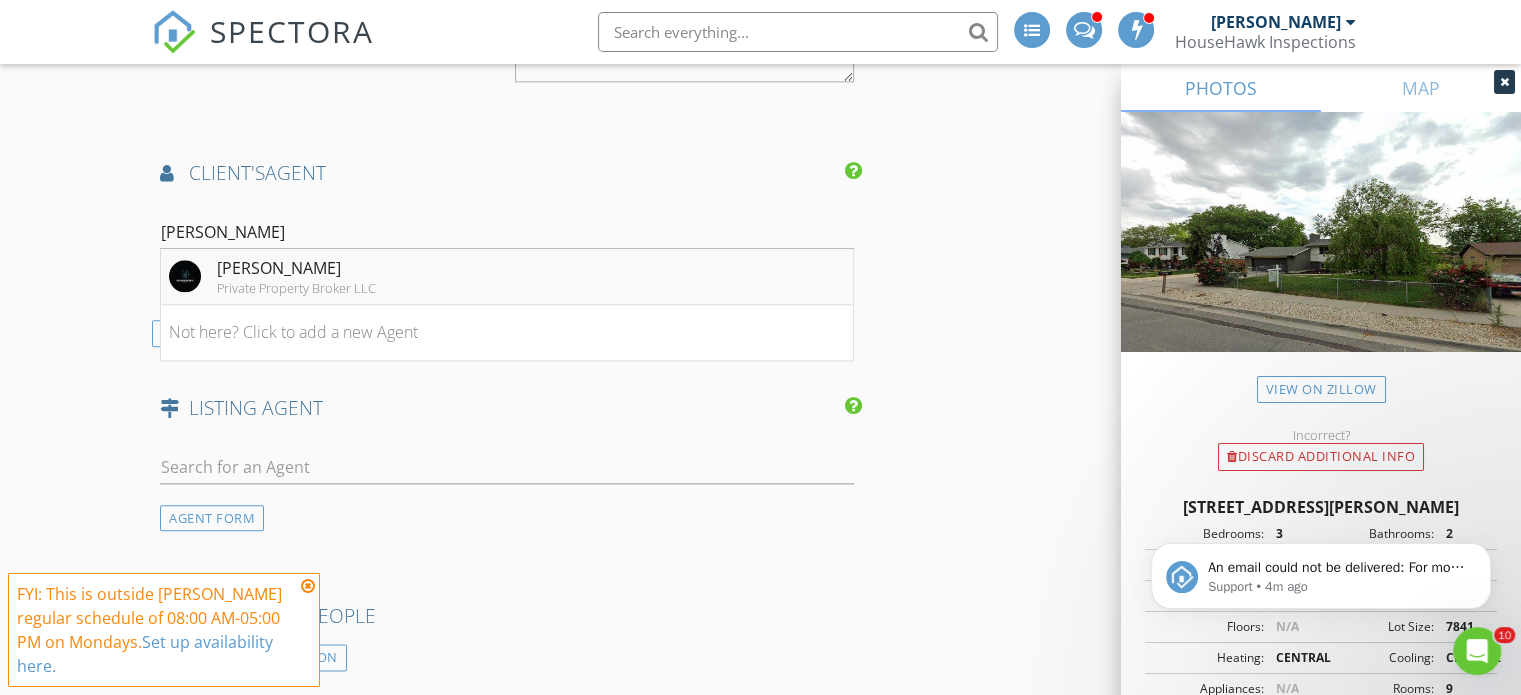 click on "Private Property Broker LLC" at bounding box center [296, 288] 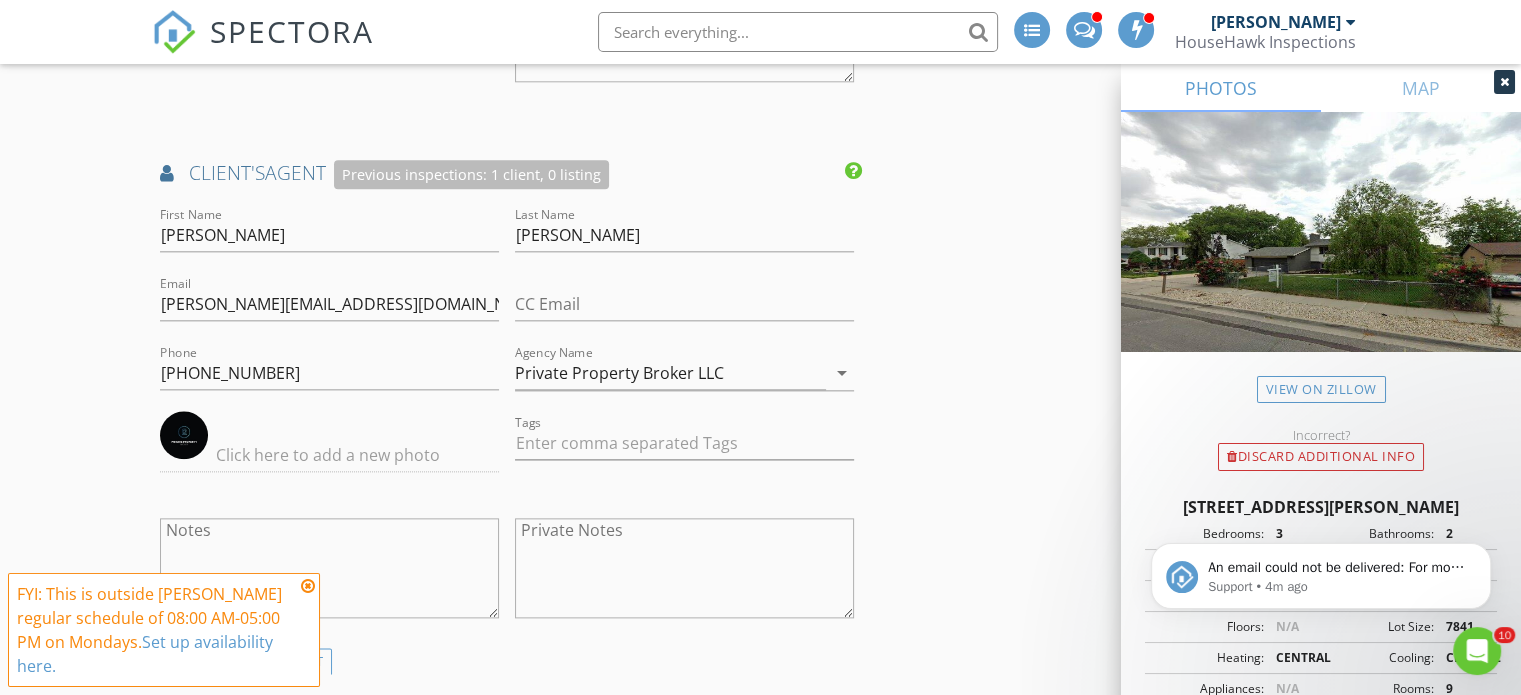 click on "New Inspection
INSPECTOR(S)
check_box   Andrew Gonzalez   PRIMARY   Andrew Gonzalez arrow_drop_down   check_box_outline_blank Andrew Gonzalez specifically requested
Date/Time
07/14/2025 4:30 PM
Location
Address Search       Address 9436 S 220 E   Unit   City Sandy   State UT   Zip 84070   County Salt Lake     Square Feet 1741   Year Built 1974   Foundation arrow_drop_down     Andrew Gonzalez     50.3 miles     (an hour)
client
check_box Enable Client CC email for this inspection   Client Search     check_box_outline_blank Client is a Company/Organization     First Name   Last Name   Email   CC Email   Phone         Tags         Notes   Private Notes
ADD ADDITIONAL client
SERVICES
check_box   Residential Inspection   Residential Inspection arrow_drop_down" at bounding box center (760, -100) 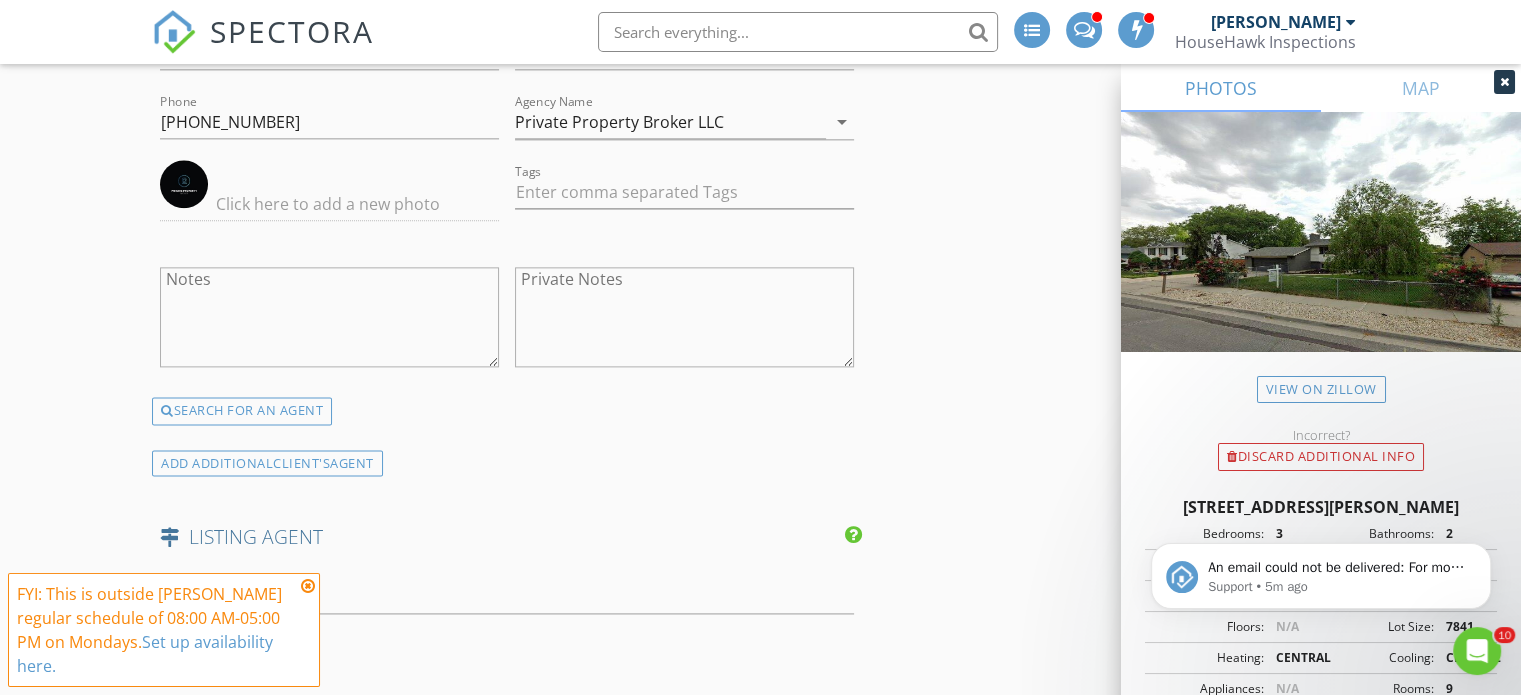 scroll, scrollTop: 2600, scrollLeft: 0, axis: vertical 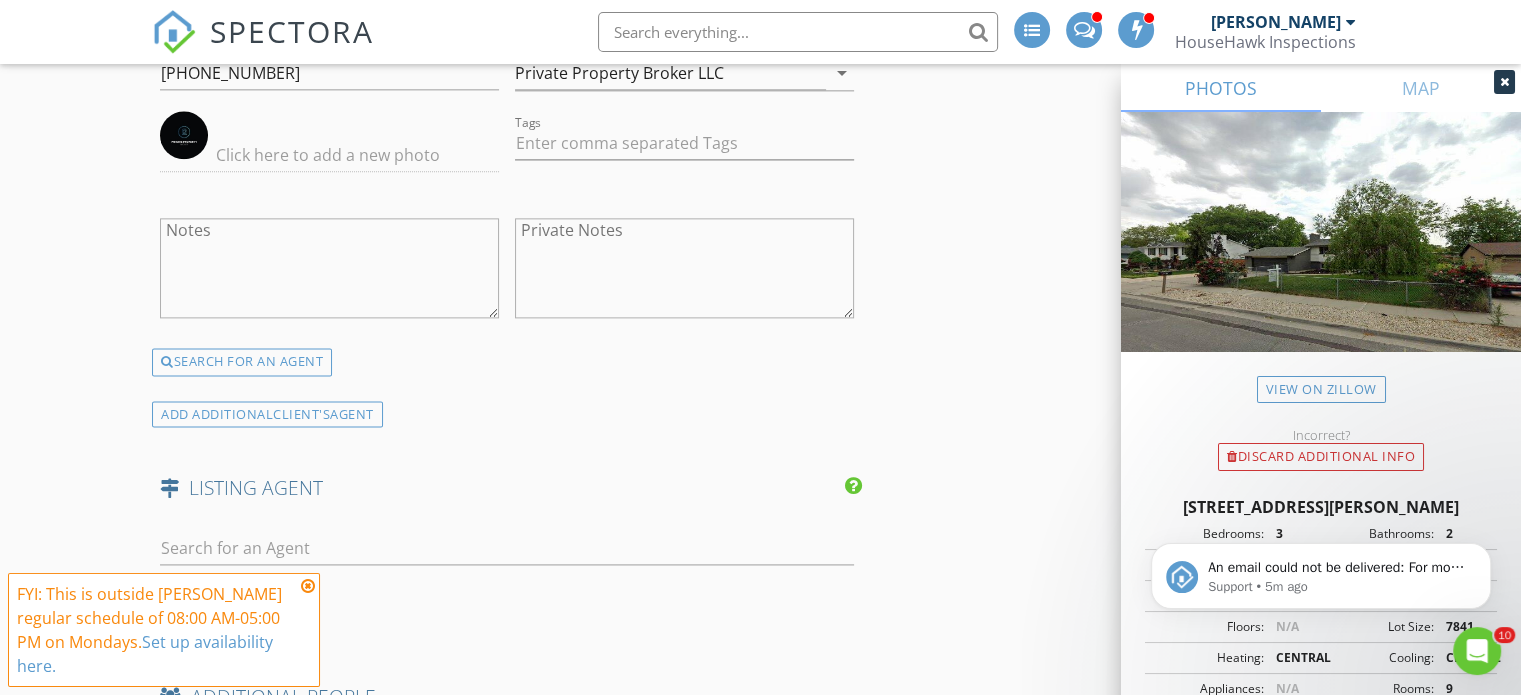 drag, startPoint x: 1187, startPoint y: 512, endPoint x: 2433, endPoint y: 976, distance: 1329.591 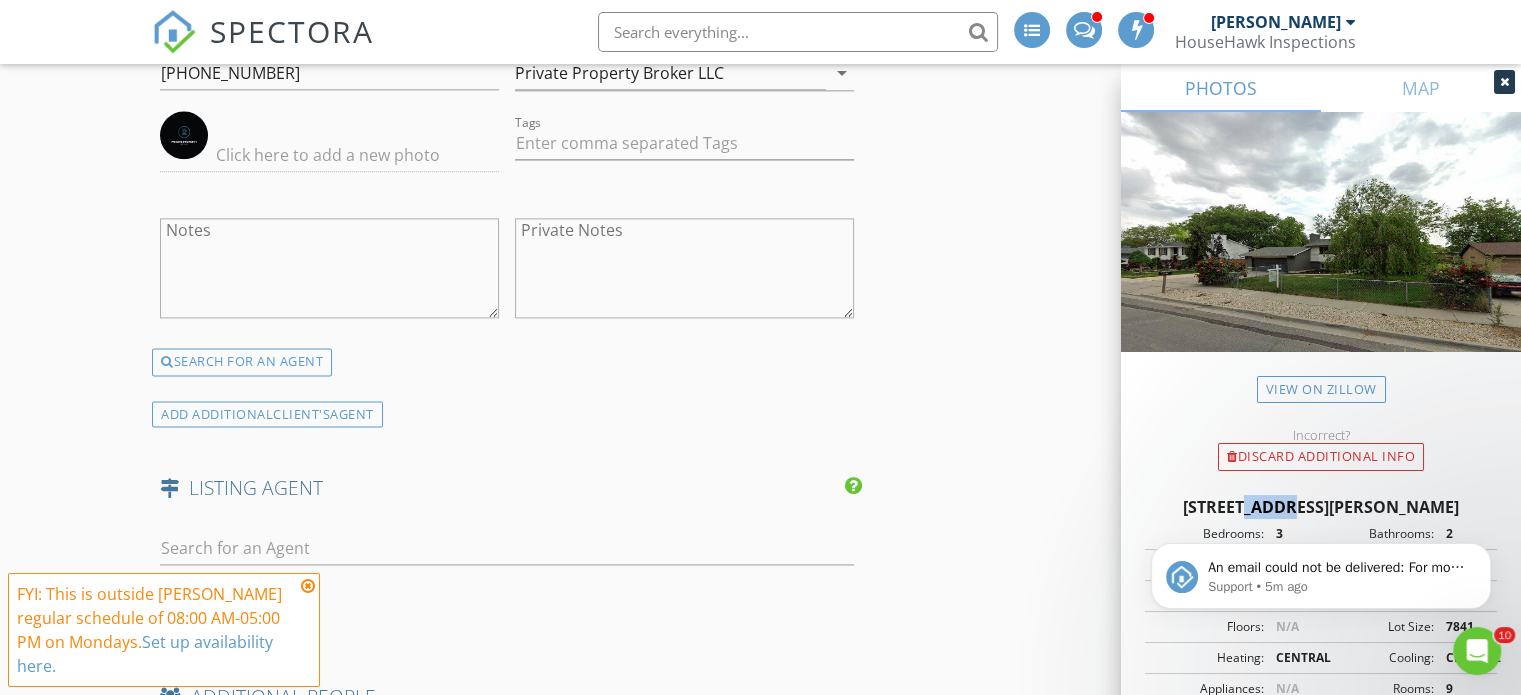 click on "9436 S 220 E, Sandy UT 84070" at bounding box center (1321, 507) 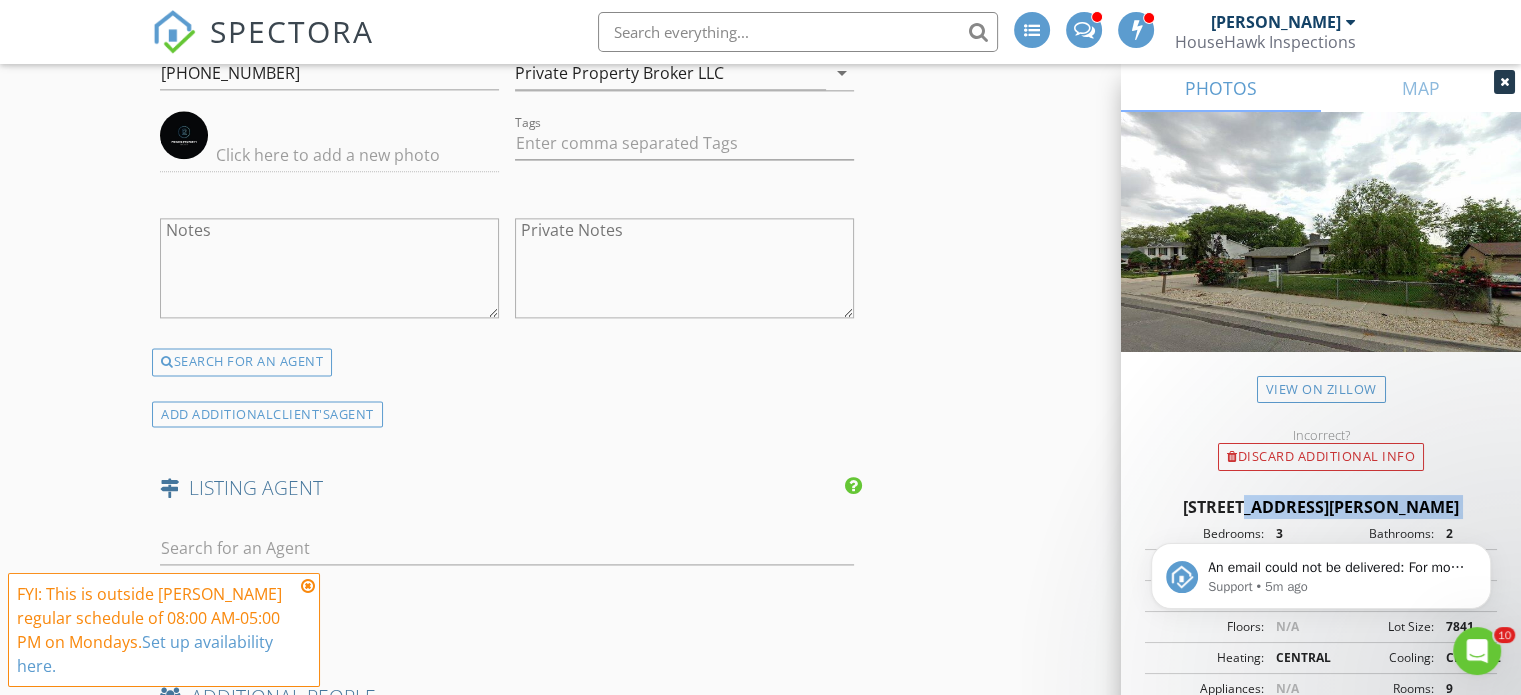 click on "9436 S 220 E, Sandy UT 84070" at bounding box center (1321, 507) 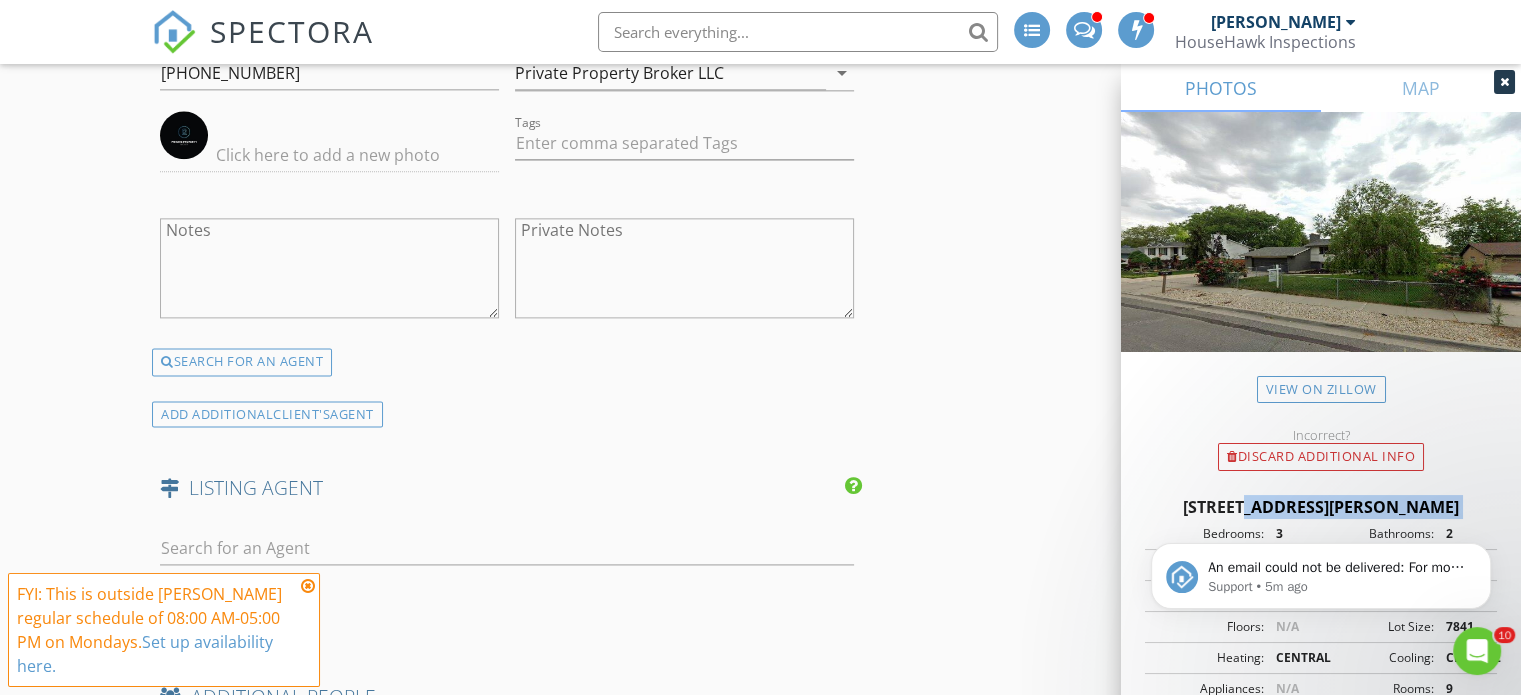 copy on "9436 S 220 E, Sandy UT 84070" 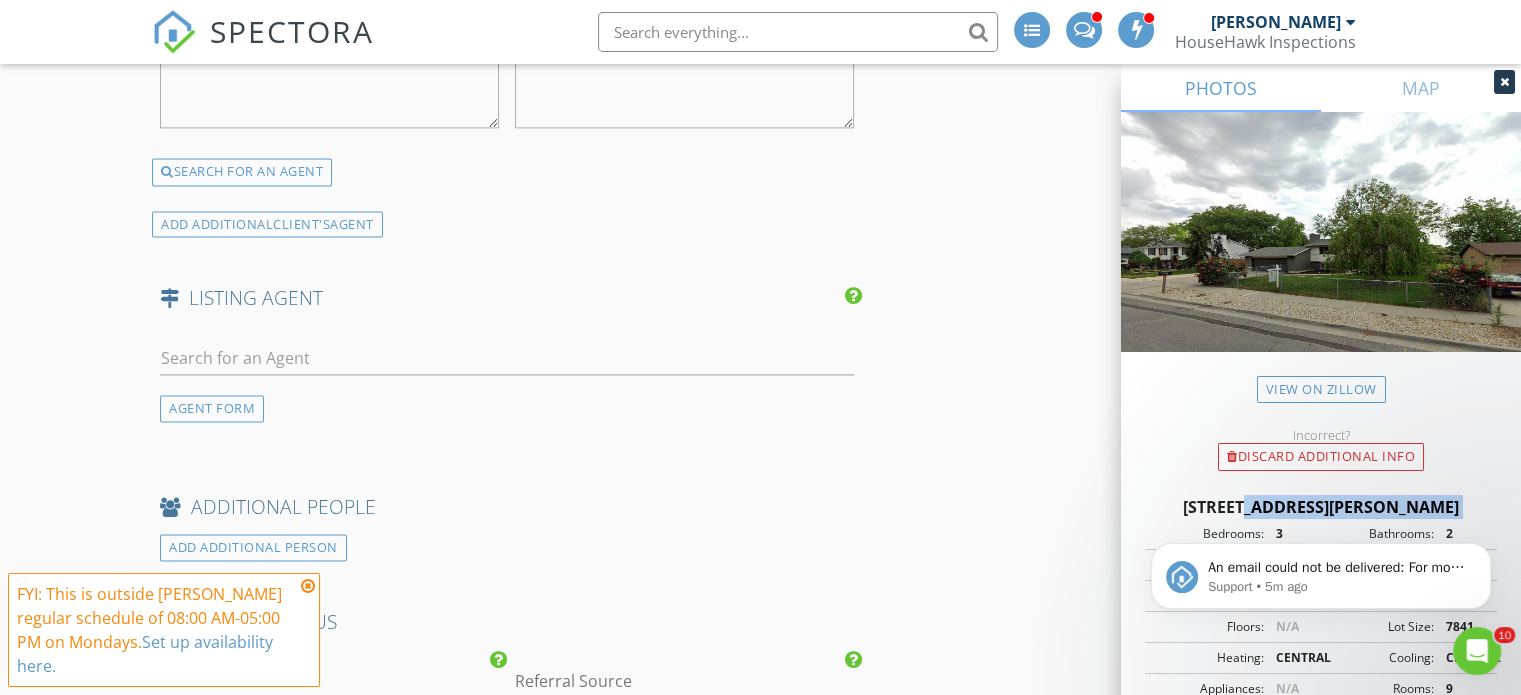scroll, scrollTop: 2800, scrollLeft: 0, axis: vertical 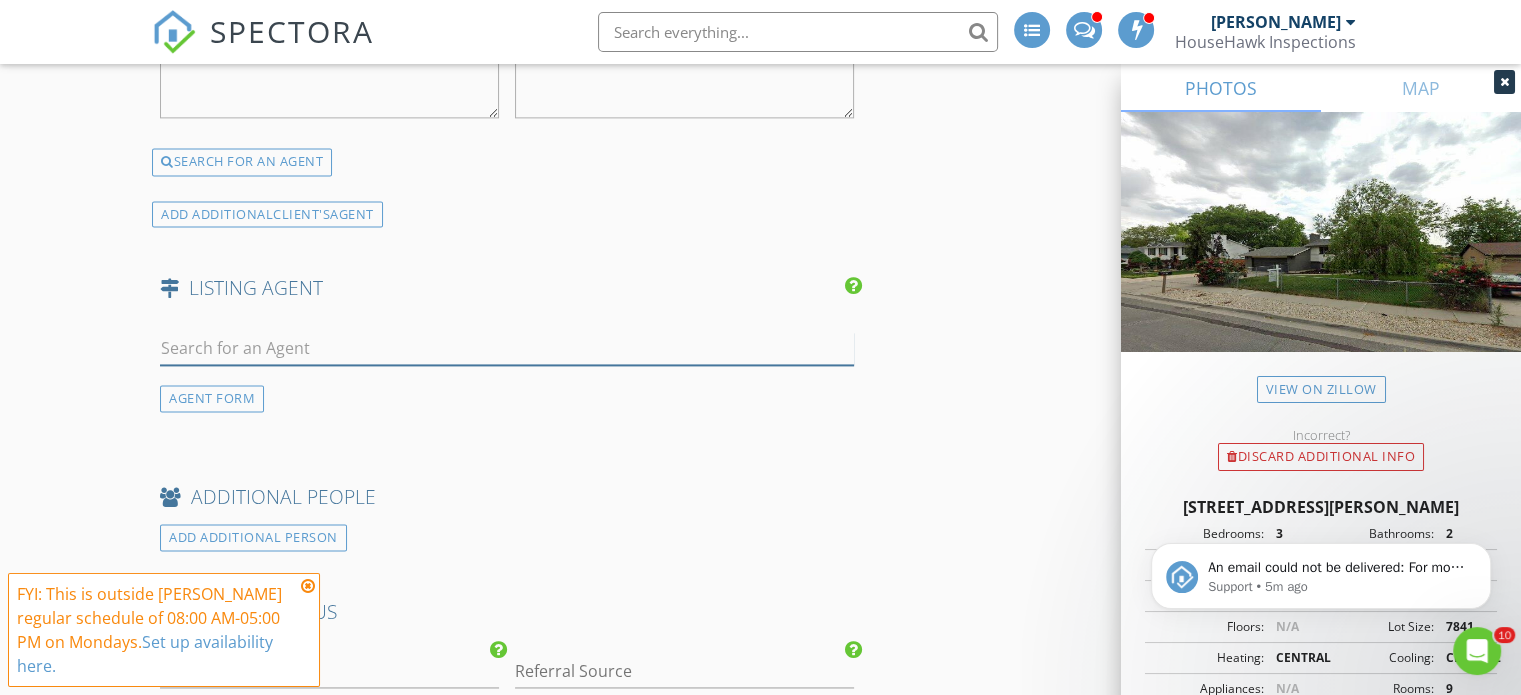 click at bounding box center [507, 348] 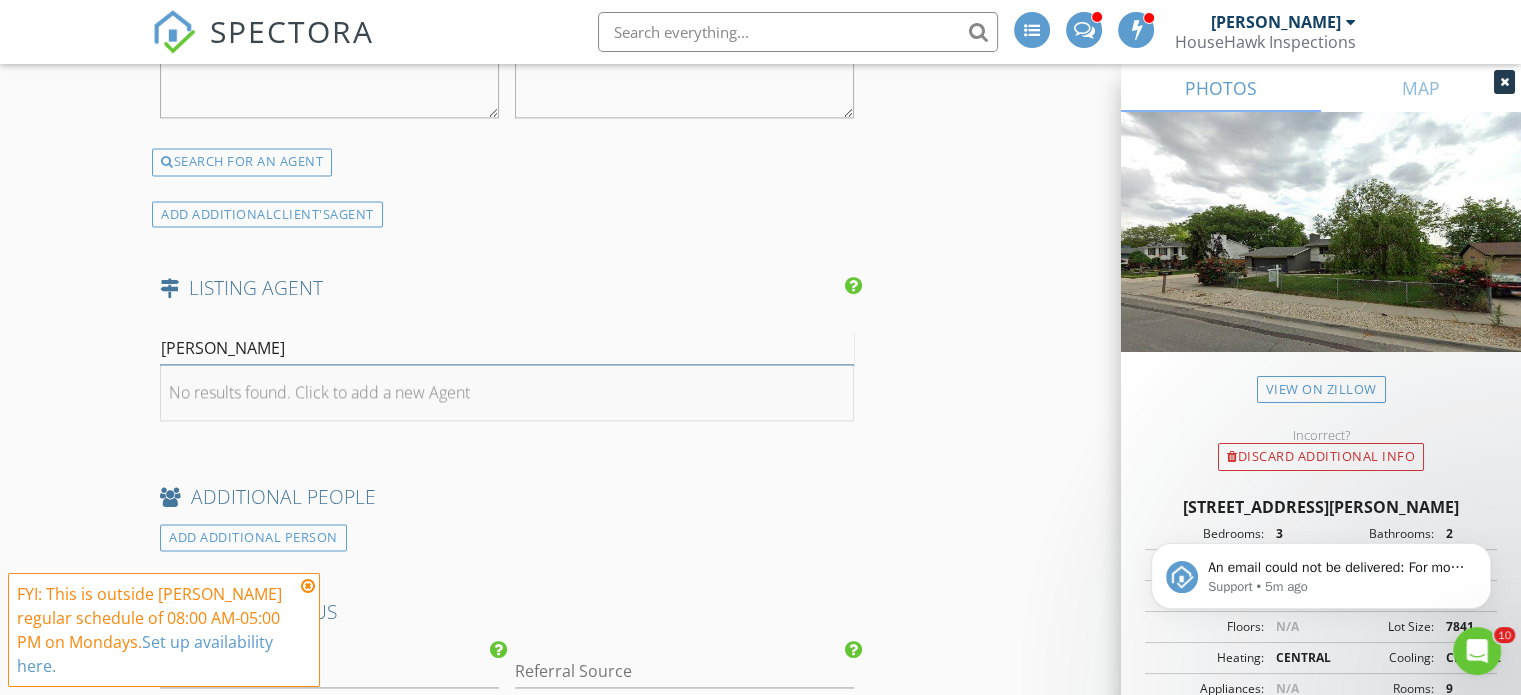 type on "derek tu" 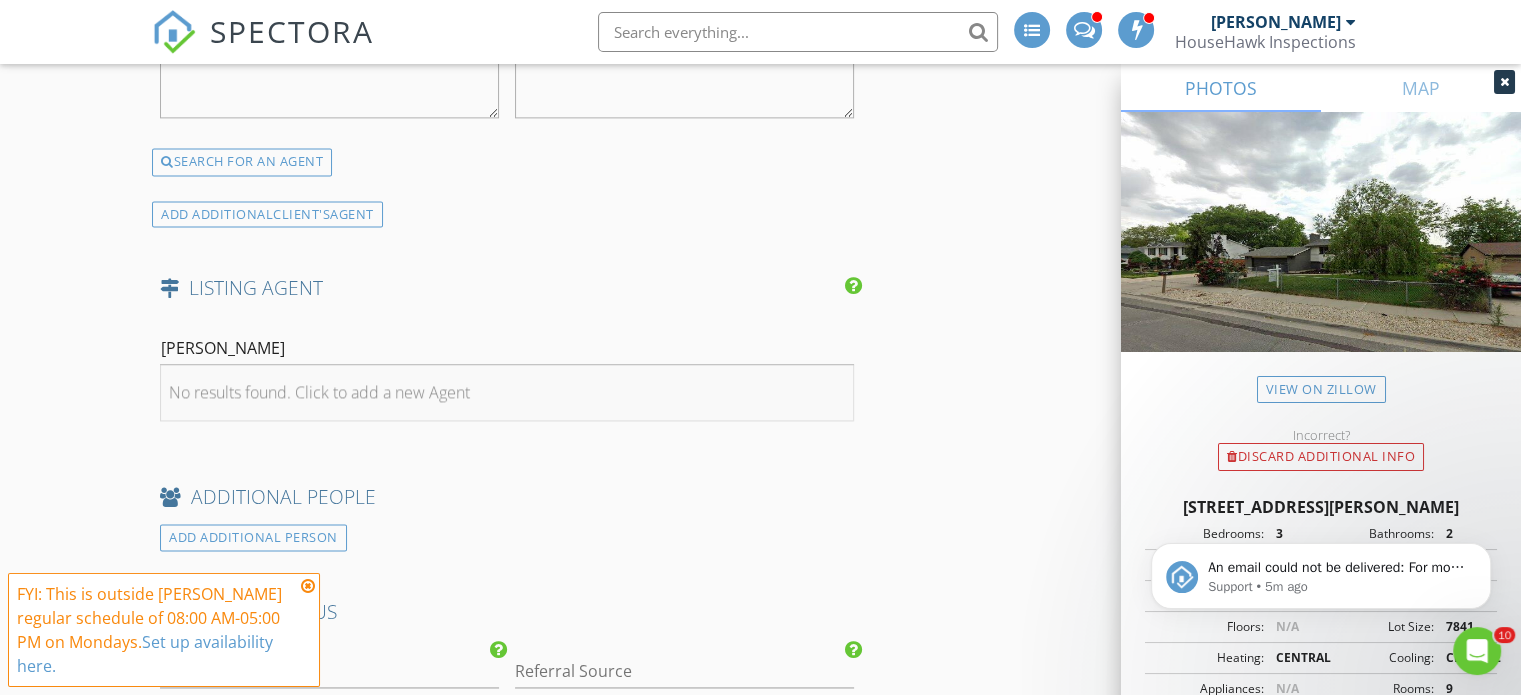 click on "No results found. Click to add a new Agent" at bounding box center [319, 392] 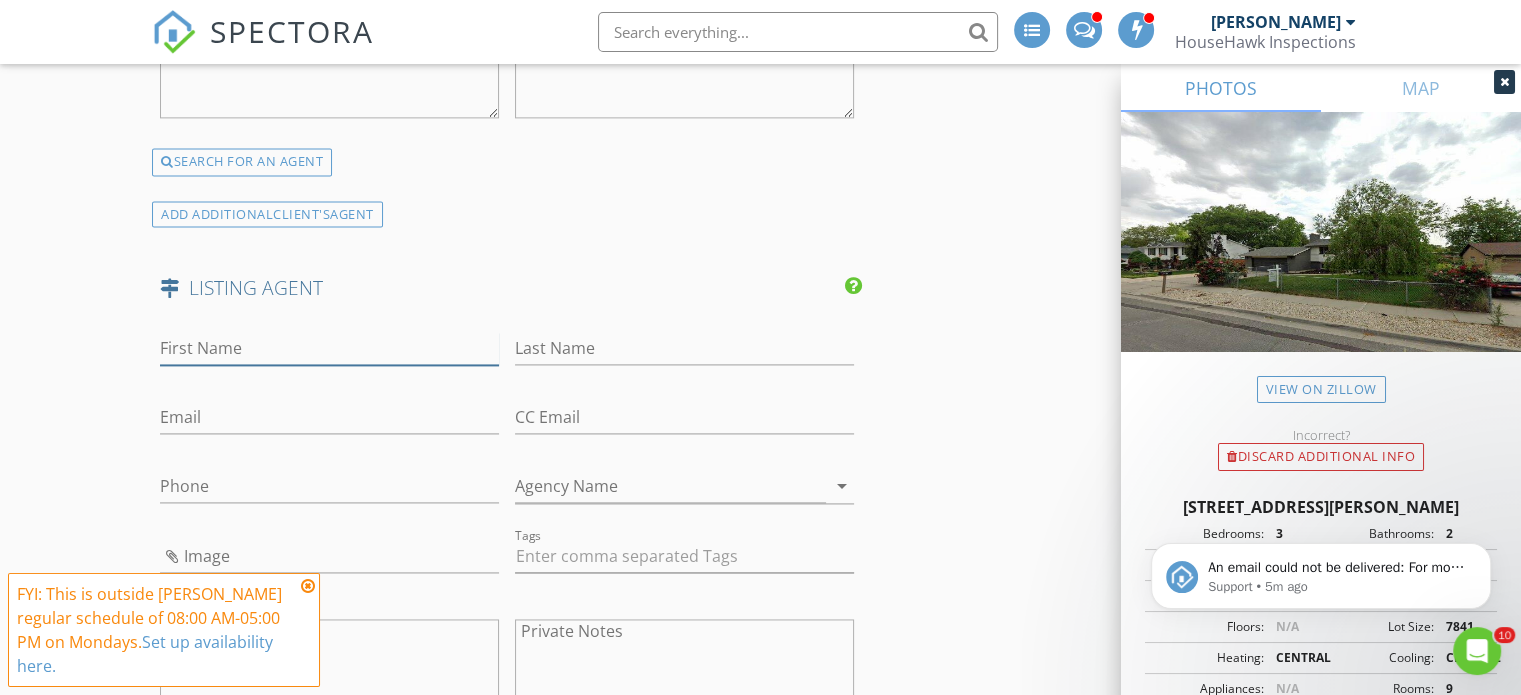 click on "First Name" at bounding box center (329, 348) 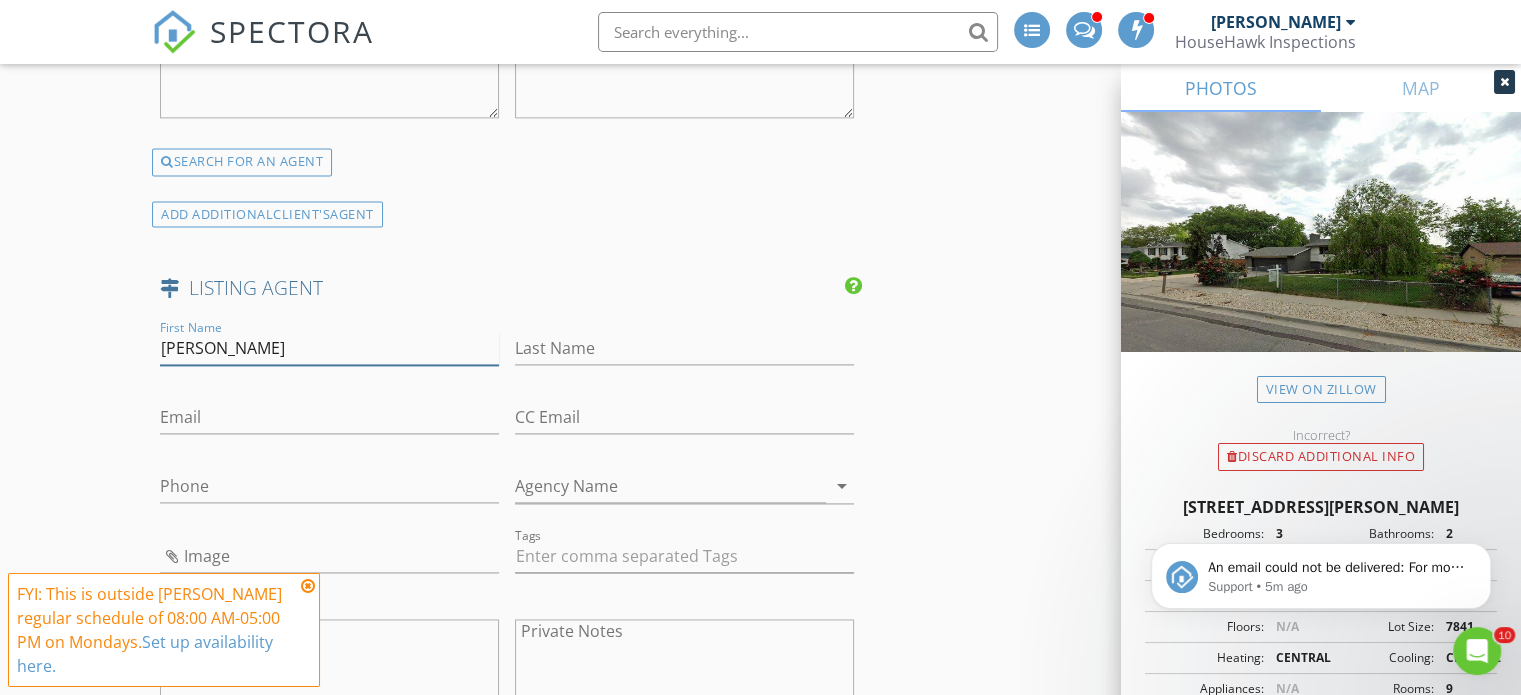 type on "Derek" 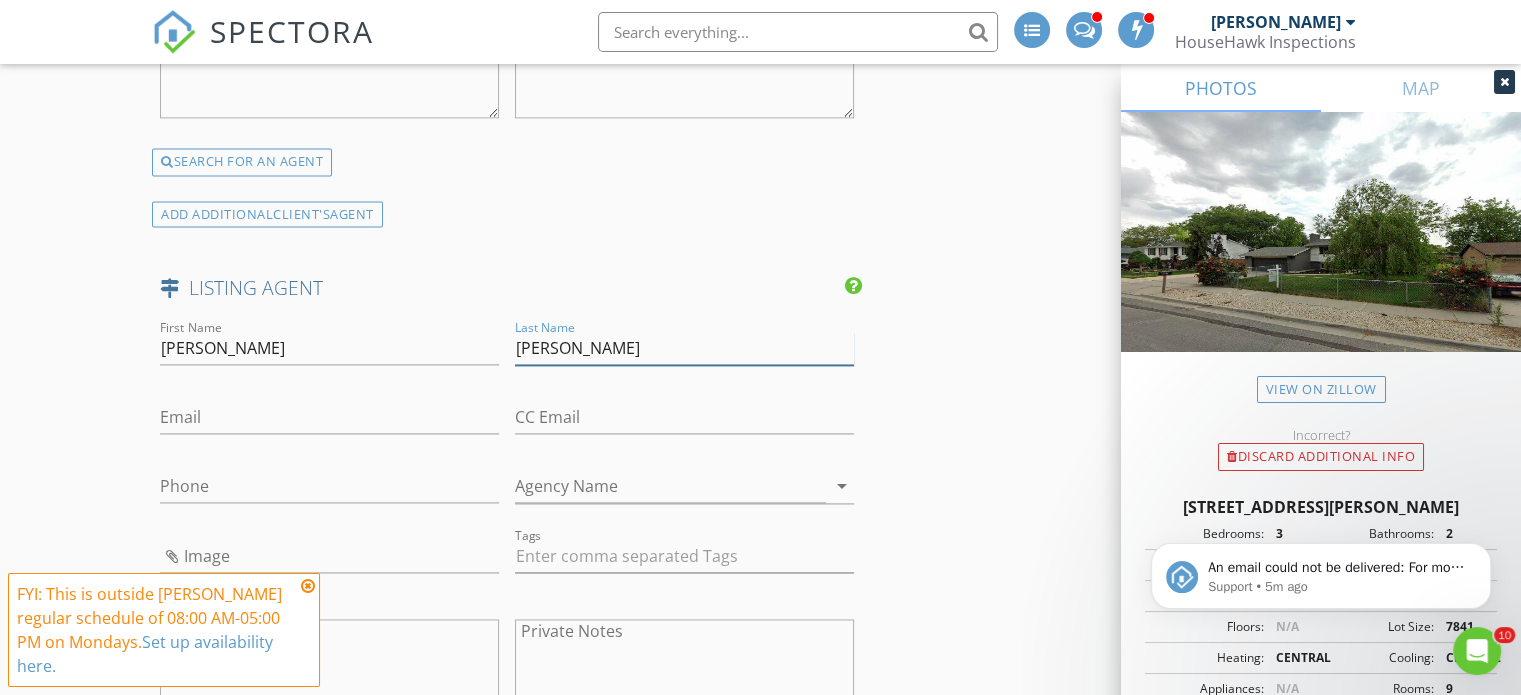 type on "Turley" 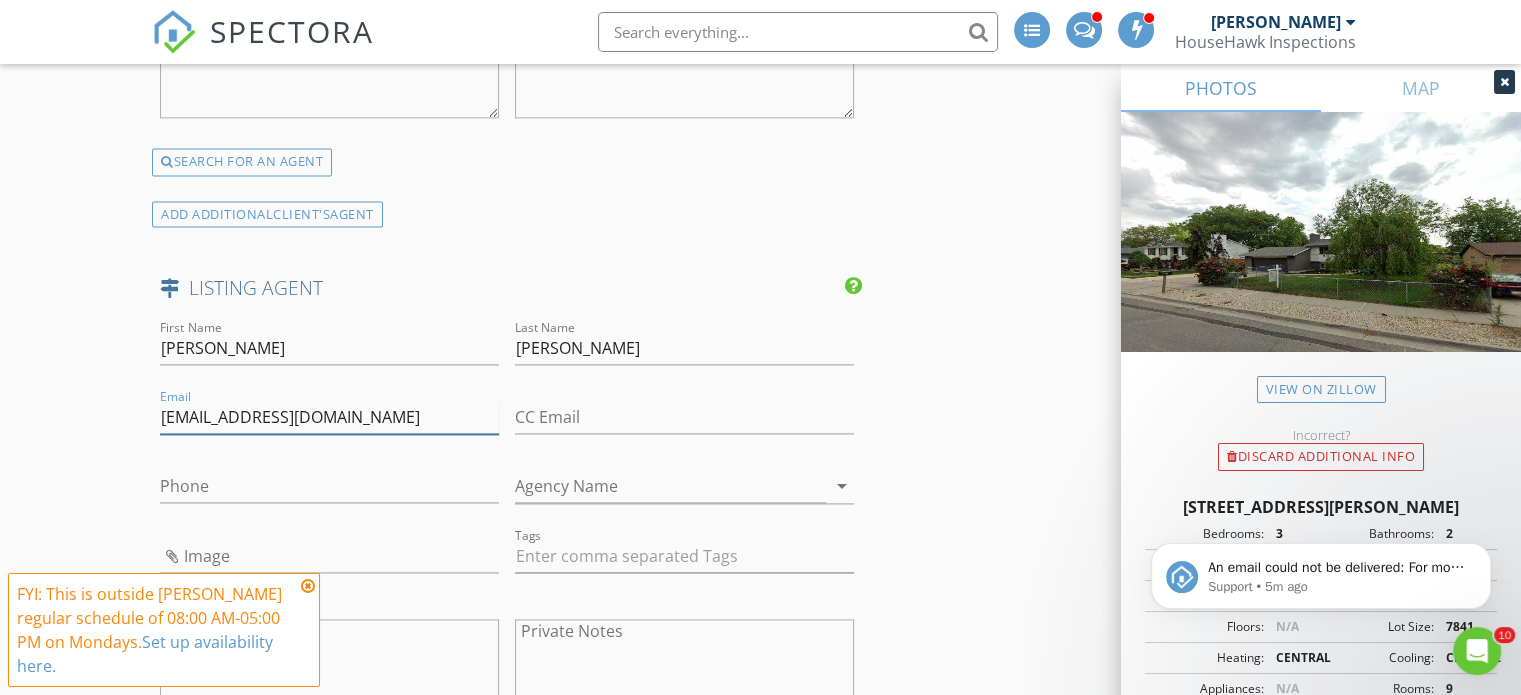 type on "derekturley24@gmail.com" 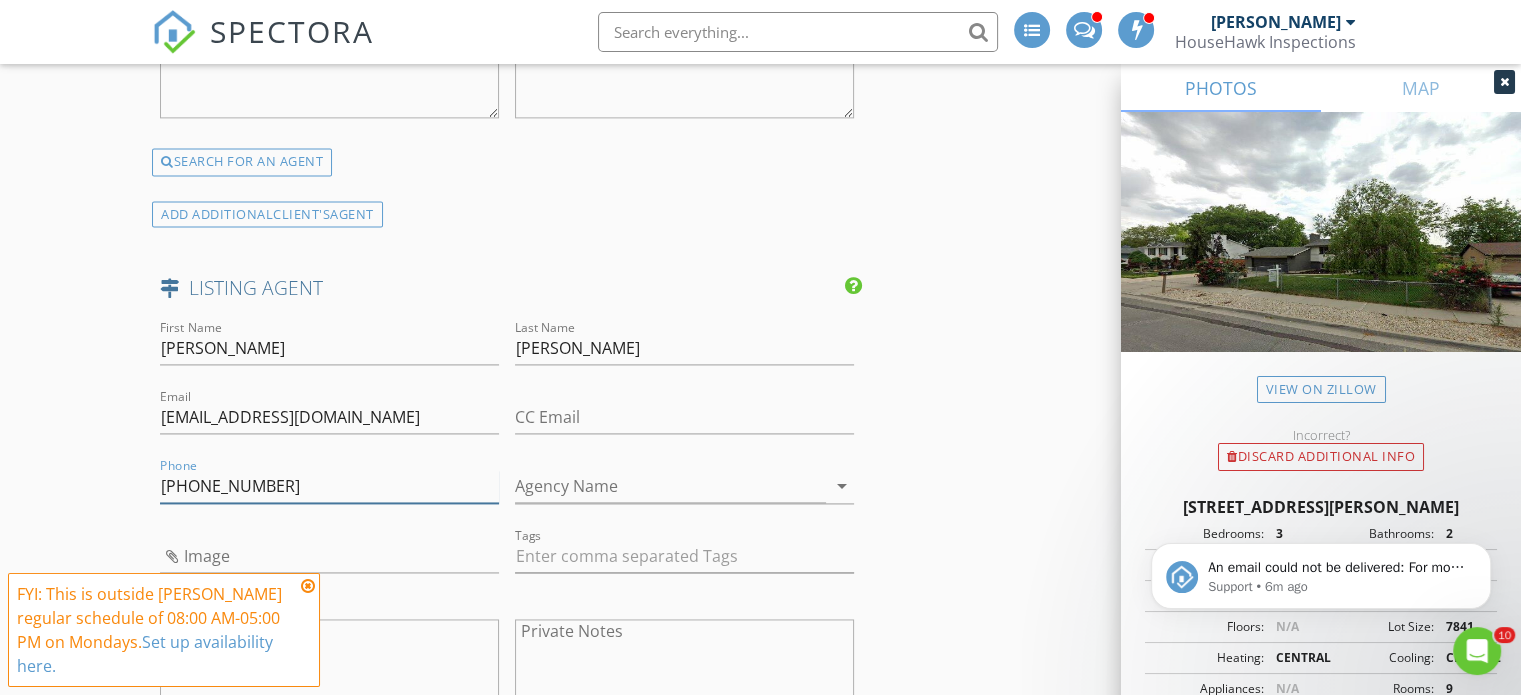 type on "801-673-0995" 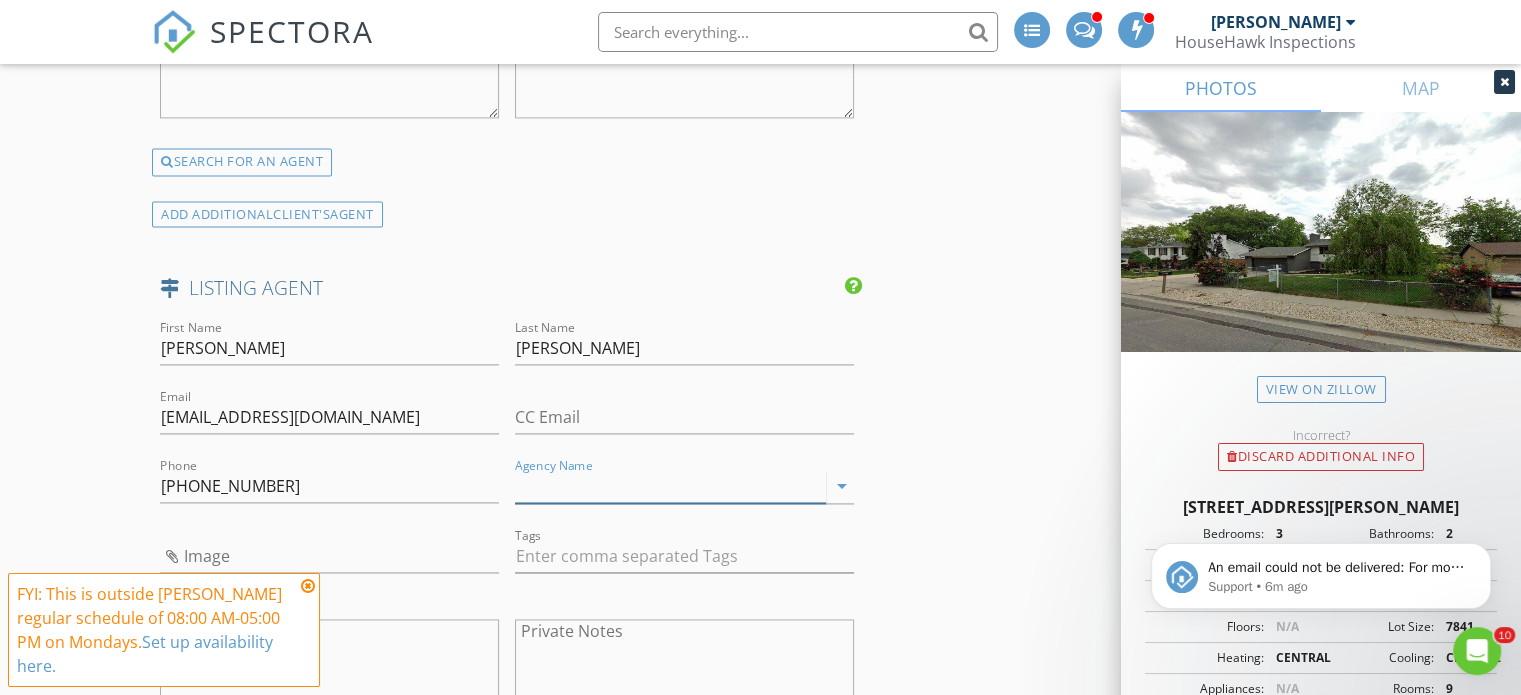 click on "Agency Name" at bounding box center (670, 486) 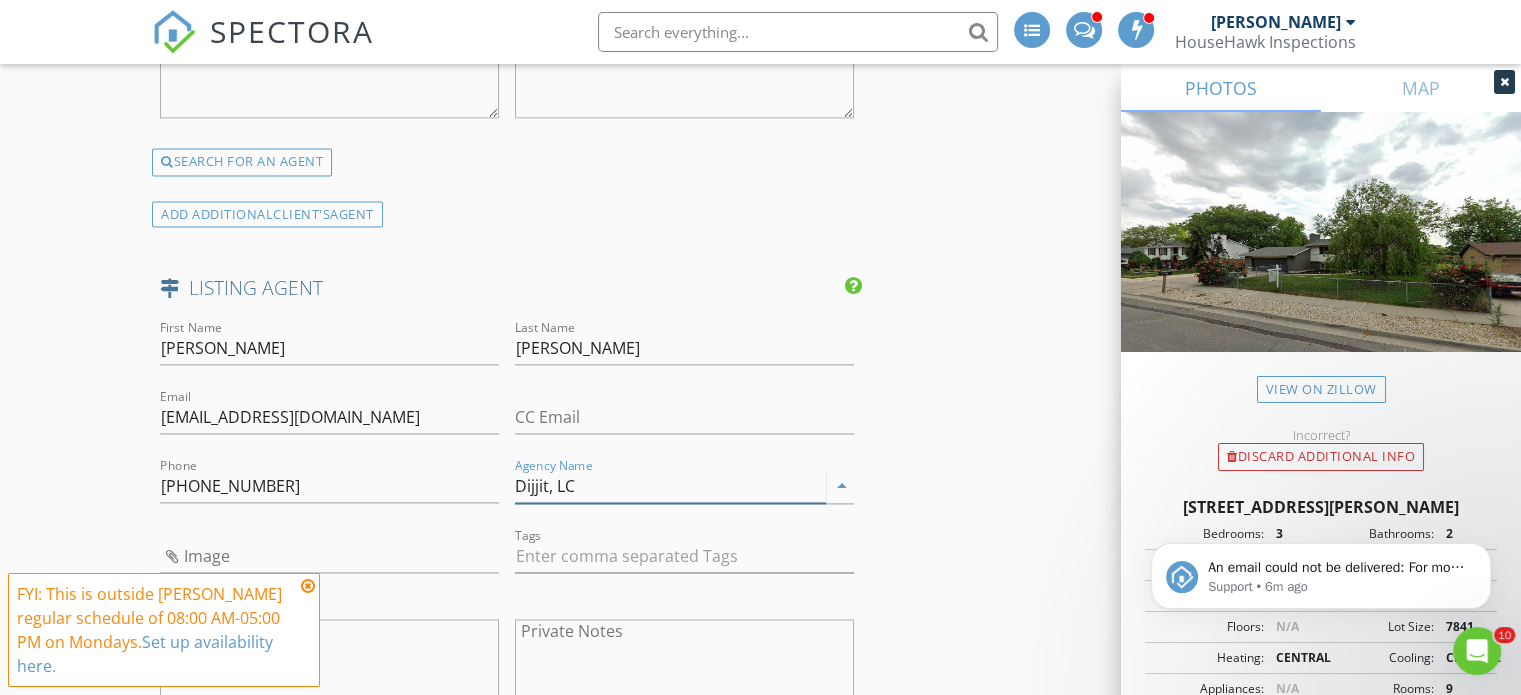 type on "Dijjit, LC" 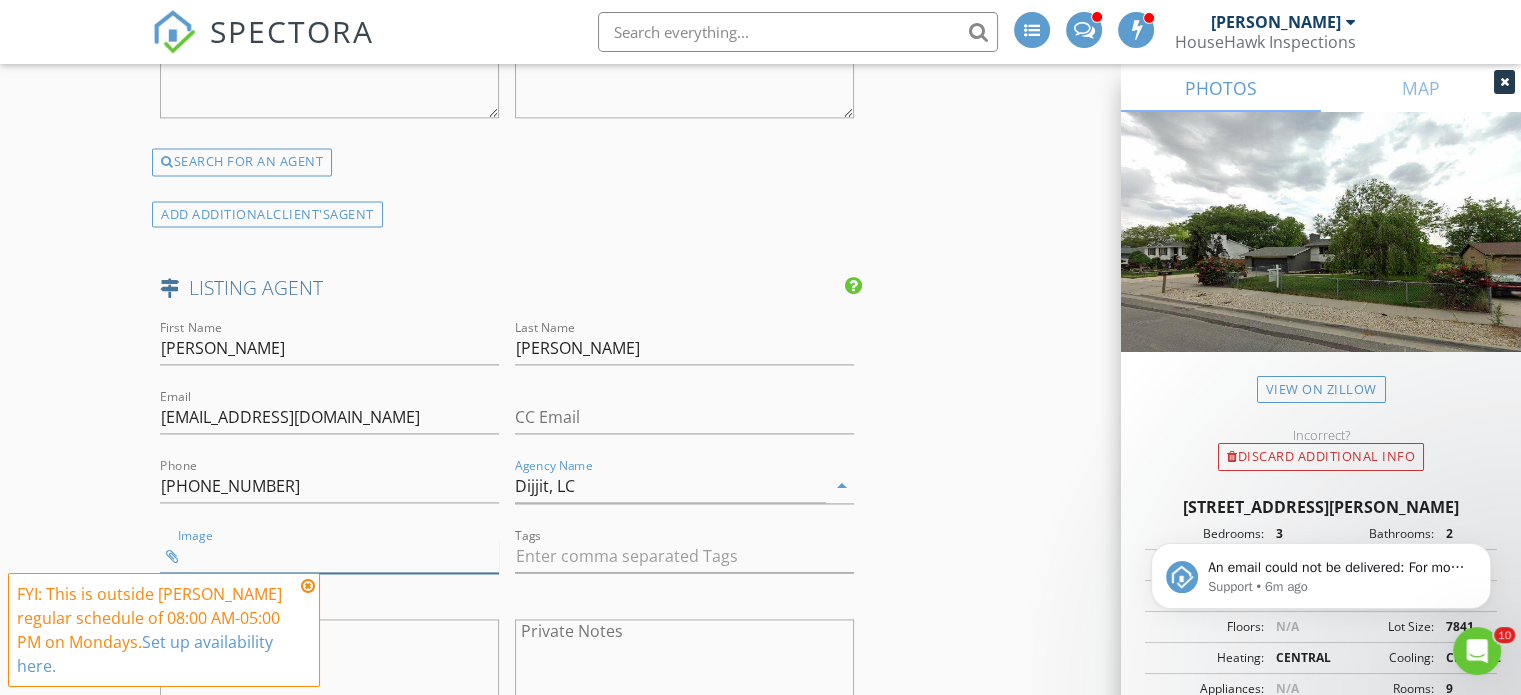 click at bounding box center (329, 556) 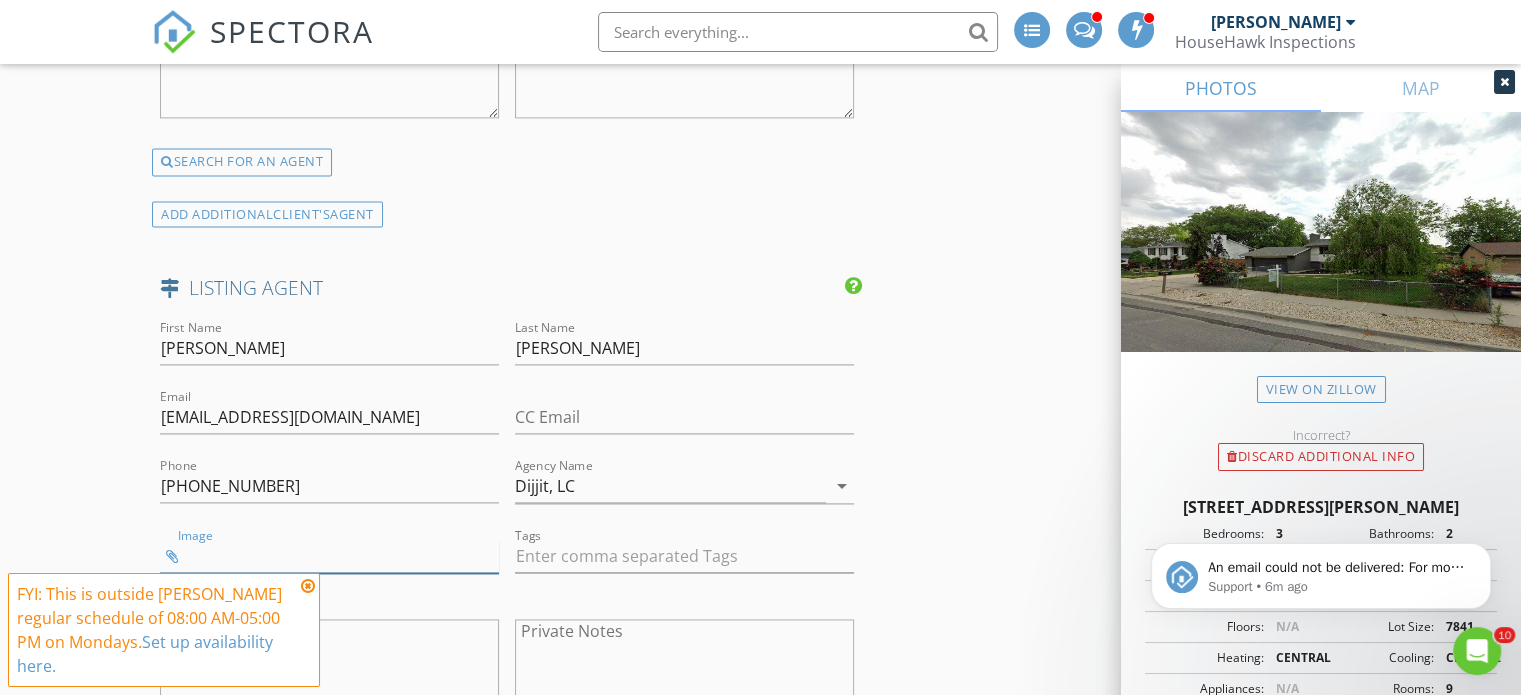 type on "70608c24ba36ec3ce9056587264910af.jpg" 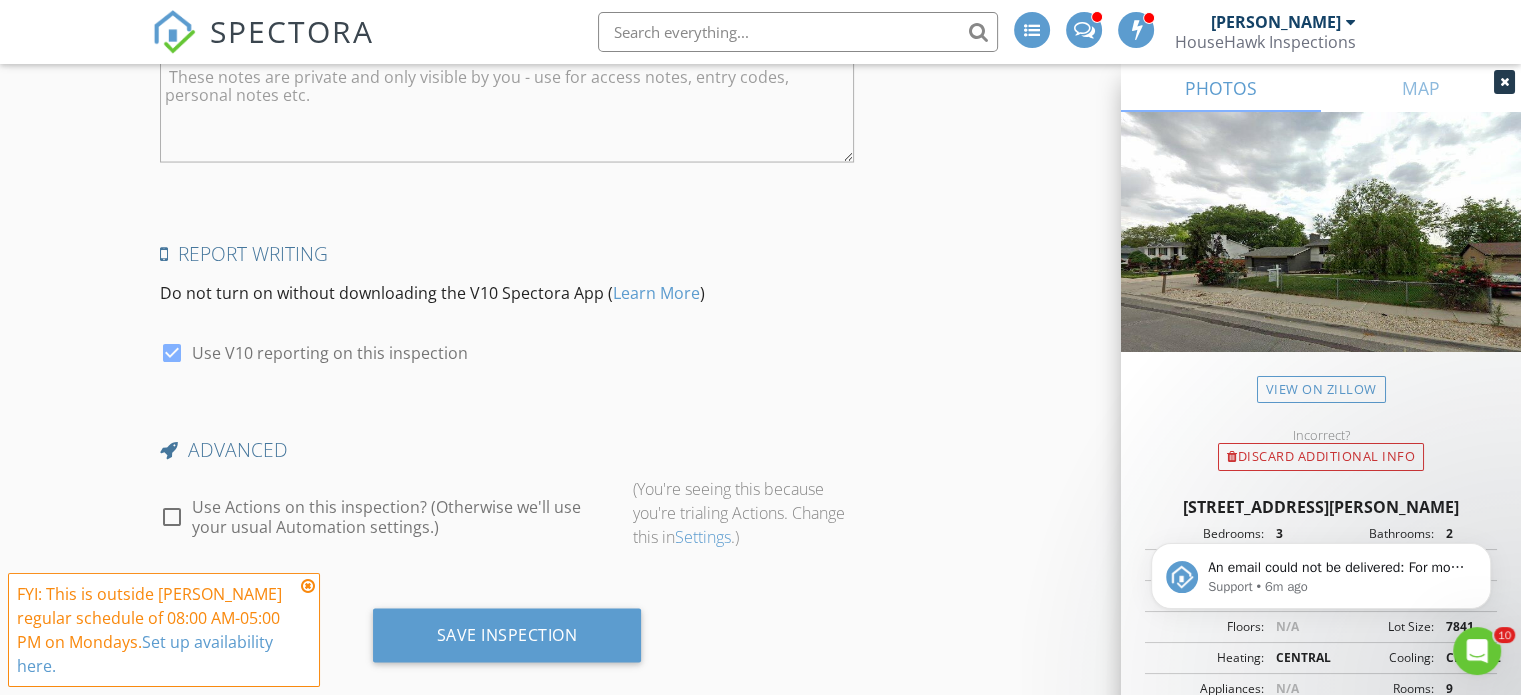 scroll, scrollTop: 3951, scrollLeft: 0, axis: vertical 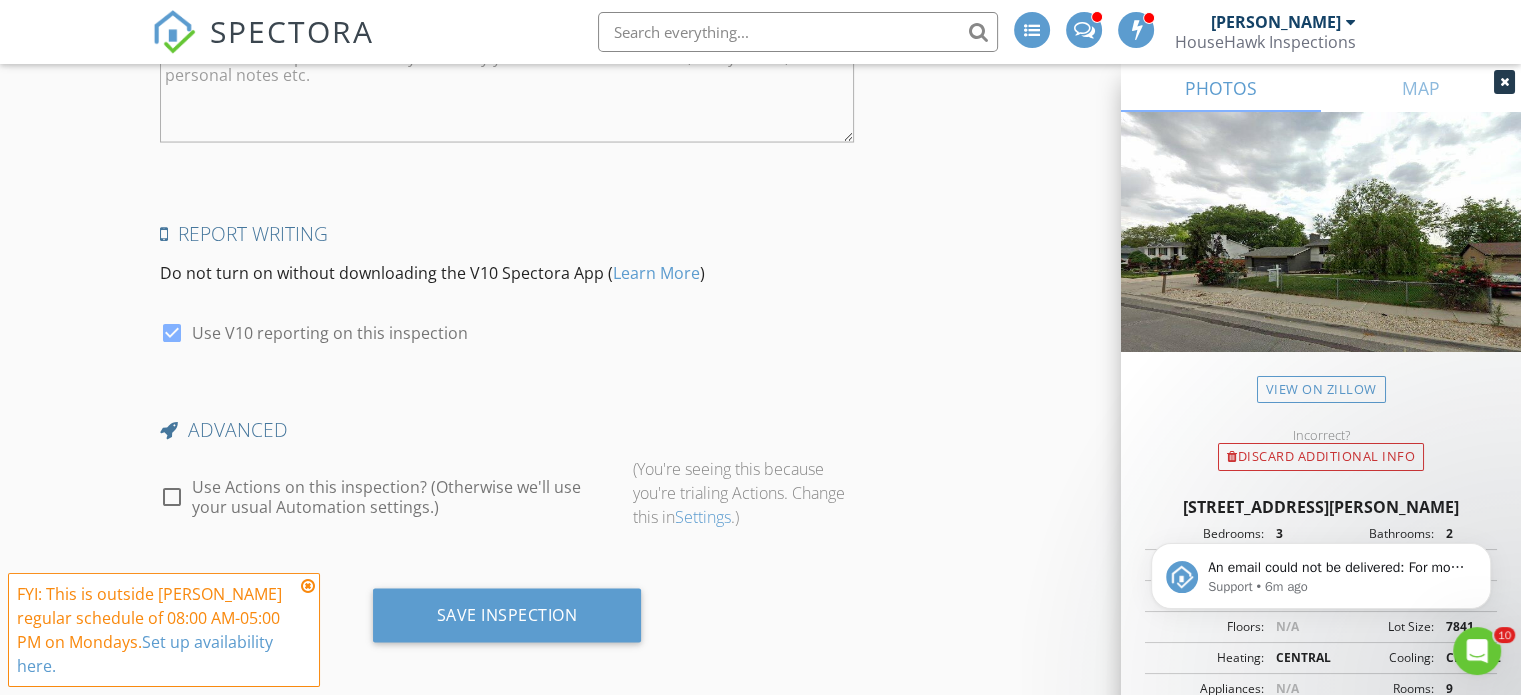 click at bounding box center (308, 586) 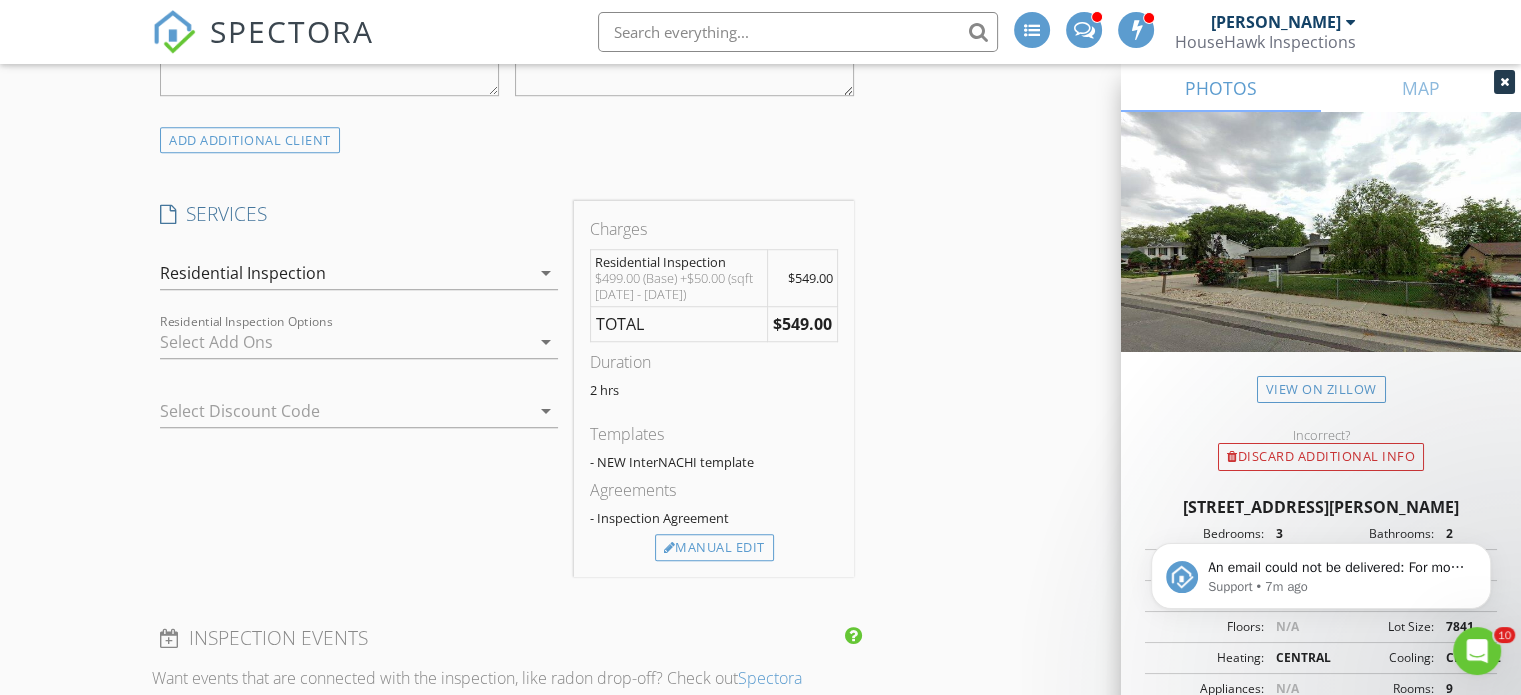 scroll, scrollTop: 1451, scrollLeft: 0, axis: vertical 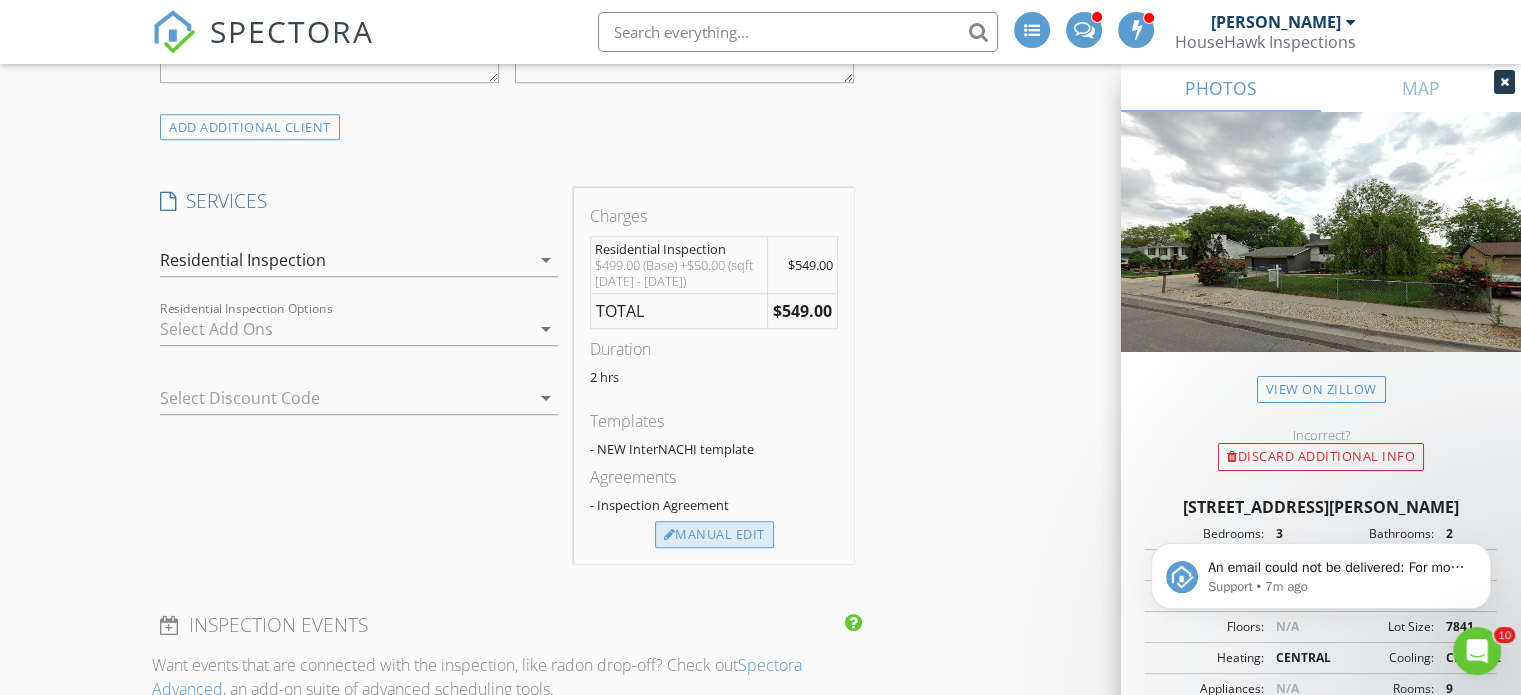 click on "Manual Edit" at bounding box center [714, 535] 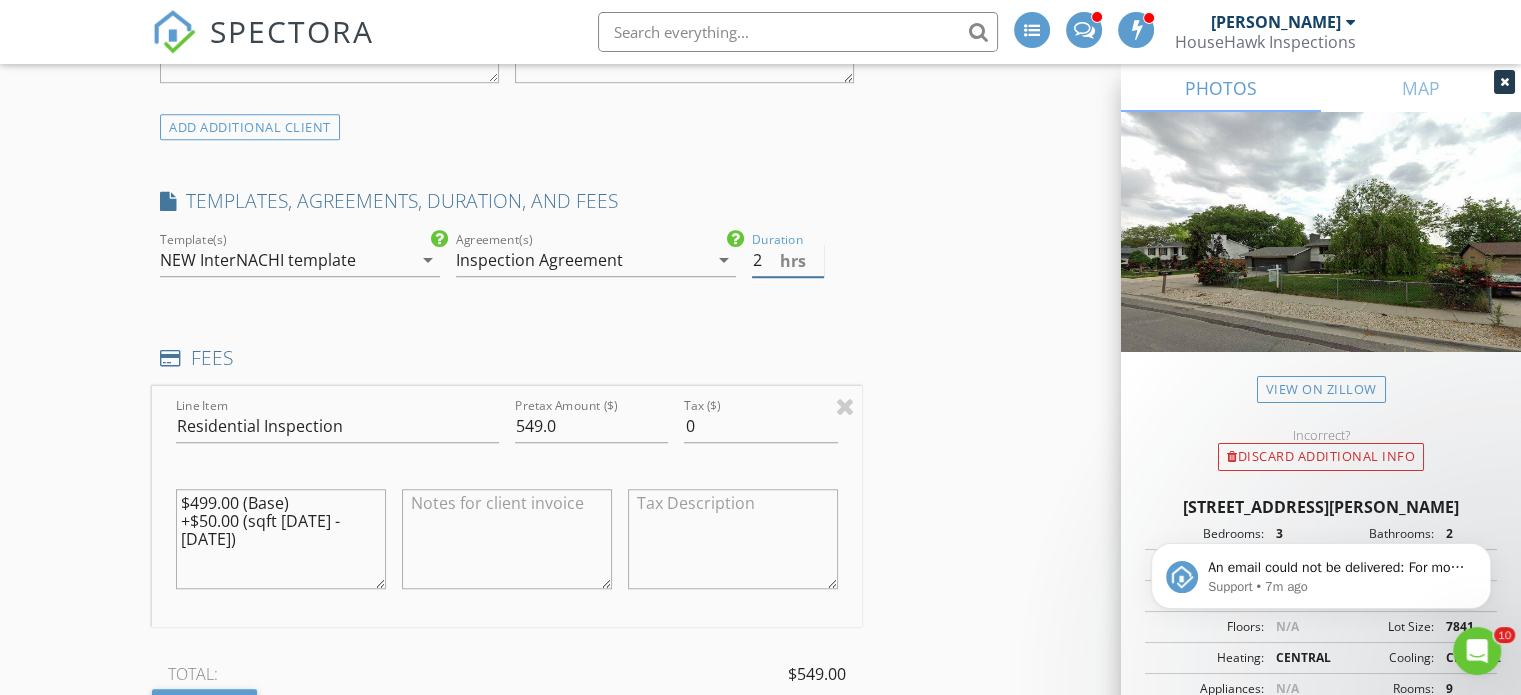 click on "2" at bounding box center [788, 260] 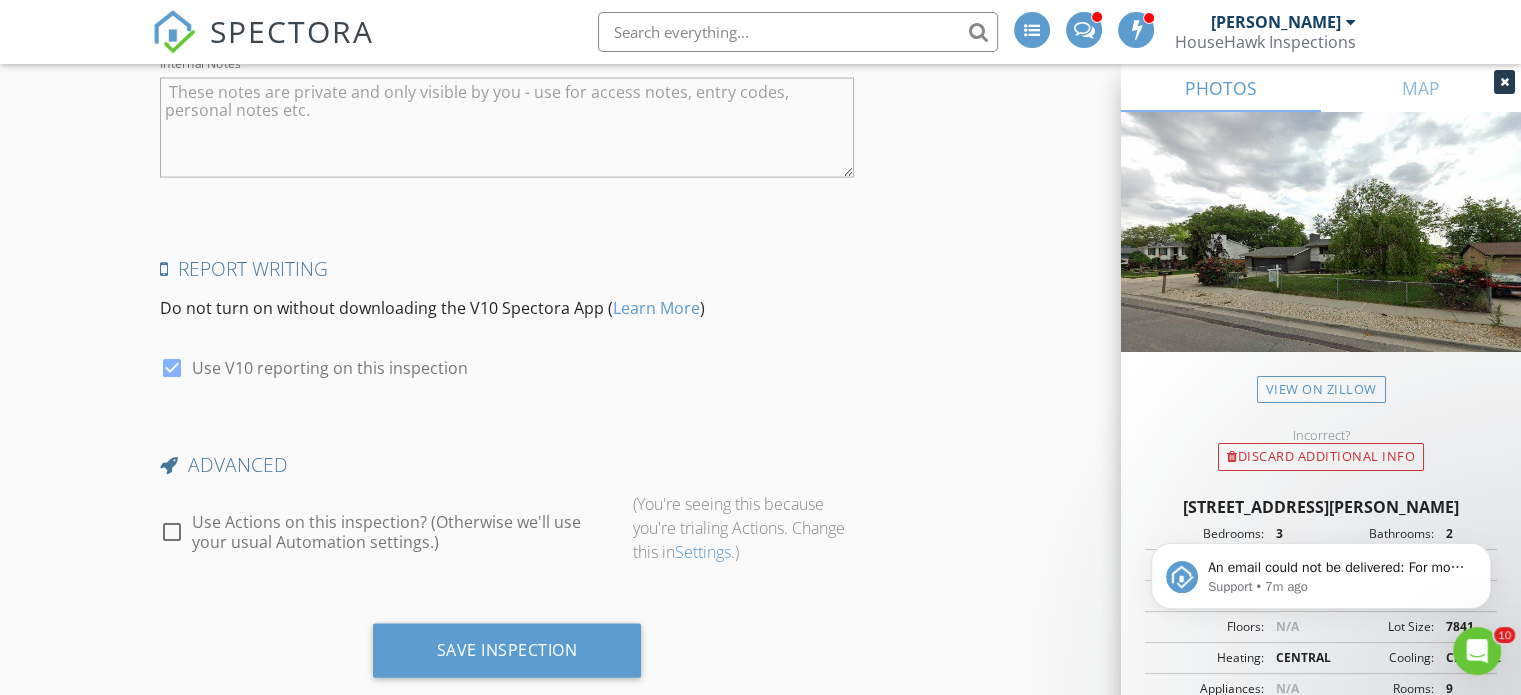 scroll, scrollTop: 4139, scrollLeft: 0, axis: vertical 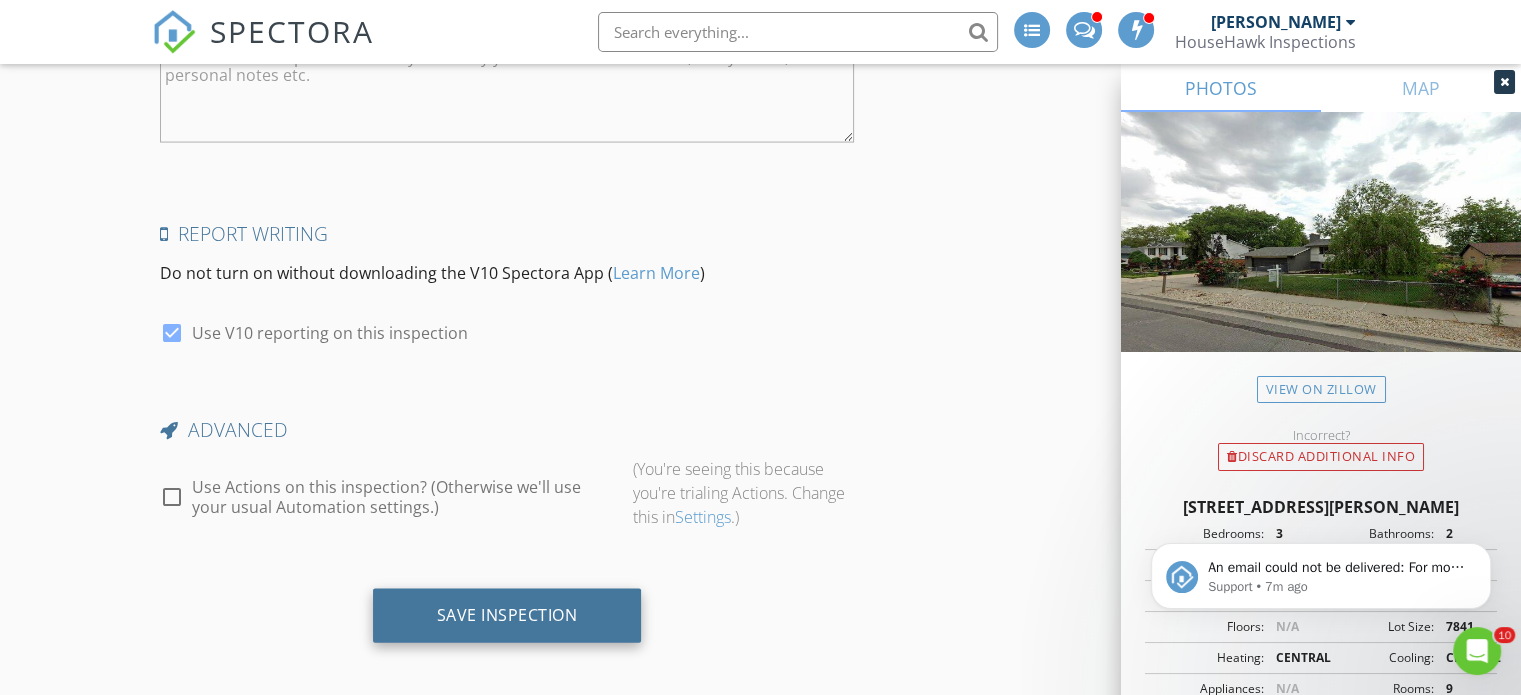 type on "2.5" 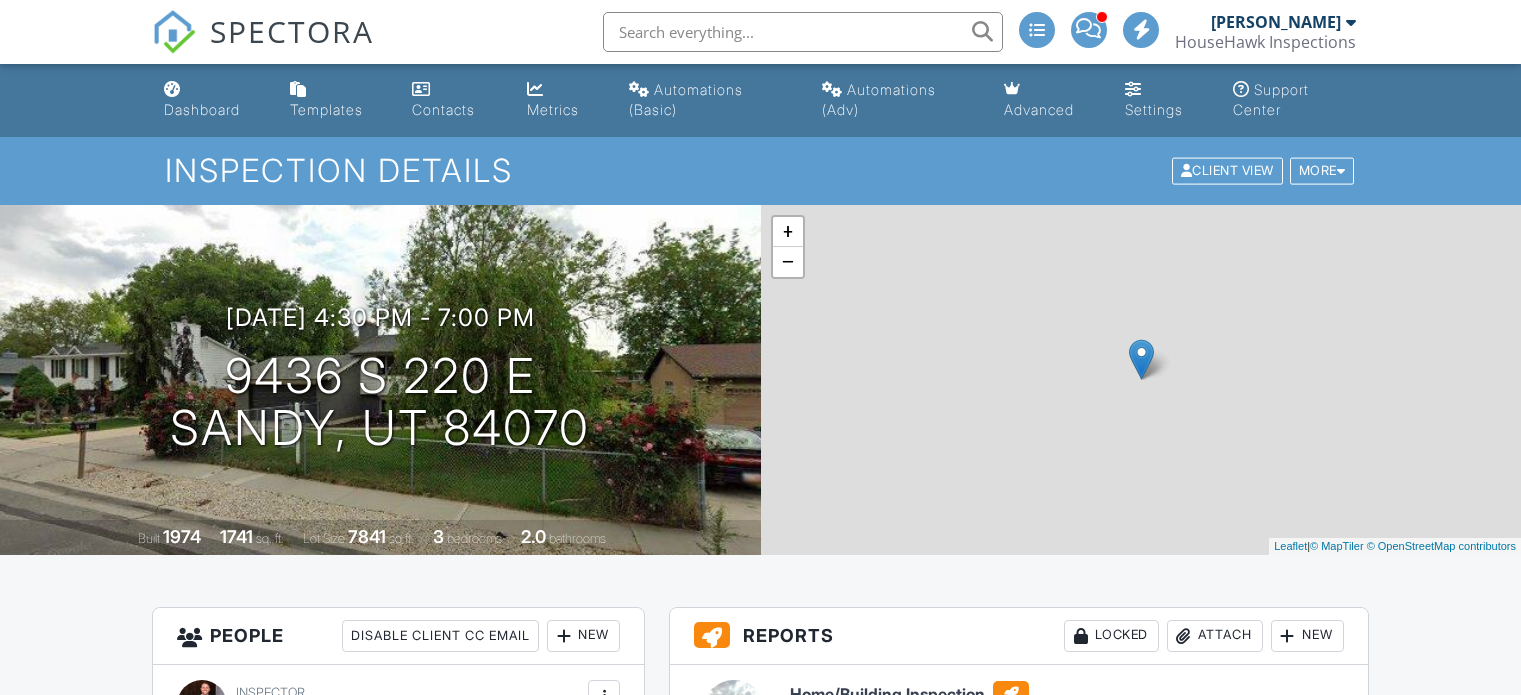 scroll, scrollTop: 0, scrollLeft: 0, axis: both 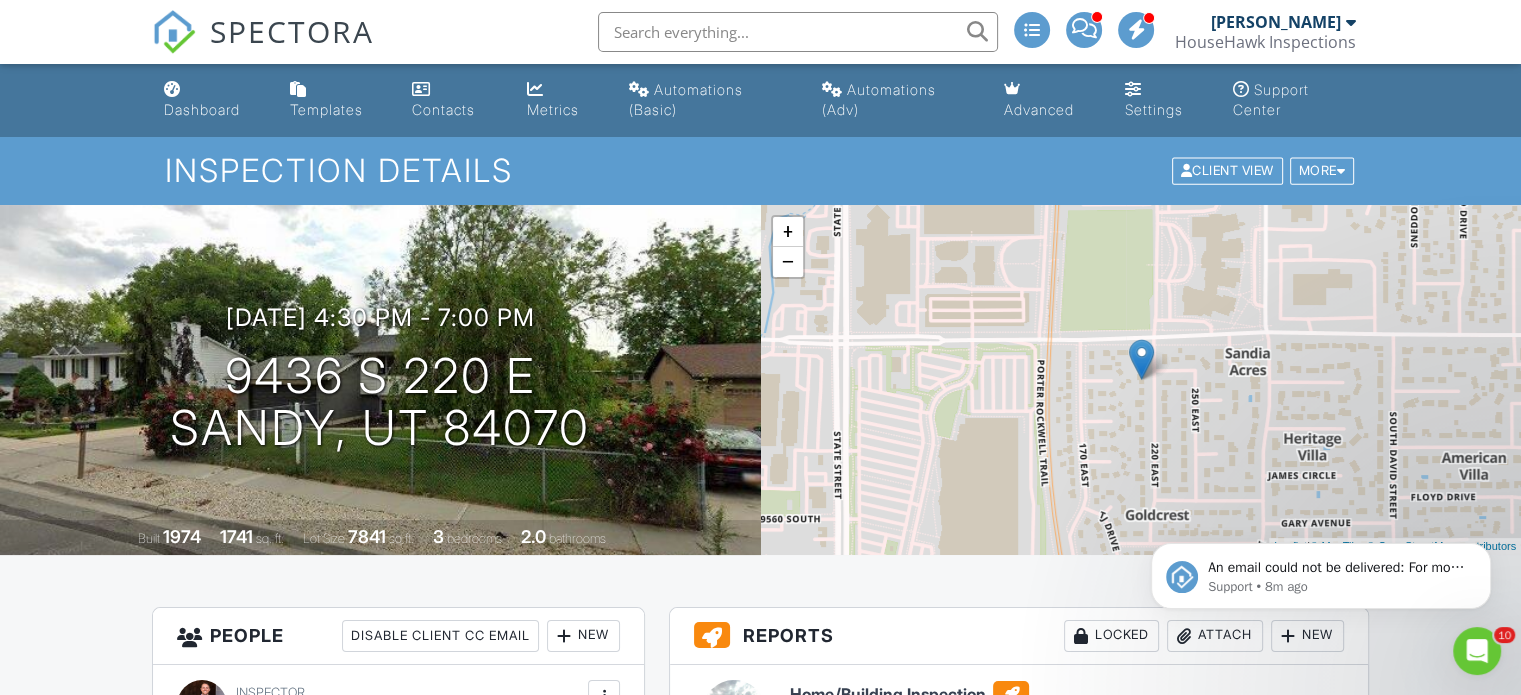 click on "Inspection Details
Client View
More
Property Details
Reschedule
Reorder / Copy
Share
Cancel
[GEOGRAPHIC_DATA]
Print Order
Convert to V9
Enable Pass on CC Fees
View Change Log" at bounding box center (760, 170) 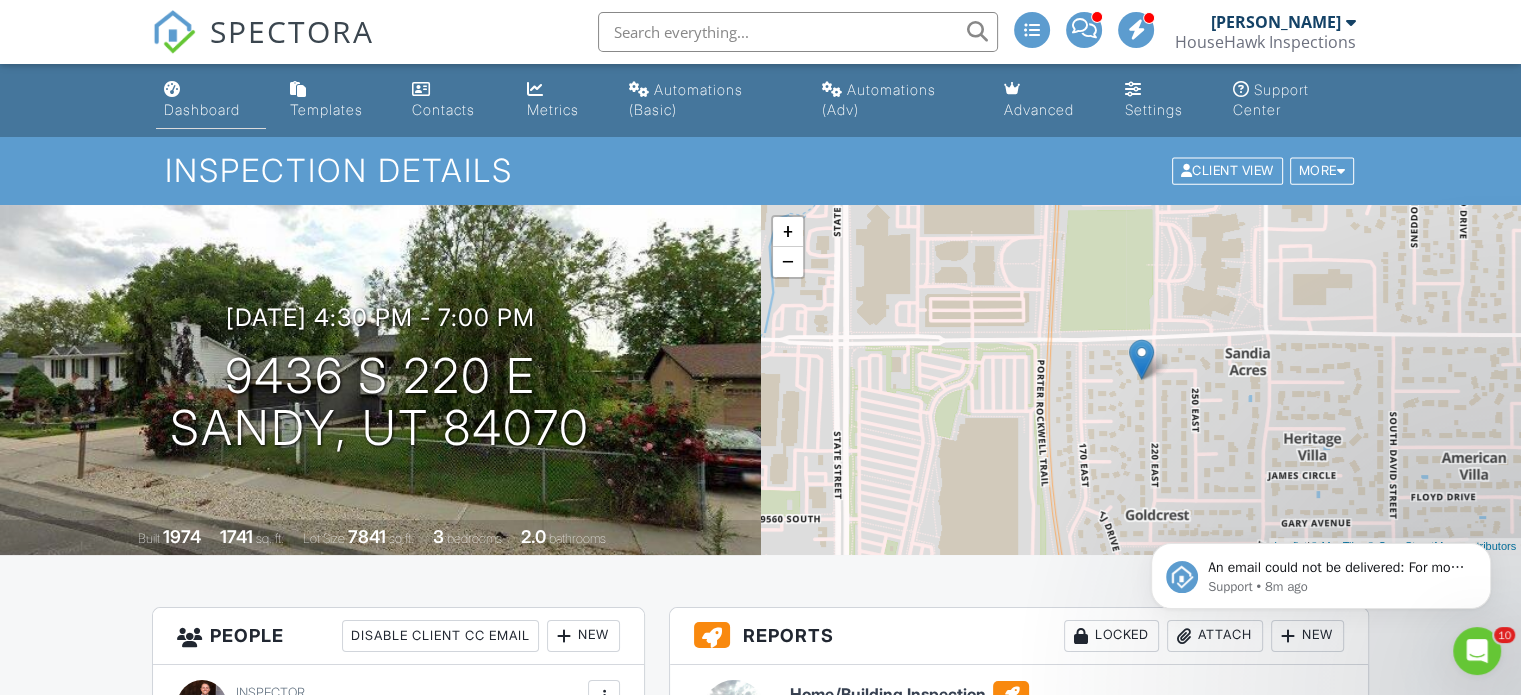 click on "Dashboard" at bounding box center [202, 109] 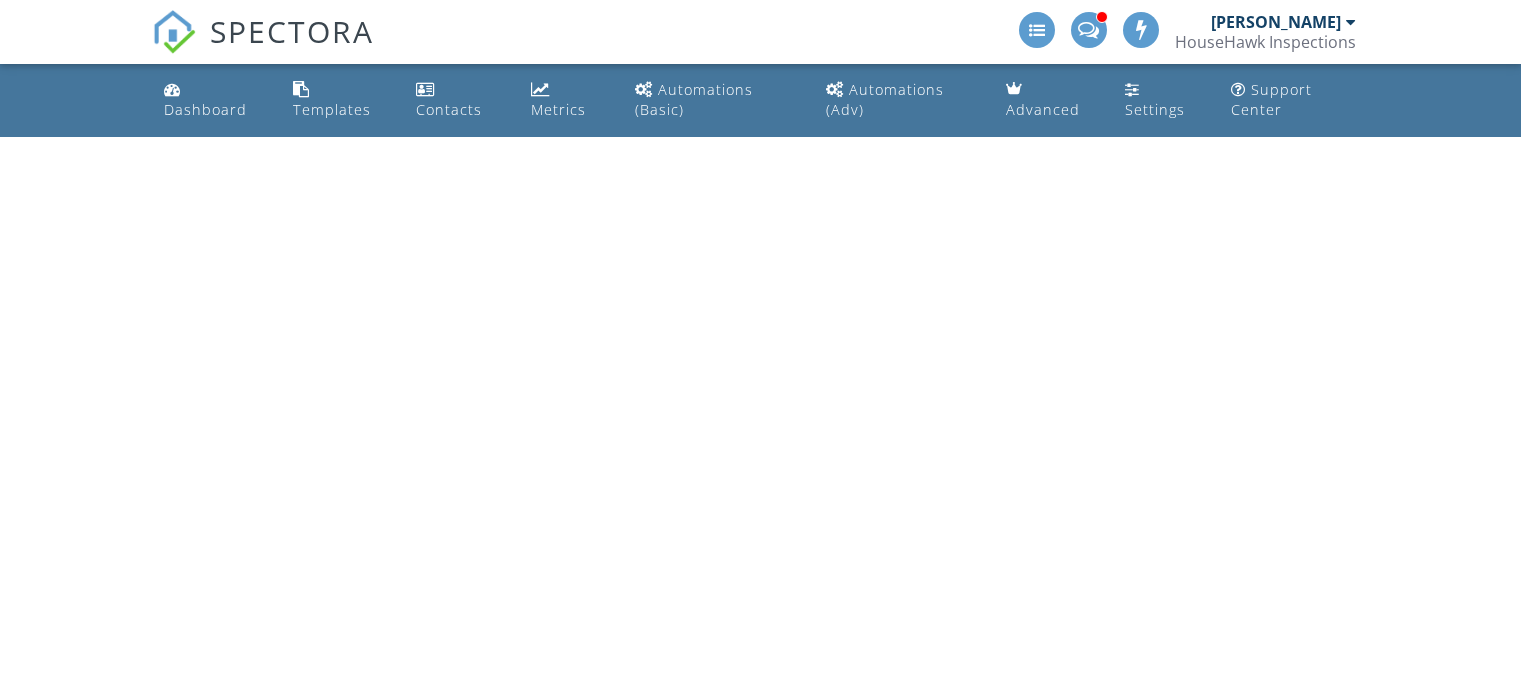scroll, scrollTop: 0, scrollLeft: 0, axis: both 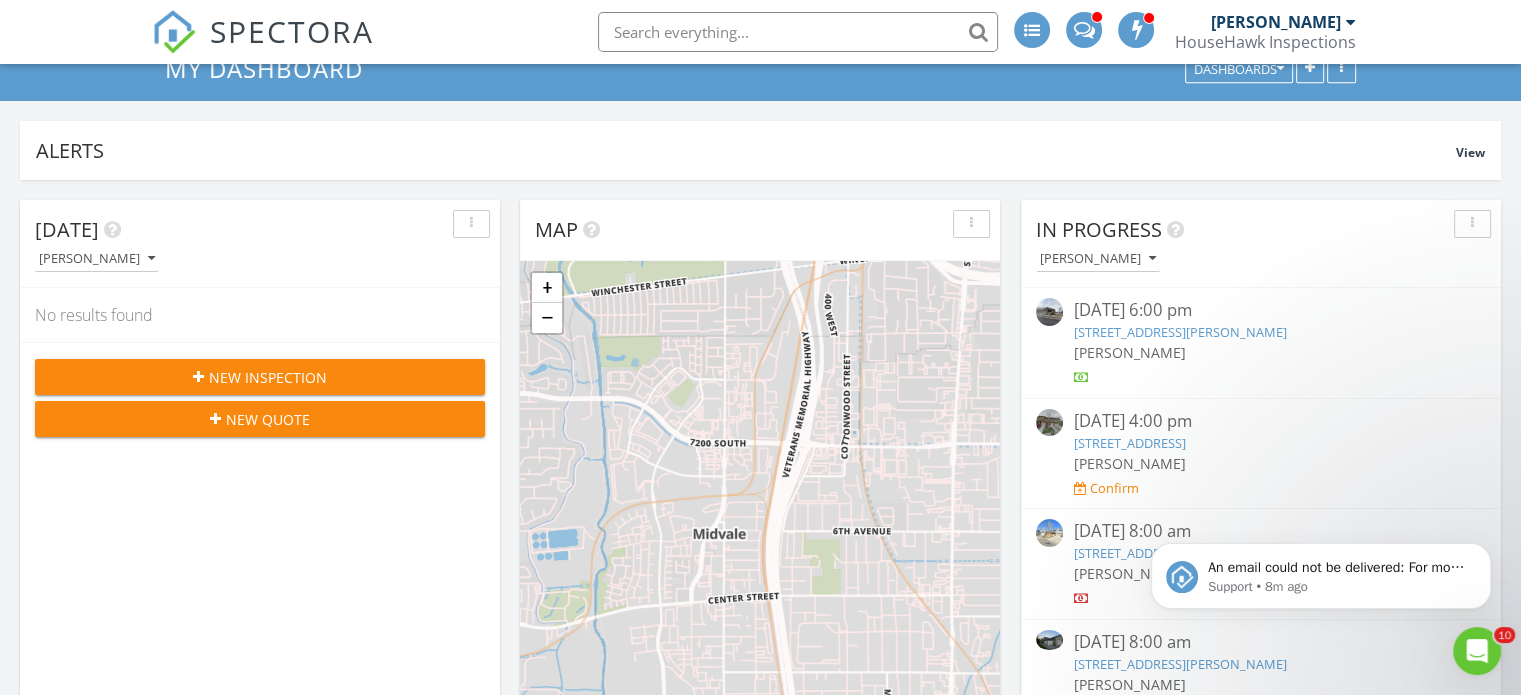click on "New Inspection" at bounding box center (260, 377) 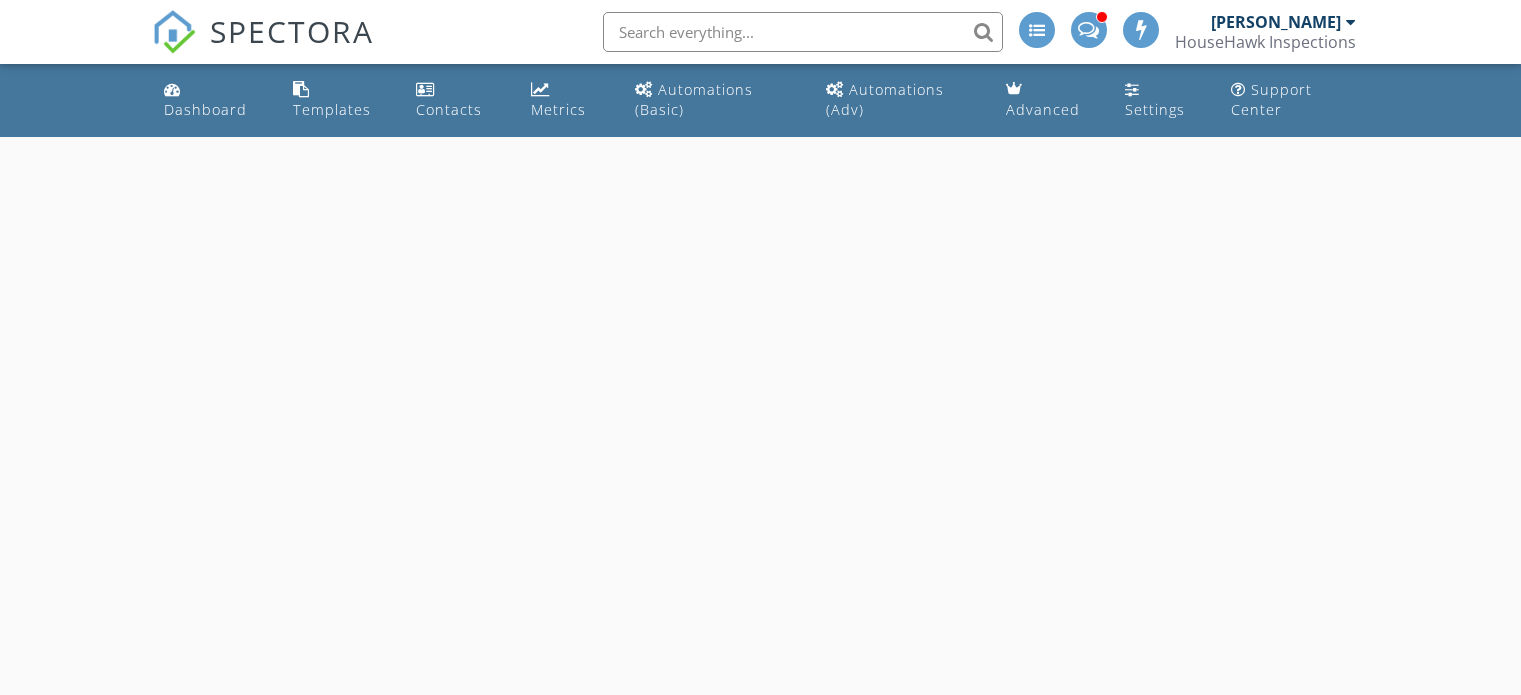 scroll, scrollTop: 0, scrollLeft: 0, axis: both 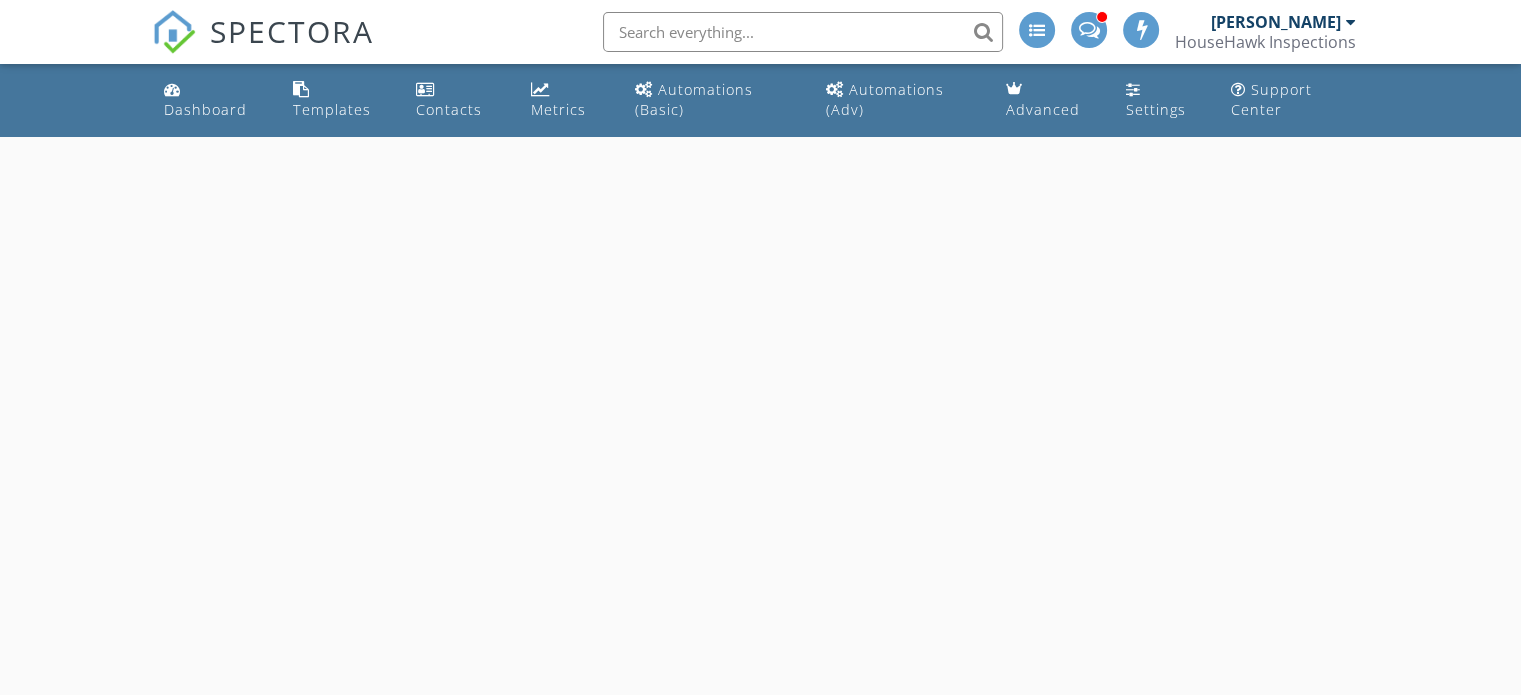 select on "6" 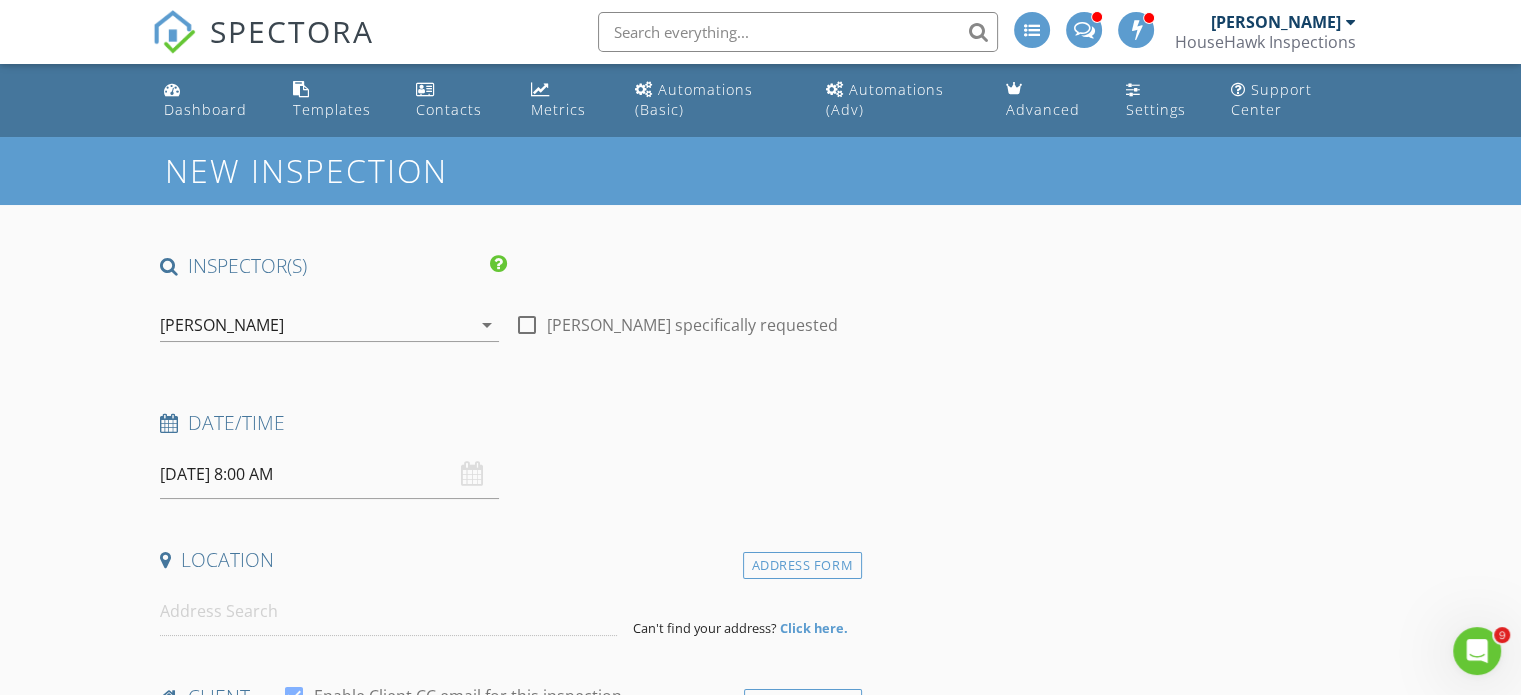 scroll, scrollTop: 0, scrollLeft: 0, axis: both 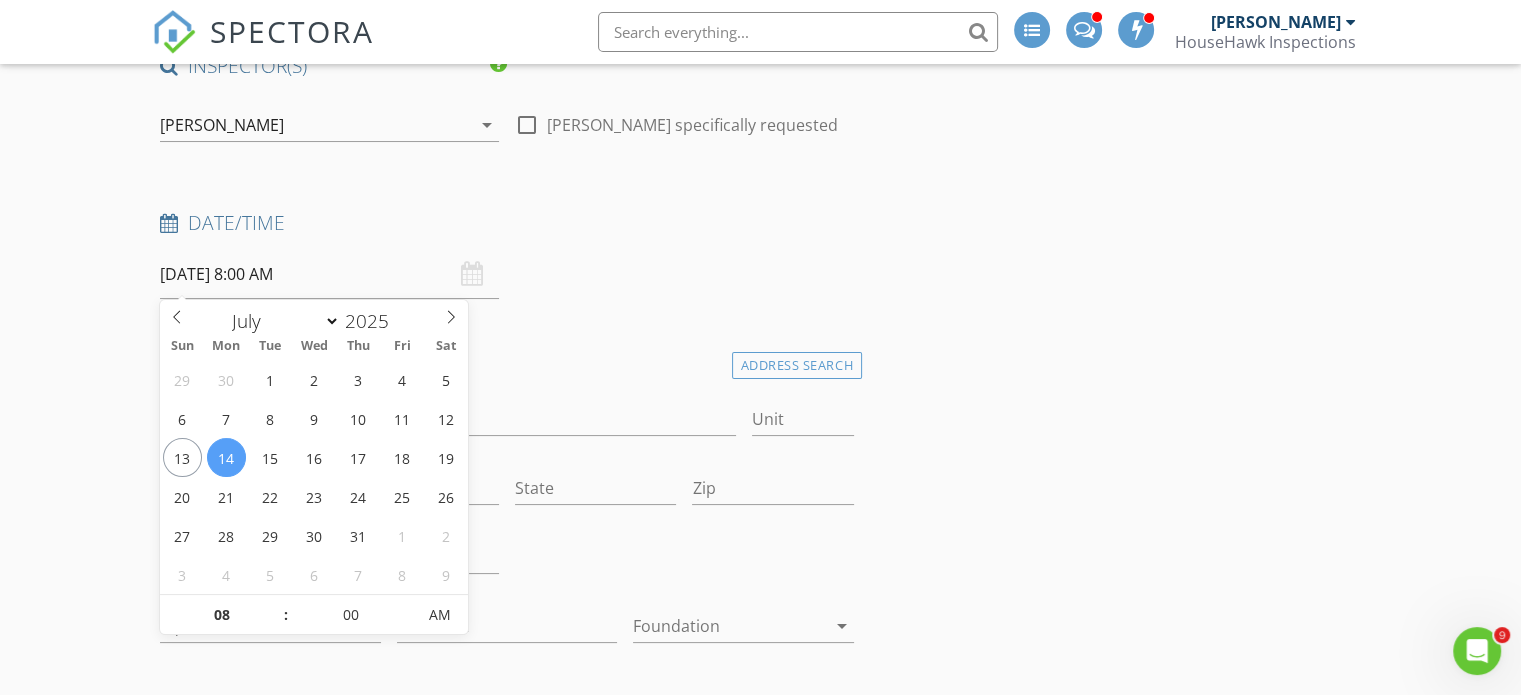 click on "[DATE] 8:00 AM" at bounding box center (329, 274) 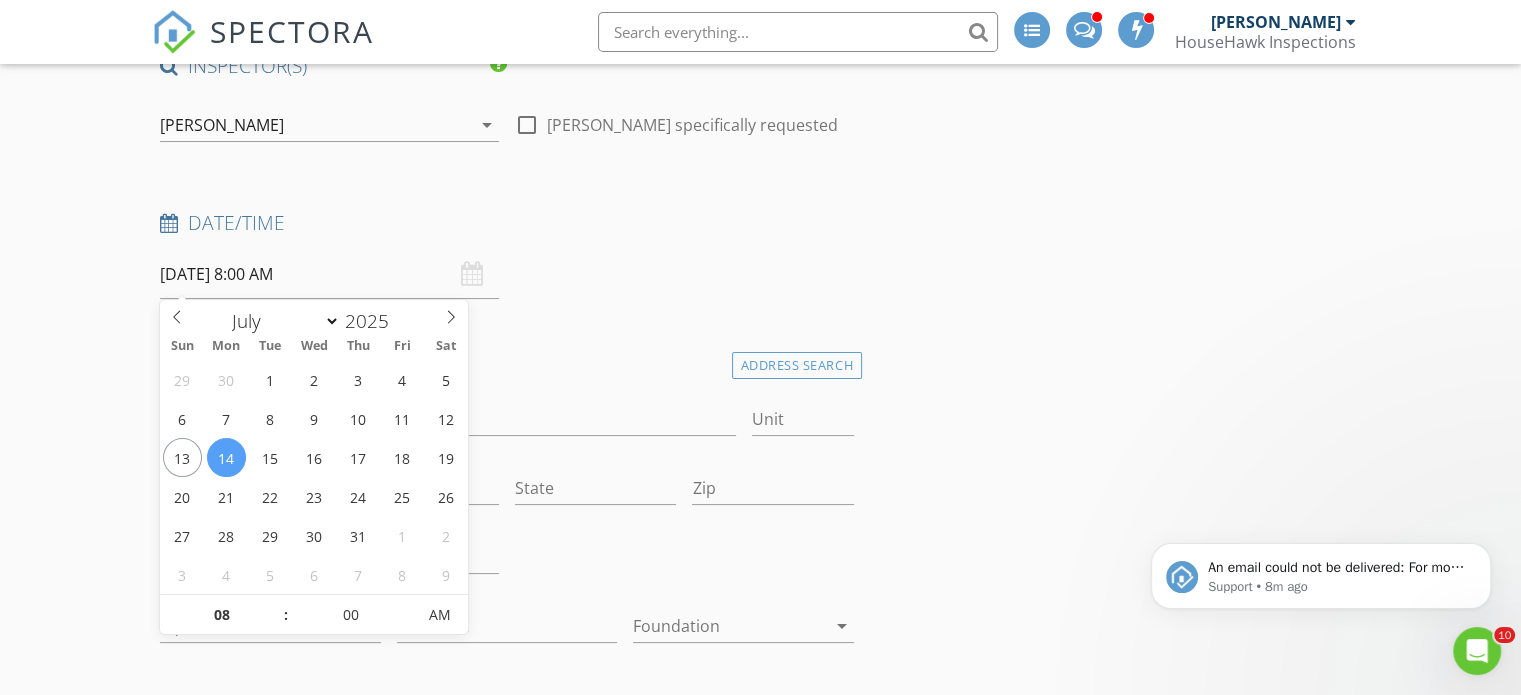 scroll, scrollTop: 0, scrollLeft: 0, axis: both 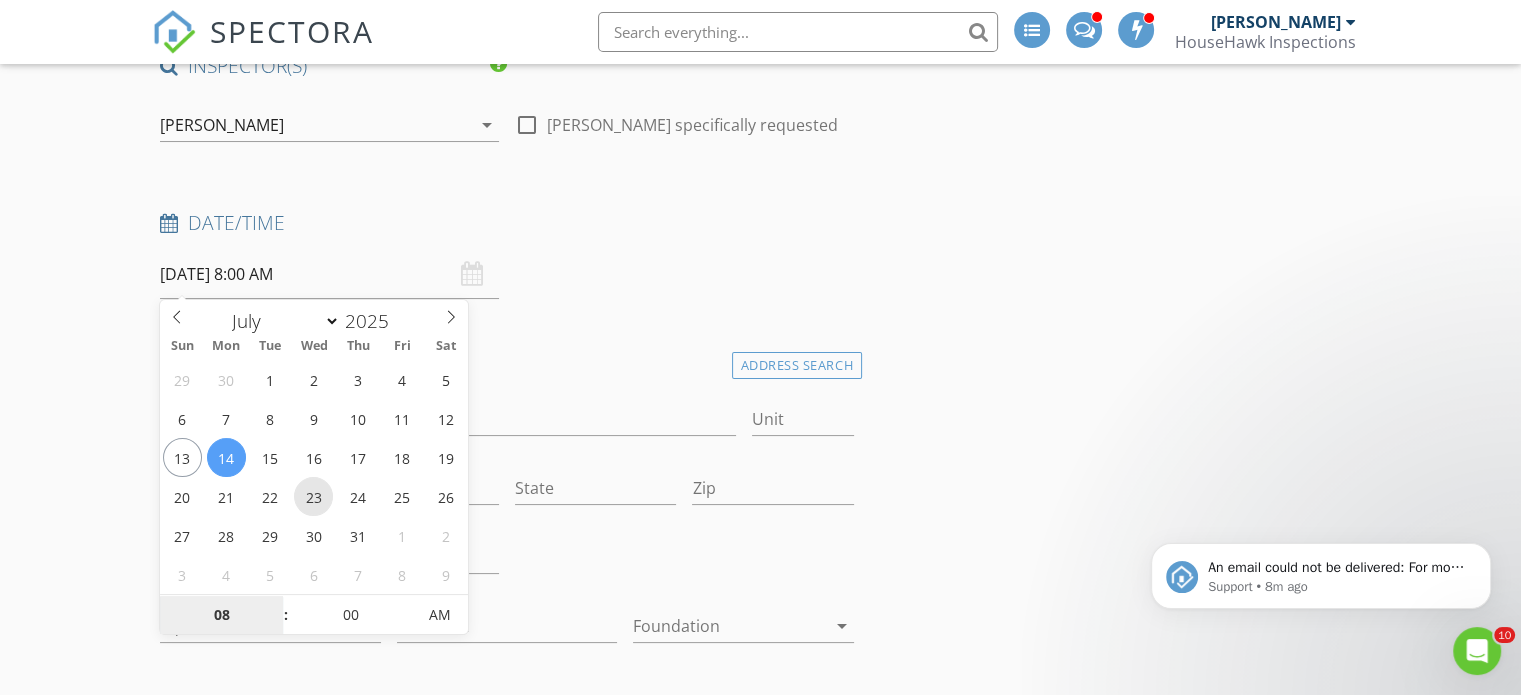 type on "[DATE] 8:00 AM" 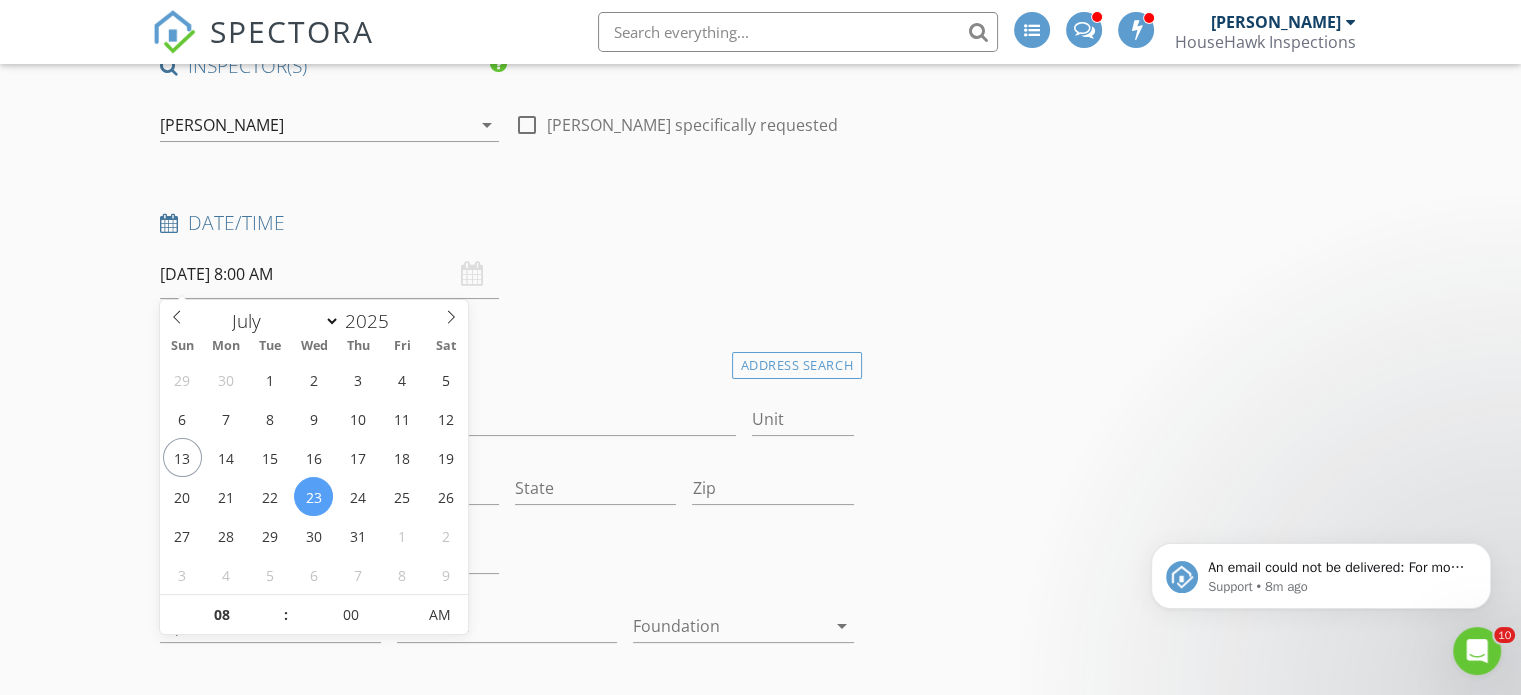 click on "New Inspection
INSPECTOR(S)
check_box   [PERSON_NAME]   PRIMARY   [PERSON_NAME] arrow_drop_down   check_box_outline_blank [PERSON_NAME] specifically requested
Date/Time
[DATE] 8:00 AM
Location
Address Search       Address   Unit   City   State   Zip   County     Square Feet   Year Built   Foundation arrow_drop_down
client
check_box Enable Client CC email for this inspection   Client Search     check_box_outline_blank Client is a Company/Organization     First Name   Last Name   Email   CC Email   Phone         Tags         Notes   Private Notes
ADD ADDITIONAL client
SERVICES
check_box_outline_blank   Residential Inspection   arrow_drop_down     Select Discount Code arrow_drop_down    Charges       TOTAL   $0.00    Duration    No services with durations selected" at bounding box center (760, 1704) 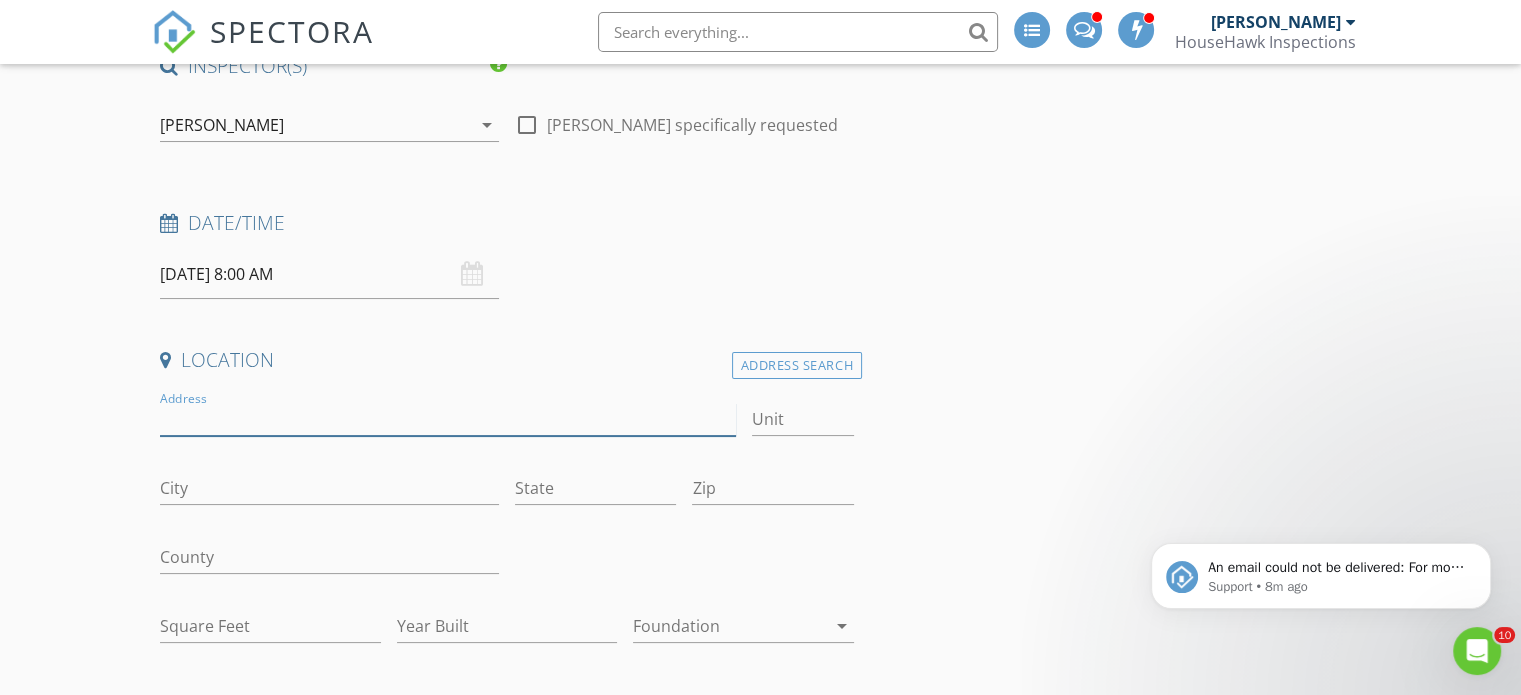 click on "Address" at bounding box center (447, 419) 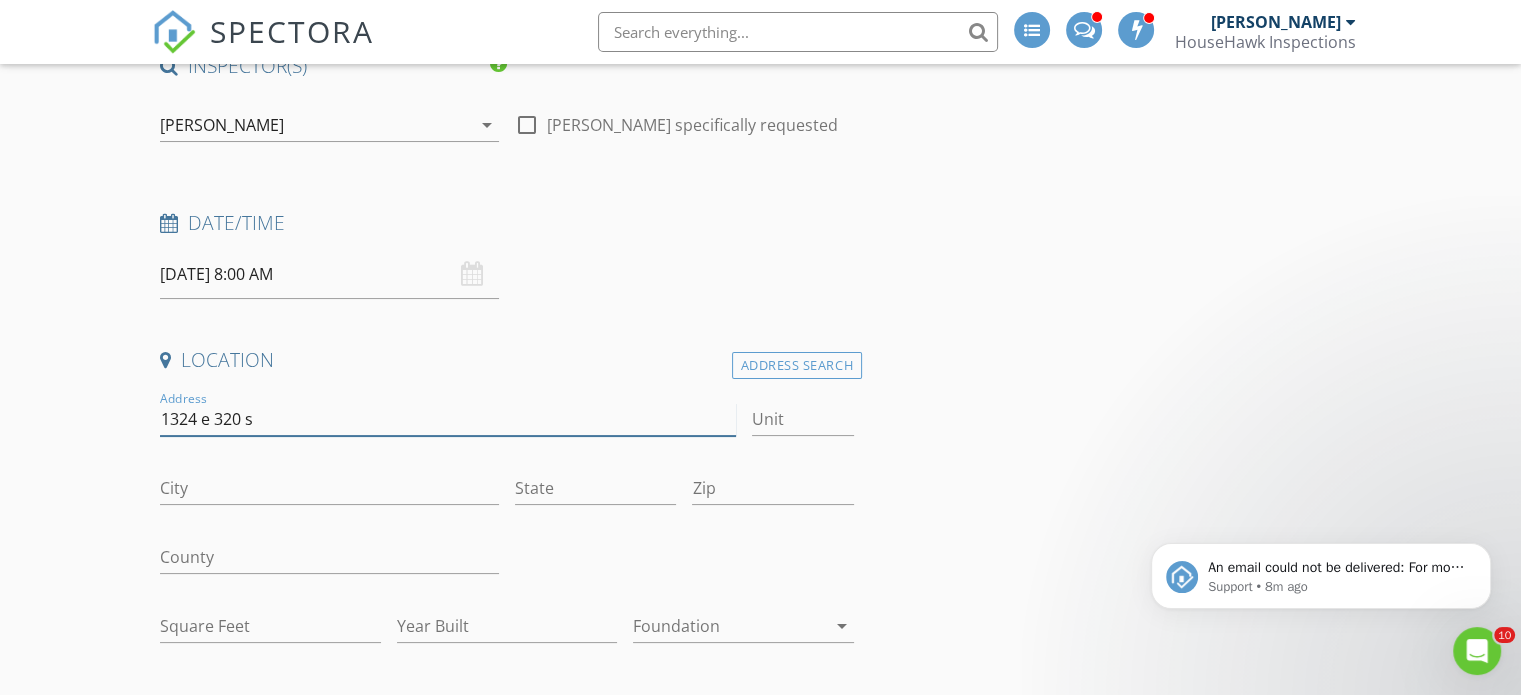 type on "1324 e 320 s" 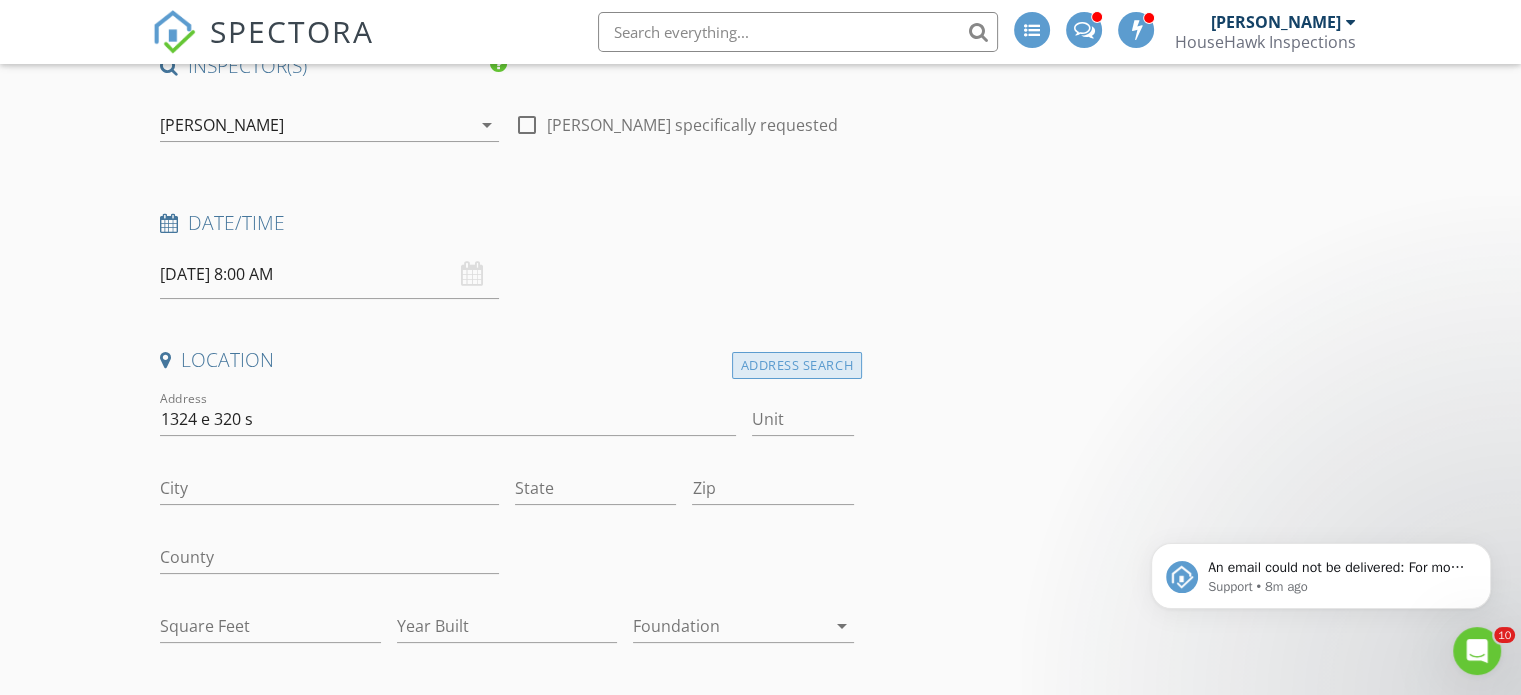 click on "Address Search" at bounding box center (797, 365) 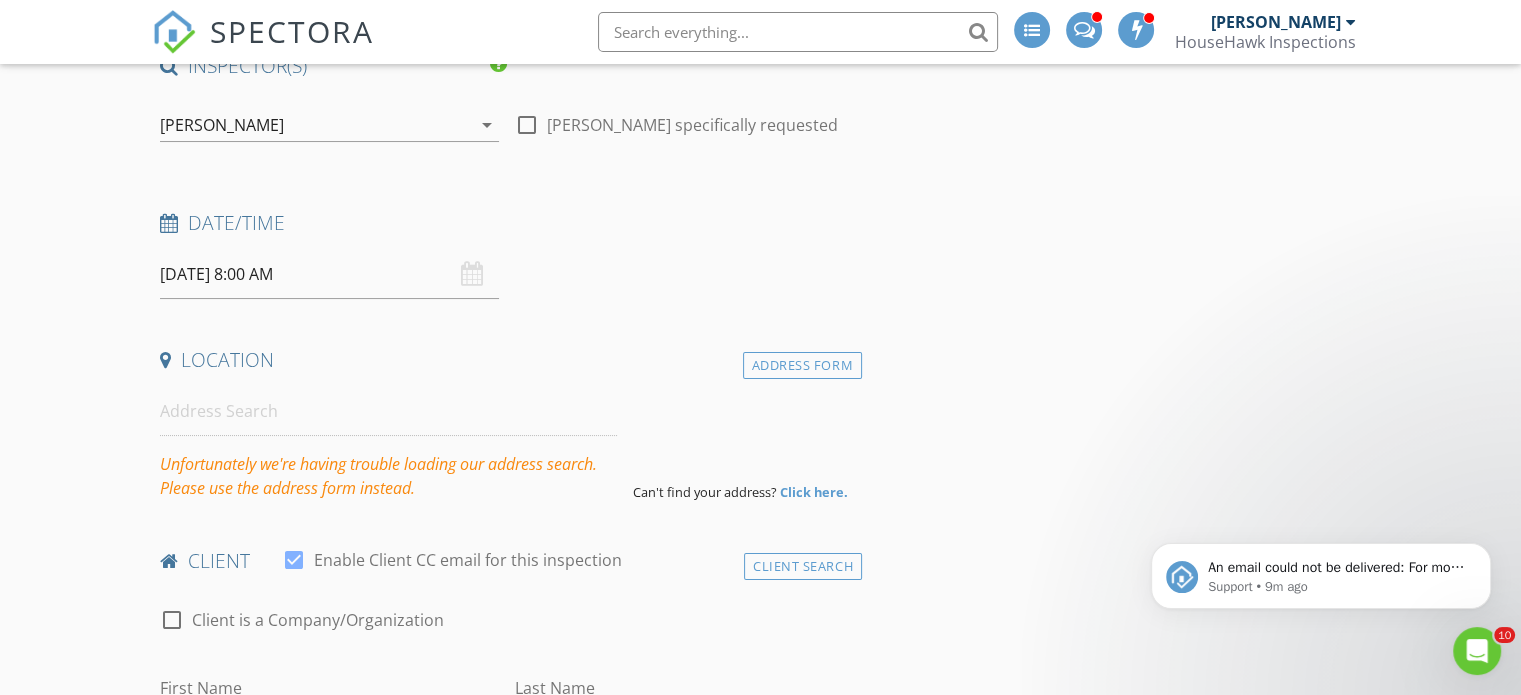click on "INSPECTOR(S)
check_box   Andrew Gonzalez   PRIMARY   Andrew Gonzalez arrow_drop_down   check_box_outline_blank Andrew Gonzalez specifically requested
Date/Time
07/23/2025 8:00 AM
Location
Address Form
Unfortunately we're having trouble loading our address search.
Please use the address form instead.
Can't find your address?   Click here.
client
check_box Enable Client CC email for this inspection   Client Search     check_box_outline_blank Client is a Company/Organization     First Name   Last Name   Email   CC Email   Phone         Tags         Notes   Private Notes
ADD ADDITIONAL client
SERVICES
check_box_outline_blank   Residential Inspection   arrow_drop_down     Select Discount Code arrow_drop_down    Charges       TOTAL   $0.00" at bounding box center (760, 1657) 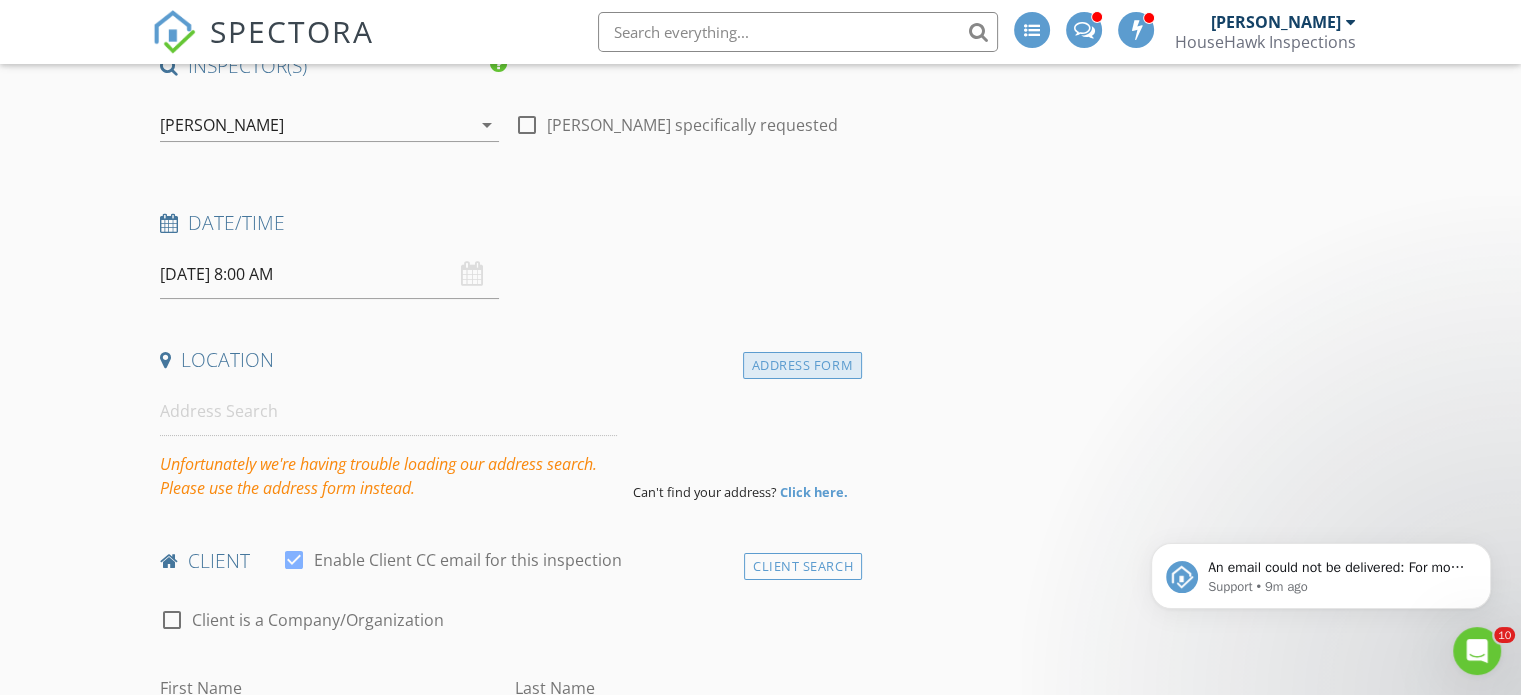 click on "Address Form" at bounding box center (802, 365) 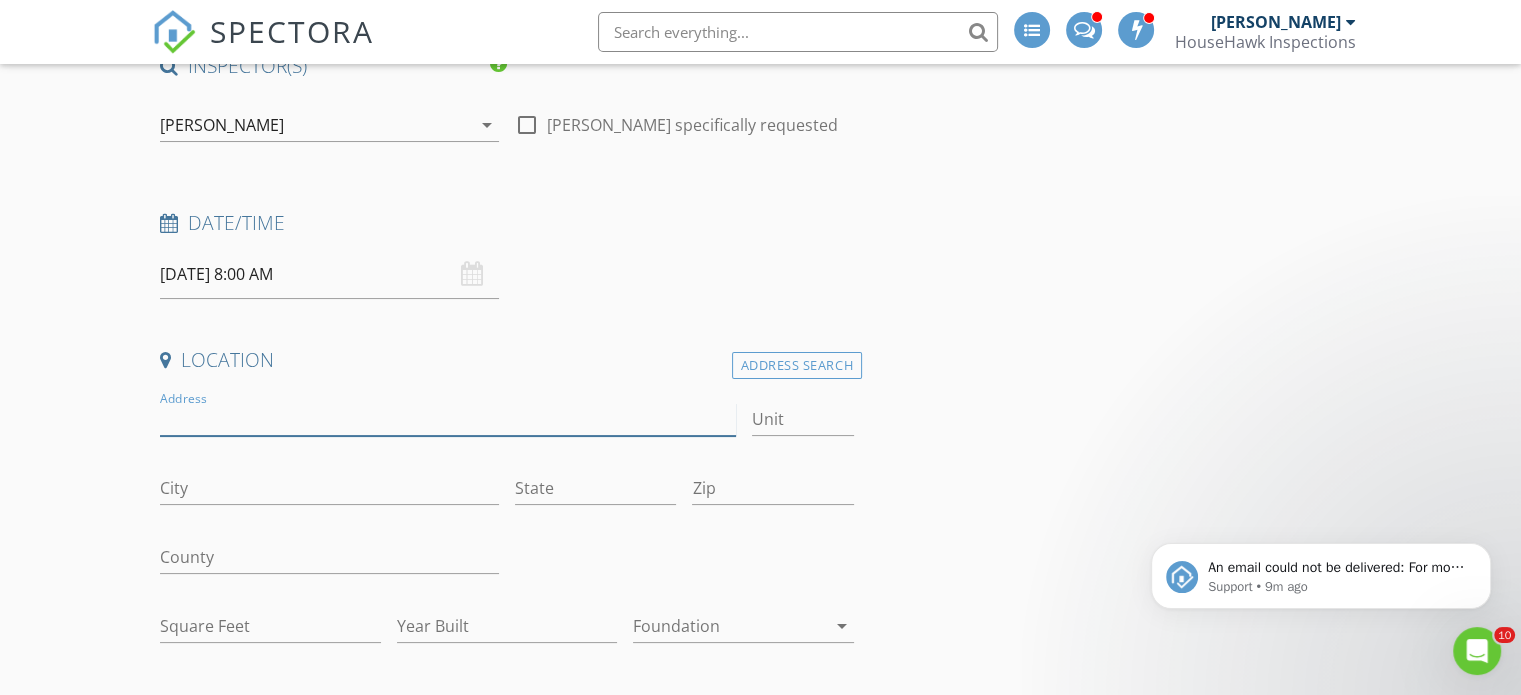 click on "Address" at bounding box center [447, 419] 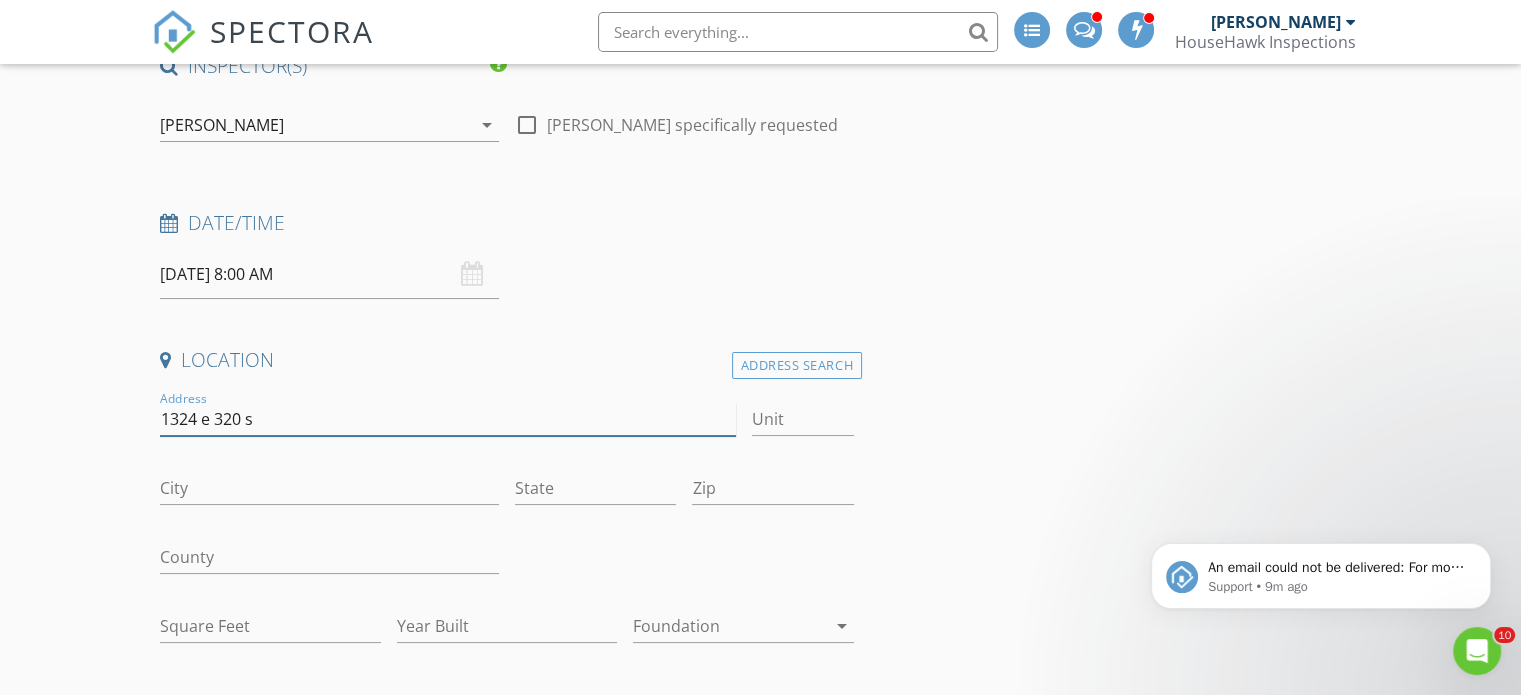 type on "1324 e 320 s" 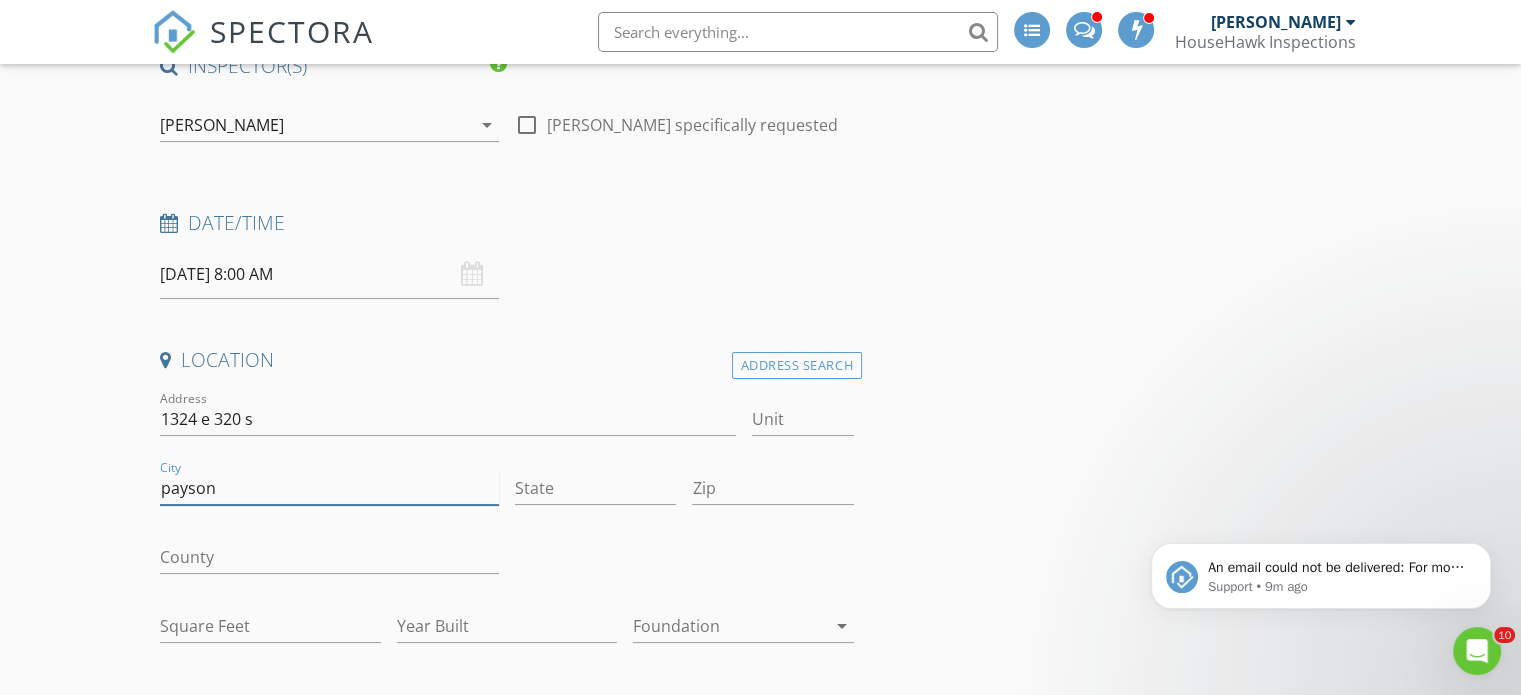 type on "payson" 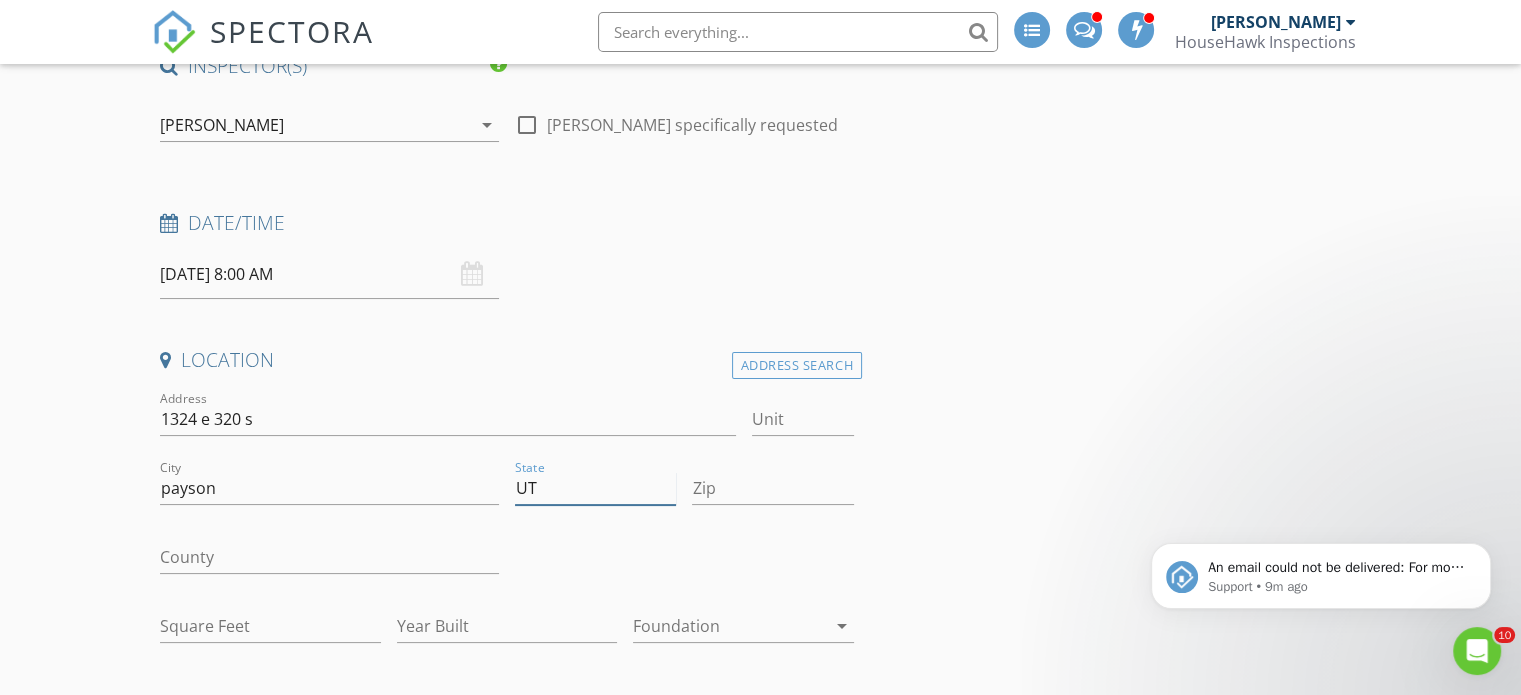 type on "UT" 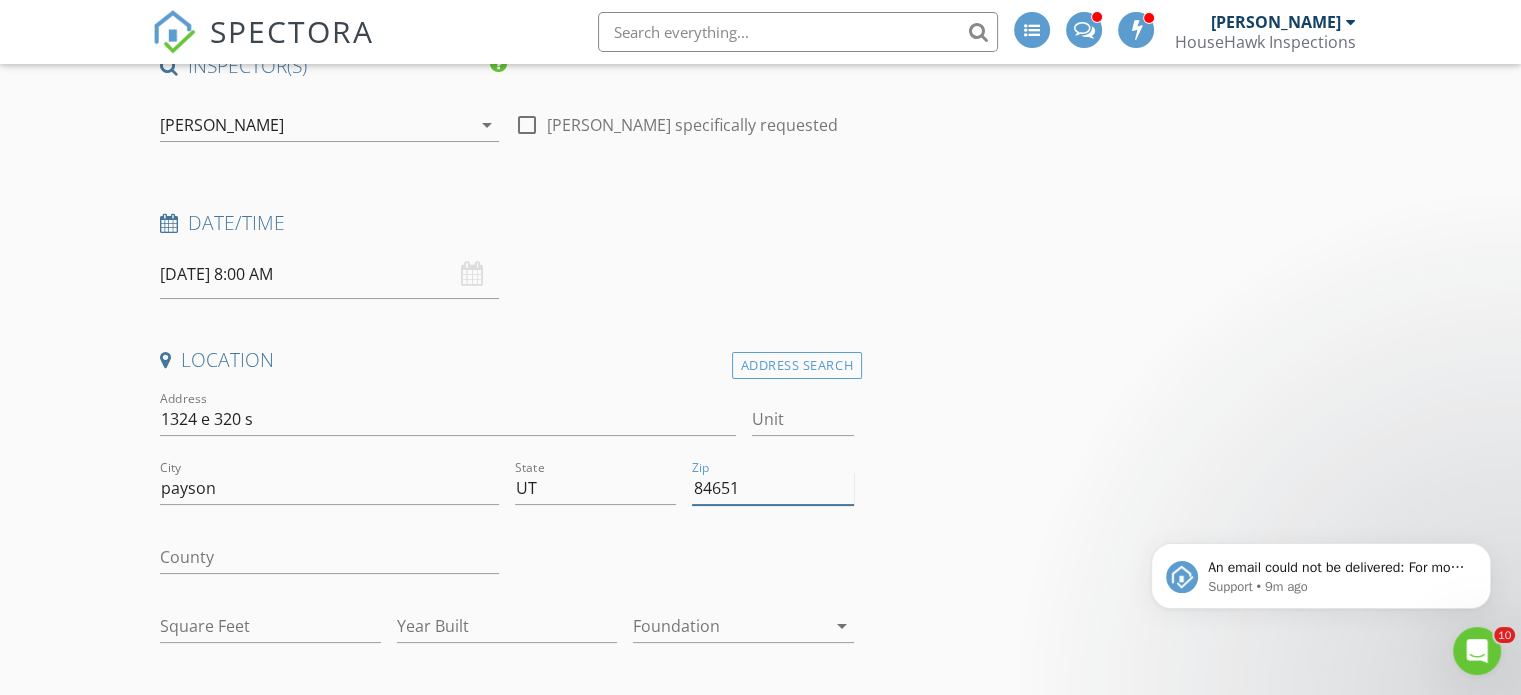 type on "84651" 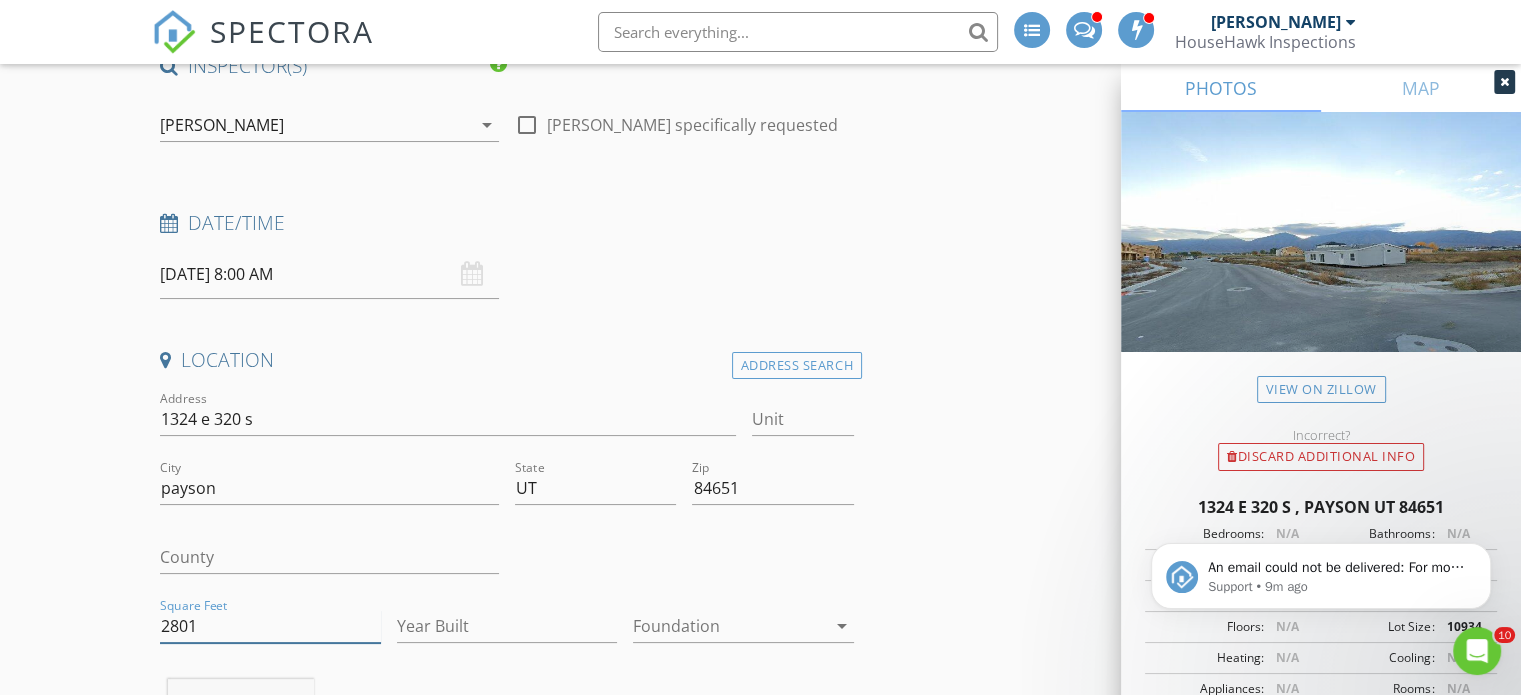 type on "2801" 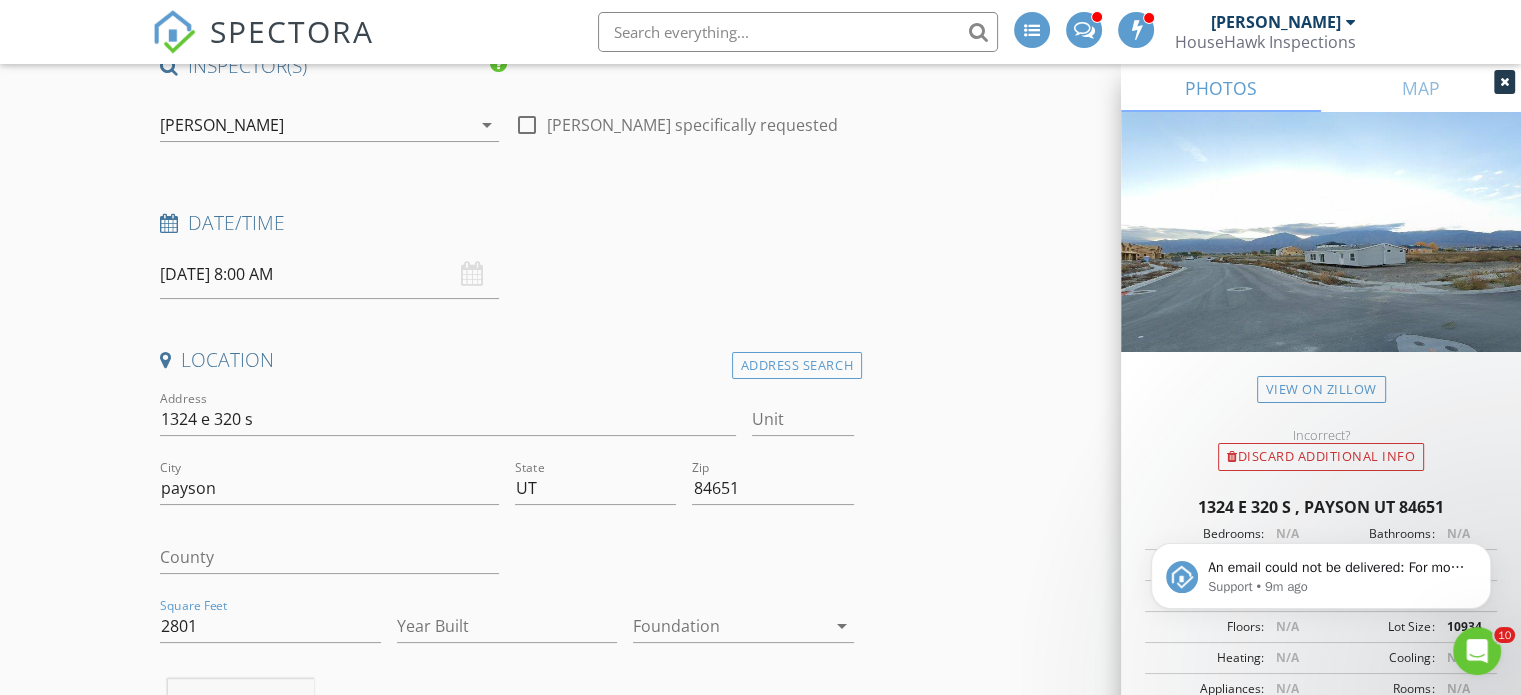 click on "New Inspection
INSPECTOR(S)
check_box   Andrew Gonzalez   PRIMARY   Andrew Gonzalez arrow_drop_down   check_box_outline_blank Andrew Gonzalez specifically requested
Date/Time
07/23/2025 8:00 AM
Location
Address Search       Address 1324 e 320 s   Unit   City payson   State UT   Zip 84651   County     Square Feet 2801   Year Built   Foundation arrow_drop_down     Andrew Gonzalez     51.7 miles     (an hour)
client
check_box Enable Client CC email for this inspection   Client Search     check_box_outline_blank Client is a Company/Organization     First Name   Last Name   Email   CC Email   Phone         Tags         Notes   Private Notes
ADD ADDITIONAL client
SERVICES
check_box_outline_blank   Residential Inspection   arrow_drop_down     Select Discount Code    Charges" at bounding box center [760, 1795] 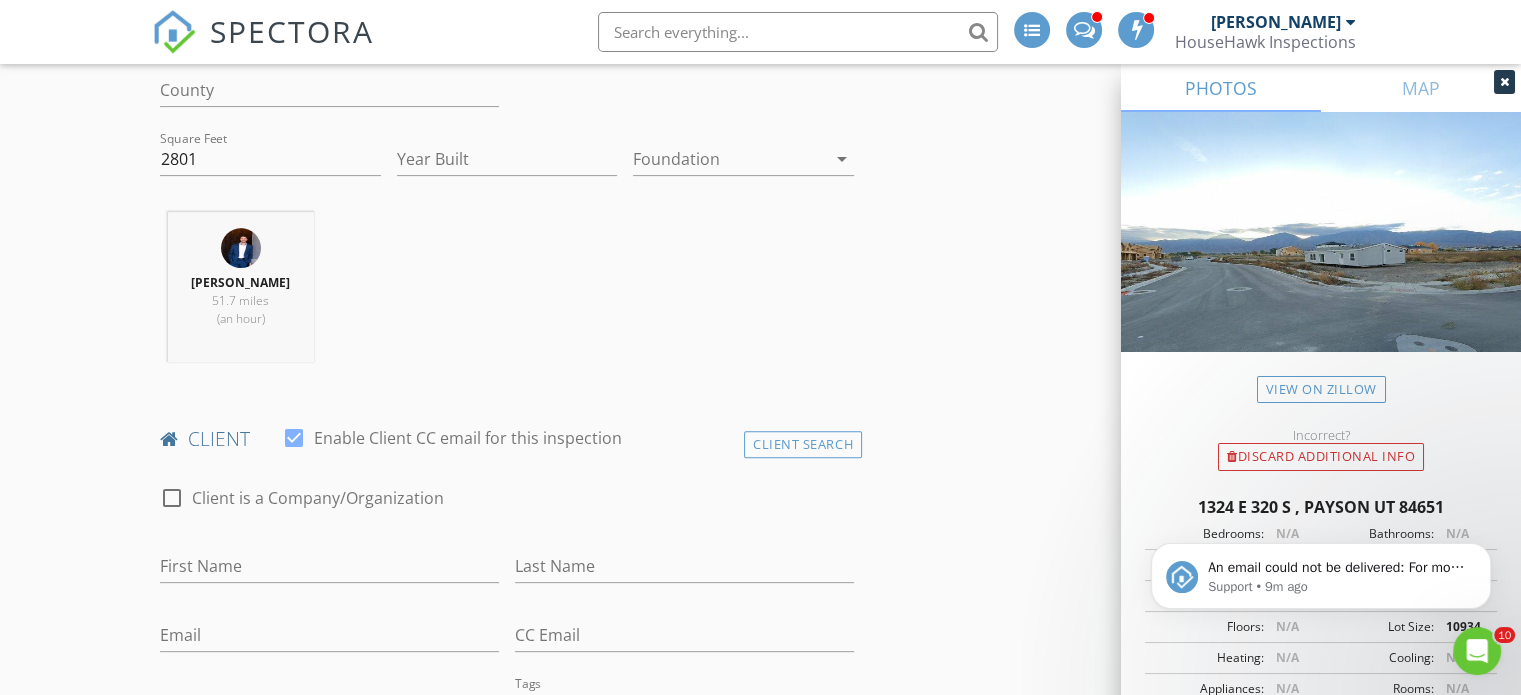 scroll, scrollTop: 800, scrollLeft: 0, axis: vertical 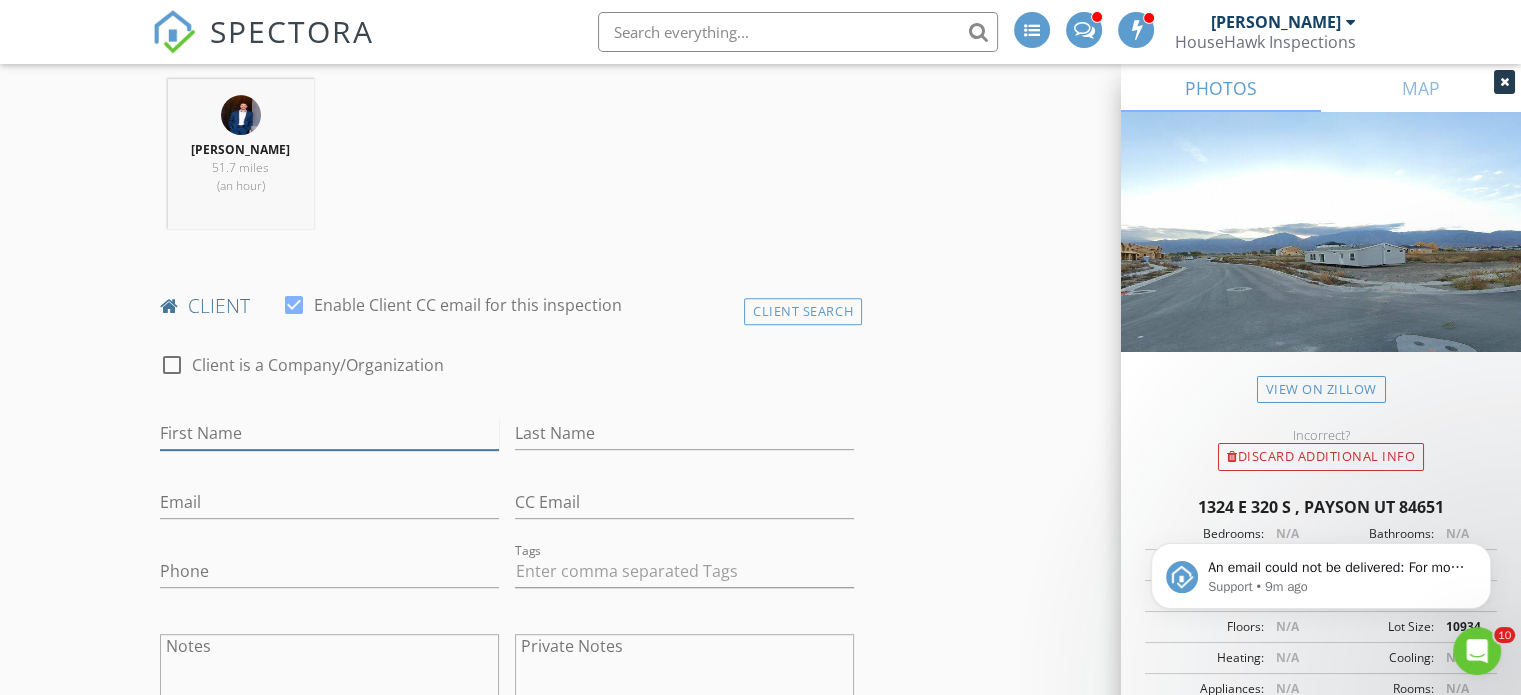 click on "First Name" at bounding box center [329, 433] 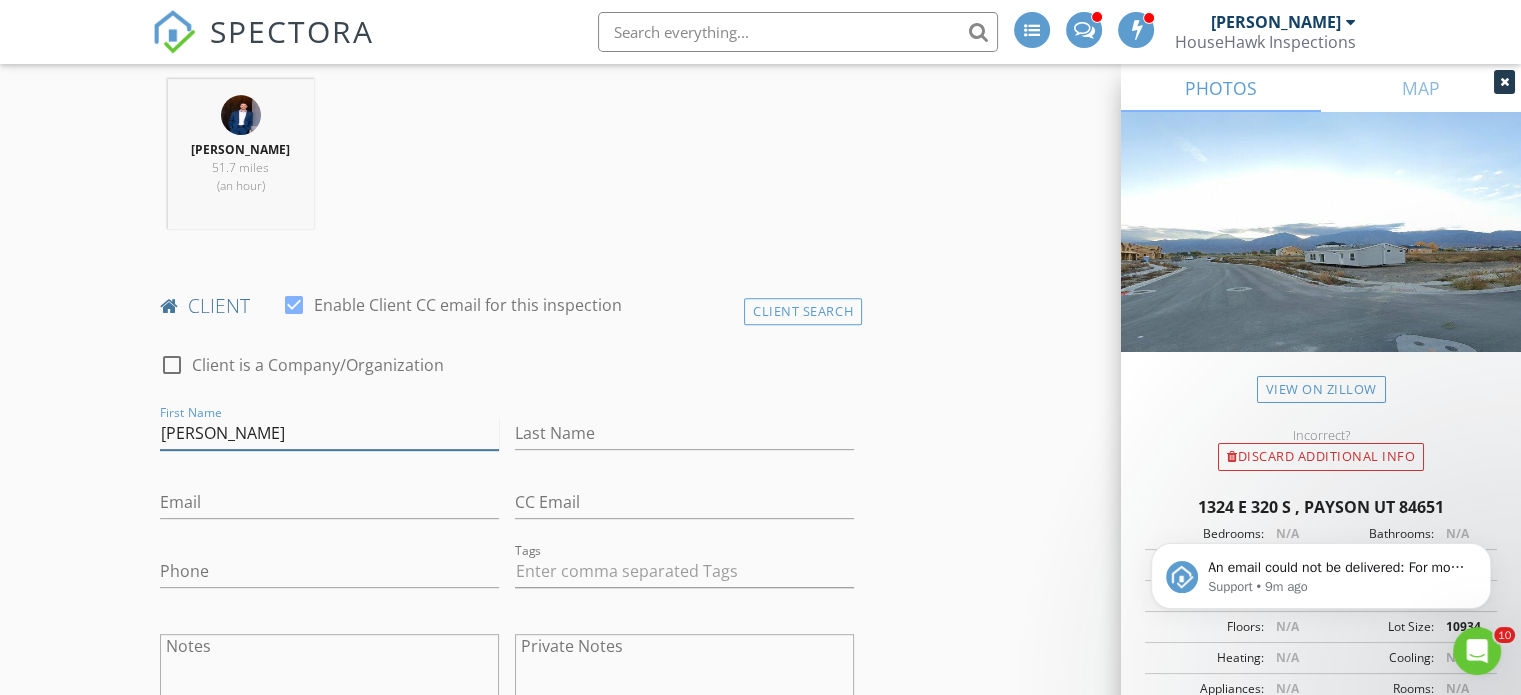 type on "William" 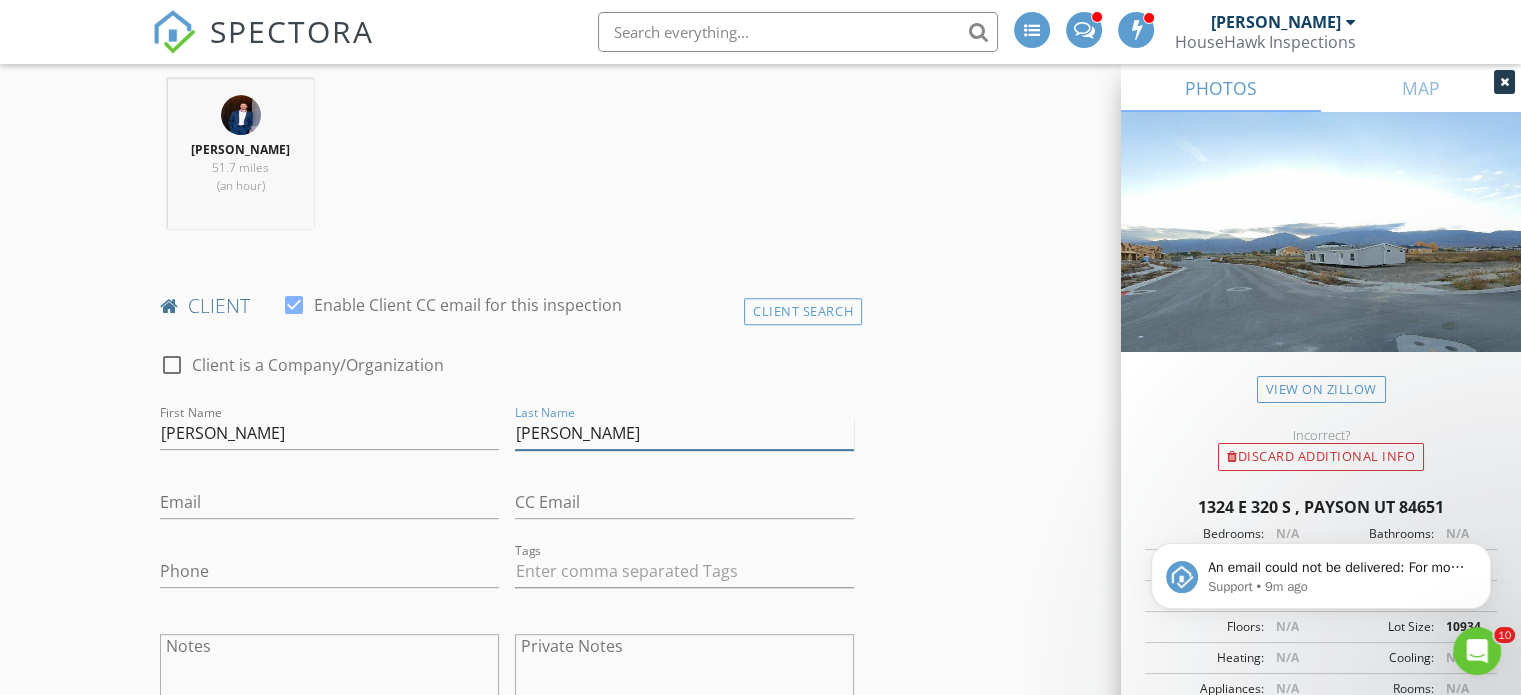 type on "Lee" 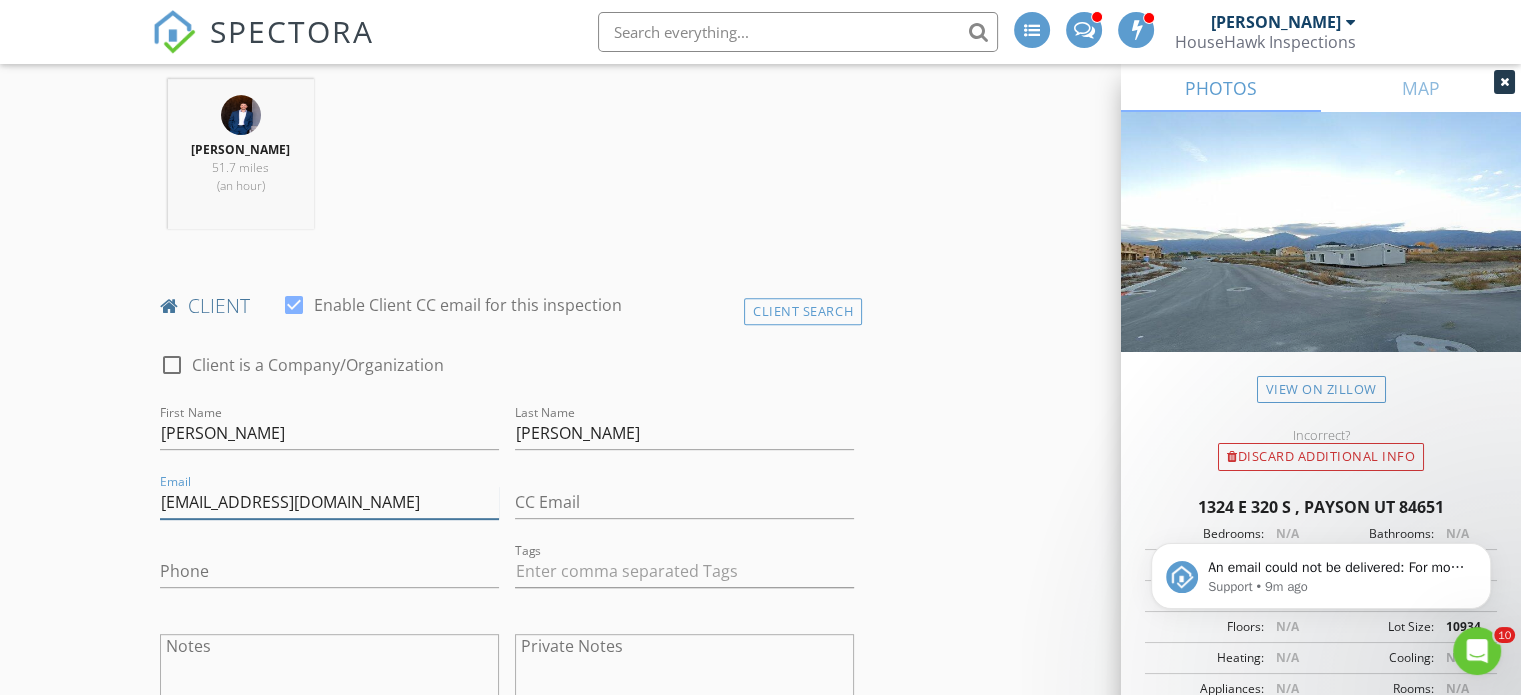 type on "dungeelee@gmail.com" 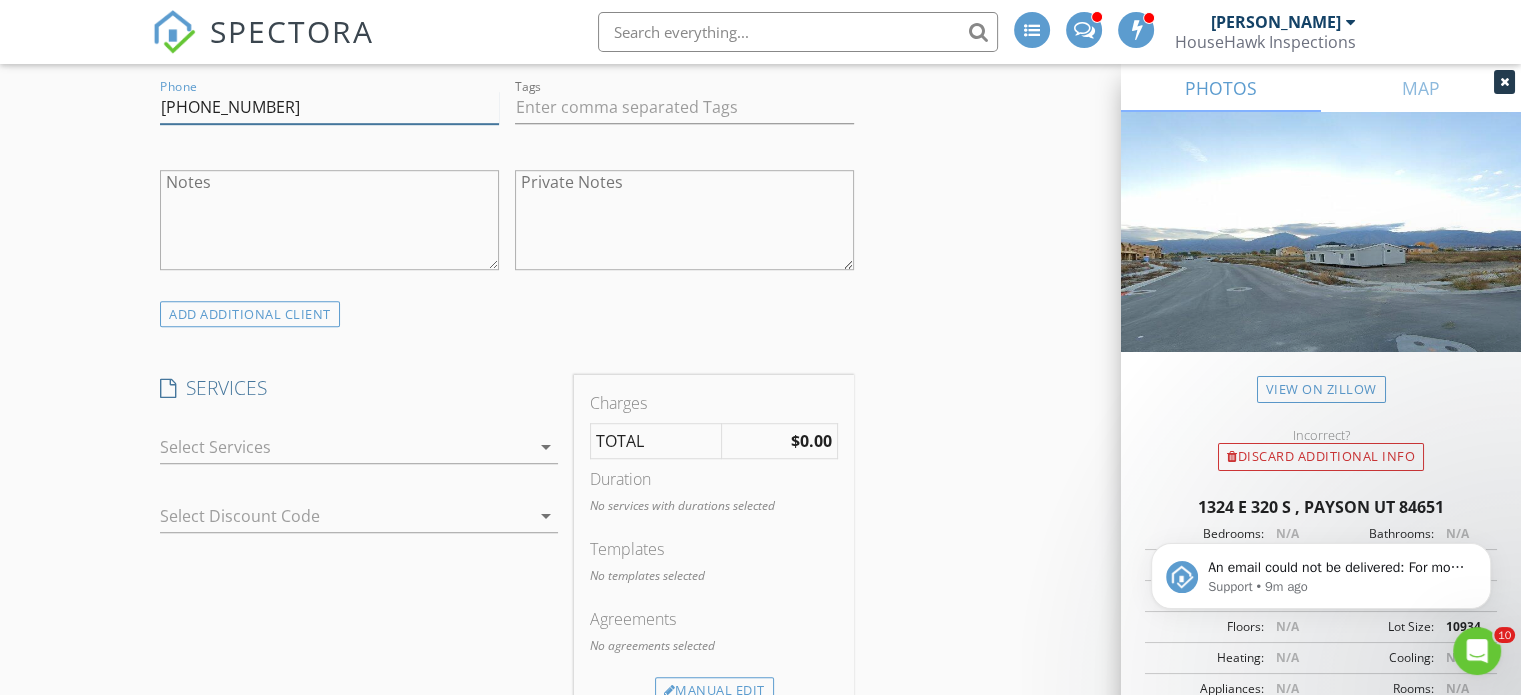 scroll, scrollTop: 1300, scrollLeft: 0, axis: vertical 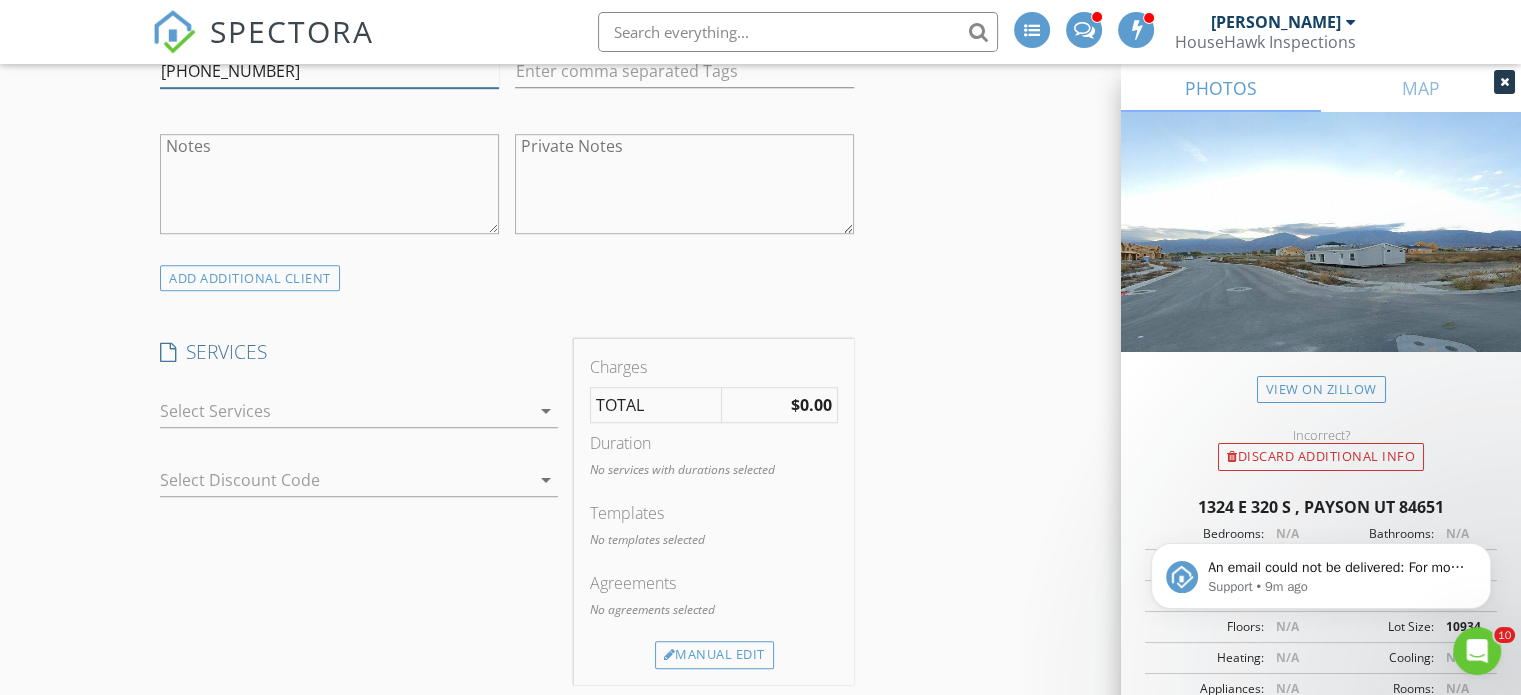 type on "385-450-2655" 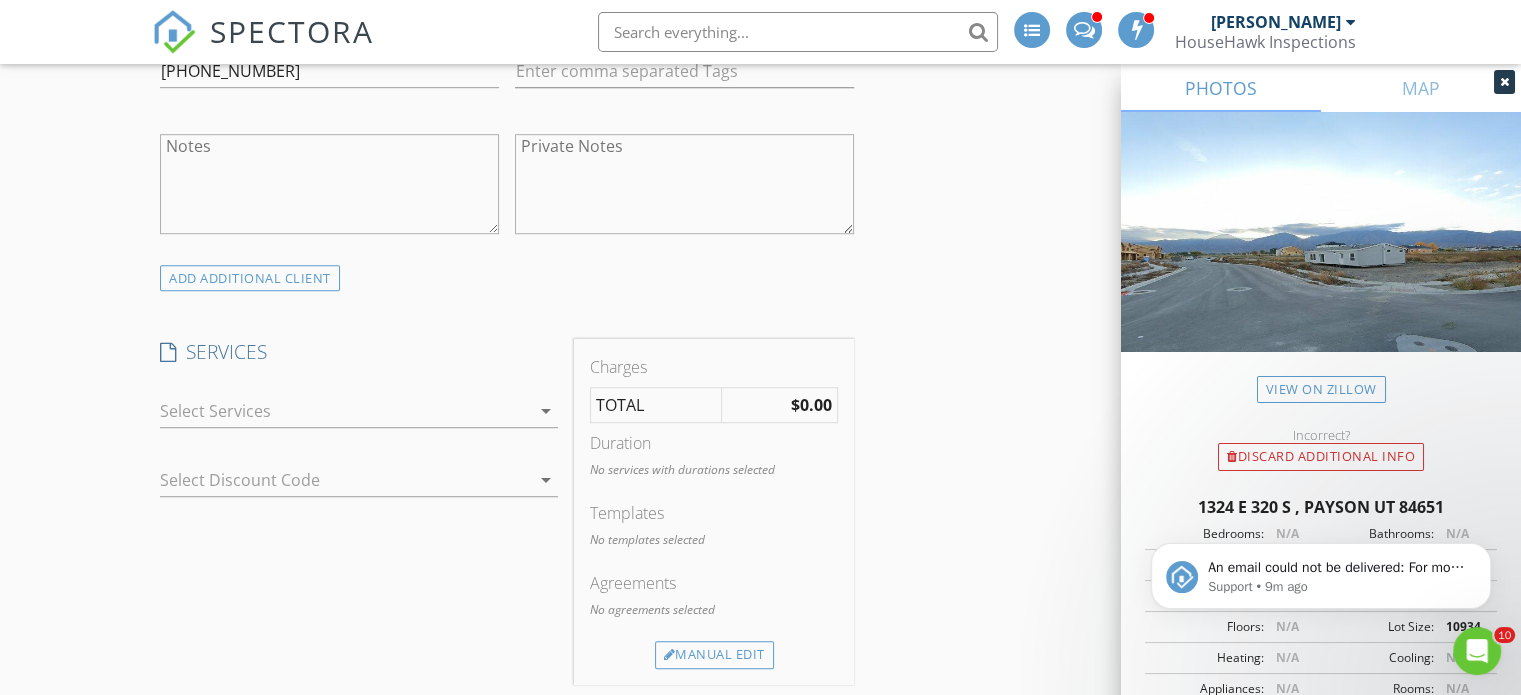 click at bounding box center [345, 411] 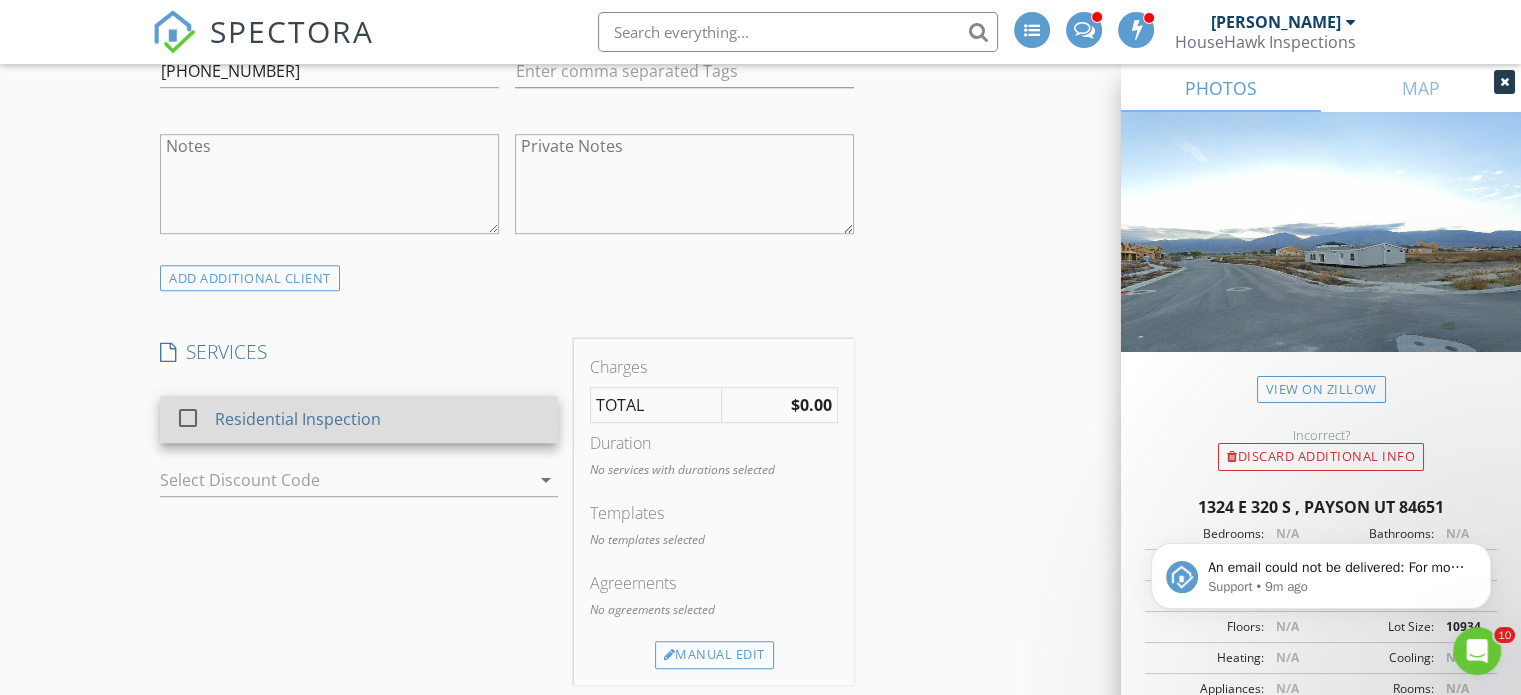 click at bounding box center (192, 436) 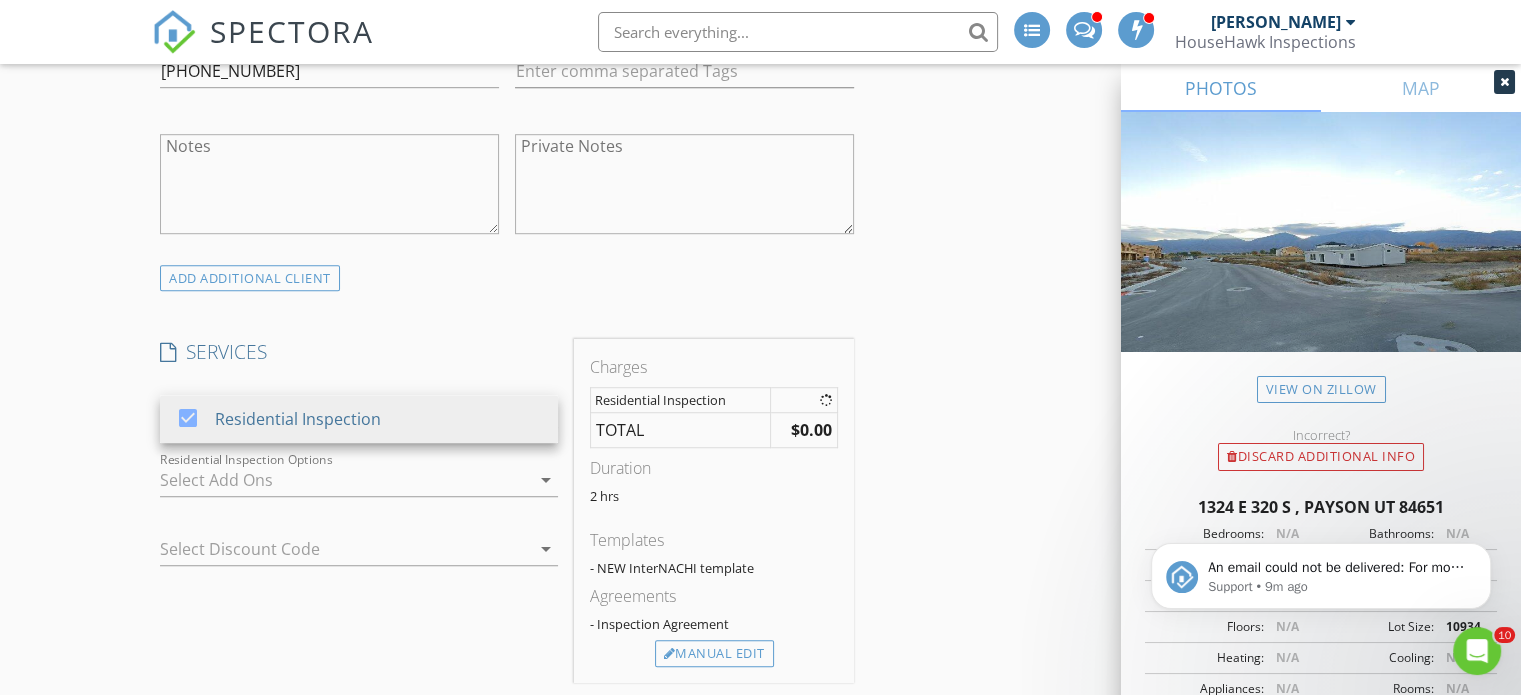 click on "New Inspection
INSPECTOR(S)
check_box   Andrew Gonzalez   PRIMARY   Andrew Gonzalez arrow_drop_down   check_box_outline_blank Andrew Gonzalez specifically requested
Date/Time
07/23/2025 8:00 AM
Location
Address Search       Address 1324 e 320 s   Unit   City payson   State UT   Zip 84651   County     Square Feet 2801   Year Built   Foundation arrow_drop_down     Andrew Gonzalez     51.7 miles     (an hour)
client
check_box Enable Client CC email for this inspection   Client Search     check_box_outline_blank Client is a Company/Organization     First Name William   Last Name Lee   Email dungeelee@gmail.com   CC Email   Phone 385-450-2655         Tags         Notes   Private Notes
ADD ADDITIONAL client
SERVICES
check_box   Residential Inspection   arrow_drop_down" at bounding box center (760, 695) 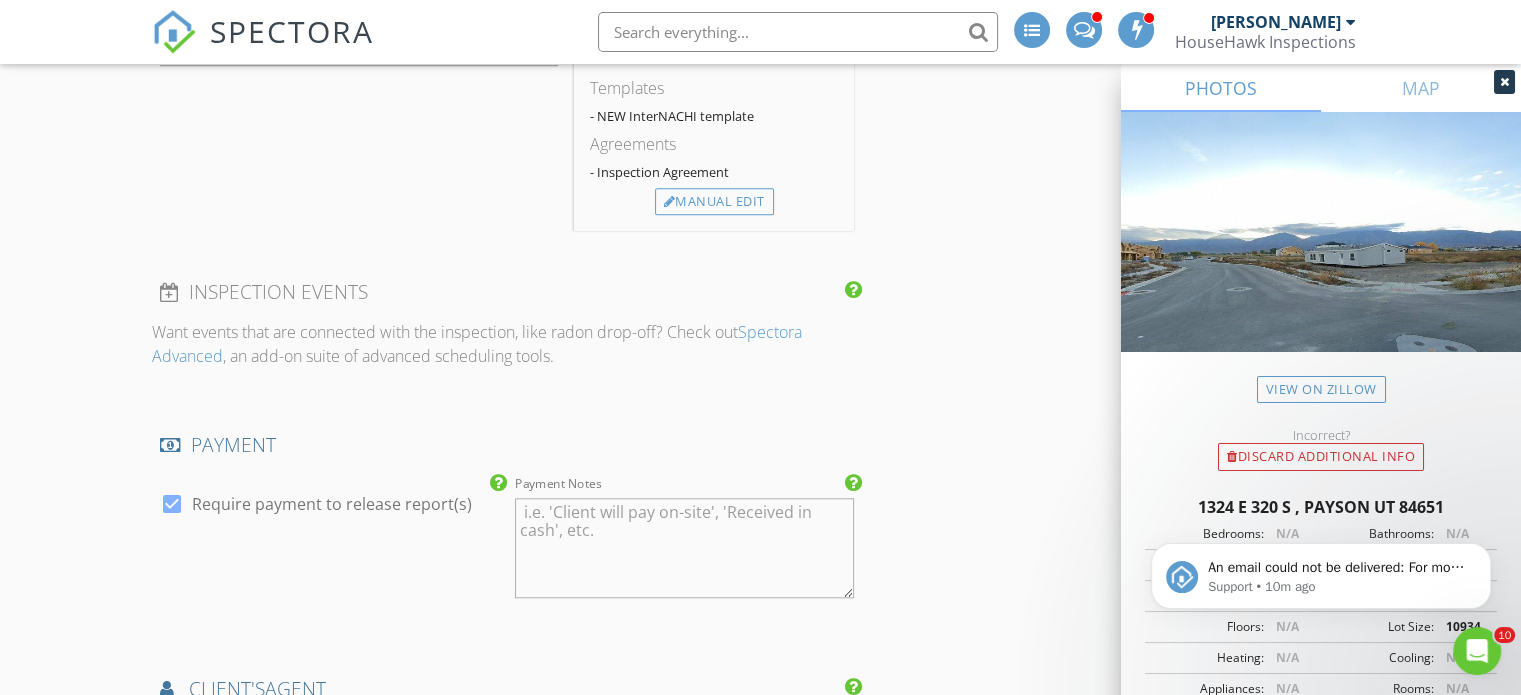 scroll, scrollTop: 1600, scrollLeft: 0, axis: vertical 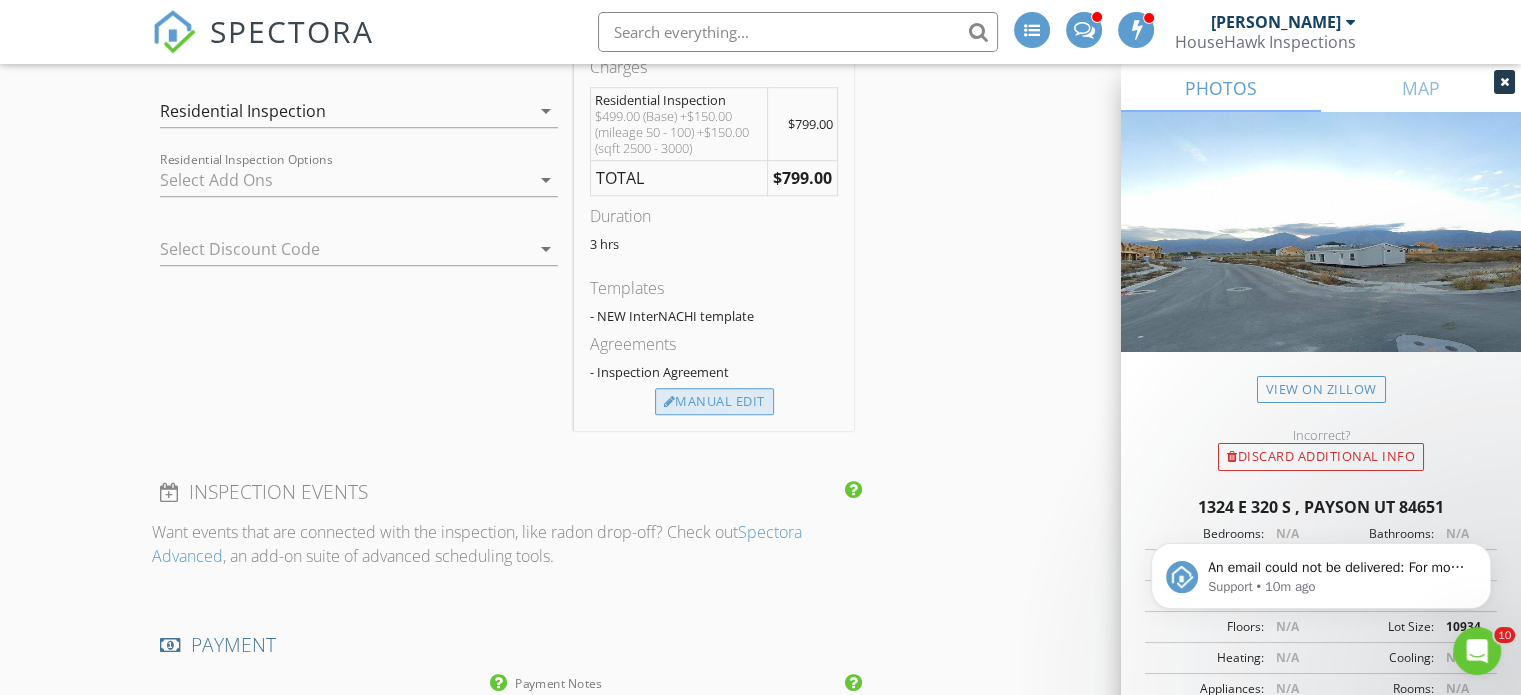 click on "Manual Edit" at bounding box center [714, 402] 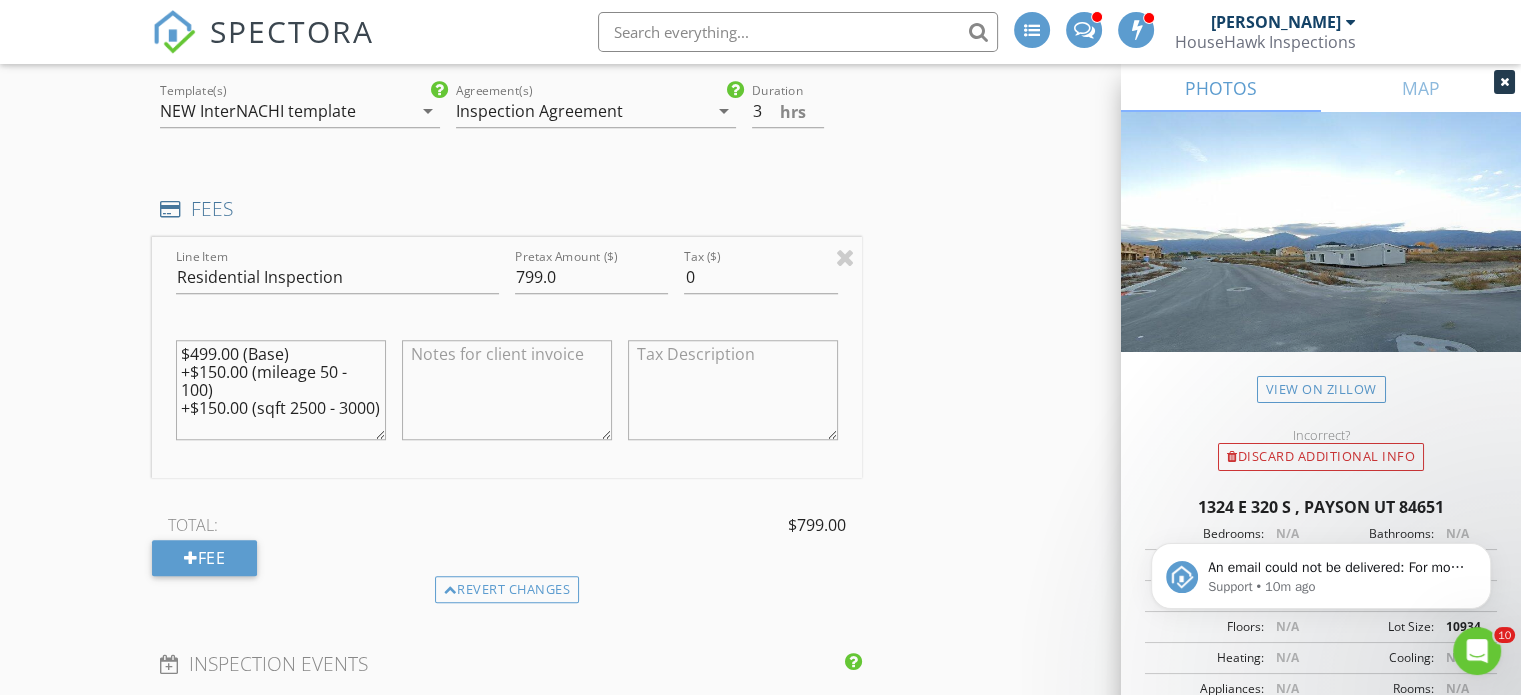 click at bounding box center (507, 390) 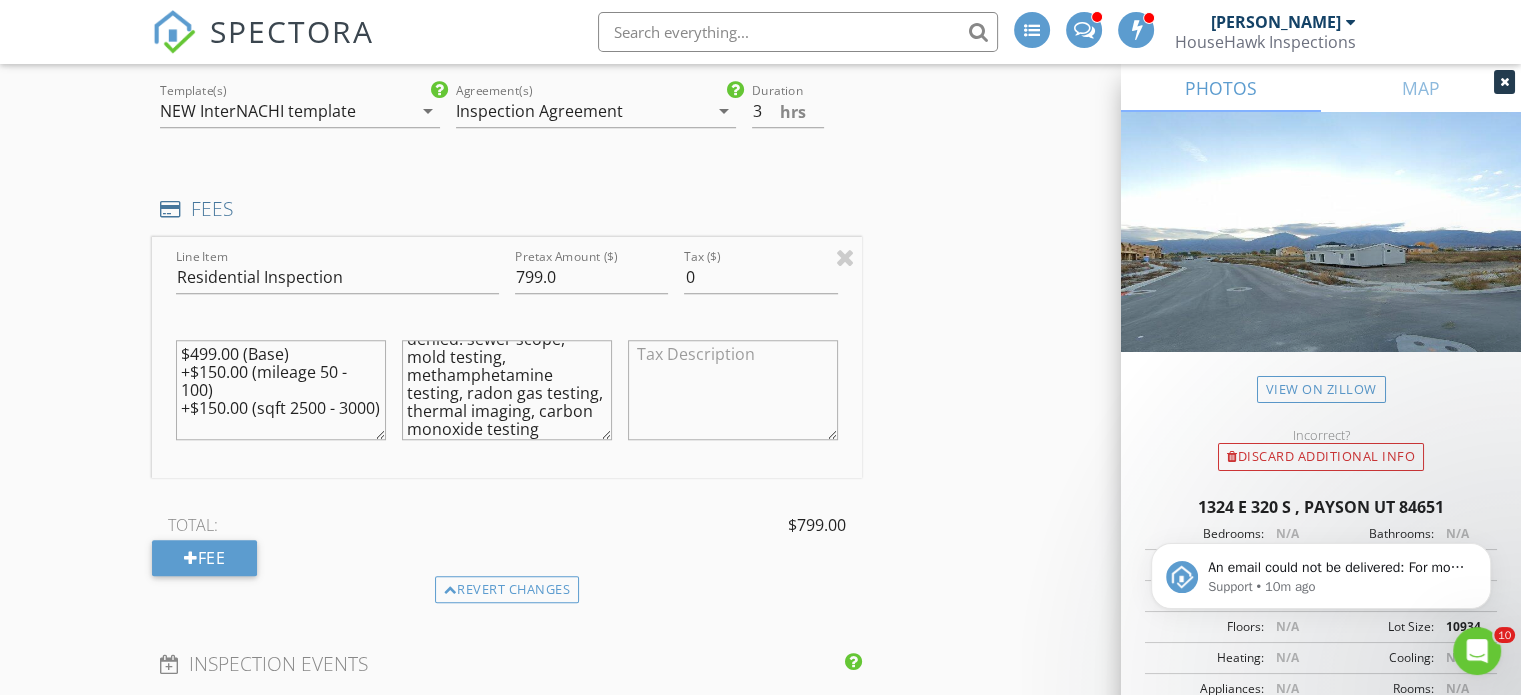 scroll, scrollTop: 87, scrollLeft: 0, axis: vertical 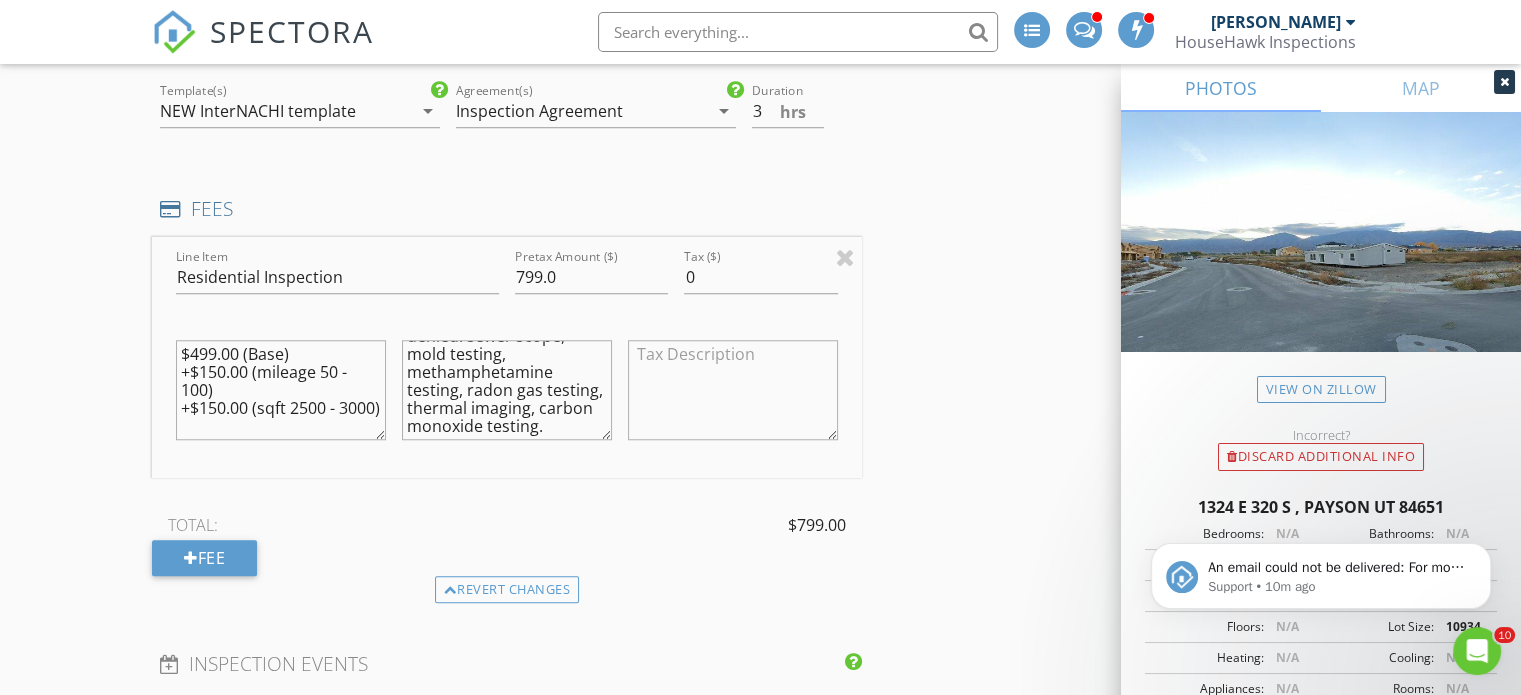type on "General Inspection Only. The following recommendations were denied: sewer scope, mold testing, methamphetamine testing, radon gas testing, thermal imaging, carbon monoxide testing." 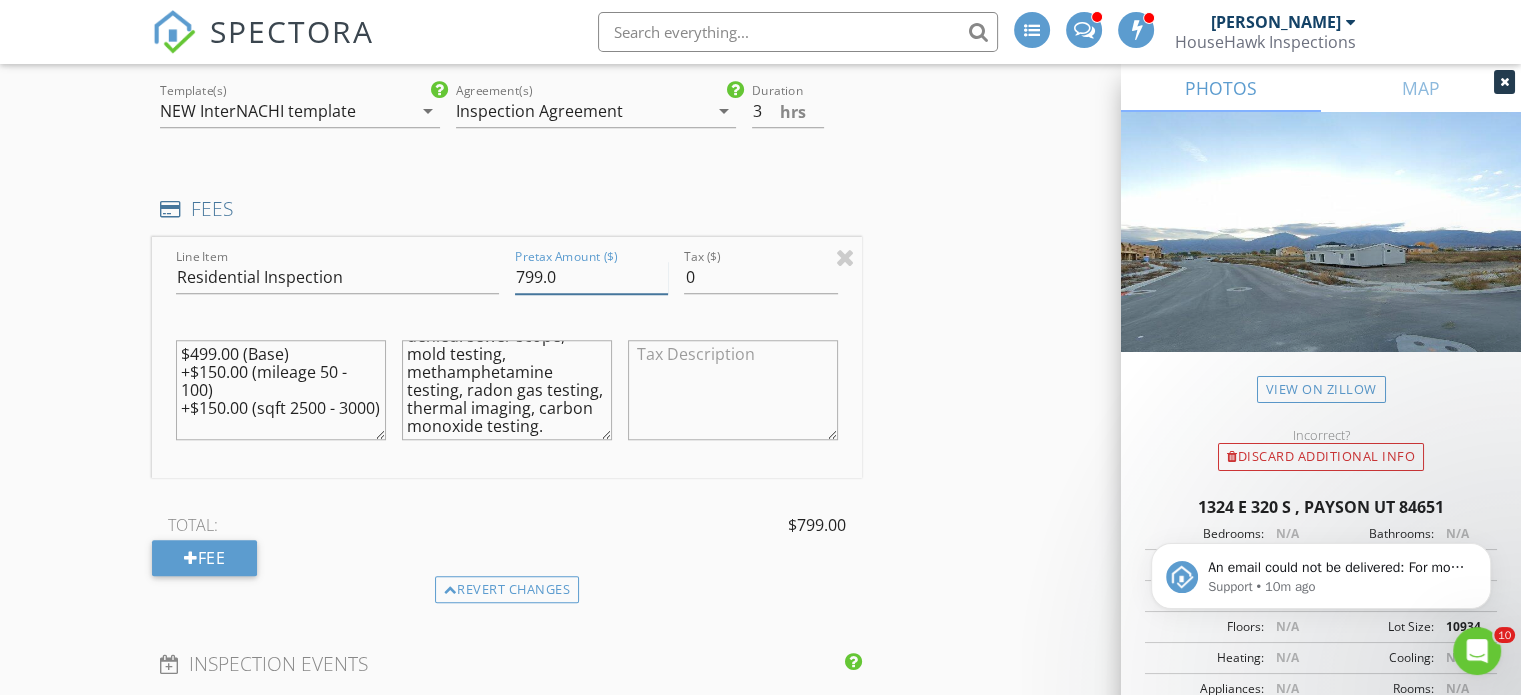 drag, startPoint x: 541, startPoint y: 273, endPoint x: 435, endPoint y: 300, distance: 109.38464 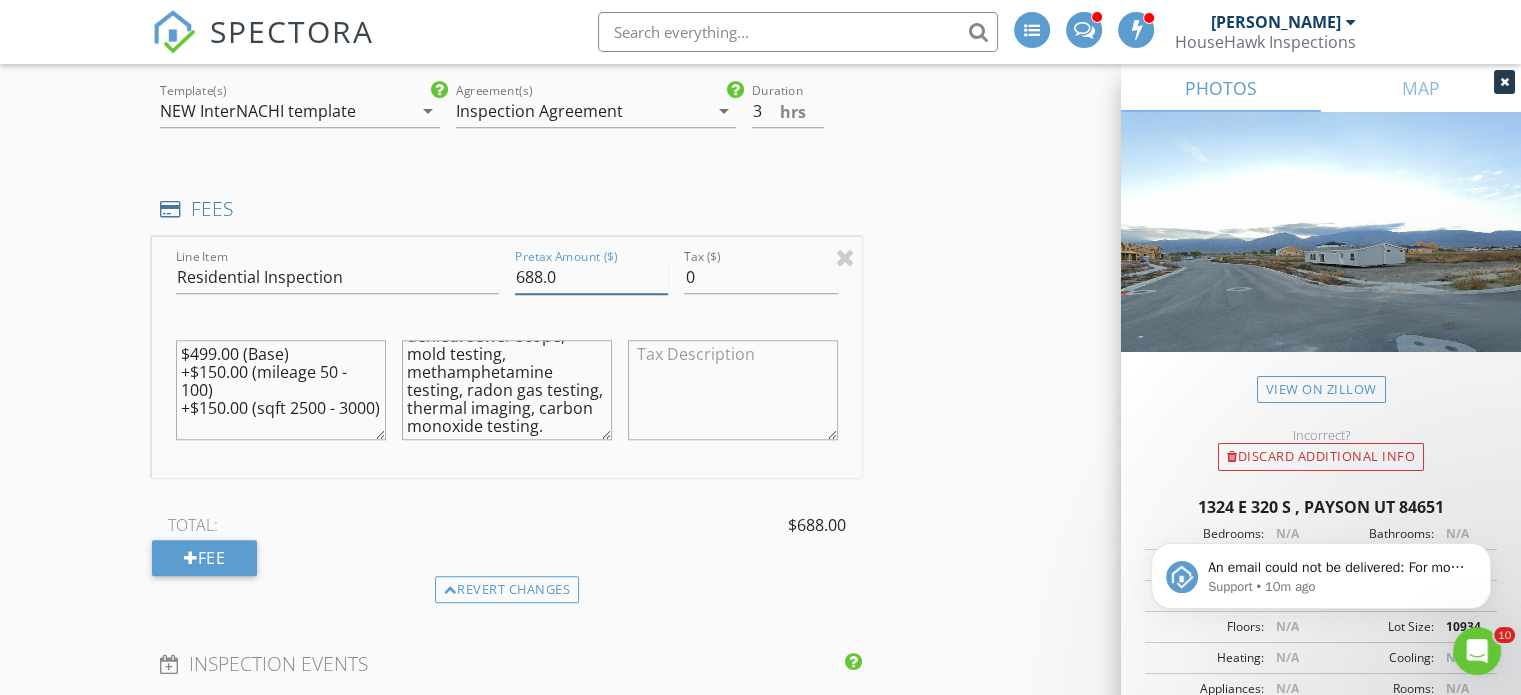 type on "688.0" 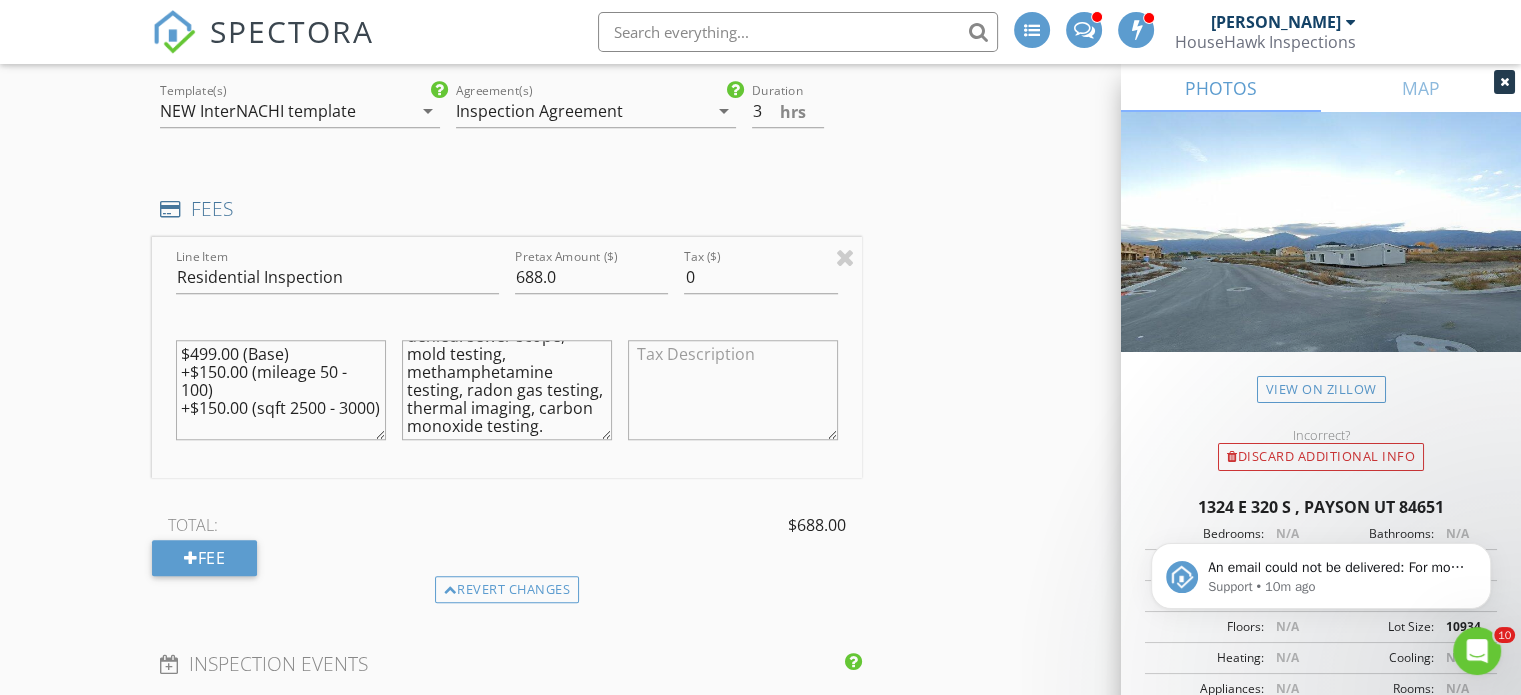 click on "New Inspection
INSPECTOR(S)
check_box   Andrew Gonzalez   PRIMARY   Andrew Gonzalez arrow_drop_down   check_box_outline_blank Andrew Gonzalez specifically requested
Date/Time
07/23/2025 8:00 AM
Location
Address Search       Address 1324 e 320 s   Unit   City payson   State UT   Zip 84651   County     Square Feet 2801   Year Built   Foundation arrow_drop_down     Andrew Gonzalez     51.7 miles     (an hour)
client
check_box Enable Client CC email for this inspection   Client Search     check_box_outline_blank Client is a Company/Organization     First Name William   Last Name Lee   Email dungeelee@gmail.com   CC Email   Phone 385-450-2655         Tags         Notes   Private Notes
ADD ADDITIONAL client
SERVICES
check_box   Residential Inspection   arrow_drop_down" at bounding box center (760, 505) 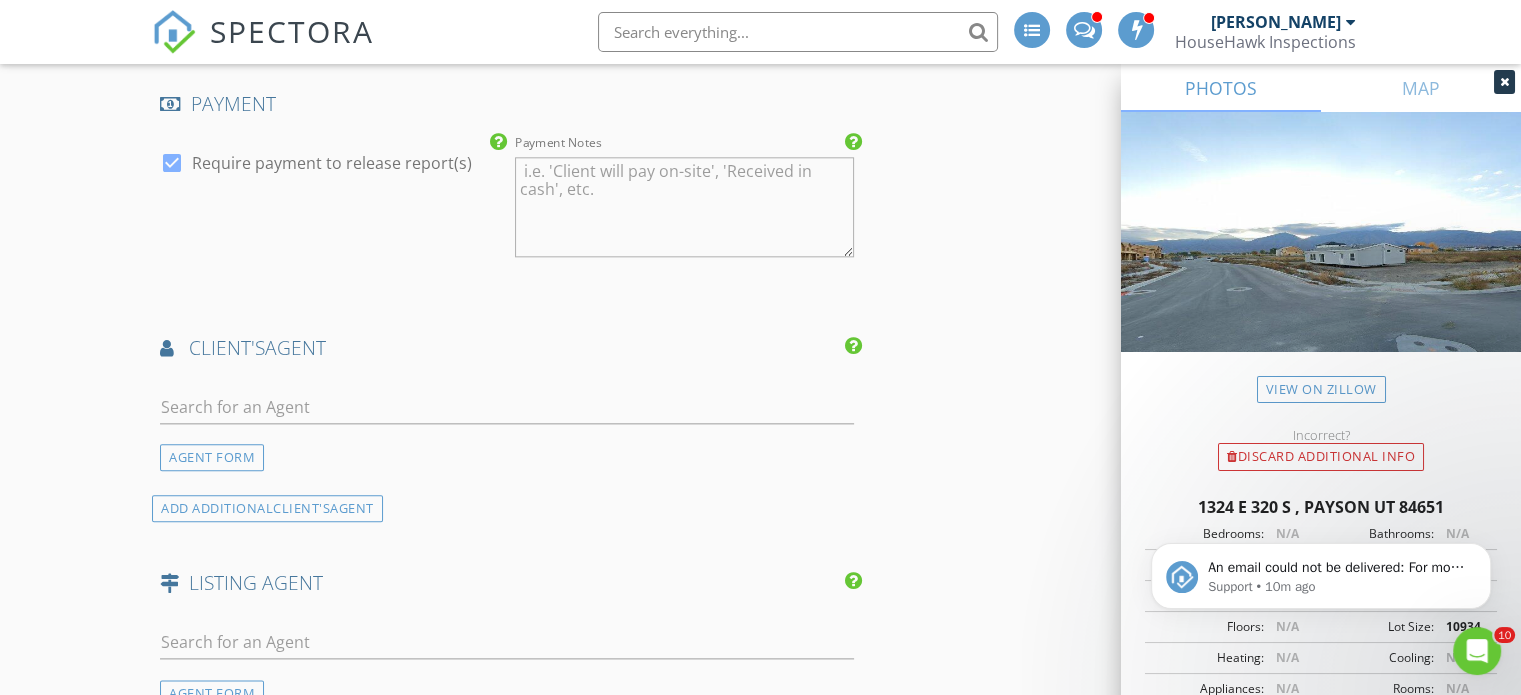 scroll, scrollTop: 2400, scrollLeft: 0, axis: vertical 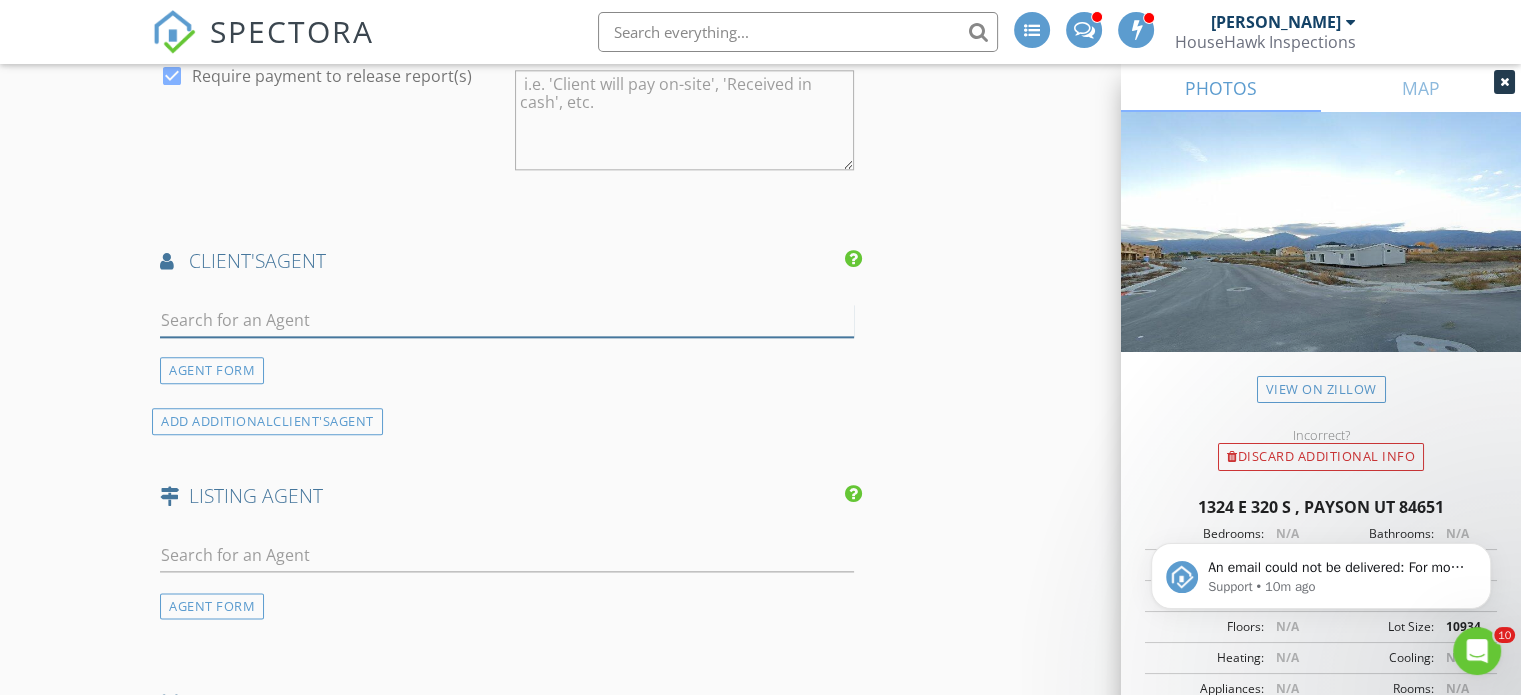 click at bounding box center [507, 320] 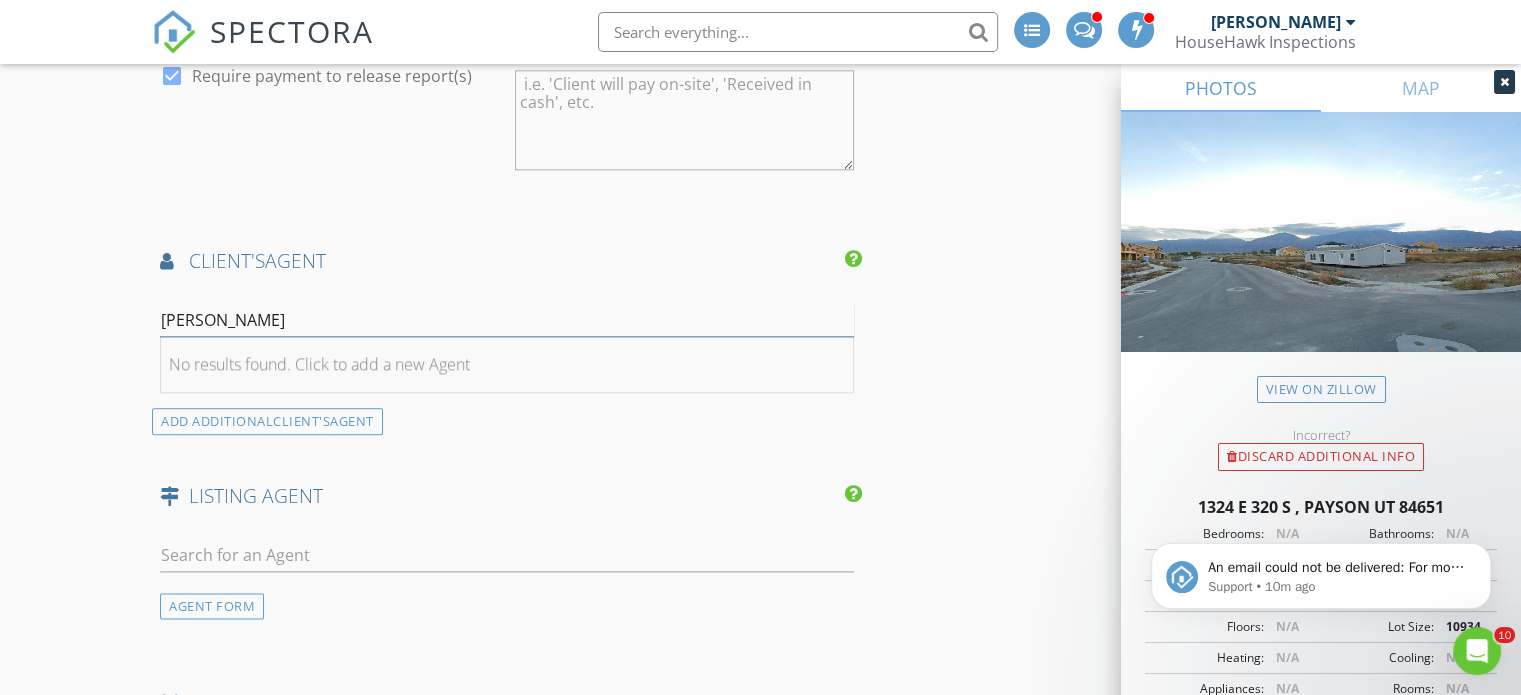 type on "Spencer Wh" 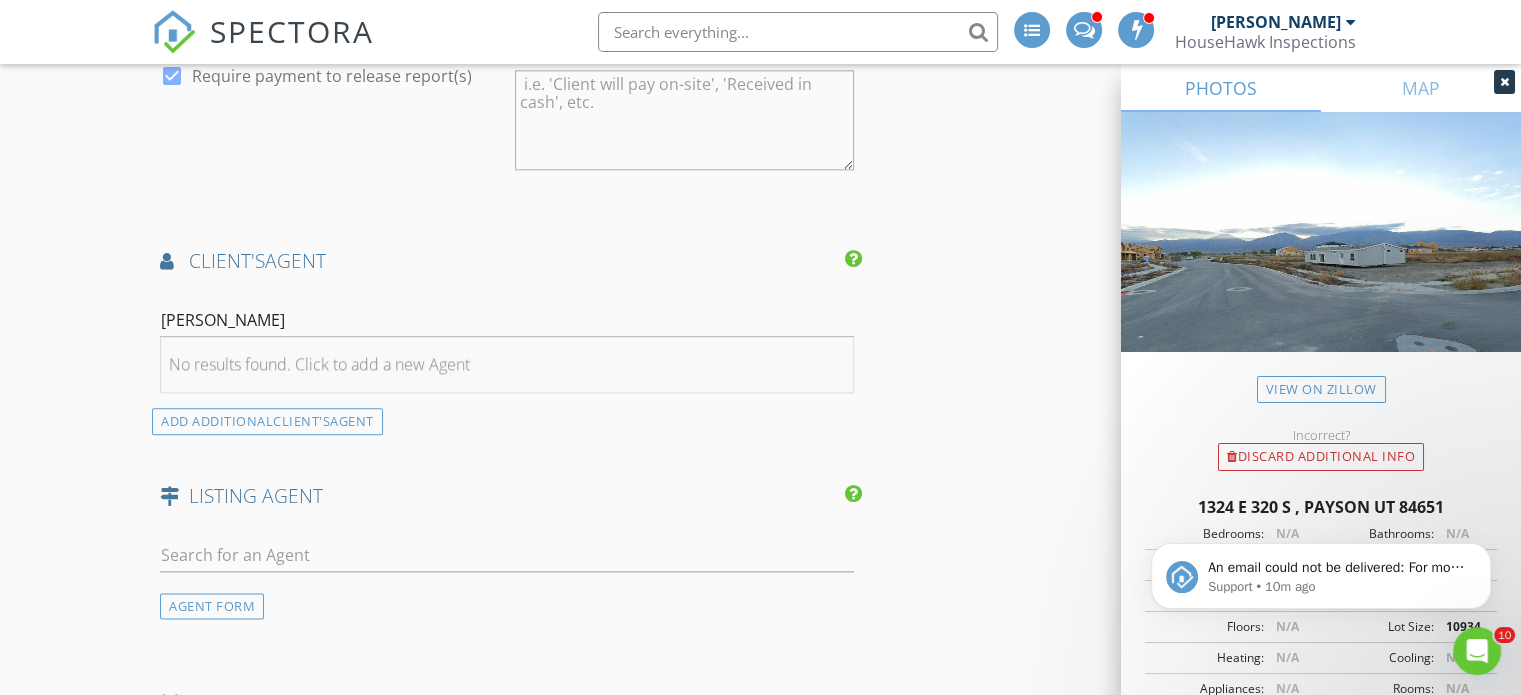 click on "No results found. Click to add a new Agent" at bounding box center (319, 364) 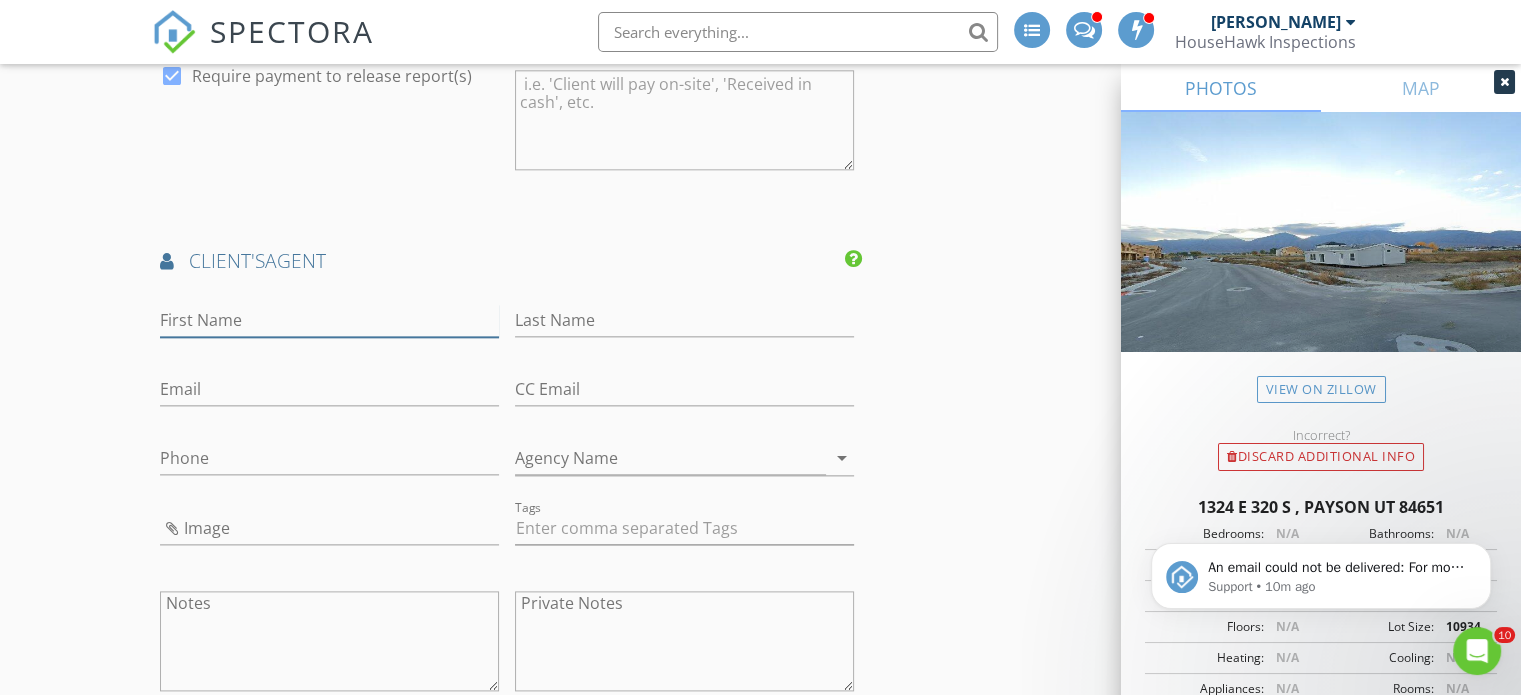 click on "First Name" at bounding box center [329, 320] 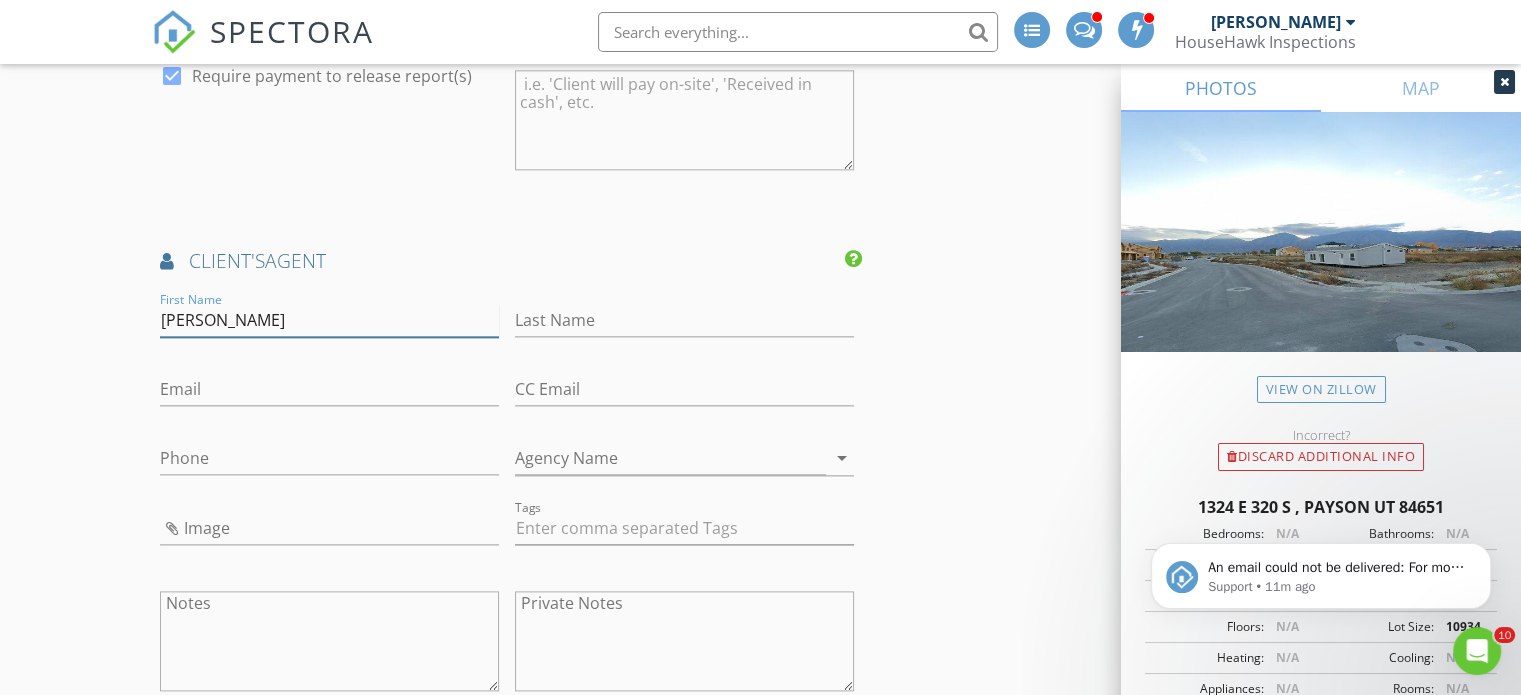 type on "Spencer" 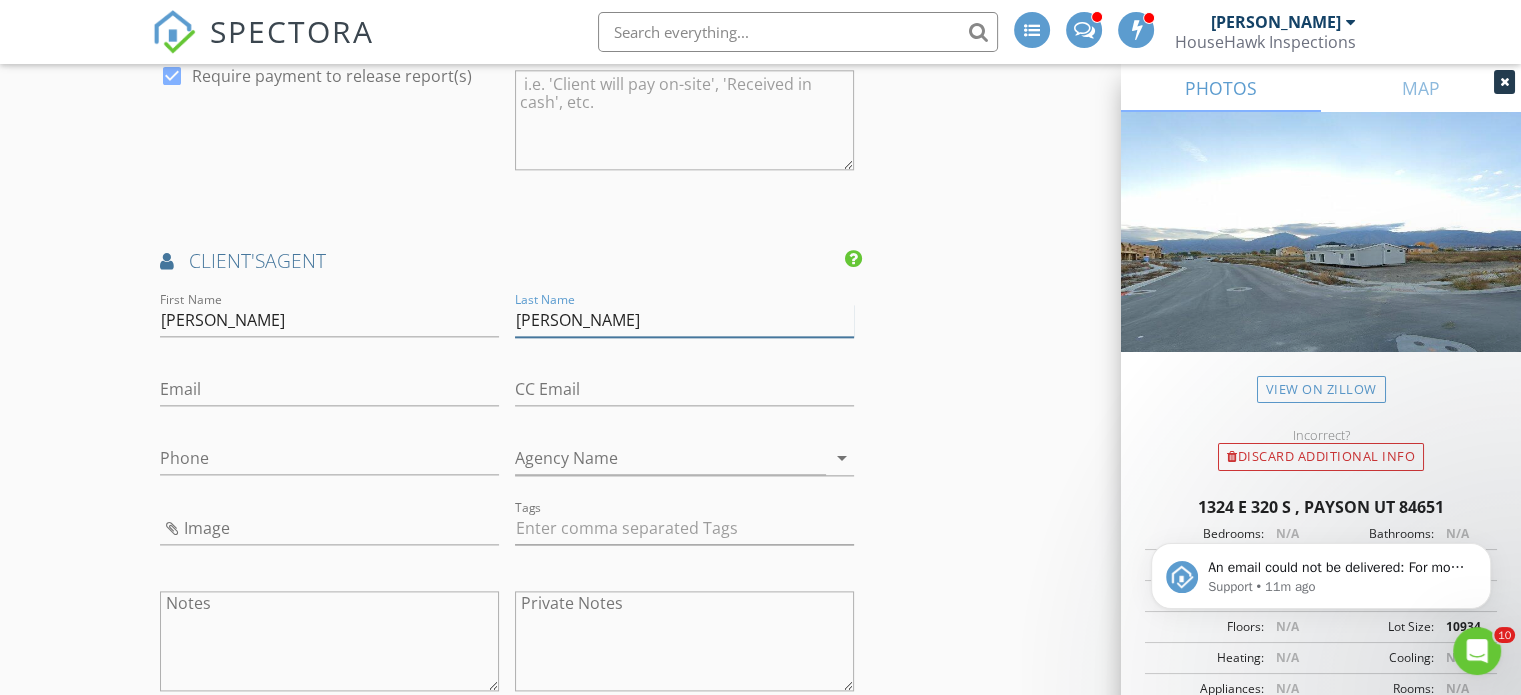 type on "Whitham" 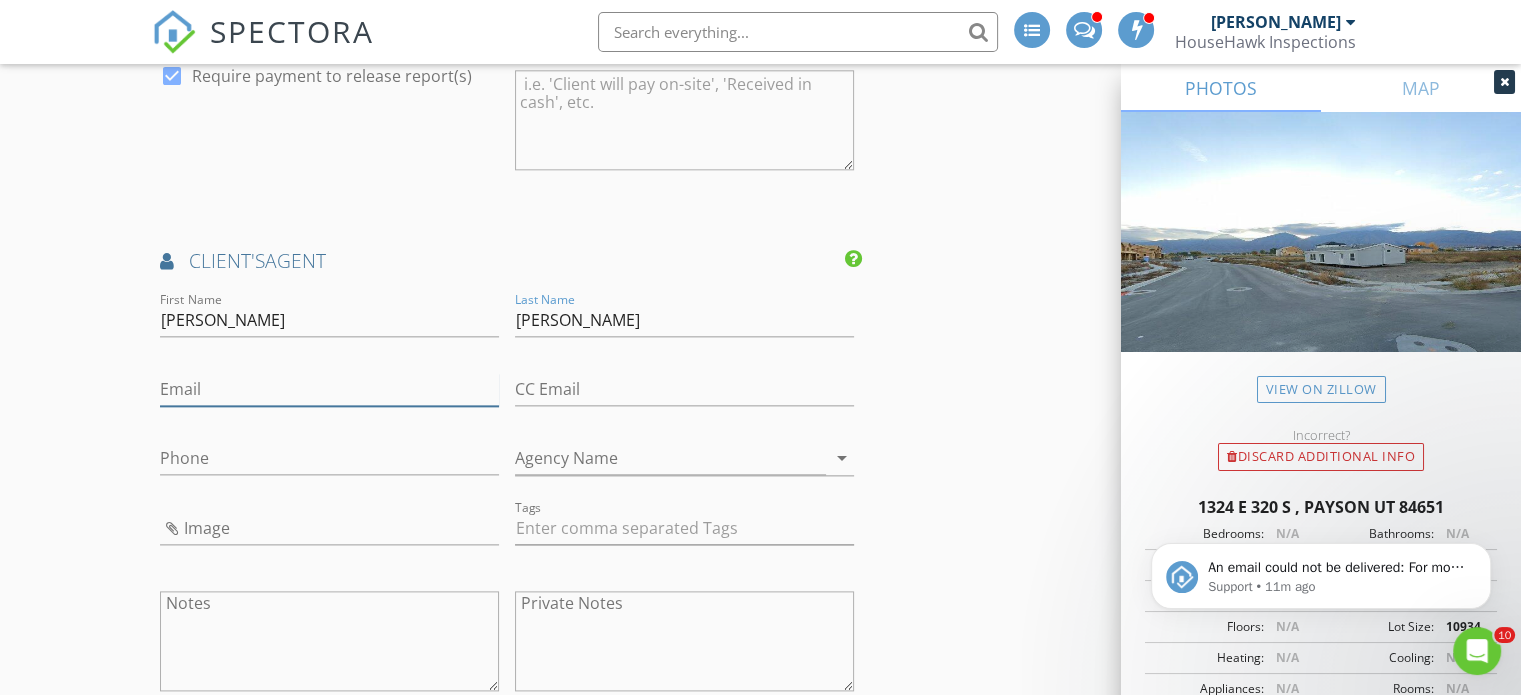 click on "Email" at bounding box center (329, 389) 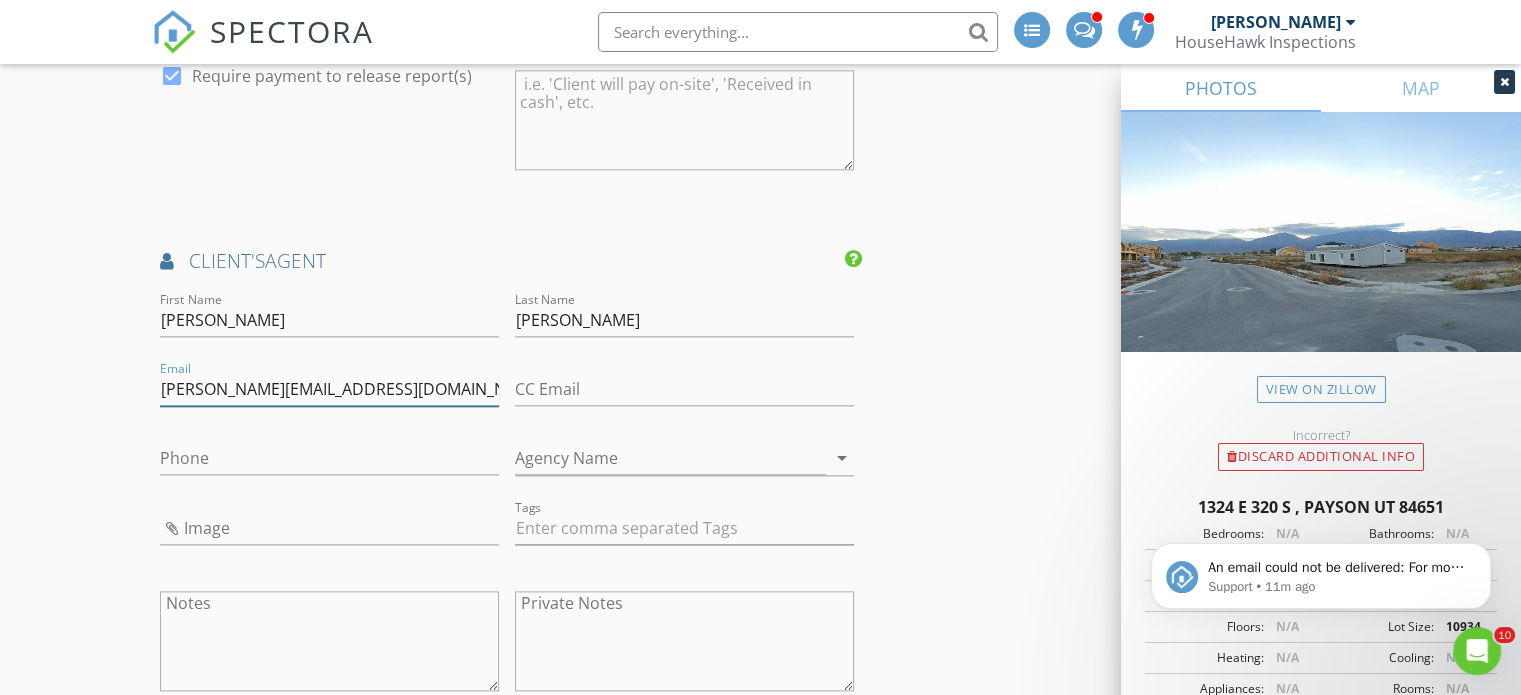 type on "spencer@fluxrealestate.com" 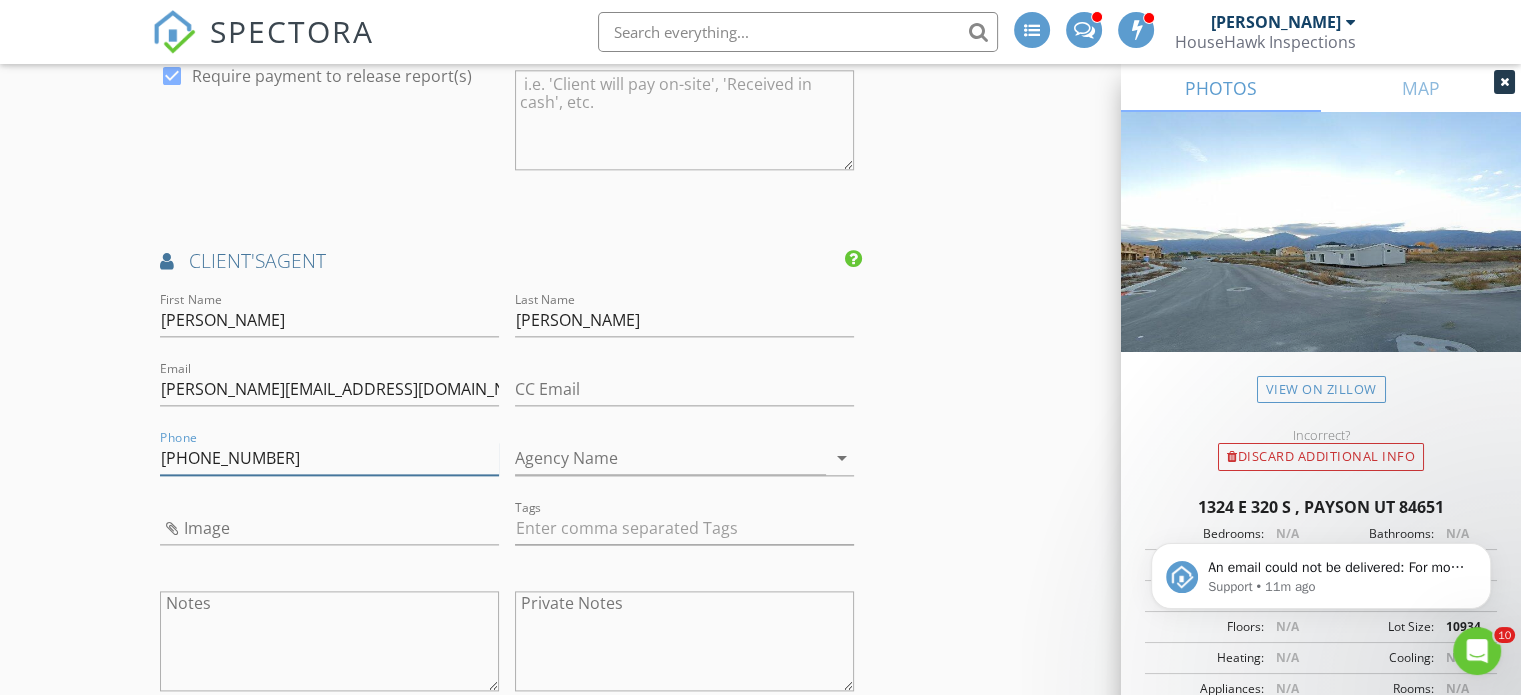 type on "801-921-3589" 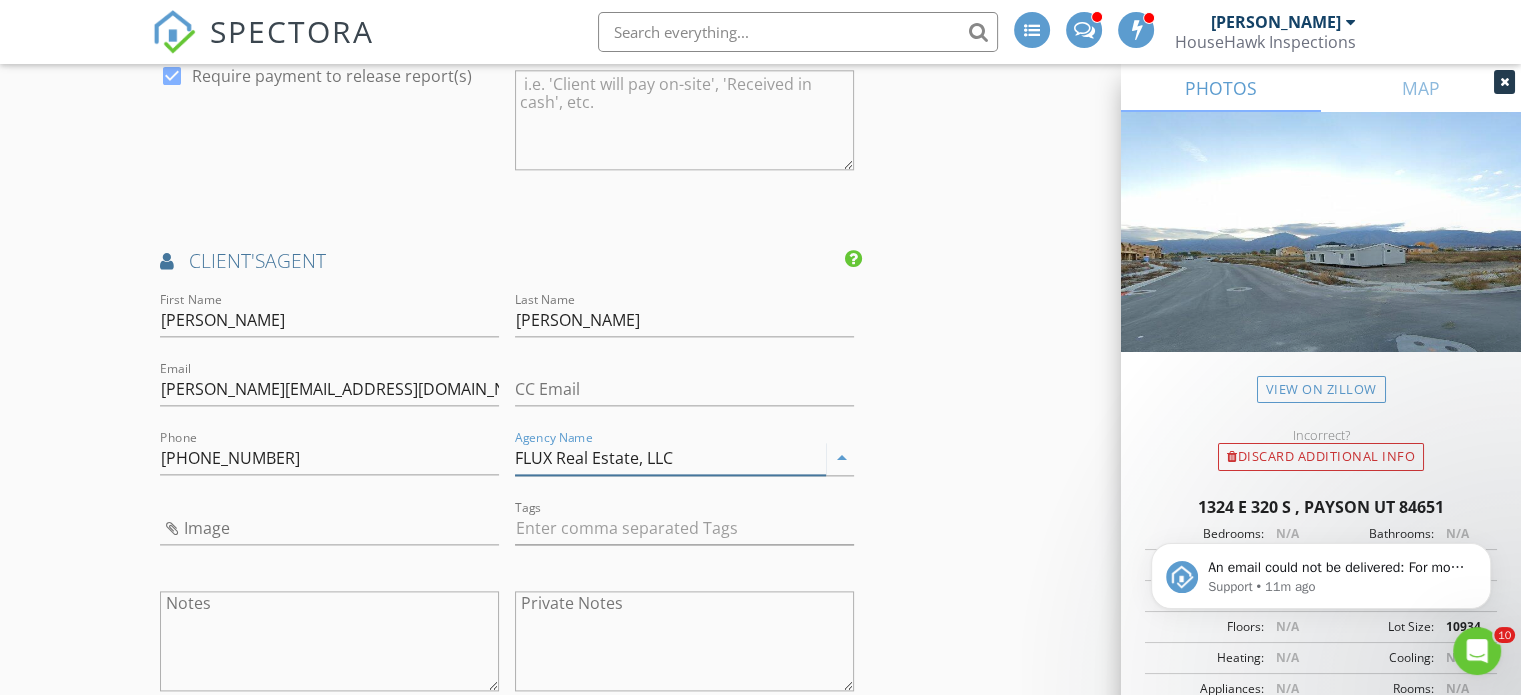 type on "FLUX Real Estate, LLC" 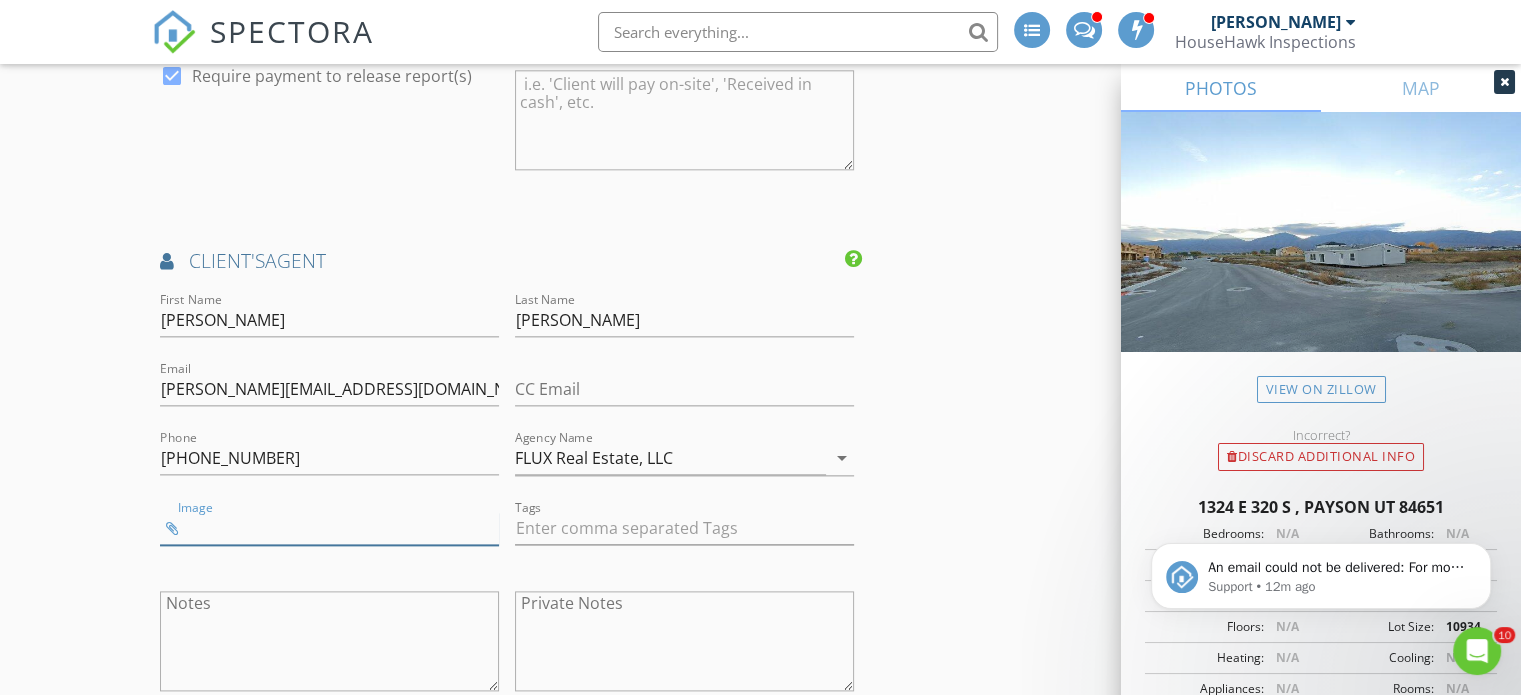 click at bounding box center [329, 528] 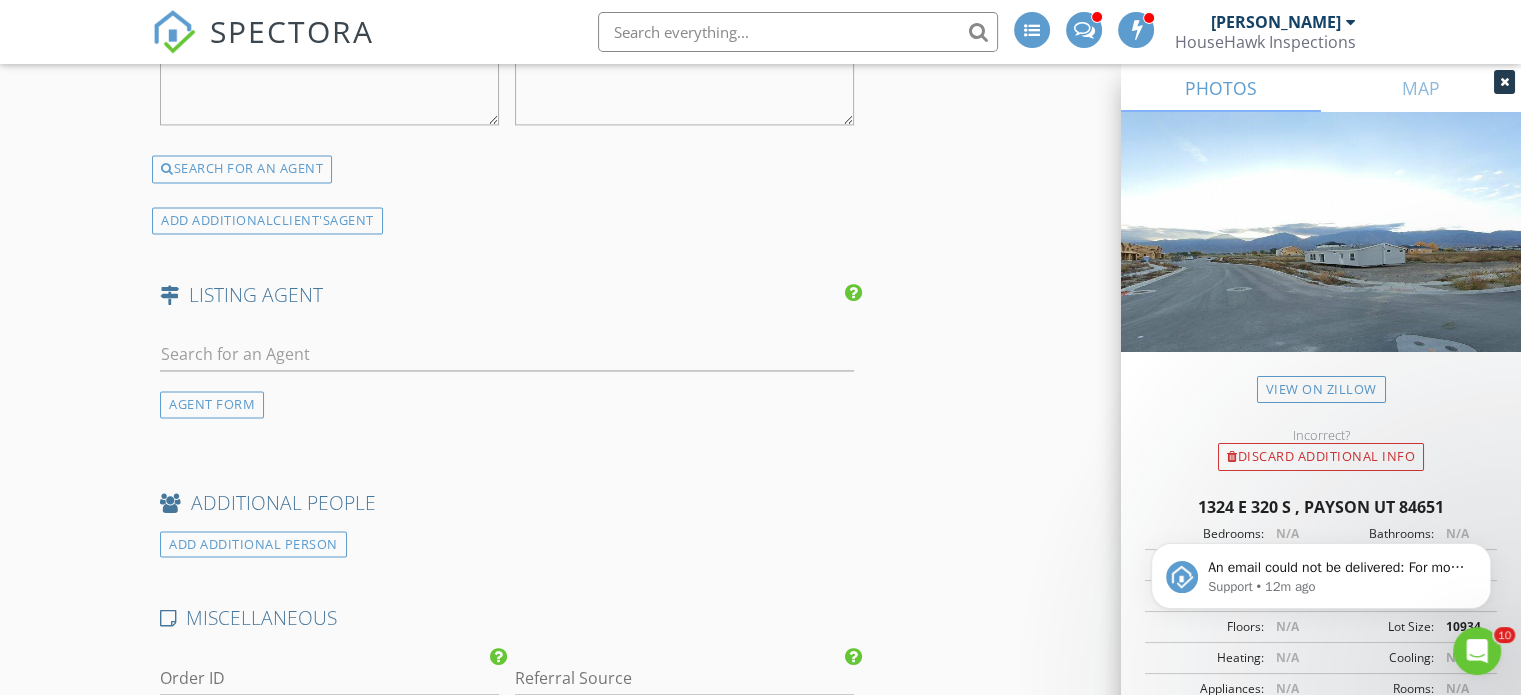 scroll, scrollTop: 3000, scrollLeft: 0, axis: vertical 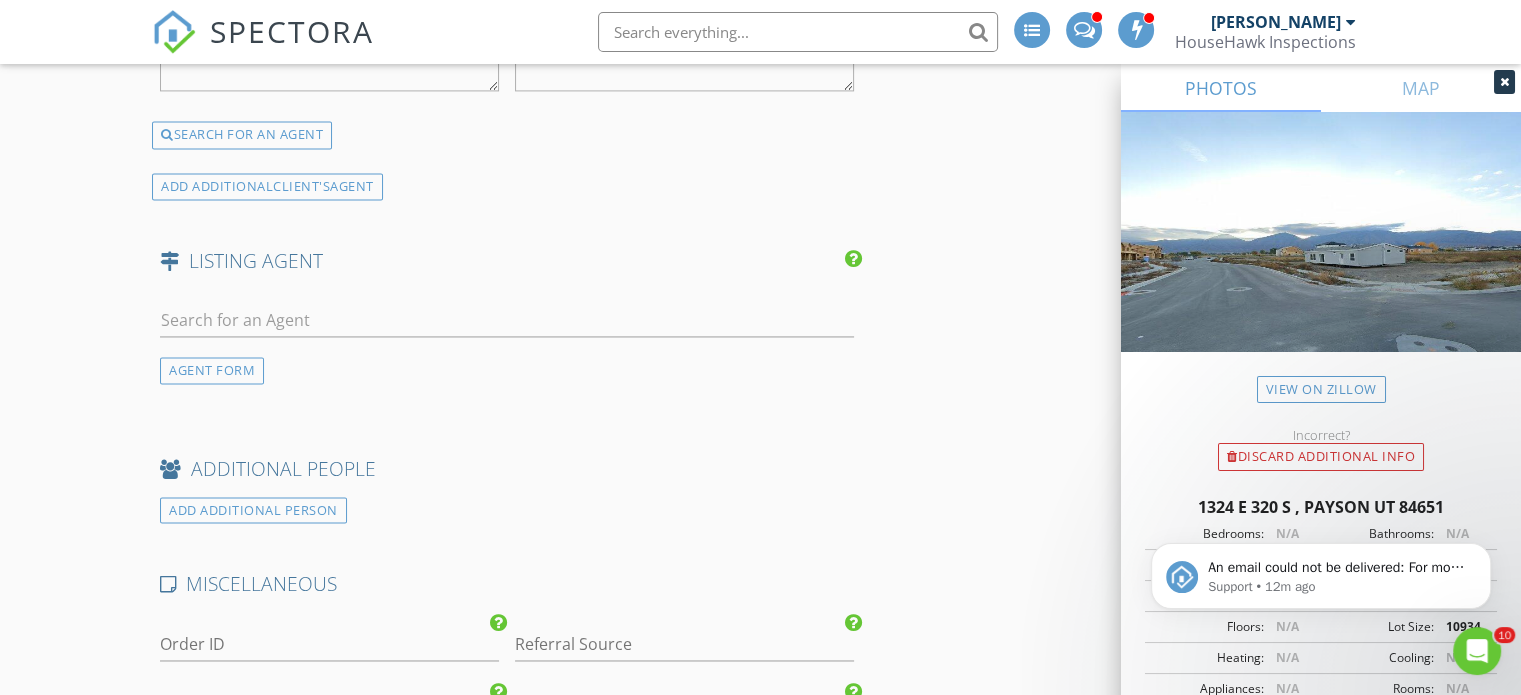 drag, startPoint x: 1166, startPoint y: 499, endPoint x: 1294, endPoint y: 475, distance: 130.23056 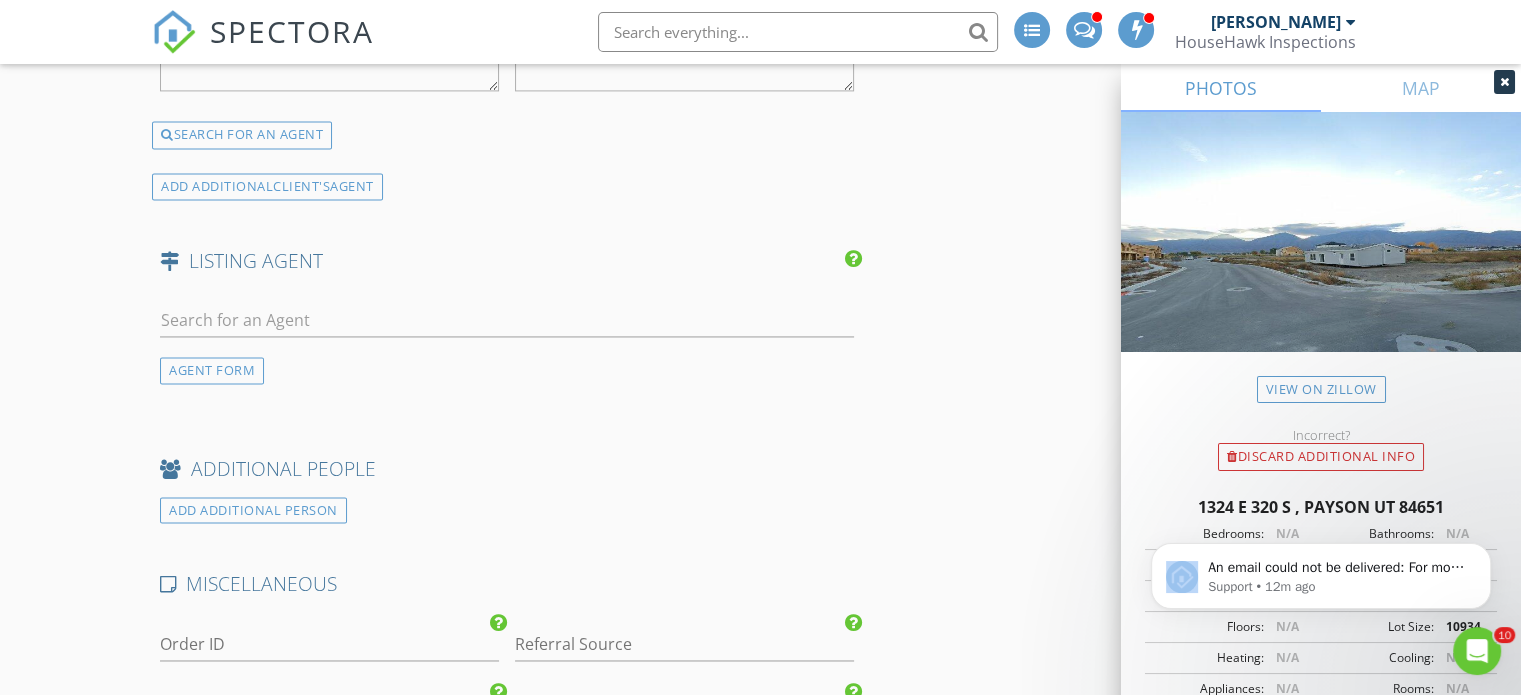 click on "An email could not be delivered:  For more information, view Why emails don't get delivered (Support Article) Support • 12m ago" at bounding box center (1321, 484) 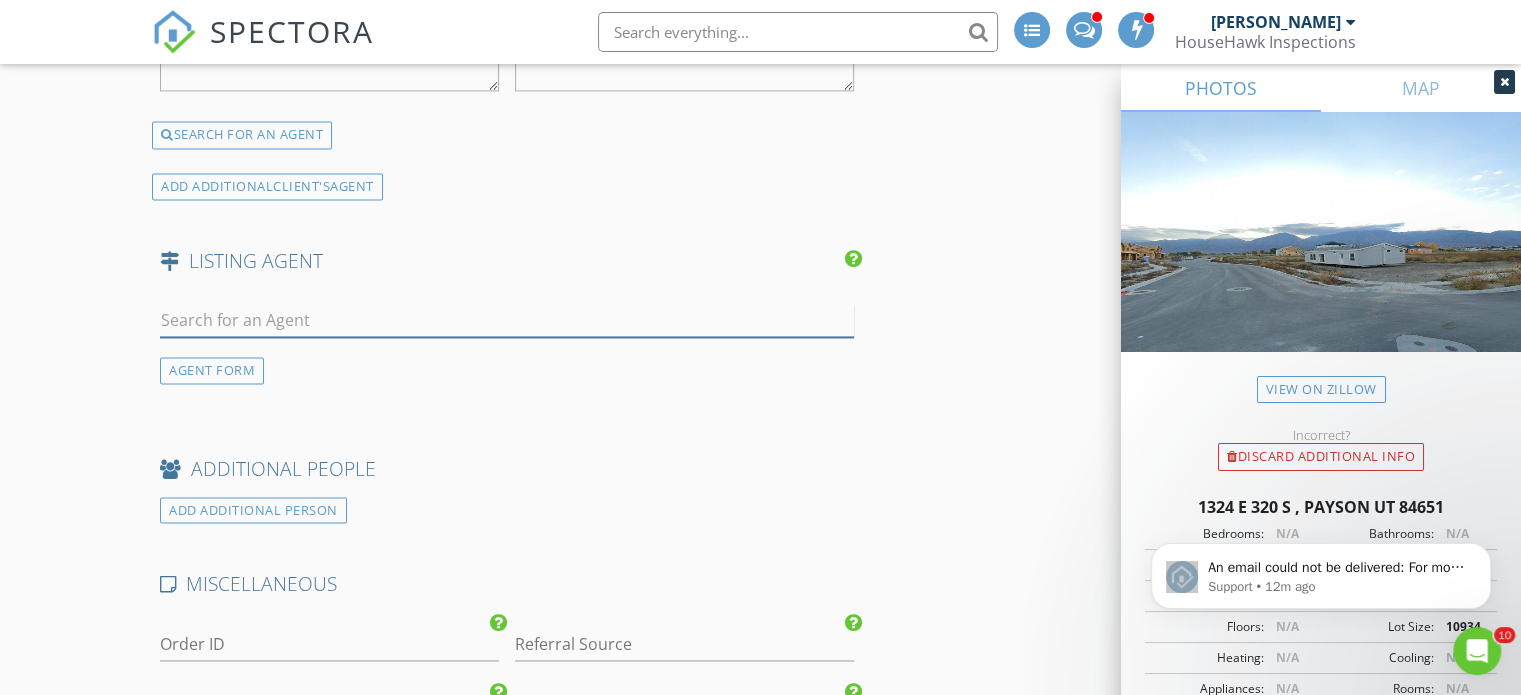 click at bounding box center [507, 320] 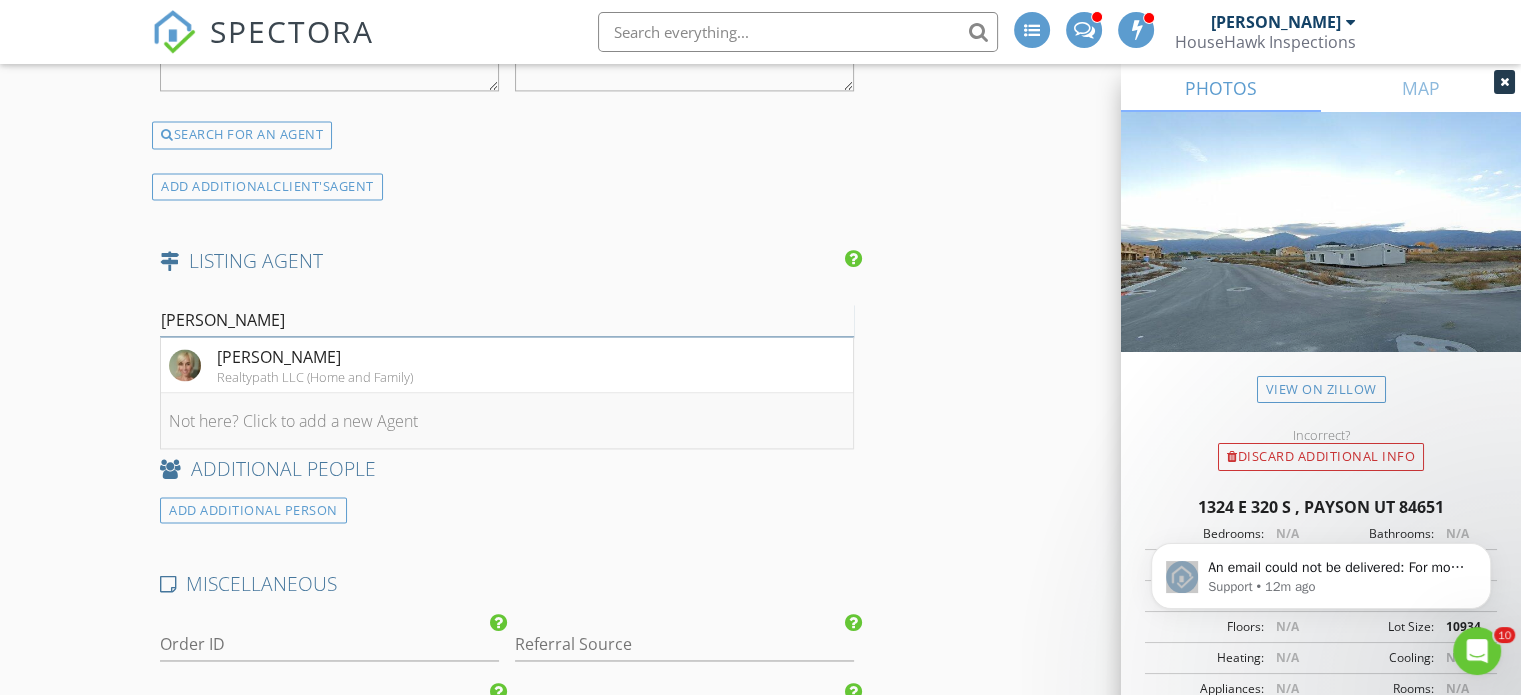 type on "hilary" 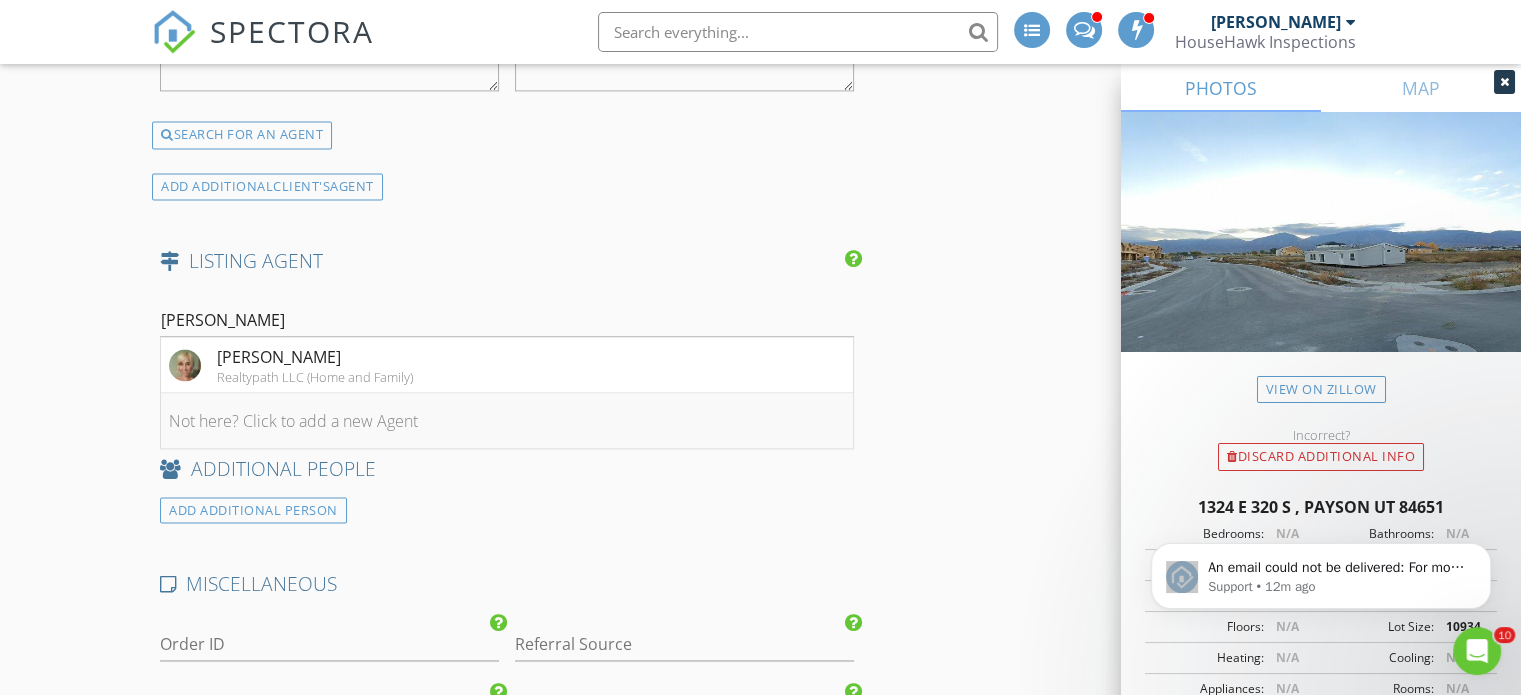 click on "Not here? Click to add a new Agent" at bounding box center [507, 421] 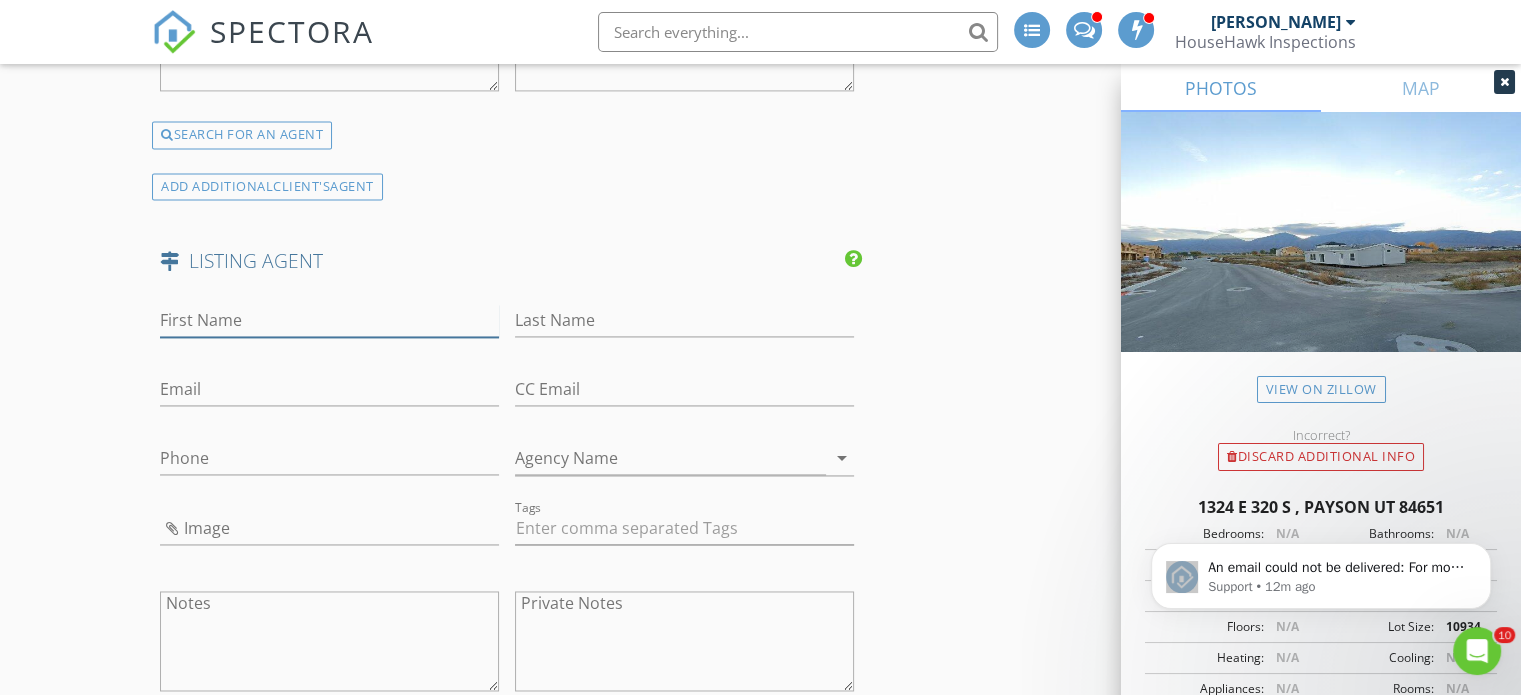 click on "First Name" at bounding box center (329, 320) 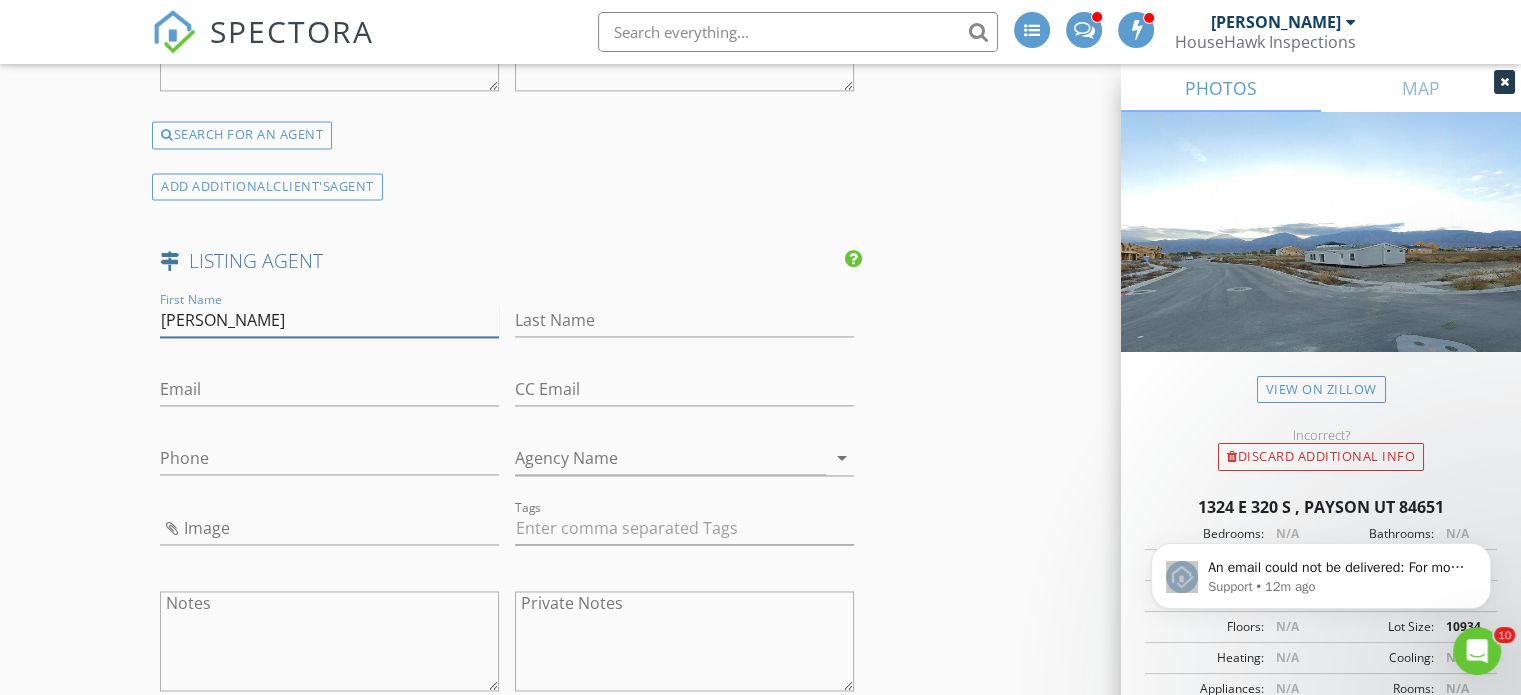 type on "Hilary" 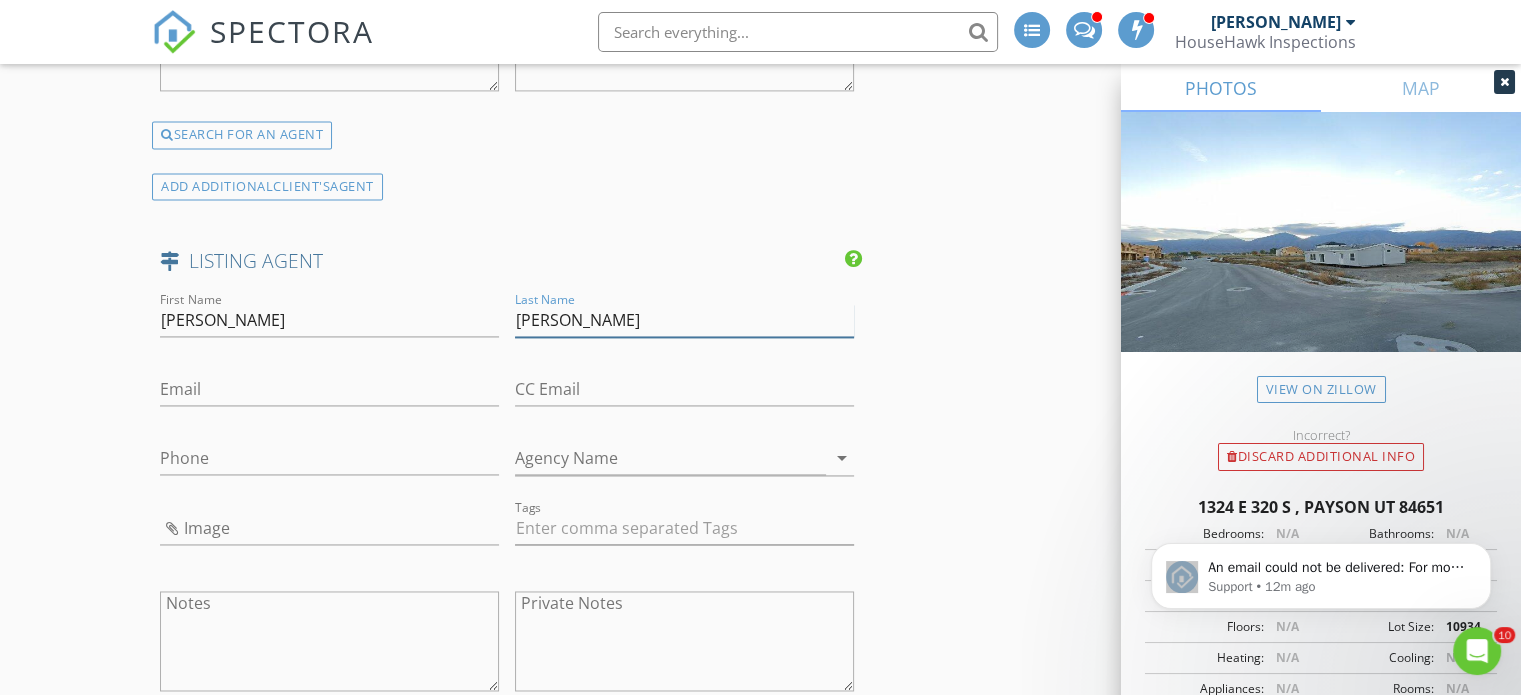 type on "Davis" 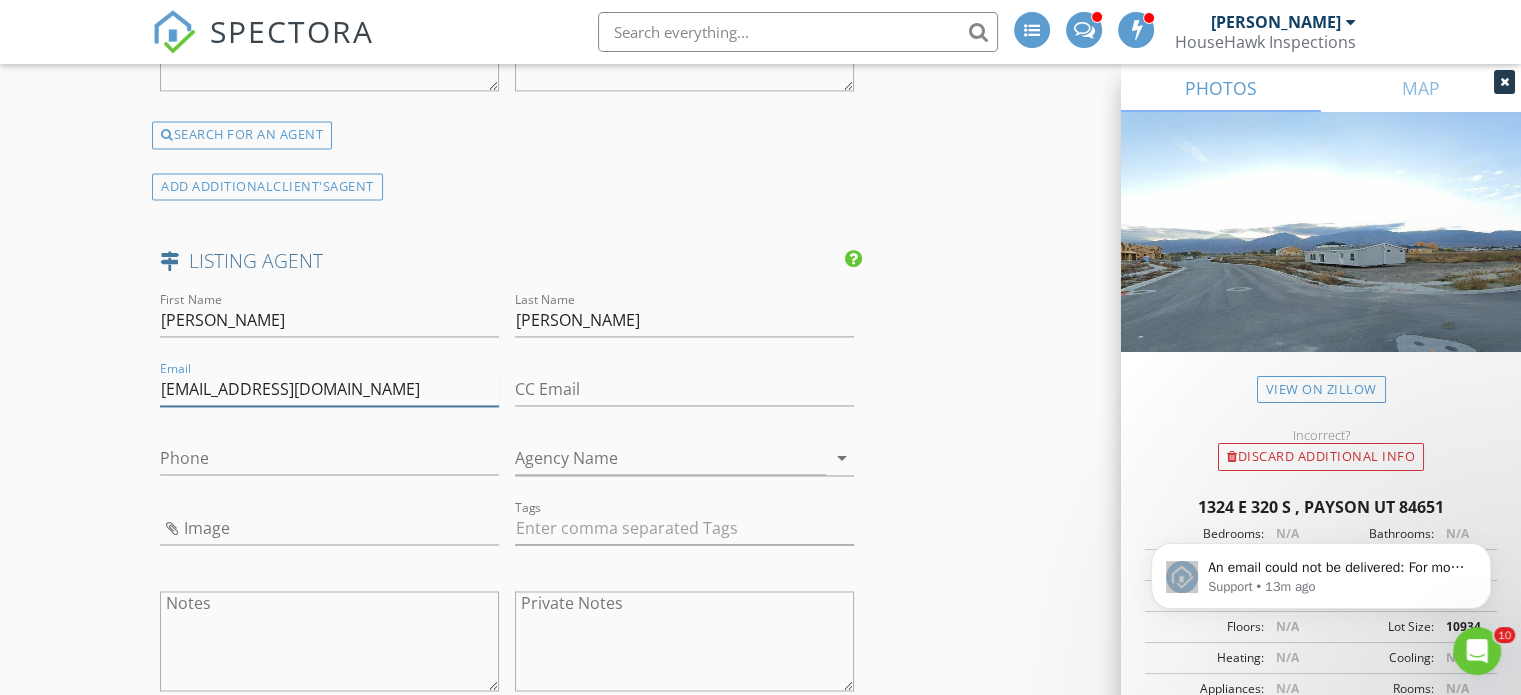 type on "hilarydavis@gmail.com" 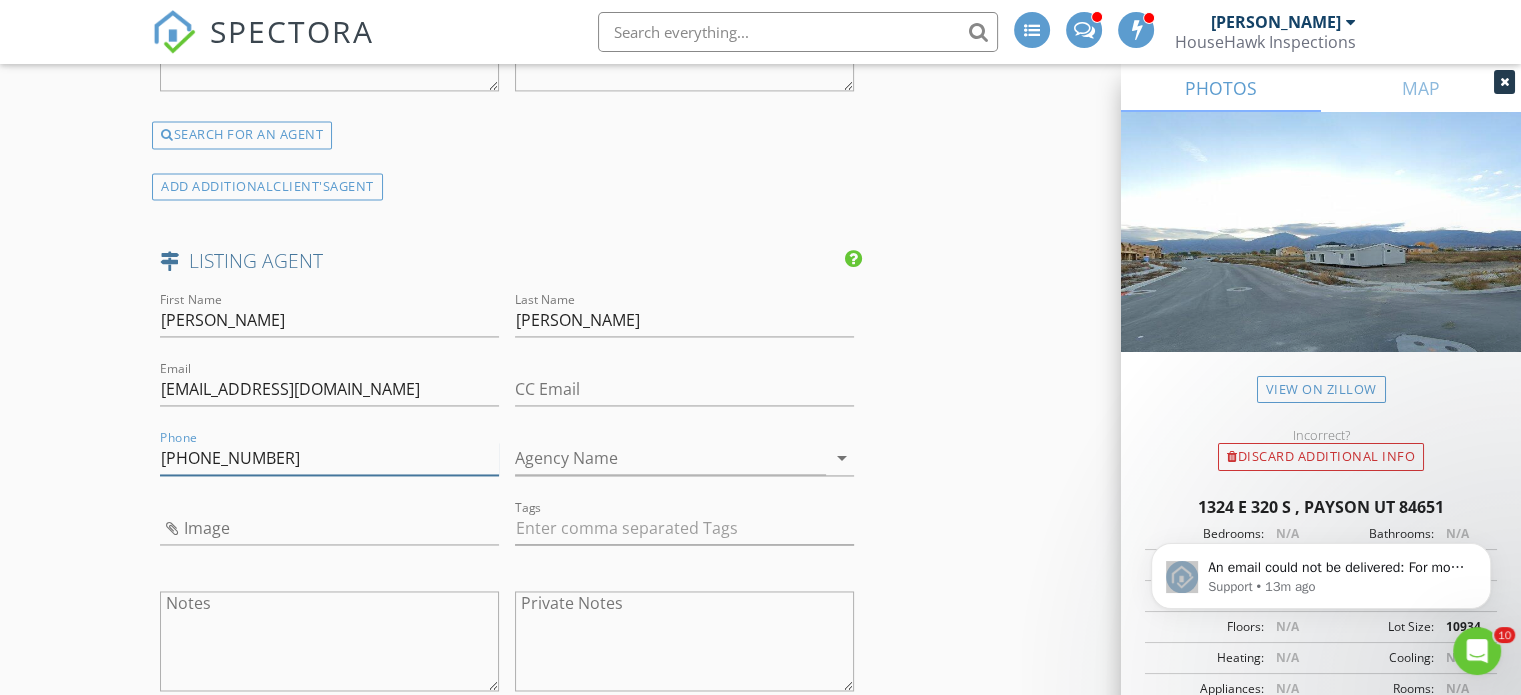 type on "801-318-3640" 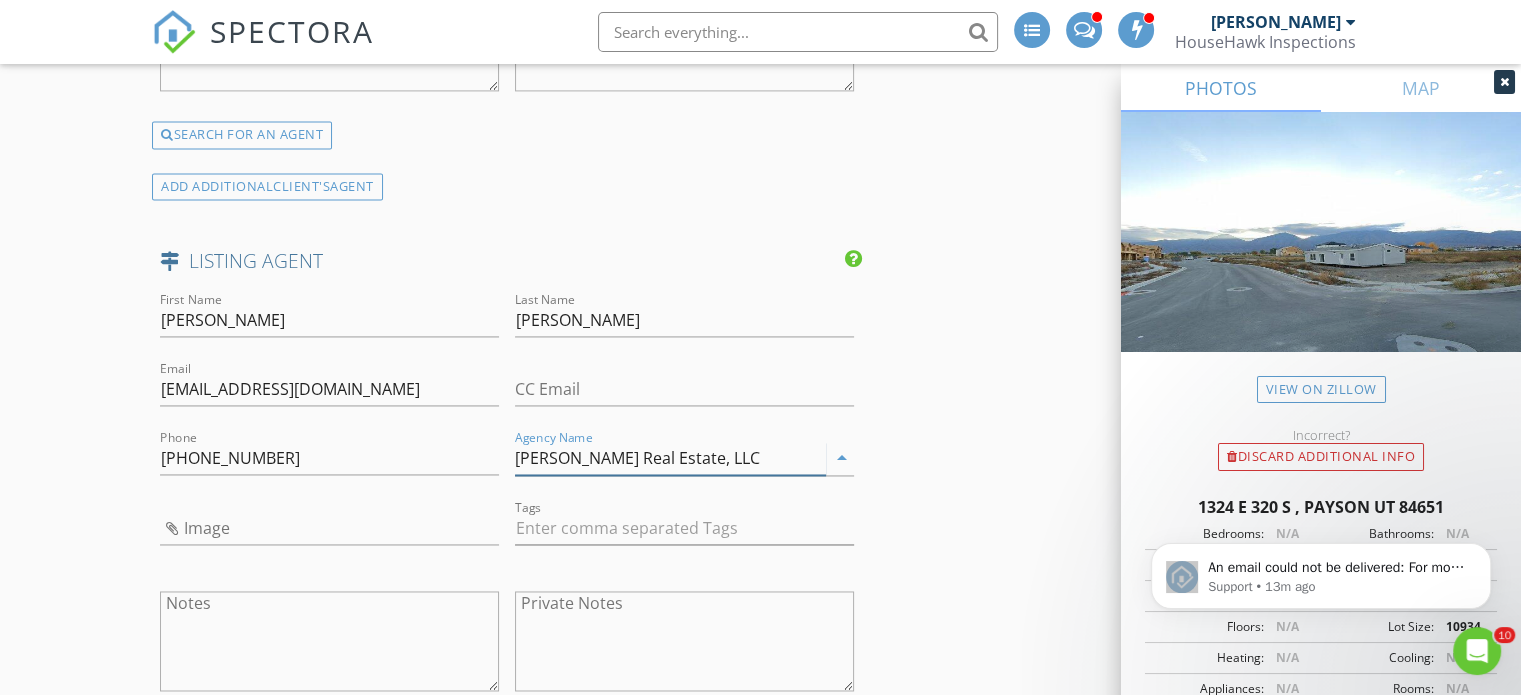 type on "Hilary Davis Real Estate, LLC" 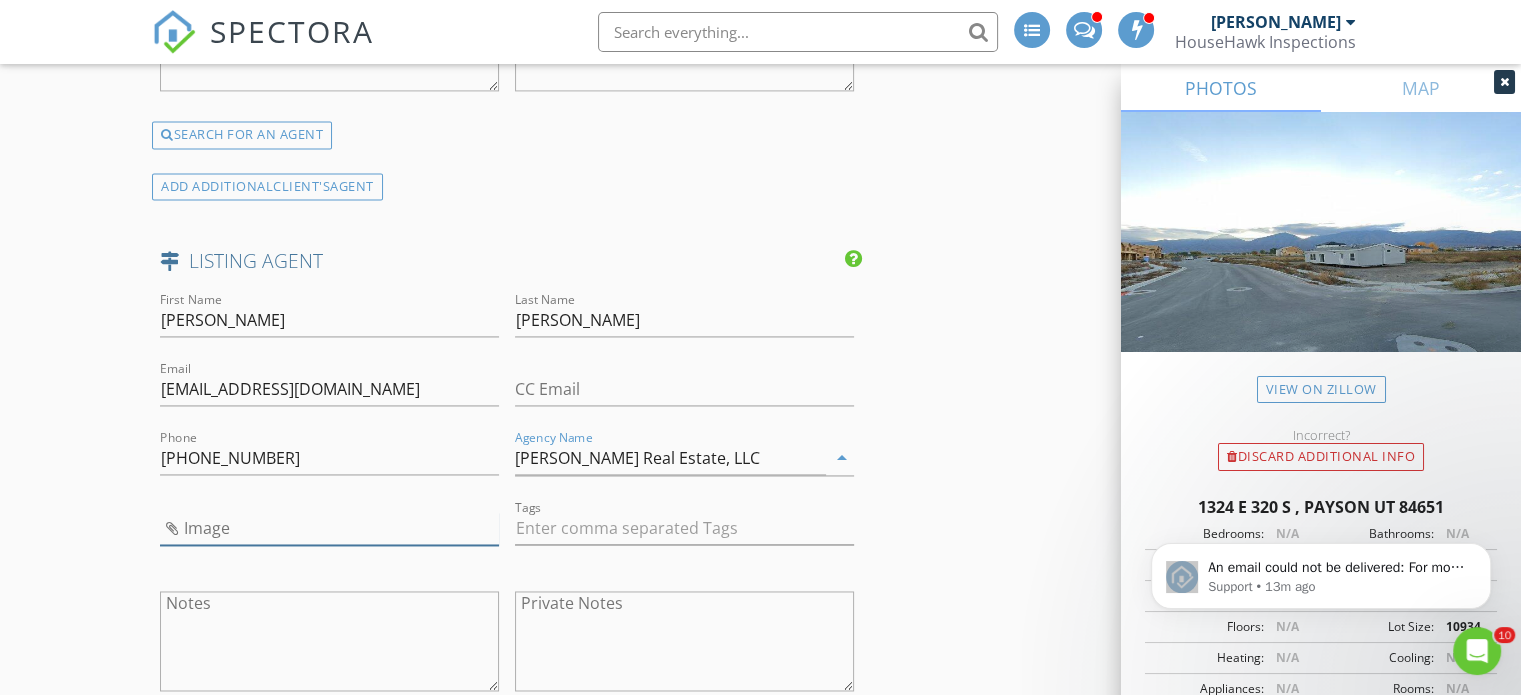 click at bounding box center (329, 528) 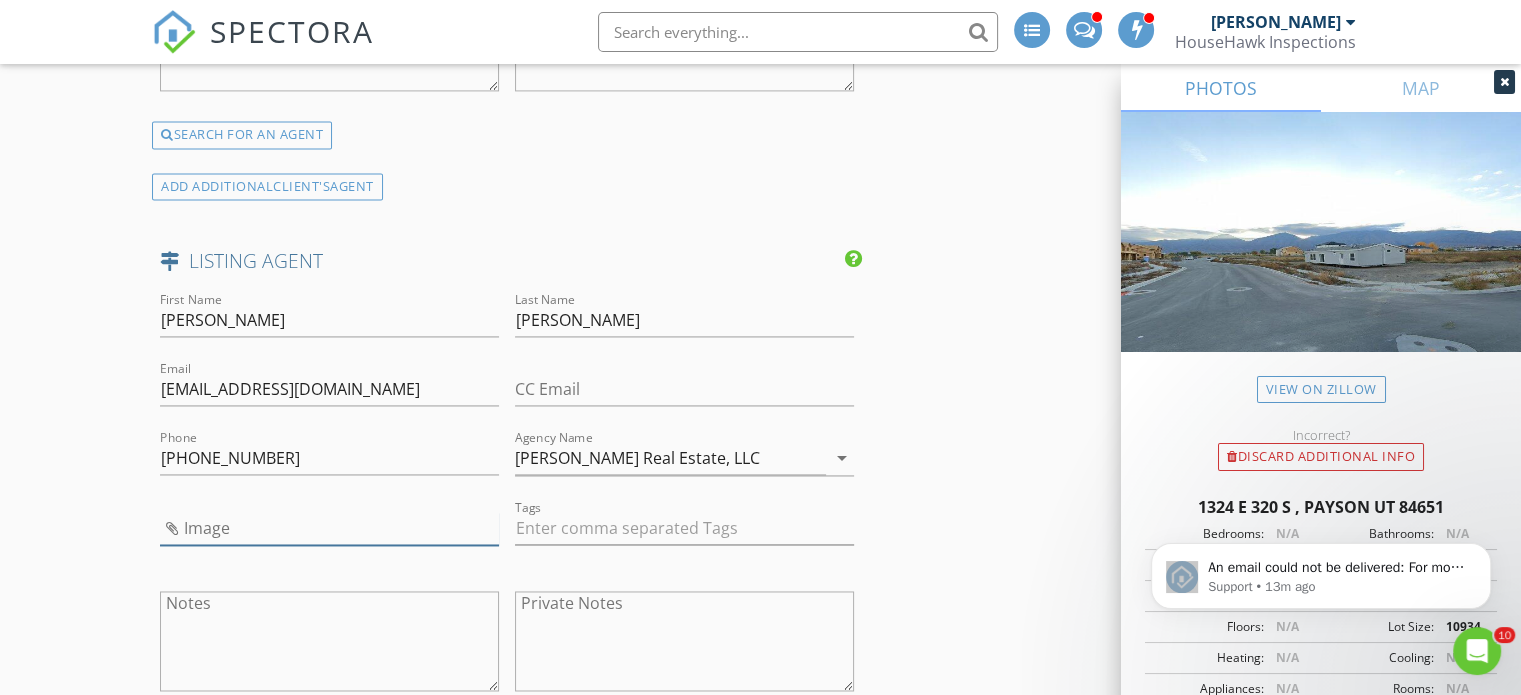 type on "3c806320c210ad3e6bbb7781af48d8ff.jpg" 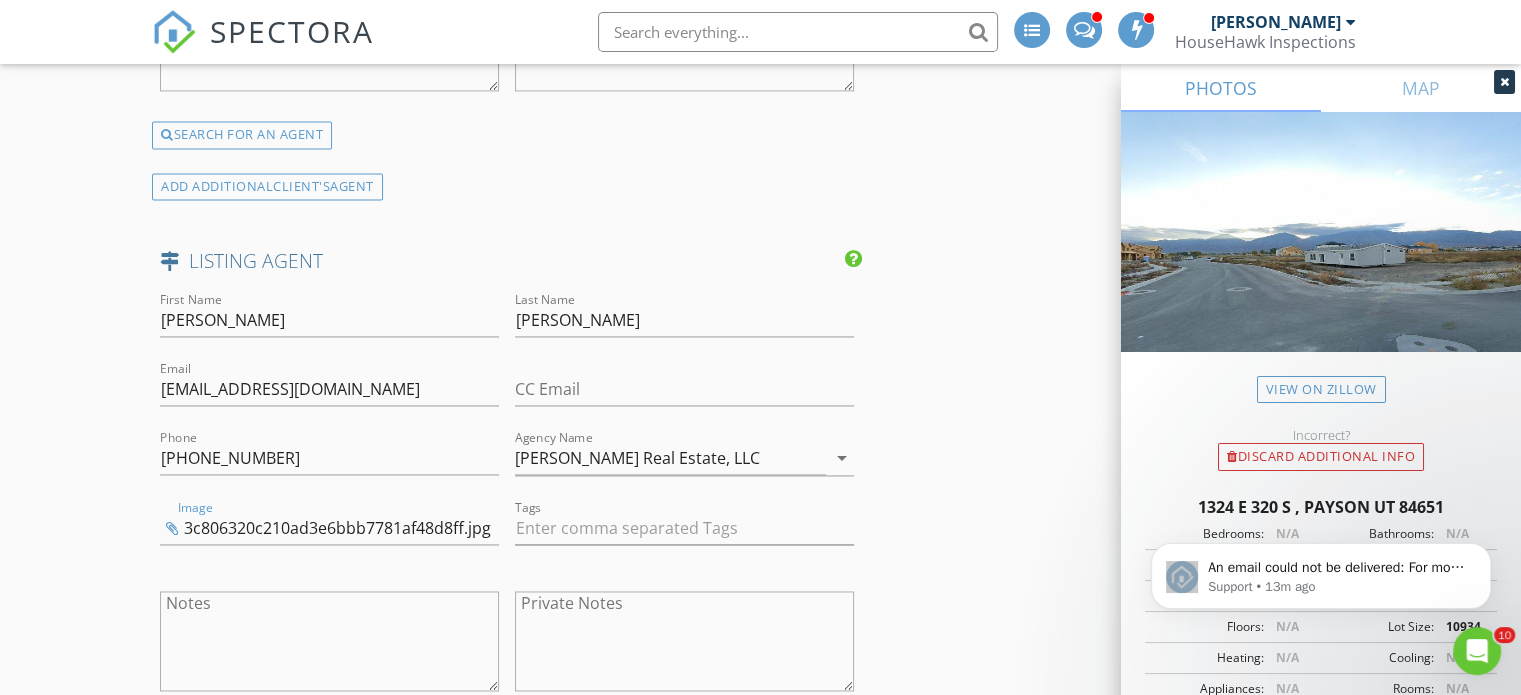 click on "New Inspection
INSPECTOR(S)
check_box   Andrew Gonzalez   PRIMARY   Andrew Gonzalez arrow_drop_down   check_box_outline_blank Andrew Gonzalez specifically requested
Date/Time
07/23/2025 8:00 AM
Location
Address Search       Address 1324 e 320 s   Unit   City payson   State UT   Zip 84651   County     Square Feet 2801   Year Built   Foundation arrow_drop_down     Andrew Gonzalez     51.7 miles     (an hour)
client
check_box Enable Client CC email for this inspection   Client Search     check_box_outline_blank Client is a Company/Organization     First Name William   Last Name Lee   Email dungeelee@gmail.com   CC Email   Phone 385-450-2655         Tags         Notes   Private Notes
ADD ADDITIONAL client
SERVICES
check_box   Residential Inspection   arrow_drop_down" at bounding box center [760, -517] 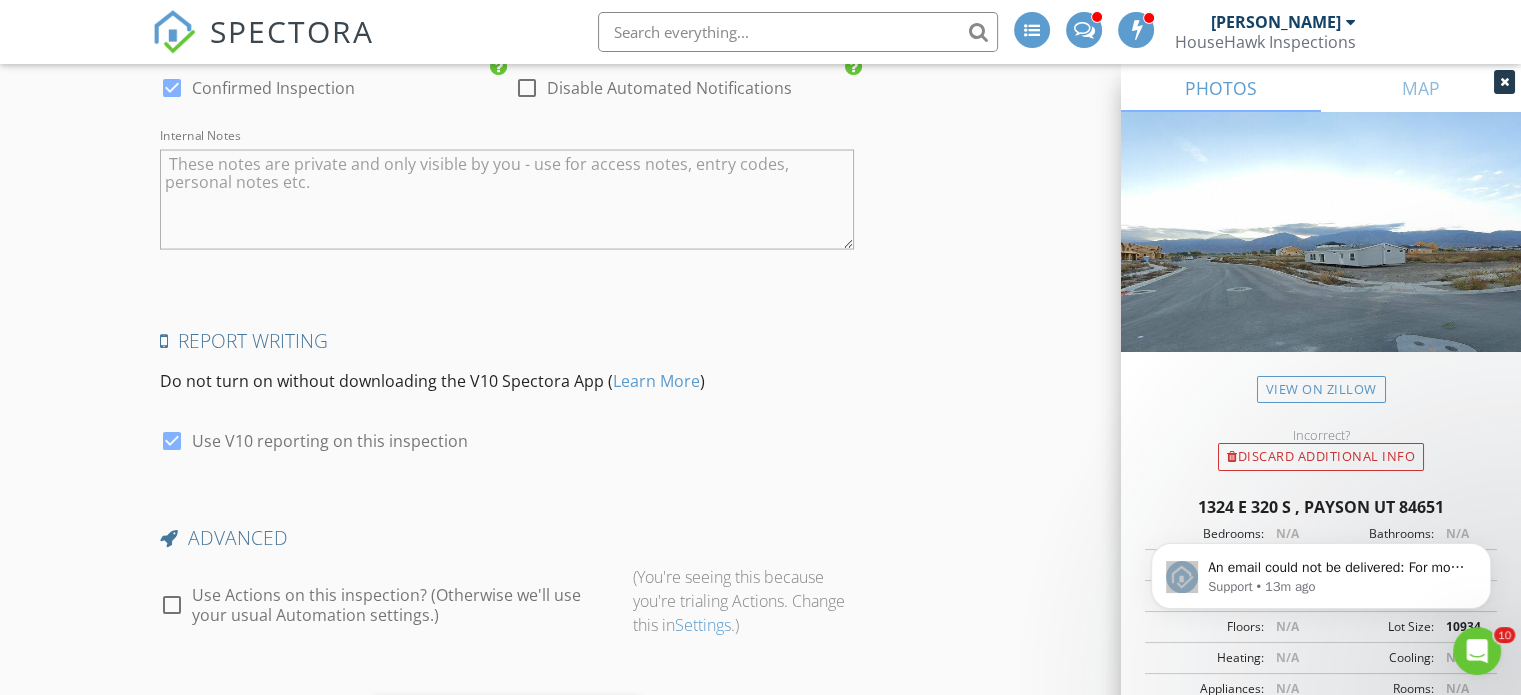 scroll, scrollTop: 4124, scrollLeft: 0, axis: vertical 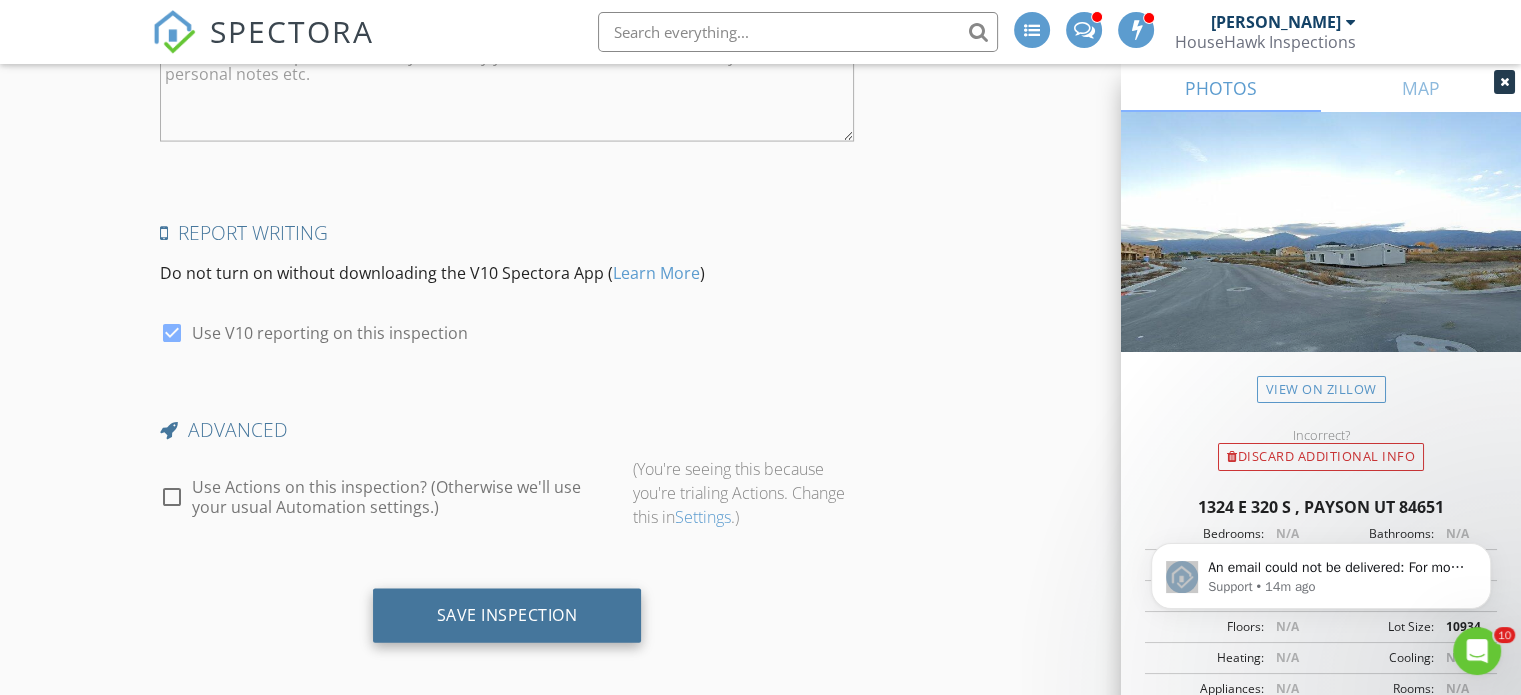 click on "Save Inspection" at bounding box center (507, 615) 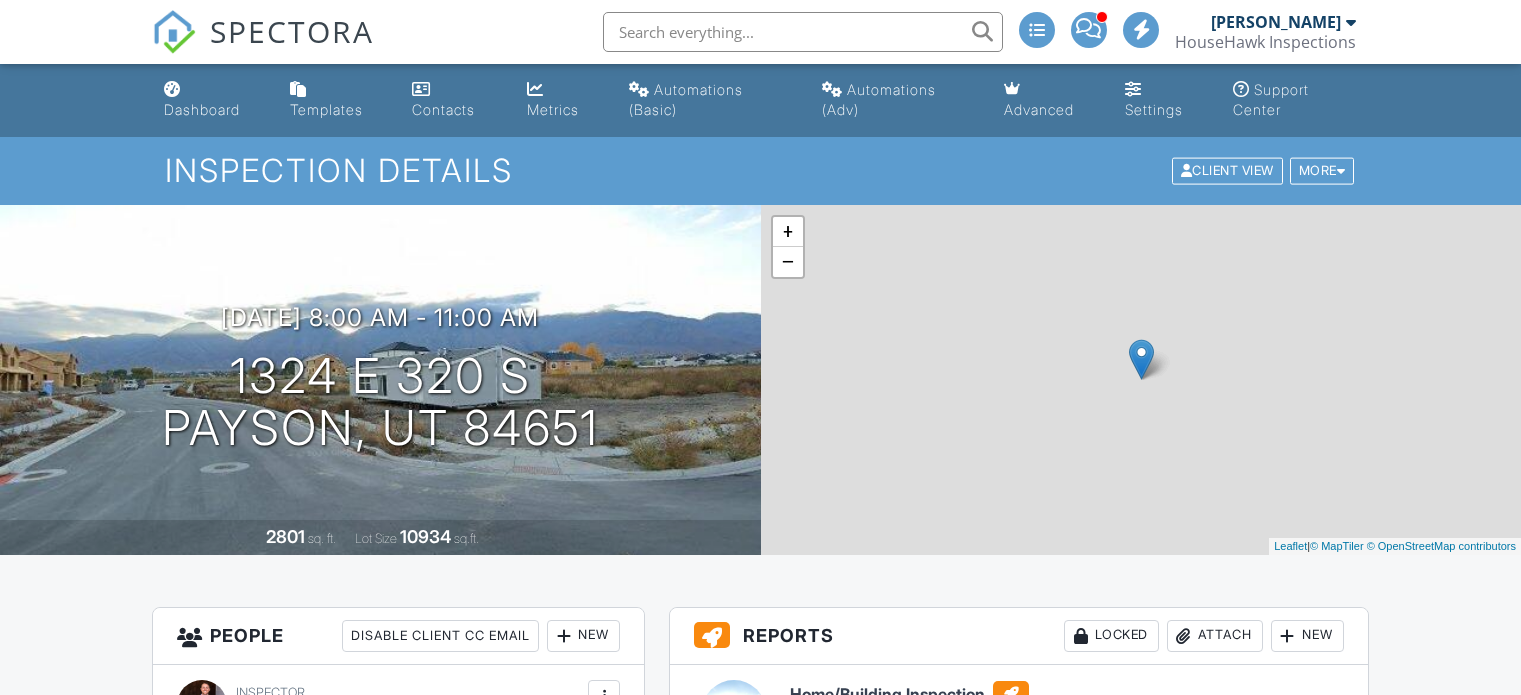 scroll, scrollTop: 0, scrollLeft: 0, axis: both 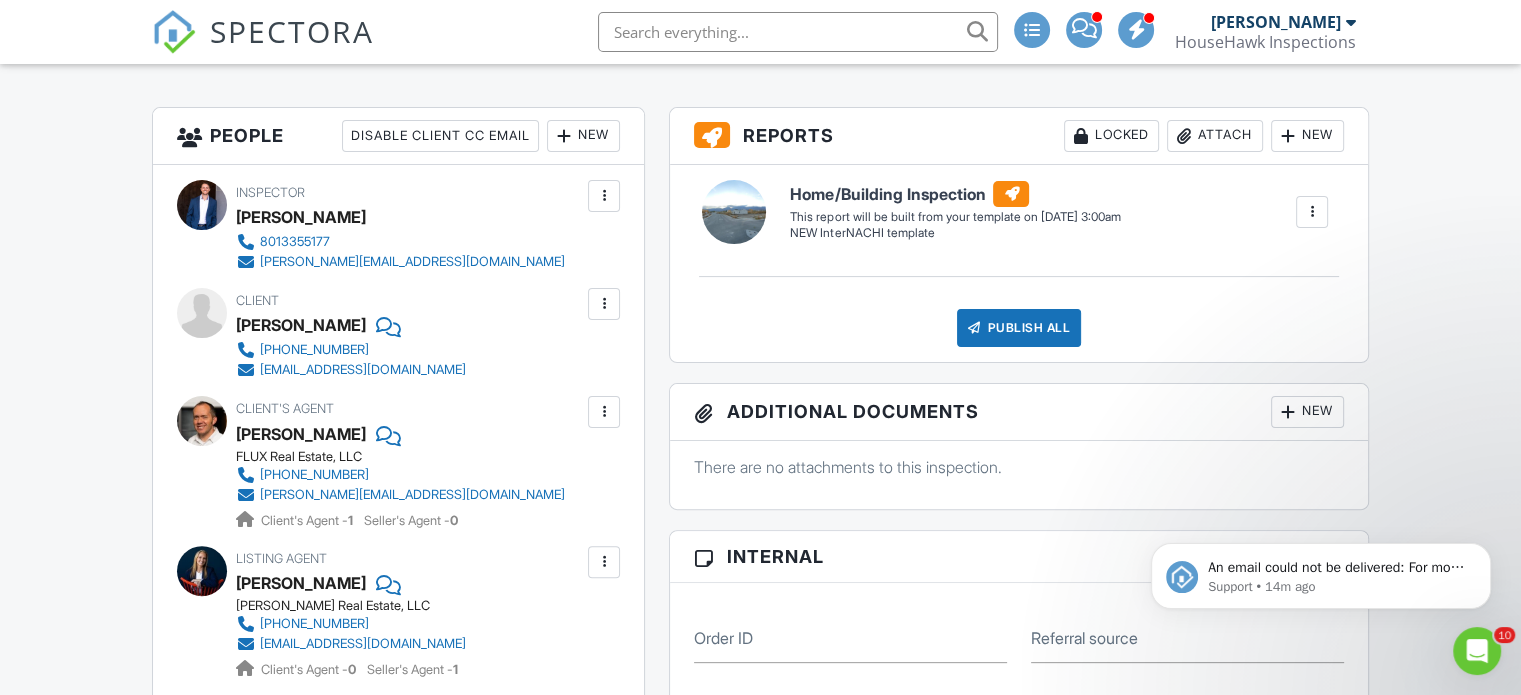 click on "Dashboard
Templates
Contacts
Metrics
Automations (Basic)
Automations (Adv)
Advanced
Settings
Support Center
Inspection Details
Client View
More
Property Details
Reschedule
Reorder / Copy
Share
Cancel
Delete
Print Order
Convert to V9
Enable Pass on CC Fees
View Change Log
07/23/2025  8:00 am
- 11:00 am
1324 e 320 s
payson, UT 84651
2801
sq. ft.
Lot Size
10934
sq.ft.
+ − Leaflet  |  © MapTiler   © OpenStreetMap contributors
All emails and texts are disabled for this inspection!
Turn on emails and texts
Turn on and Requeue Notifications
Reports
Locked
Attach
New
Home/Building Inspection
NEW InterNACHI template
Edit" at bounding box center [760, 838] 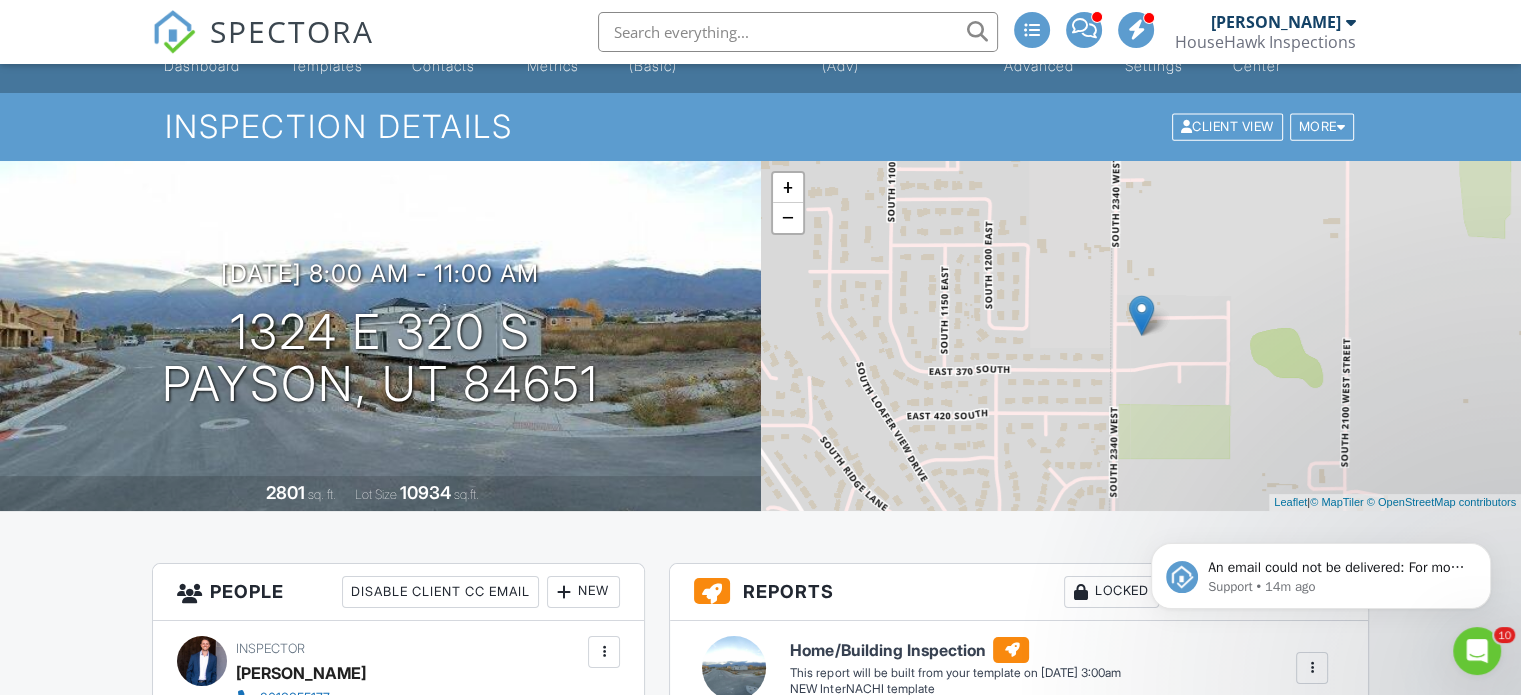 scroll, scrollTop: 0, scrollLeft: 0, axis: both 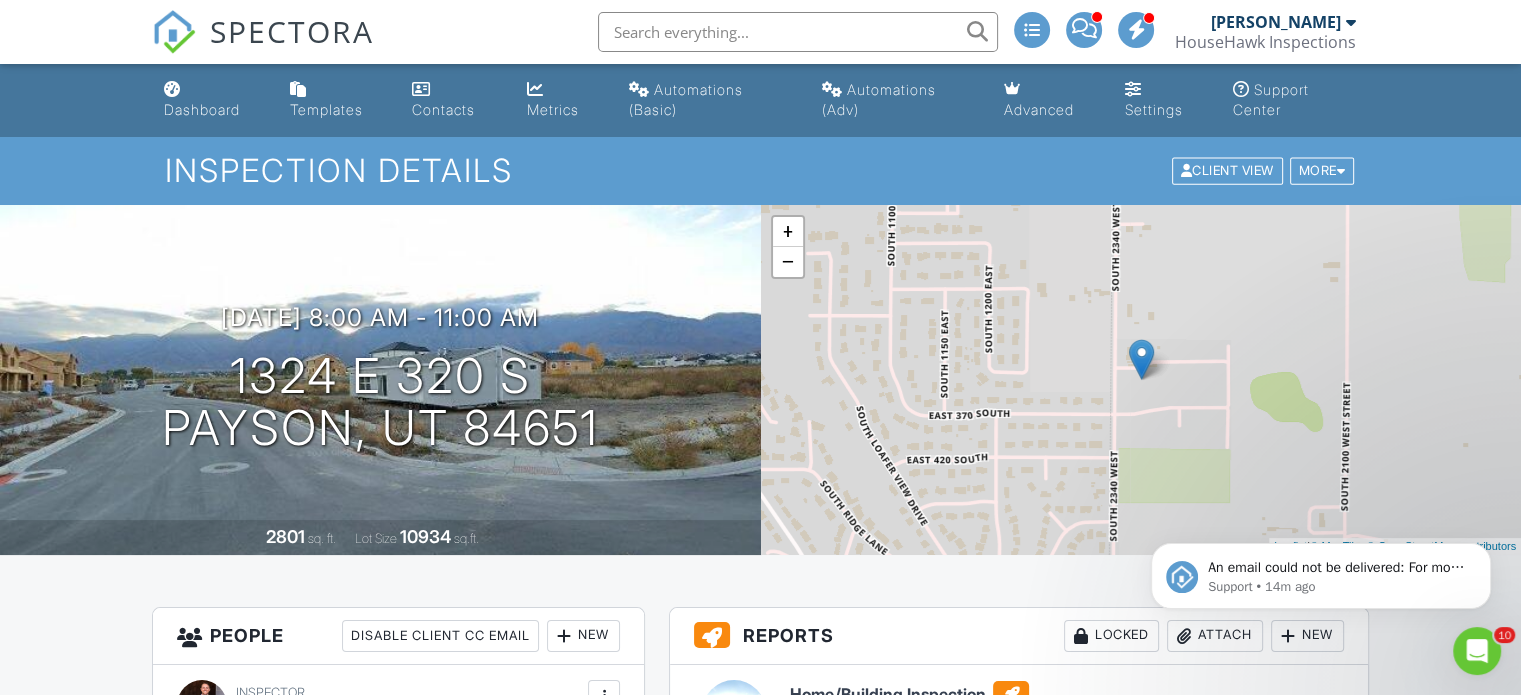 click on "Dashboard" at bounding box center (202, 109) 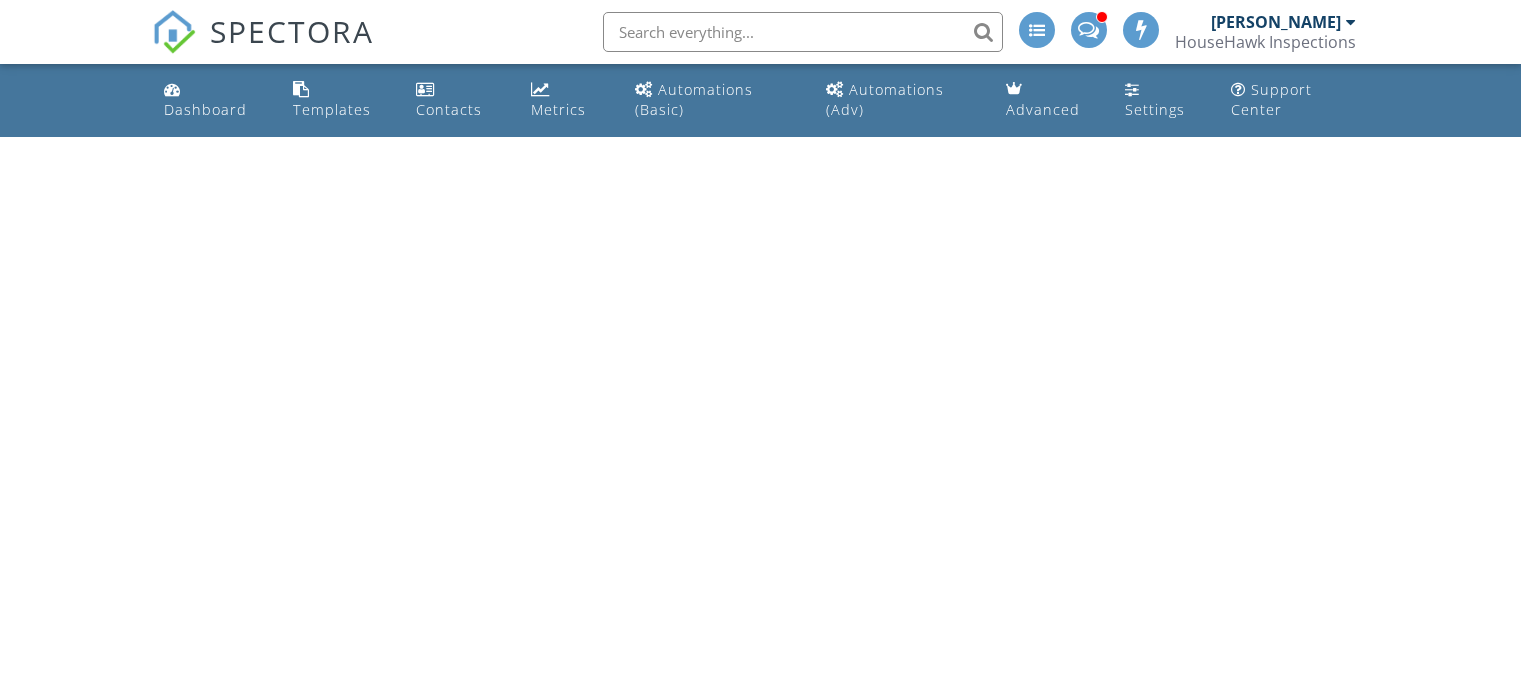 scroll, scrollTop: 0, scrollLeft: 0, axis: both 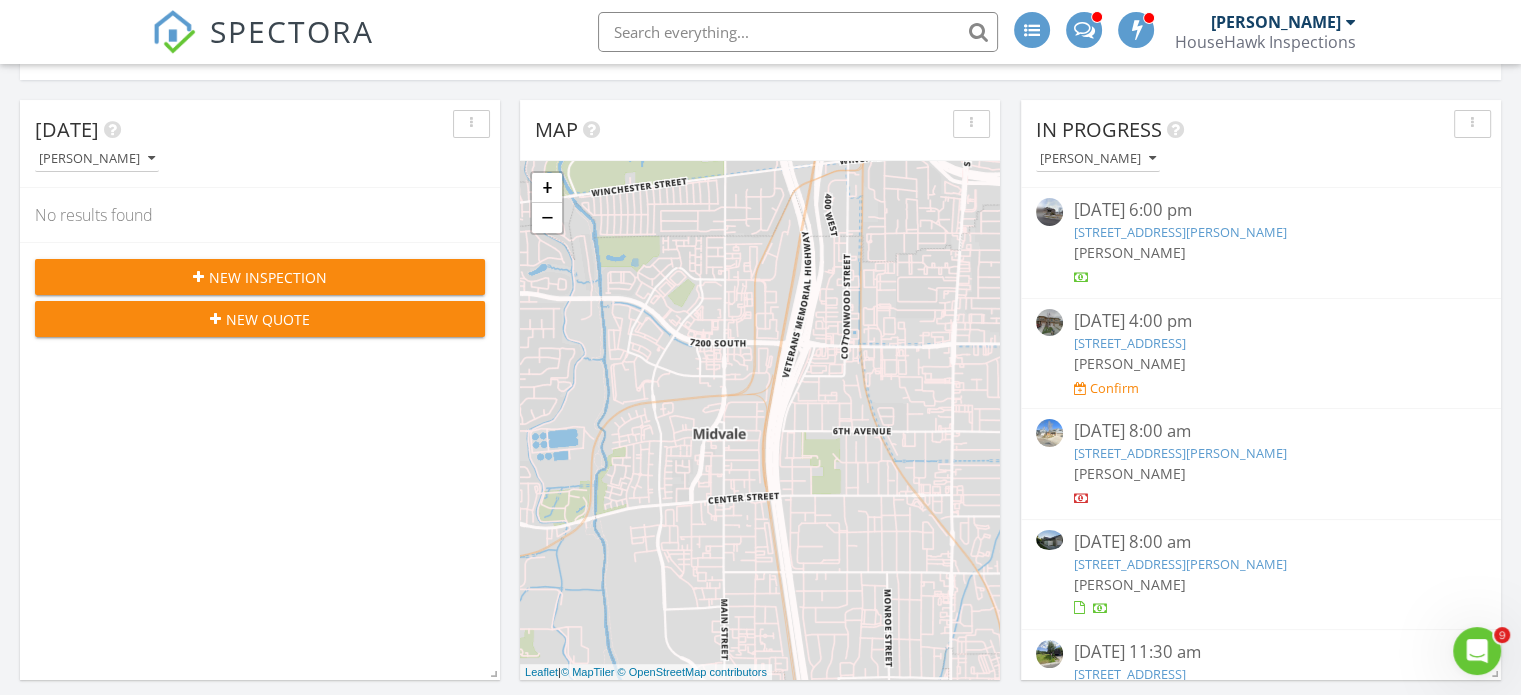click on "New Inspection" at bounding box center [260, 277] 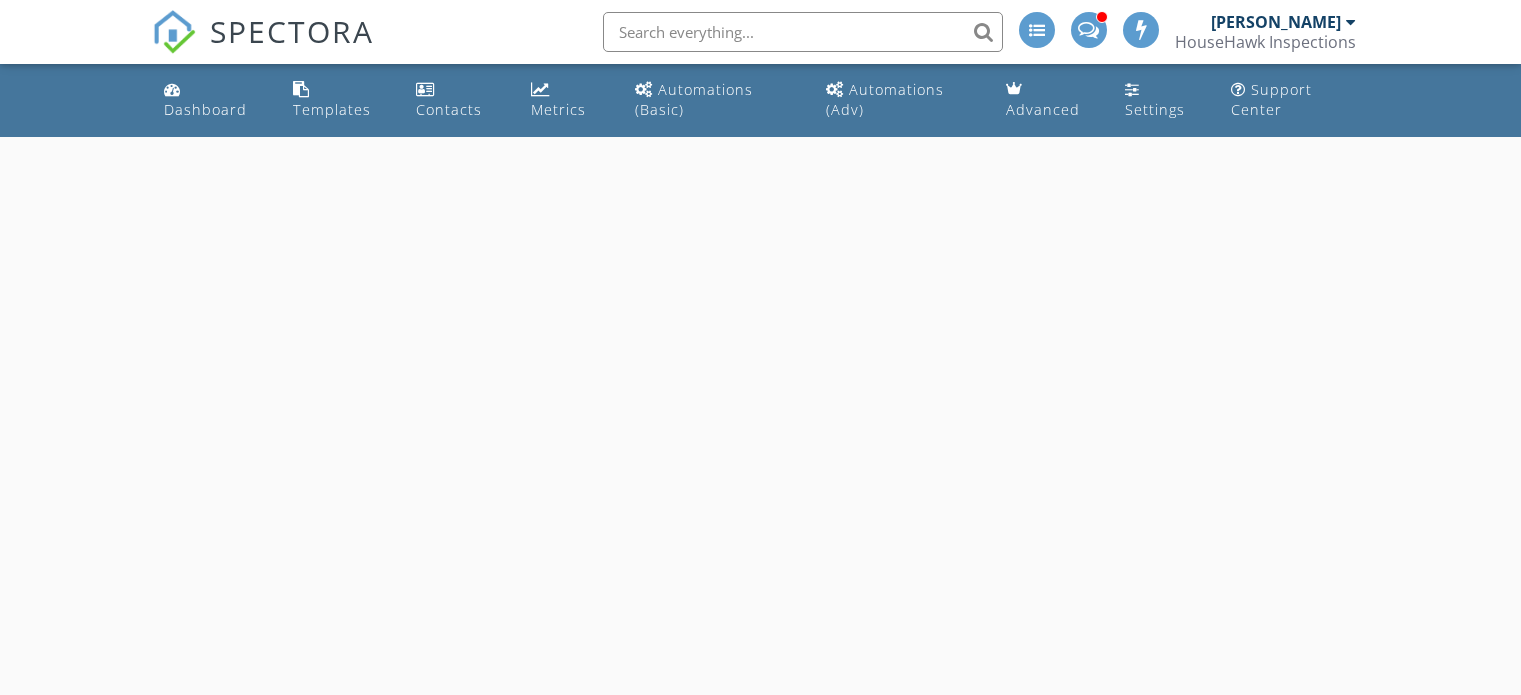 scroll, scrollTop: 0, scrollLeft: 0, axis: both 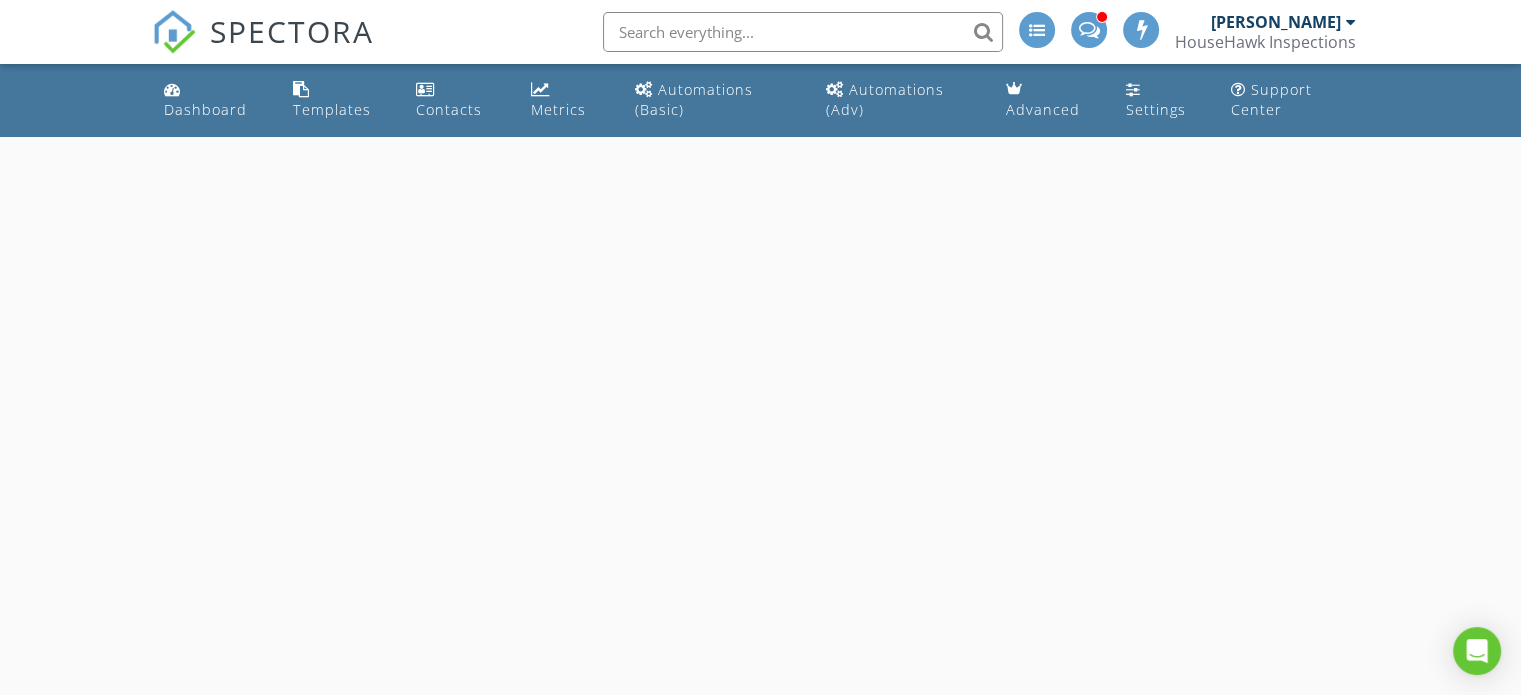 select on "6" 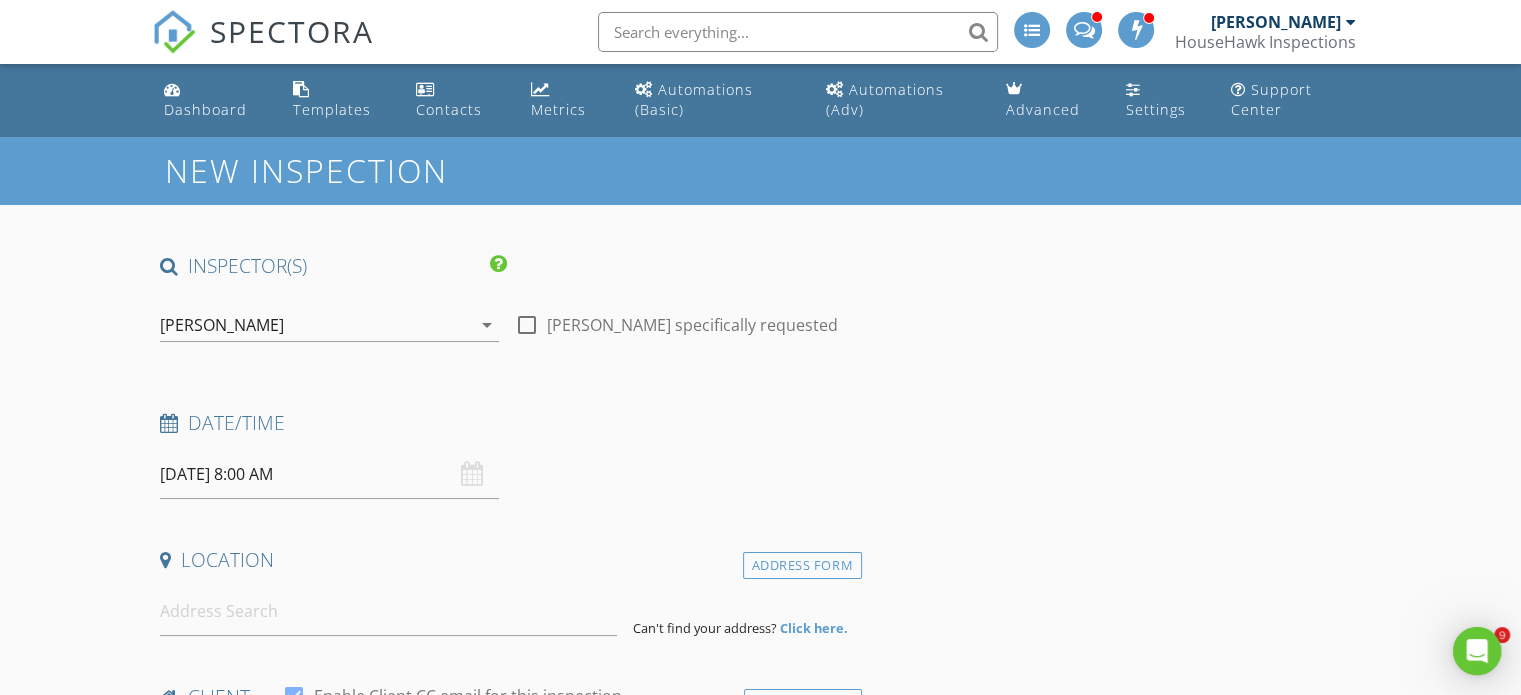 scroll, scrollTop: 0, scrollLeft: 0, axis: both 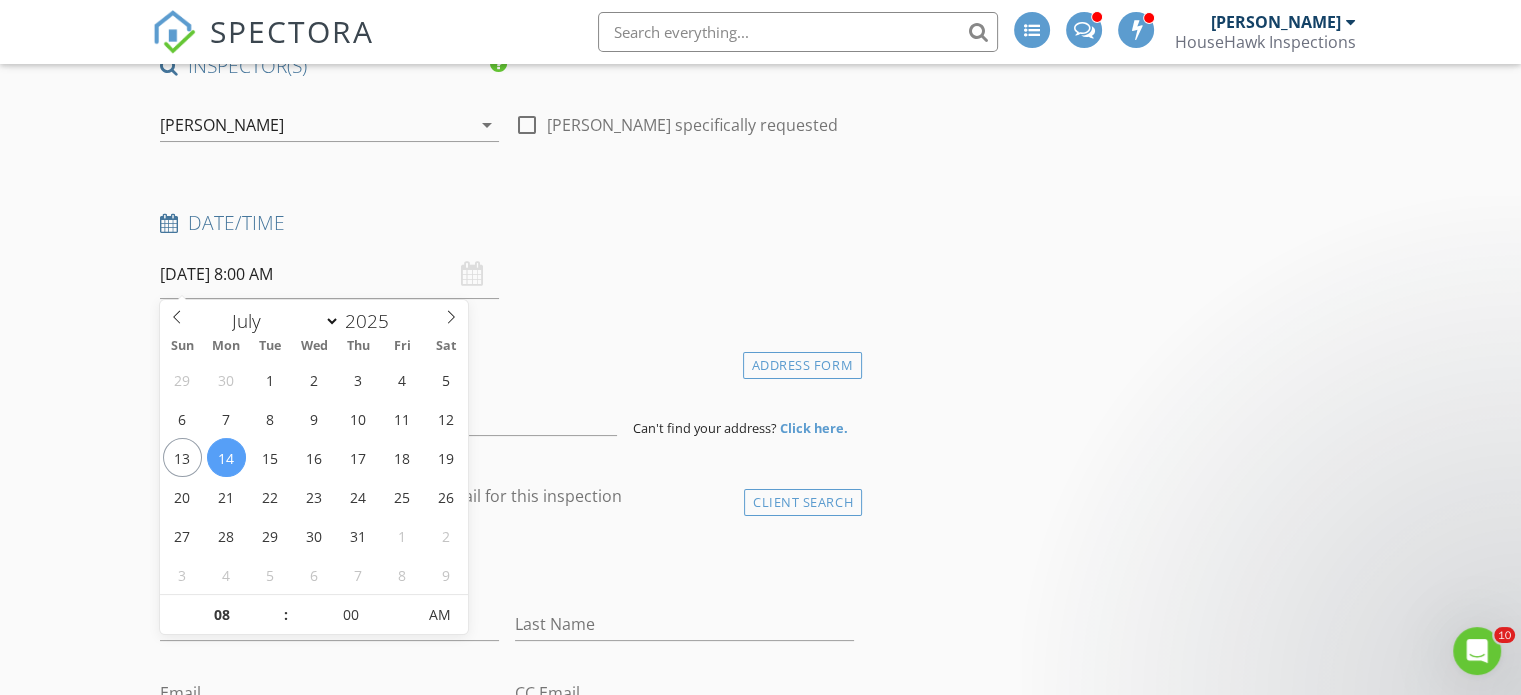 click on "07/14/2025 8:00 AM" at bounding box center (329, 274) 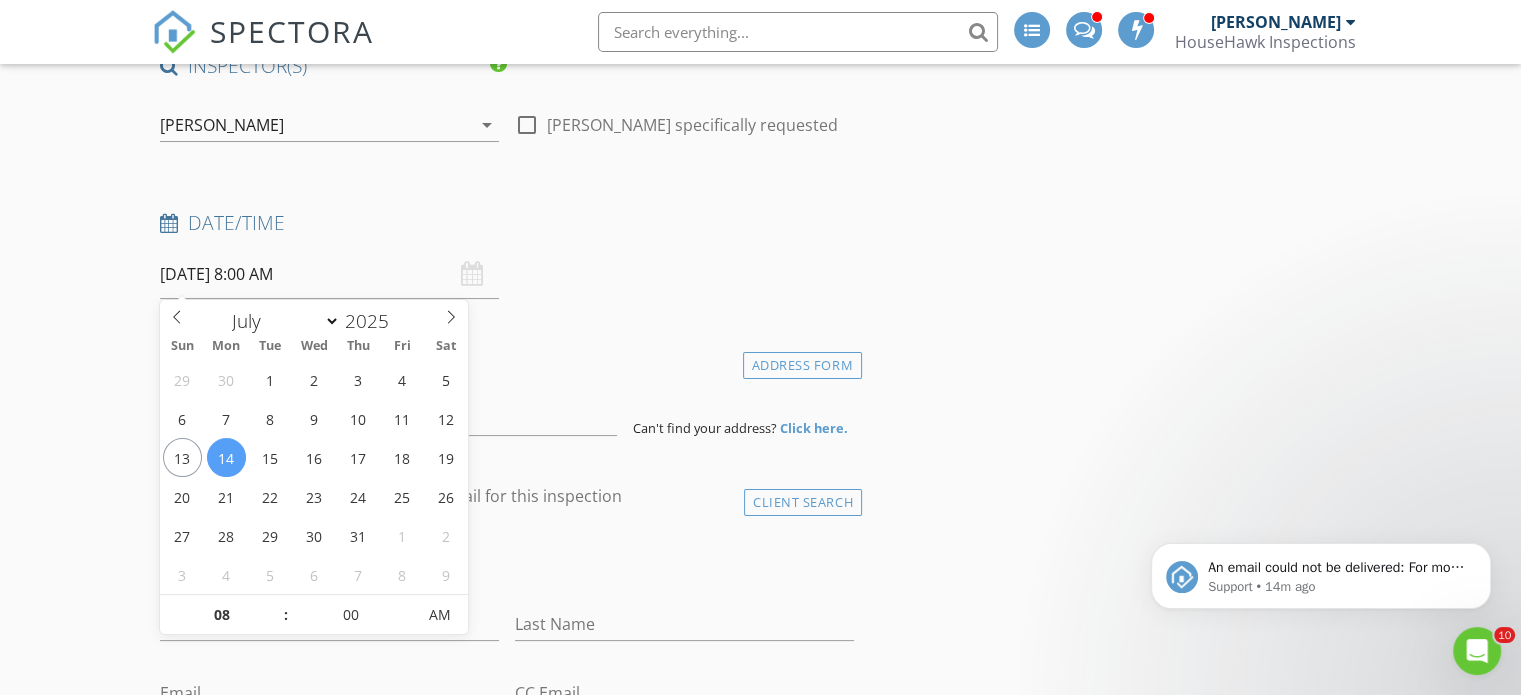 scroll, scrollTop: 0, scrollLeft: 0, axis: both 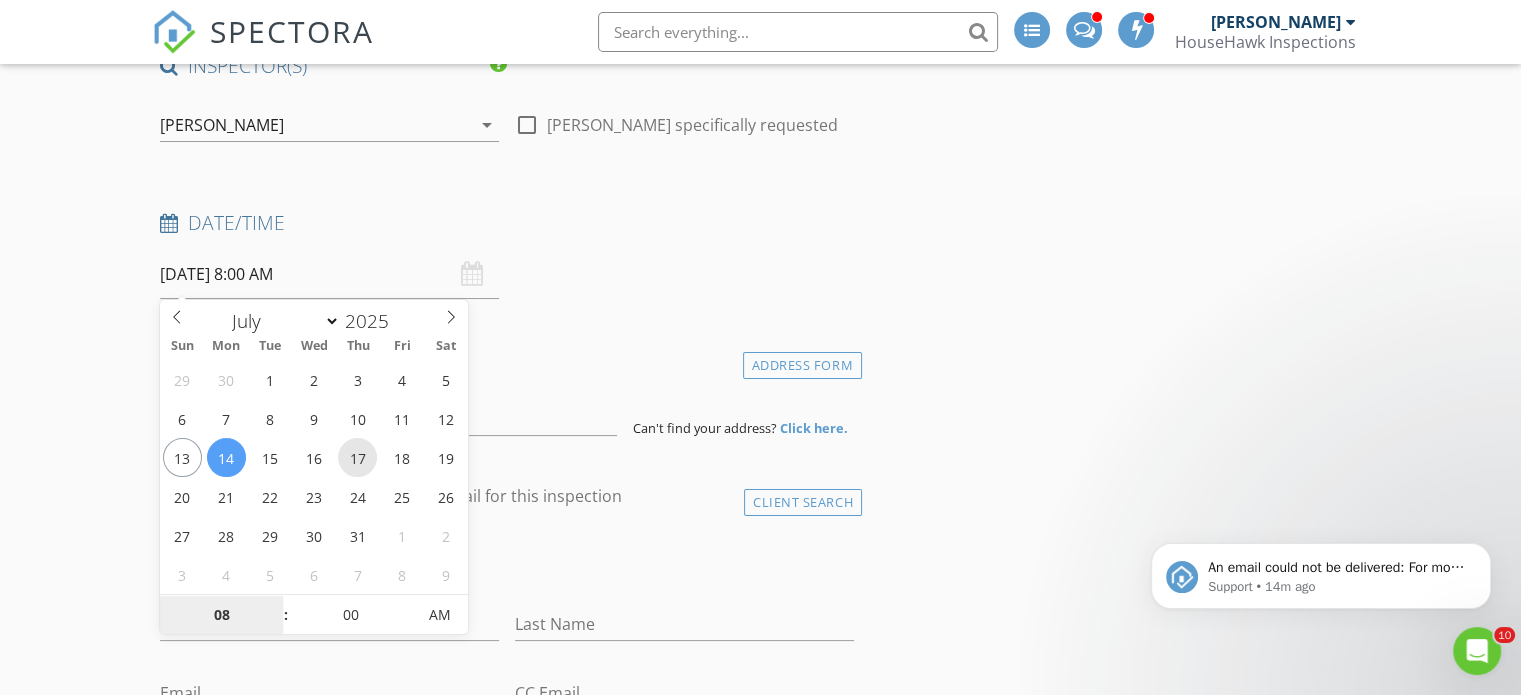 type on "07/17/2025 8:00 AM" 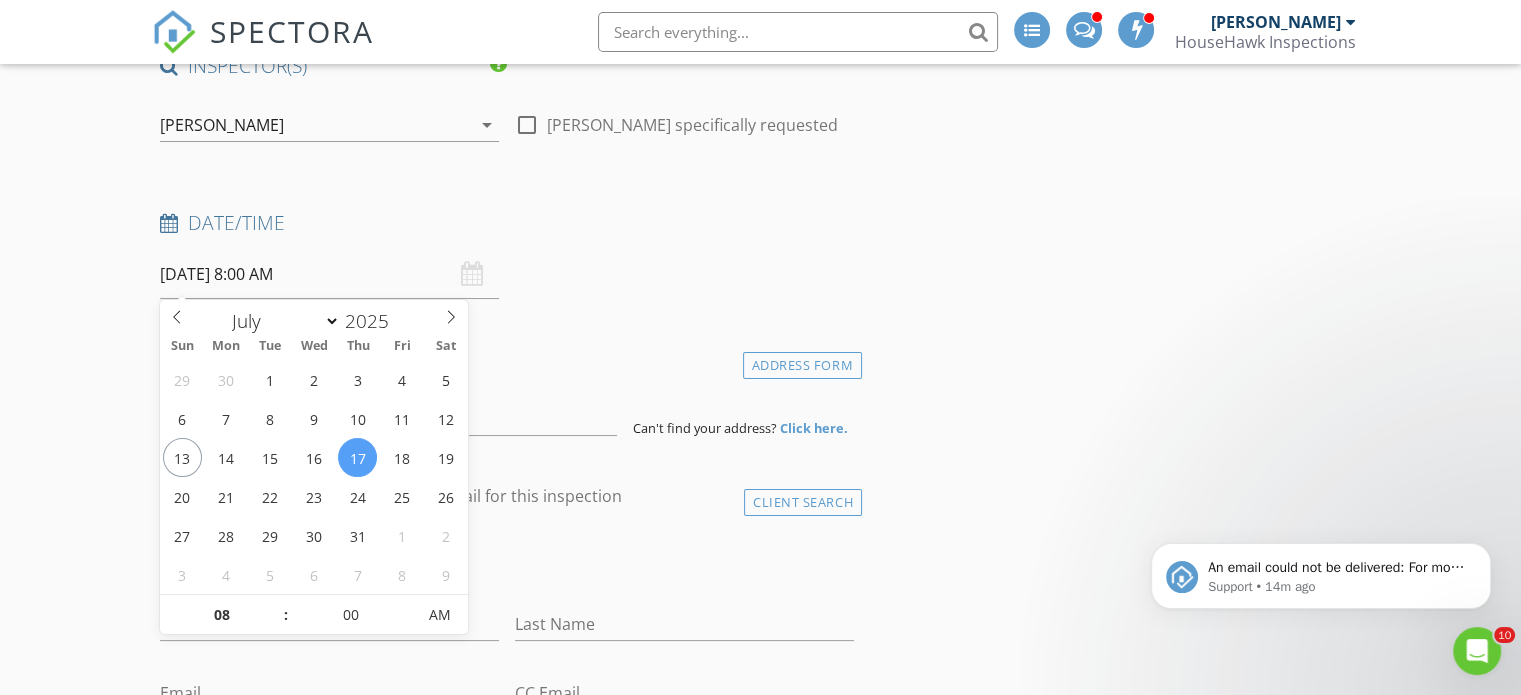 click on "New Inspection
INSPECTOR(S)
check_box   Andrew Gonzalez   PRIMARY   Andrew Gonzalez arrow_drop_down   check_box_outline_blank Andrew Gonzalez specifically requested
Date/Time
07/17/2025 8:00 AM
Location
Address Form       Can't find your address?   Click here.
client
check_box Enable Client CC email for this inspection   Client Search     check_box_outline_blank Client is a Company/Organization     First Name   Last Name   Email   CC Email   Phone         Tags         Notes   Private Notes
ADD ADDITIONAL client
SERVICES
check_box_outline_blank   Residential Inspection   arrow_drop_down     Select Discount Code arrow_drop_down    Charges       TOTAL   $0.00    Duration    No services with durations selected      Templates    No templates selected    Agreements" at bounding box center (760, 1591) 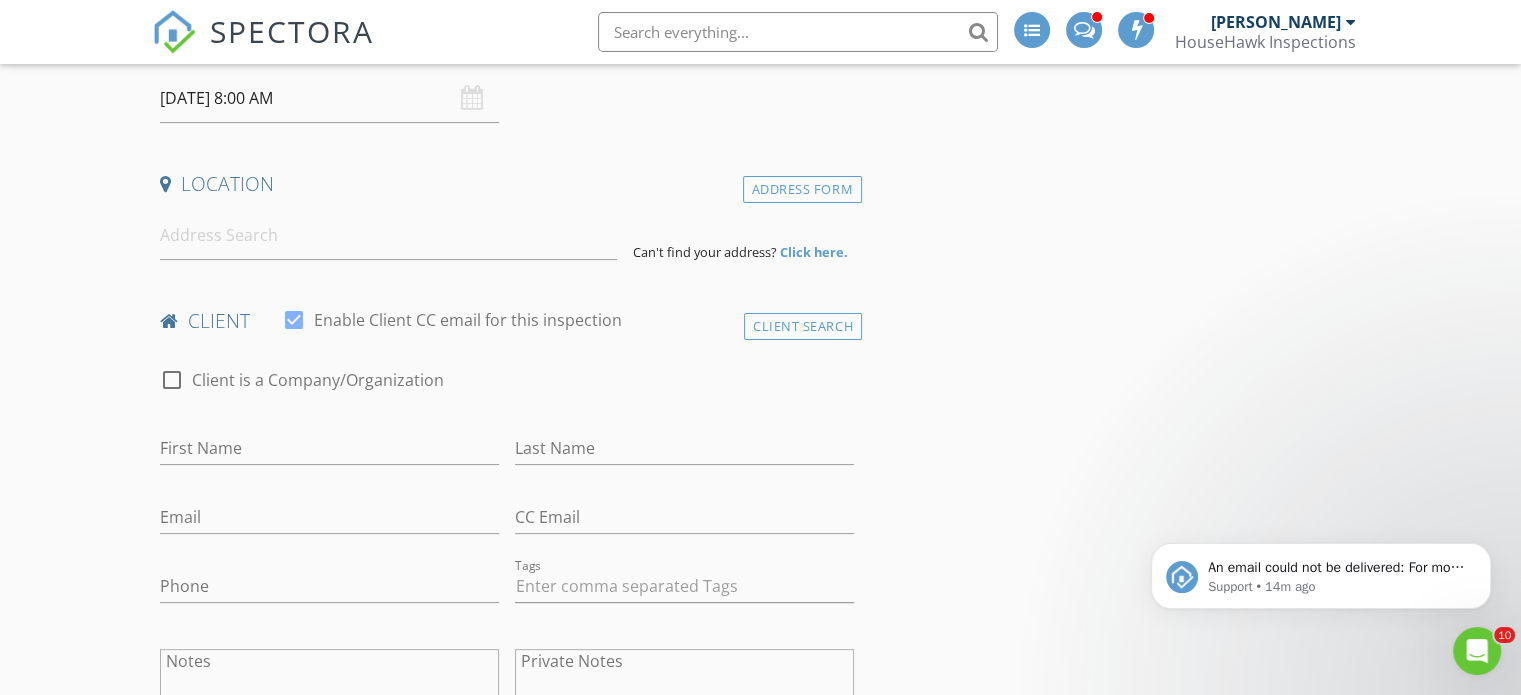 scroll, scrollTop: 400, scrollLeft: 0, axis: vertical 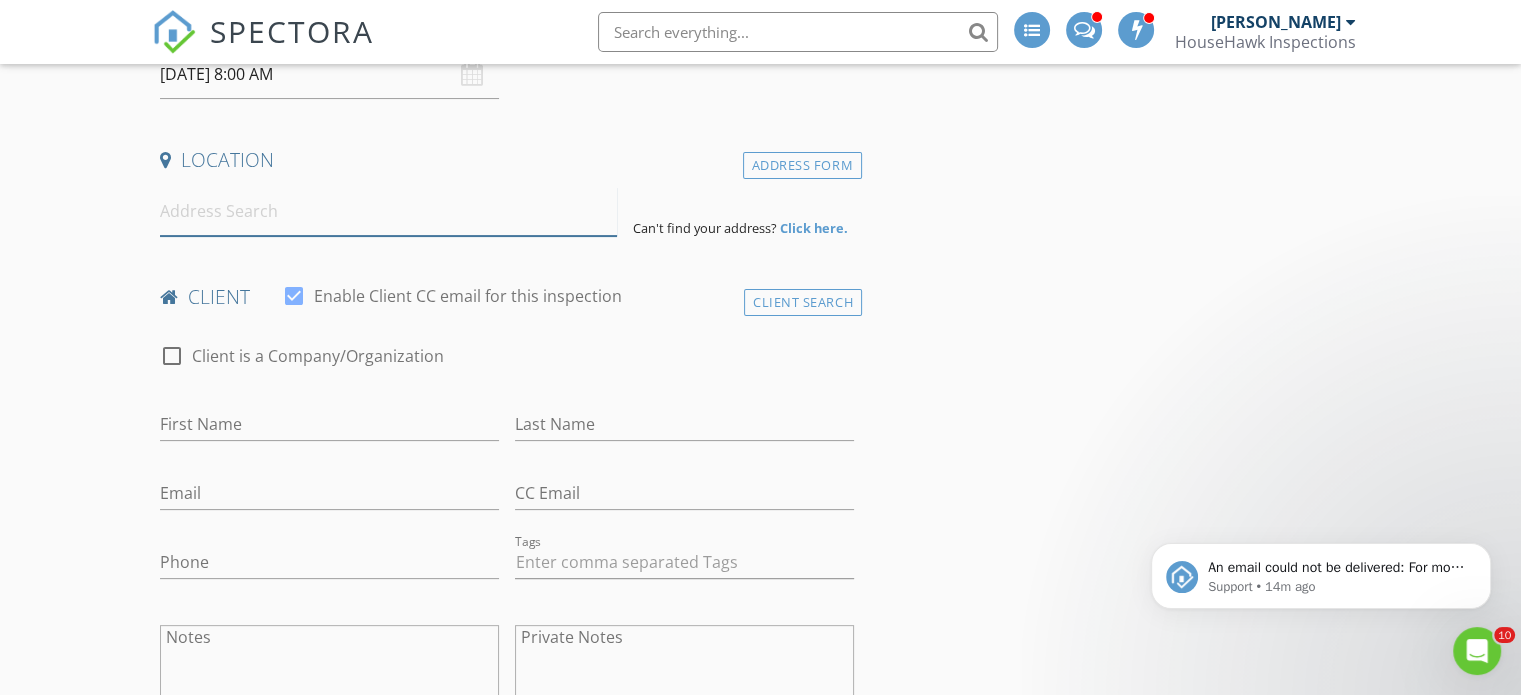 click at bounding box center (388, 211) 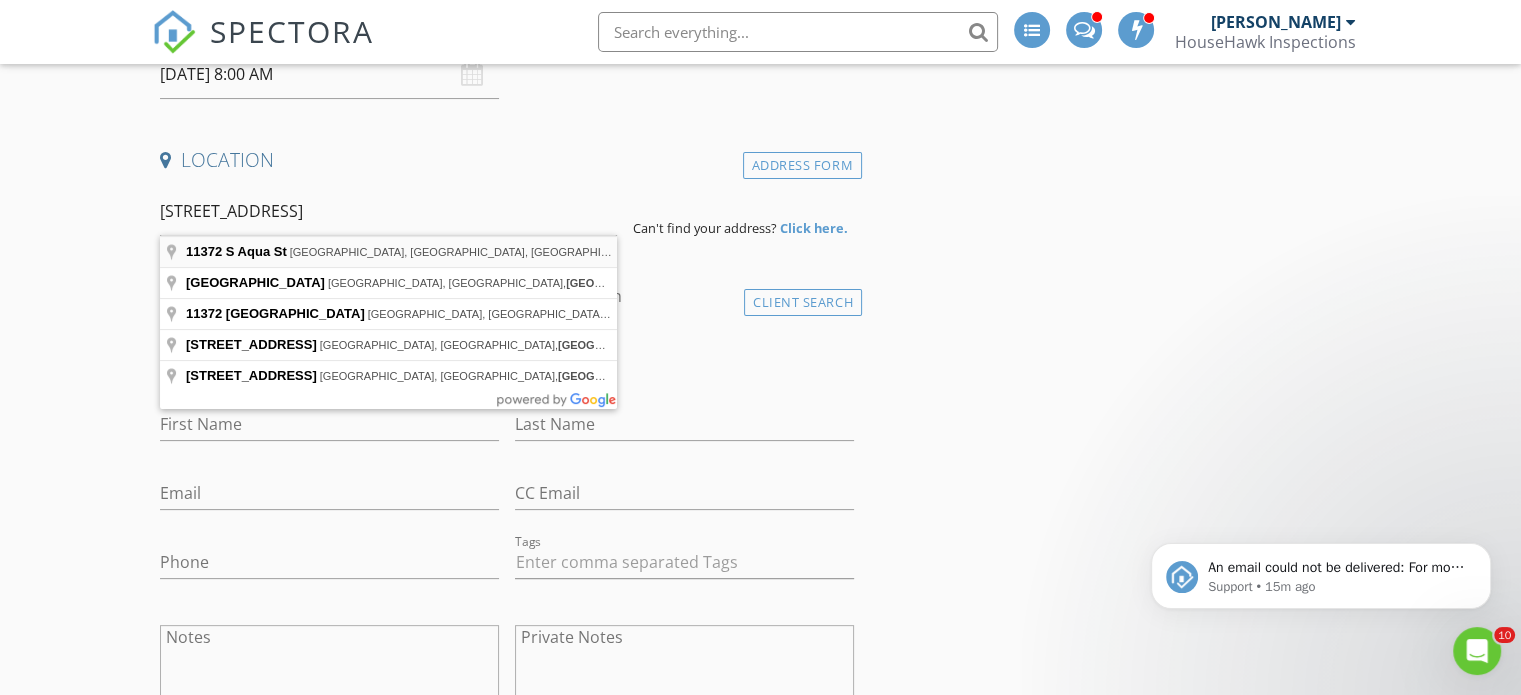 type on "11372 S Aqua St, South Jordan, UT, USA" 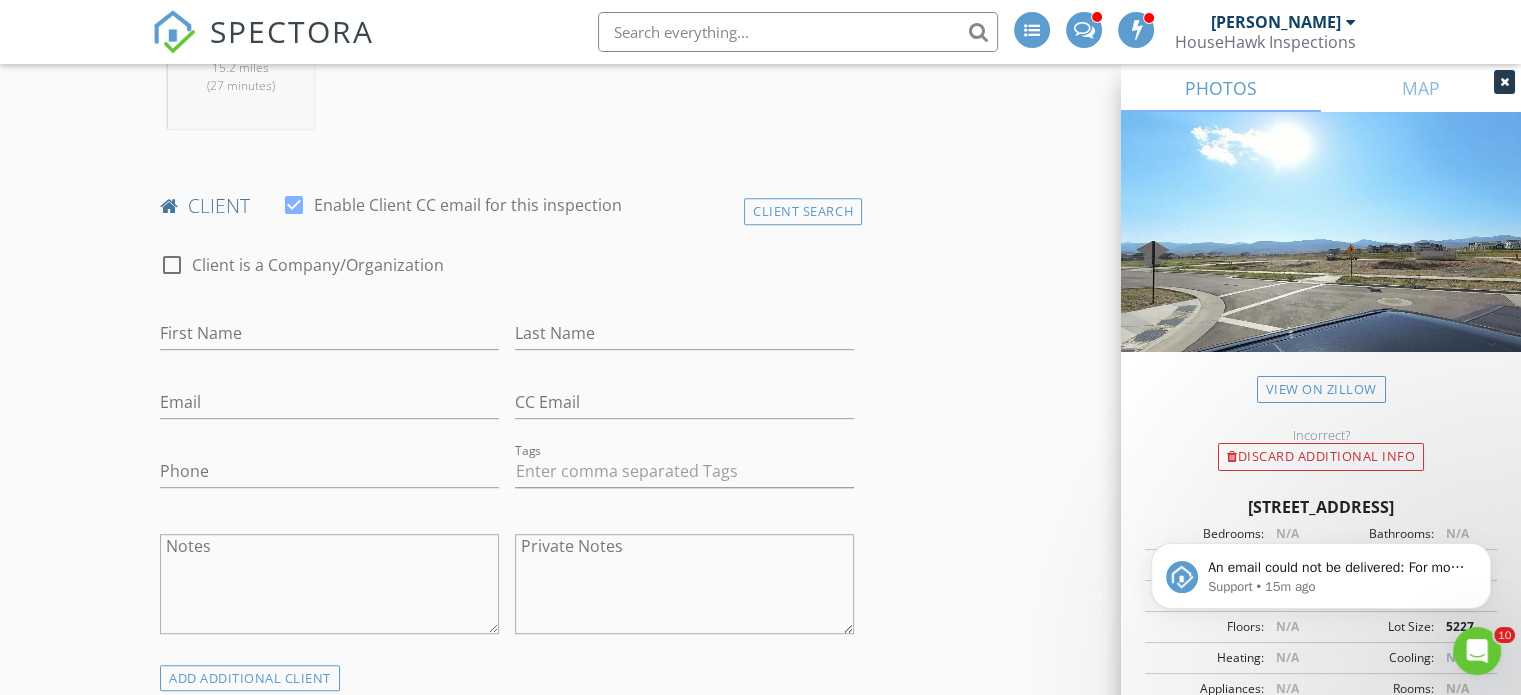 scroll, scrollTop: 1000, scrollLeft: 0, axis: vertical 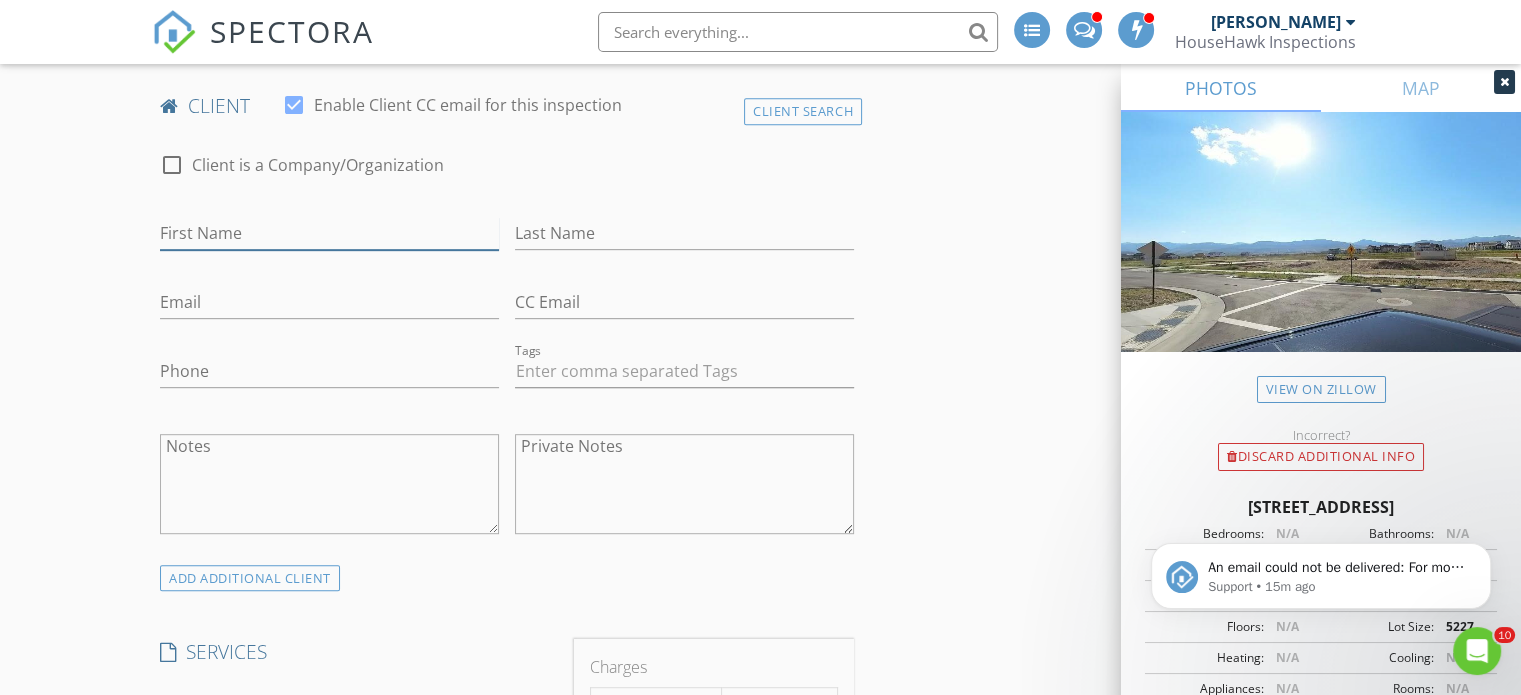 click on "First Name" at bounding box center [329, 233] 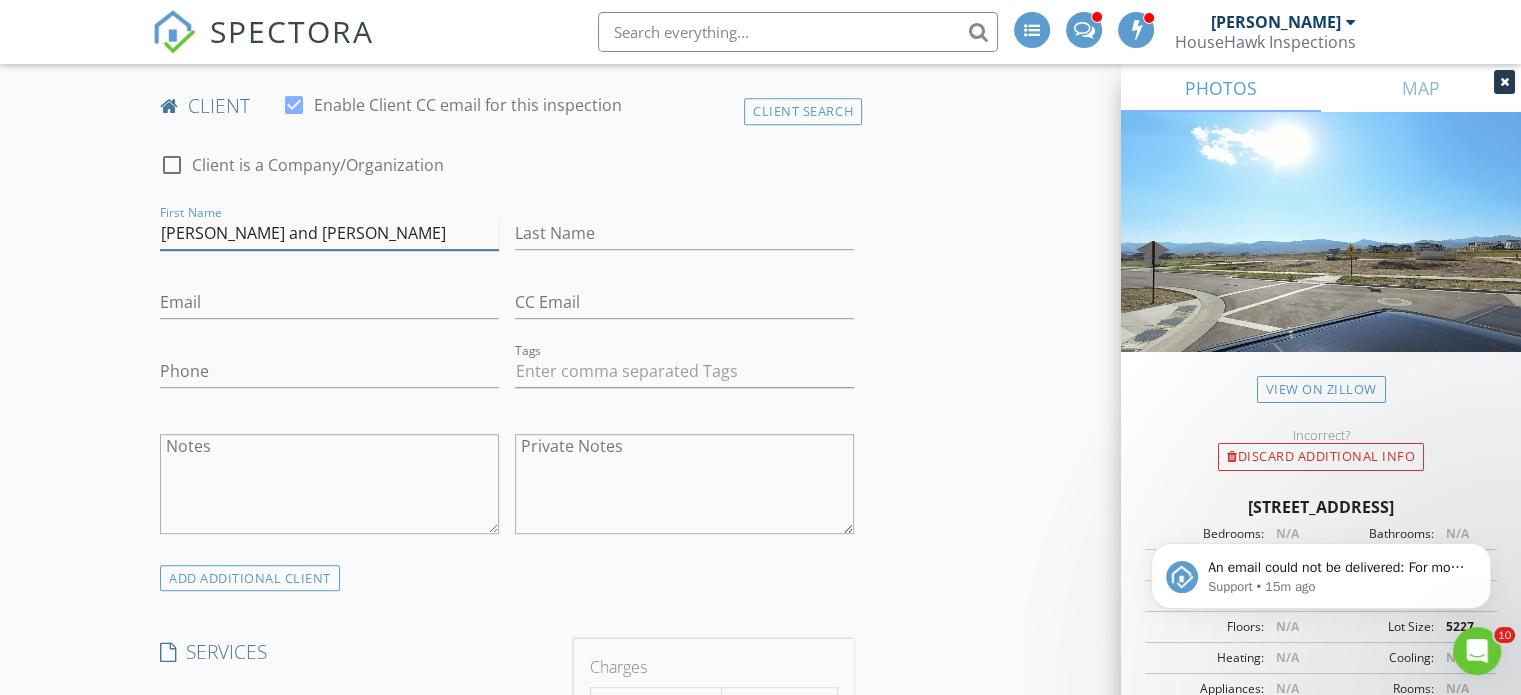 type on "Daniel and Laura" 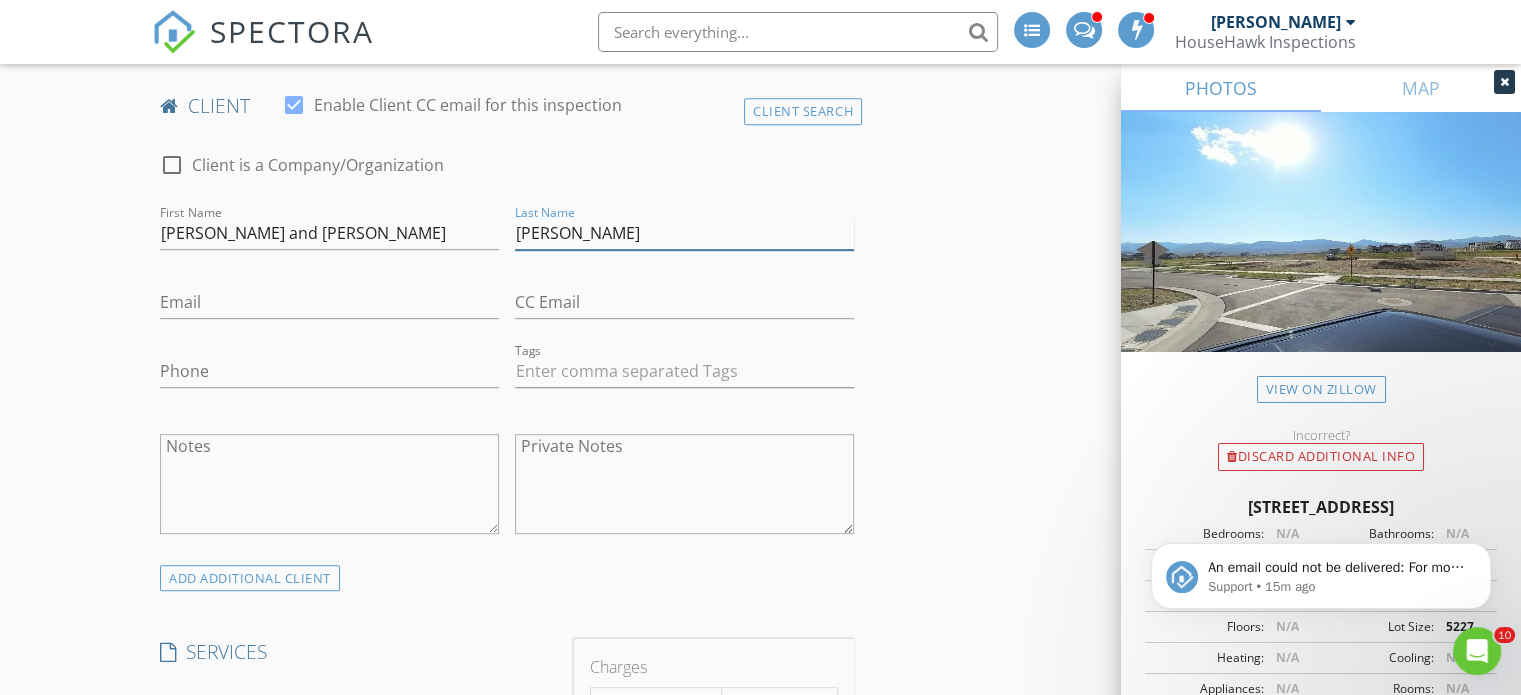 type on "Richardson" 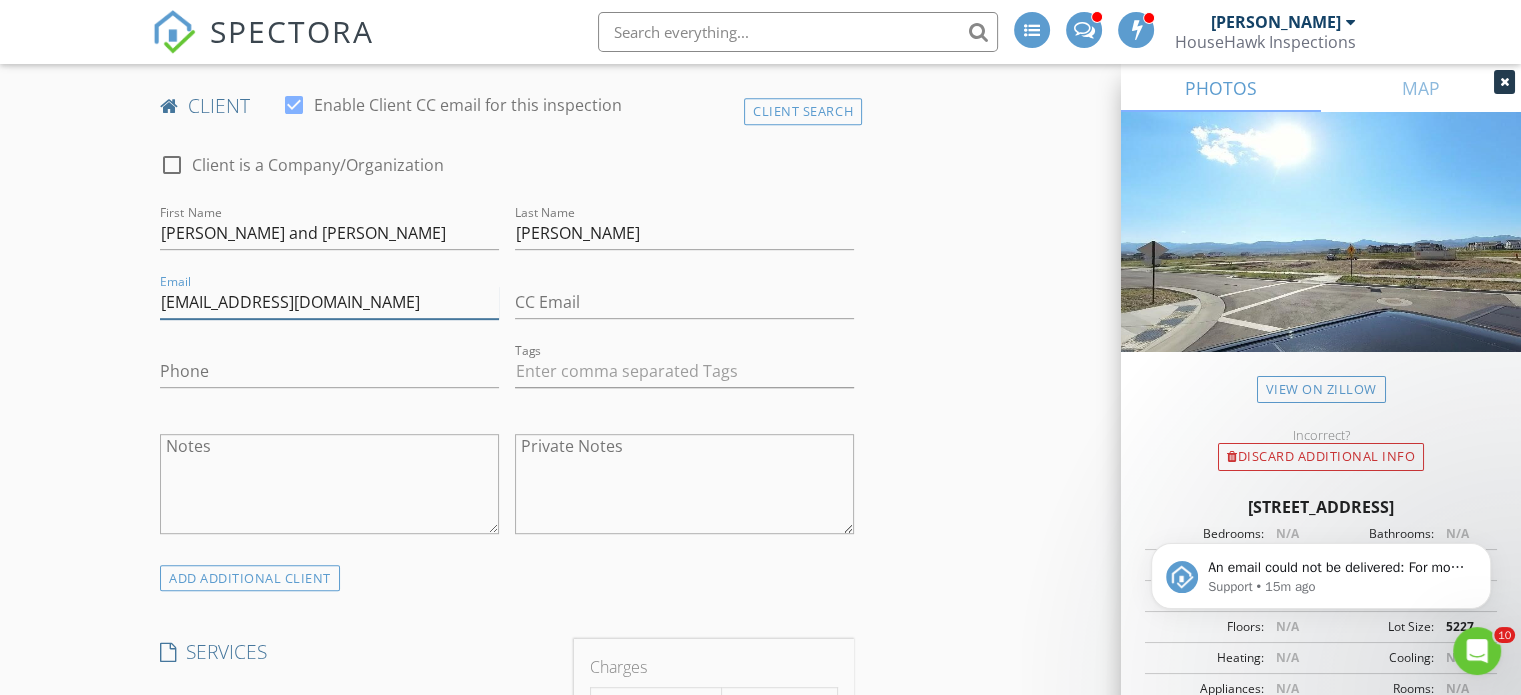 type on "darishcadson01@gmail.com" 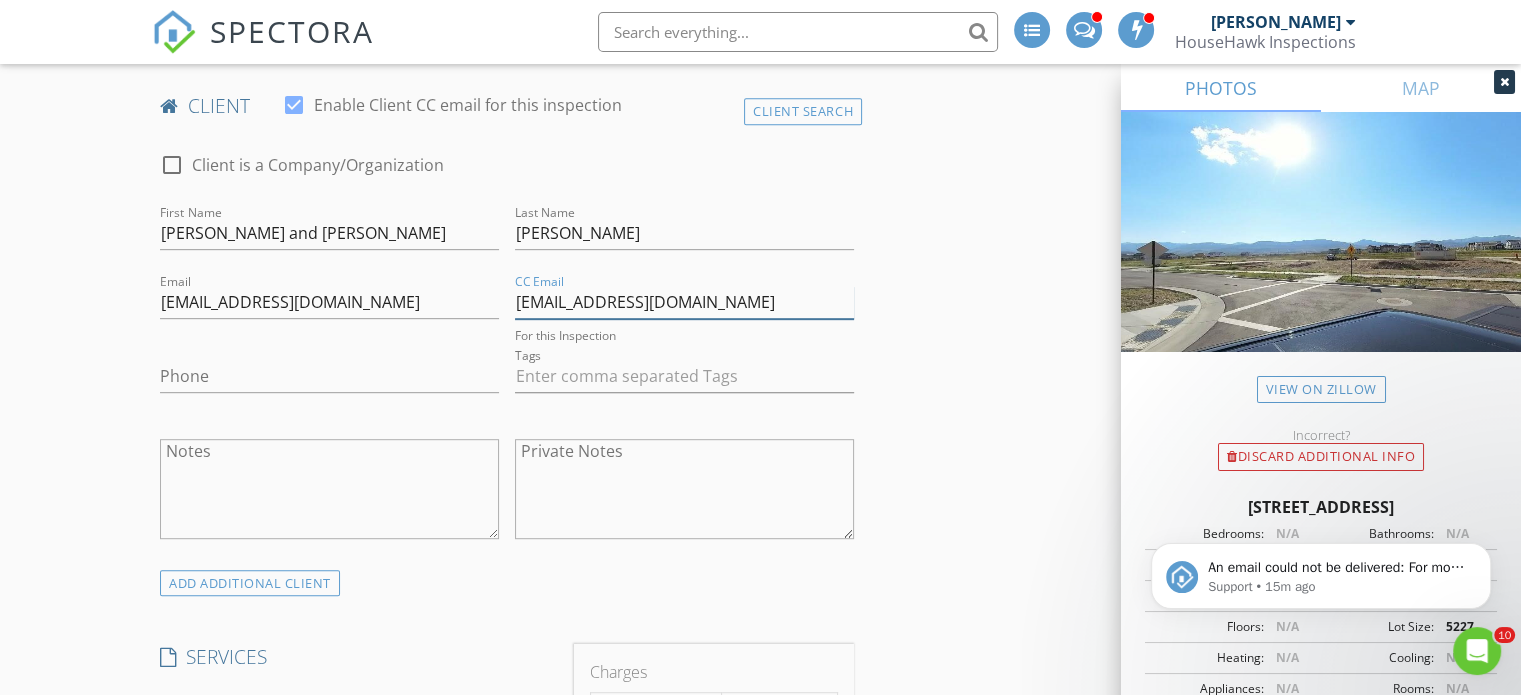 type on "laurarichardson2021@gmail.com" 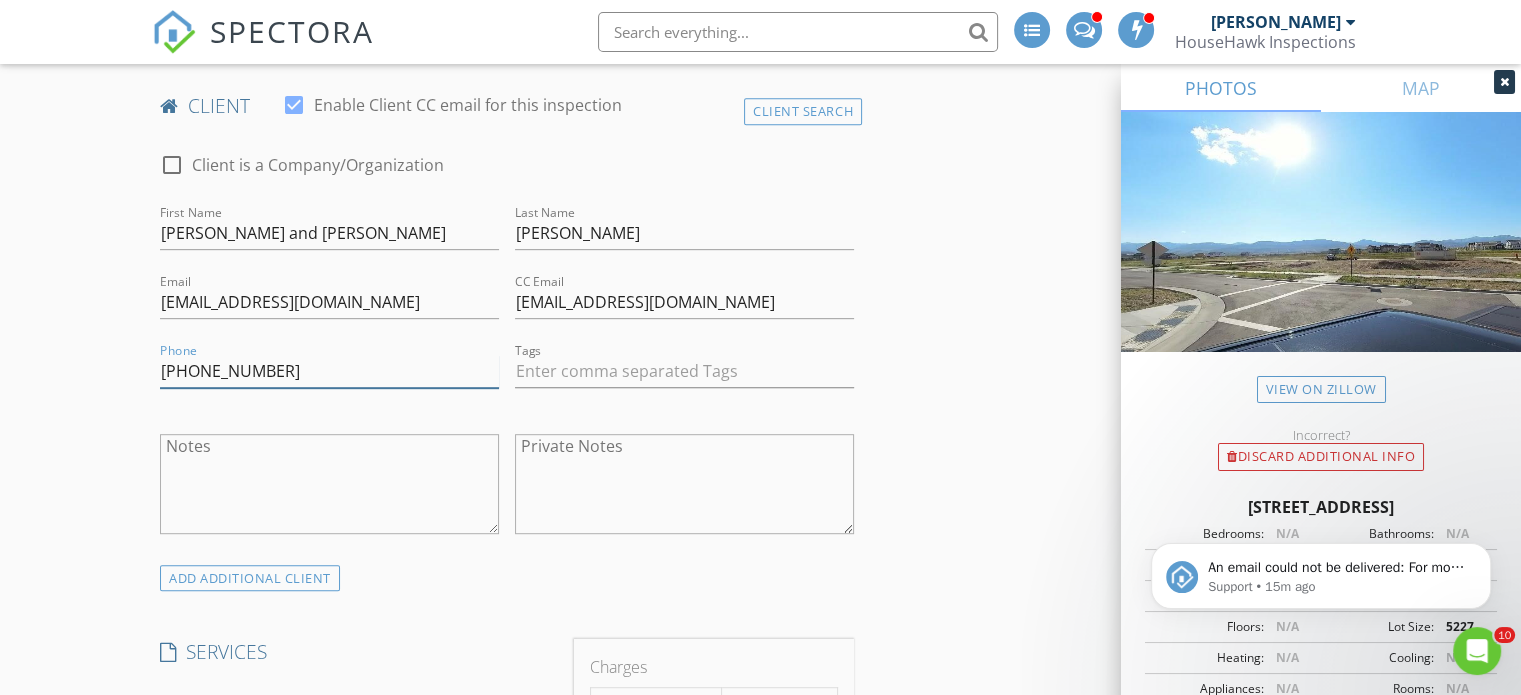 type on "513-502-9242" 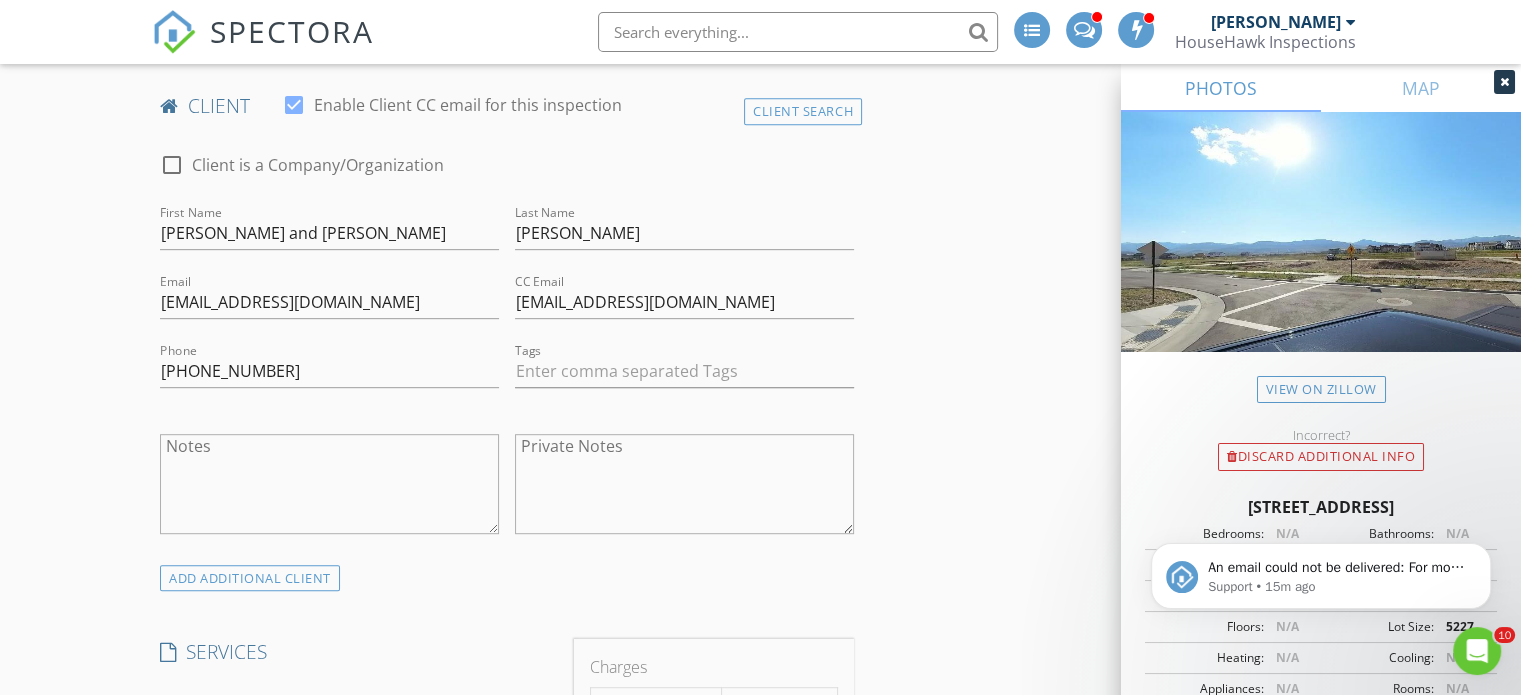 click on "New Inspection
INSPECTOR(S)
check_box   Andrew Gonzalez   PRIMARY   Andrew Gonzalez arrow_drop_down   check_box_outline_blank Andrew Gonzalez specifically requested
Date/Time
07/17/2025 8:00 AM
Location
Address Search       Address 11372 S Aqua St   Unit   City South Jordan   State UT   Zip 84009   County Salt Lake     Square Feet 0   Year Built   Foundation arrow_drop_down     Andrew Gonzalez     15.2 miles     (27 minutes)
client
check_box Enable Client CC email for this inspection   Client Search     check_box_outline_blank Client is a Company/Organization     First Name Daniel and Laura   Last Name Richardson   Email darishcadson01@gmail.com   CC Email laurarichardson2021@gmail.com   Phone 513-502-9242         Tags         Notes   Private Notes
ADD ADDITIONAL client
check_box_outline_blank" at bounding box center (760, 995) 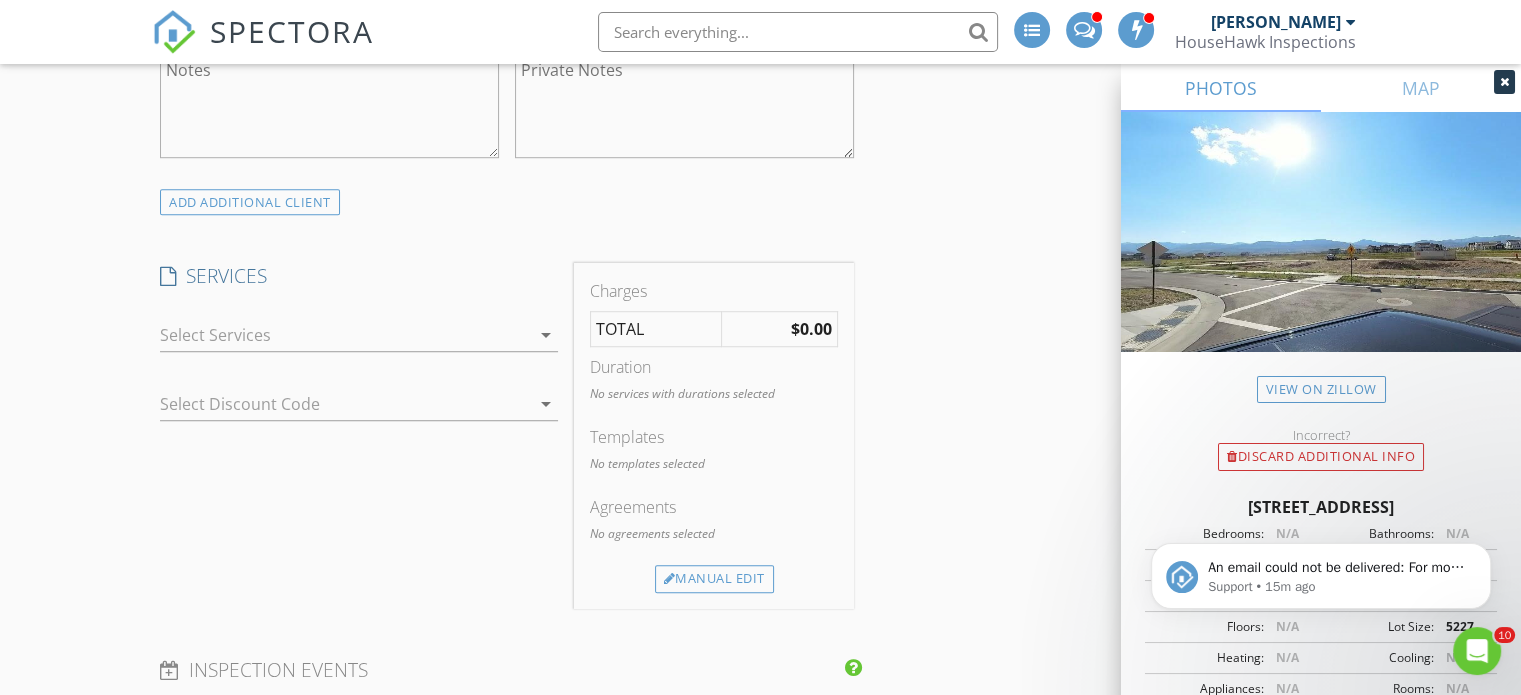 scroll, scrollTop: 1400, scrollLeft: 0, axis: vertical 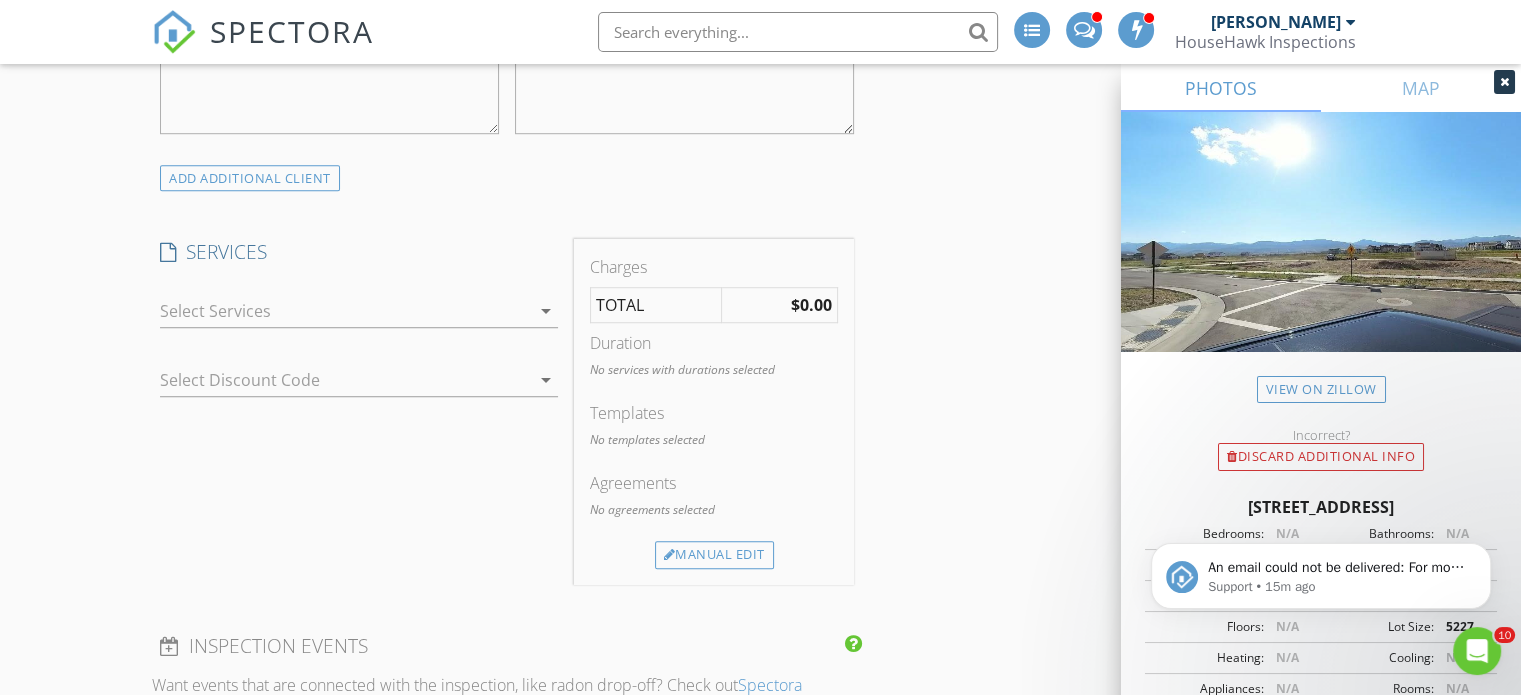 click at bounding box center (345, 311) 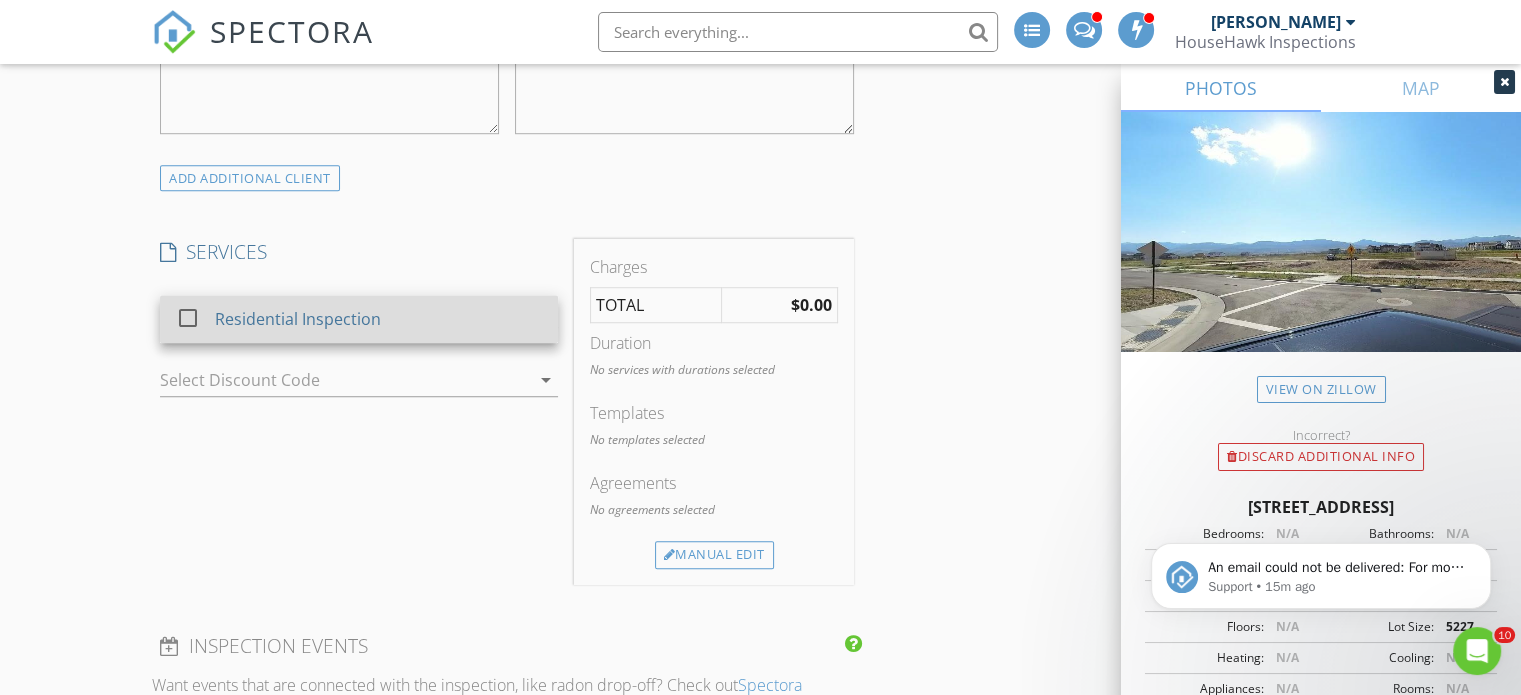 click at bounding box center [188, 318] 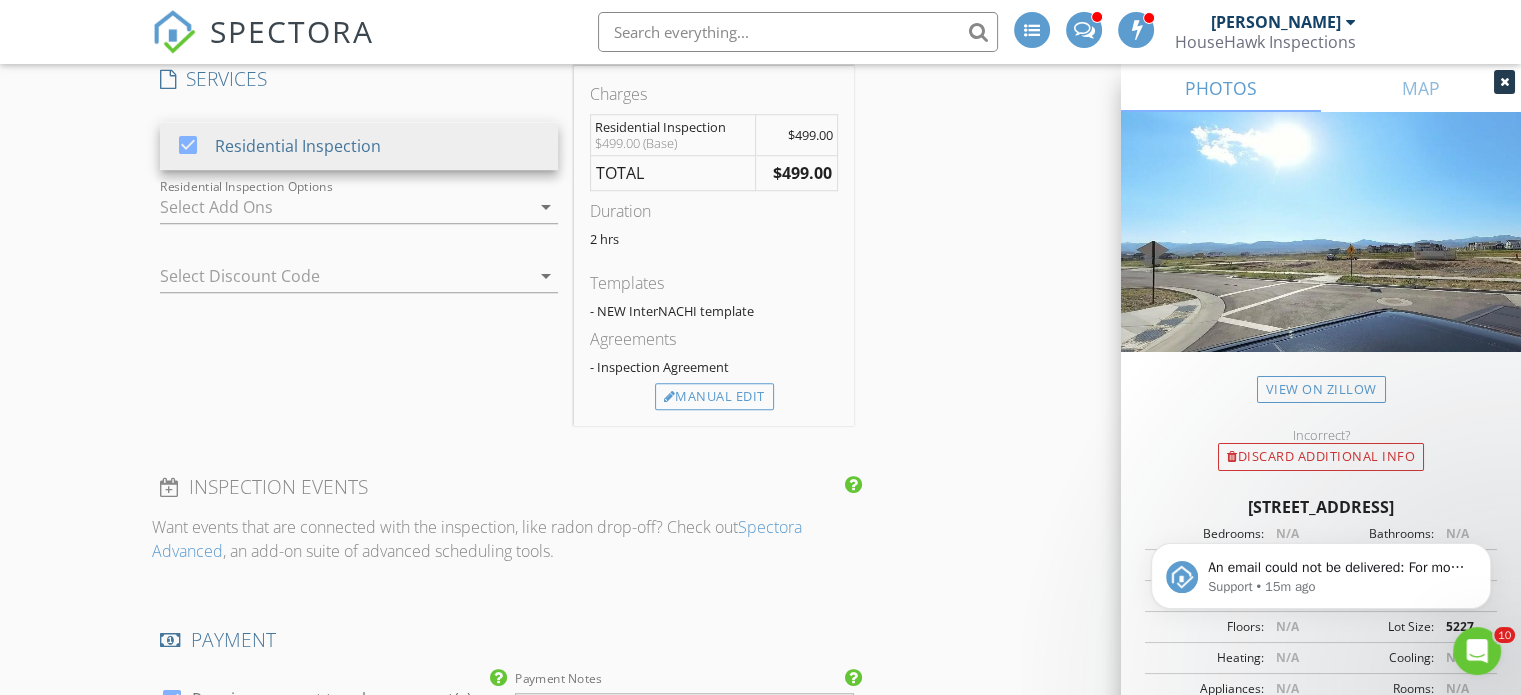 scroll, scrollTop: 1600, scrollLeft: 0, axis: vertical 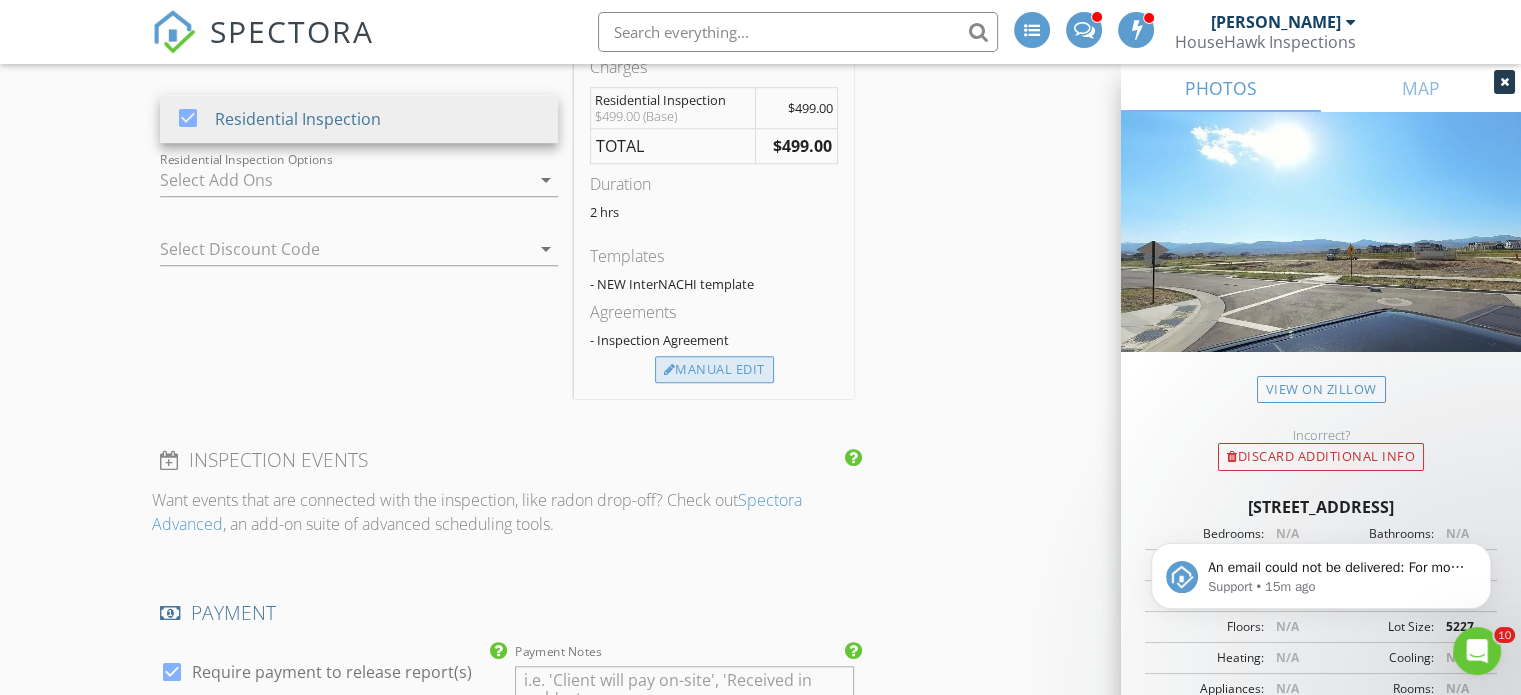 click on "Manual Edit" at bounding box center (714, 370) 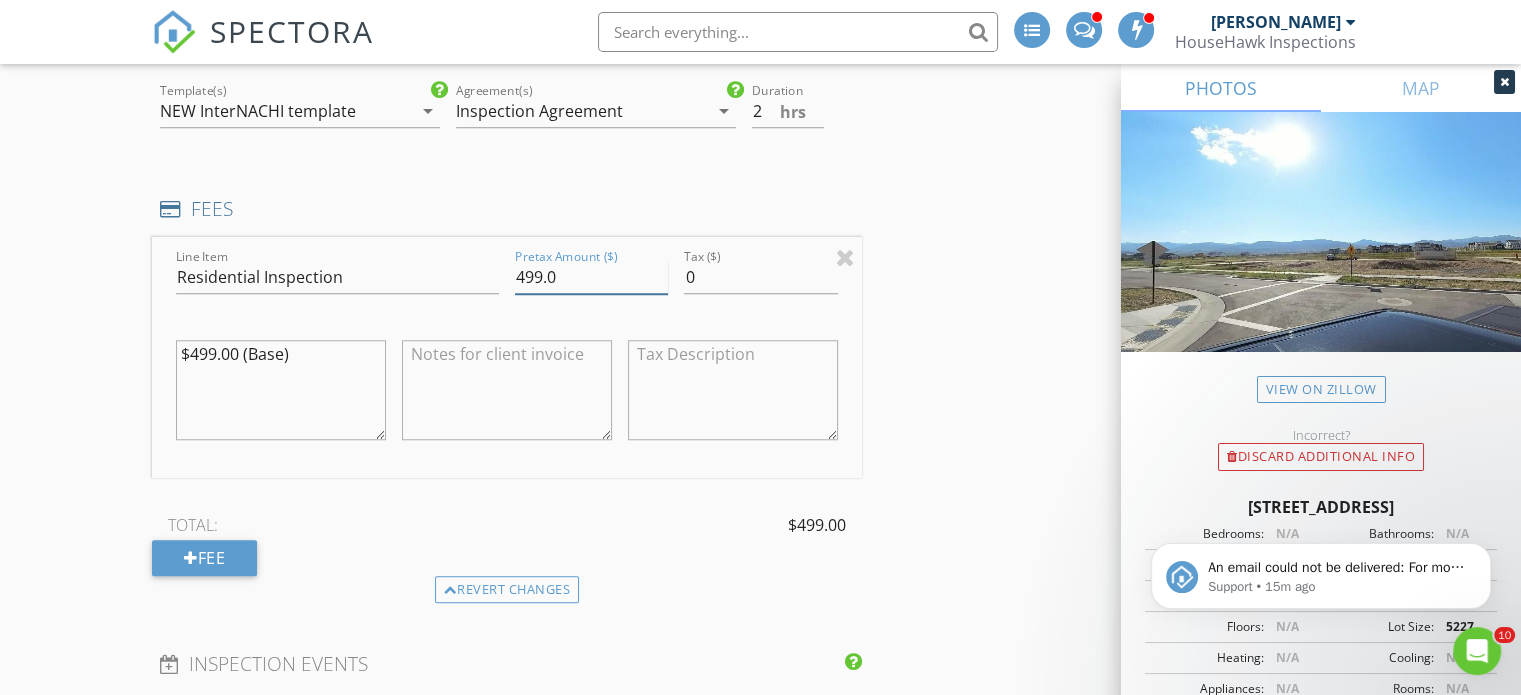 click on "499.0" at bounding box center [591, 277] 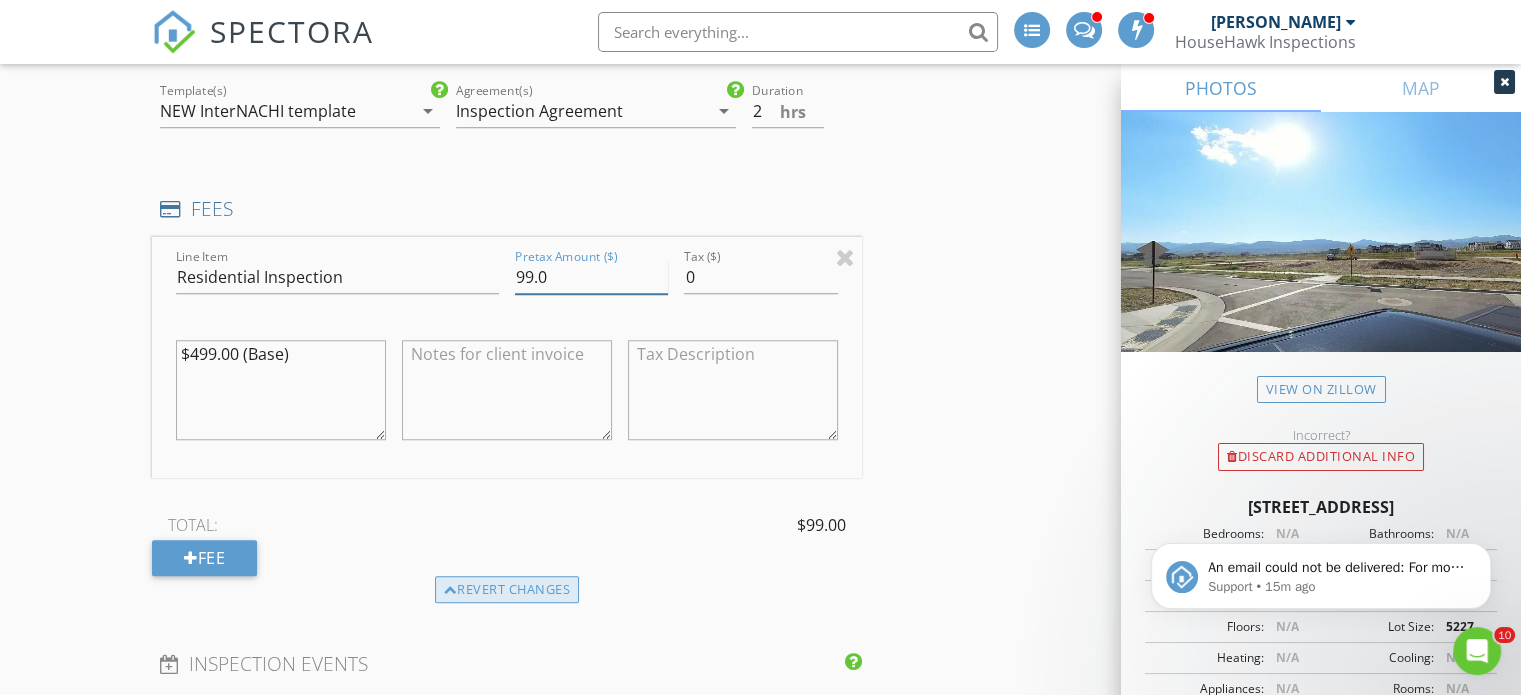 type on "99.0" 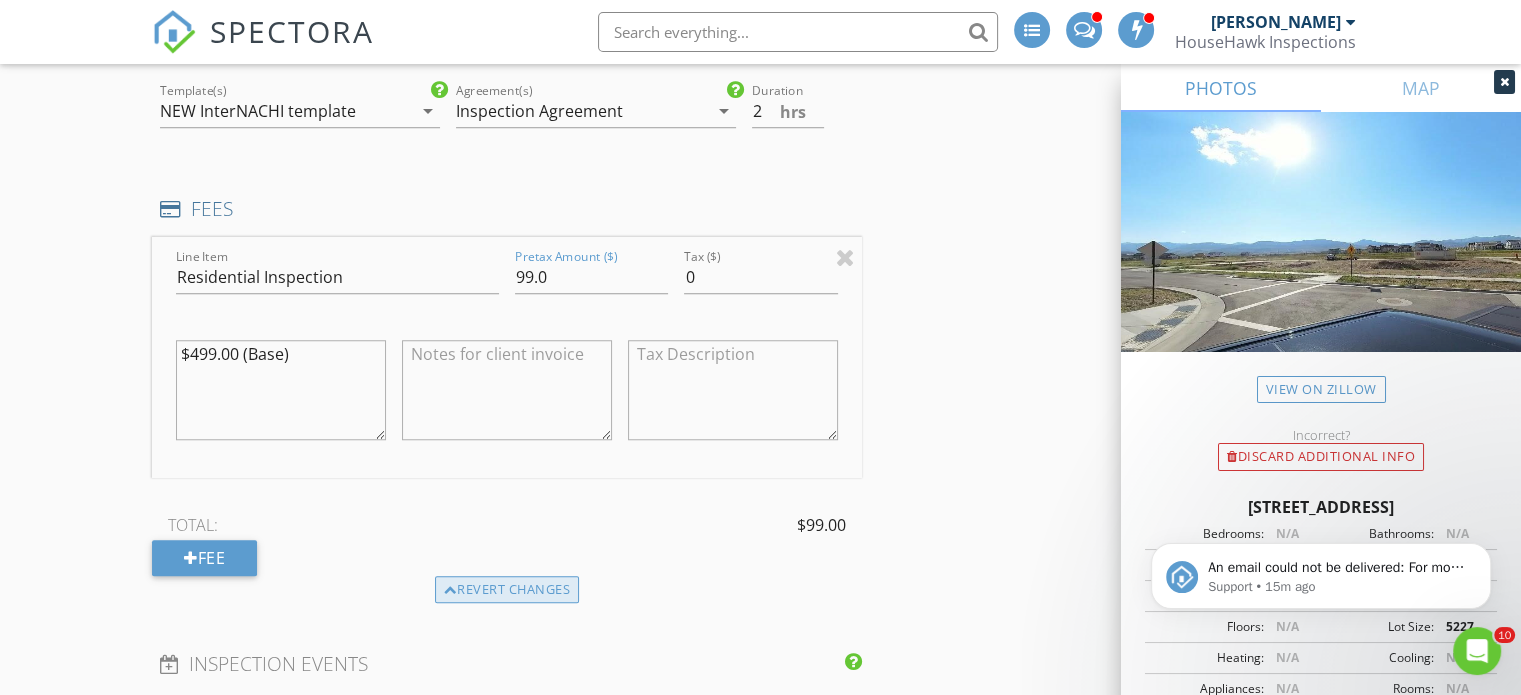 click on "Revert changes" at bounding box center [507, 590] 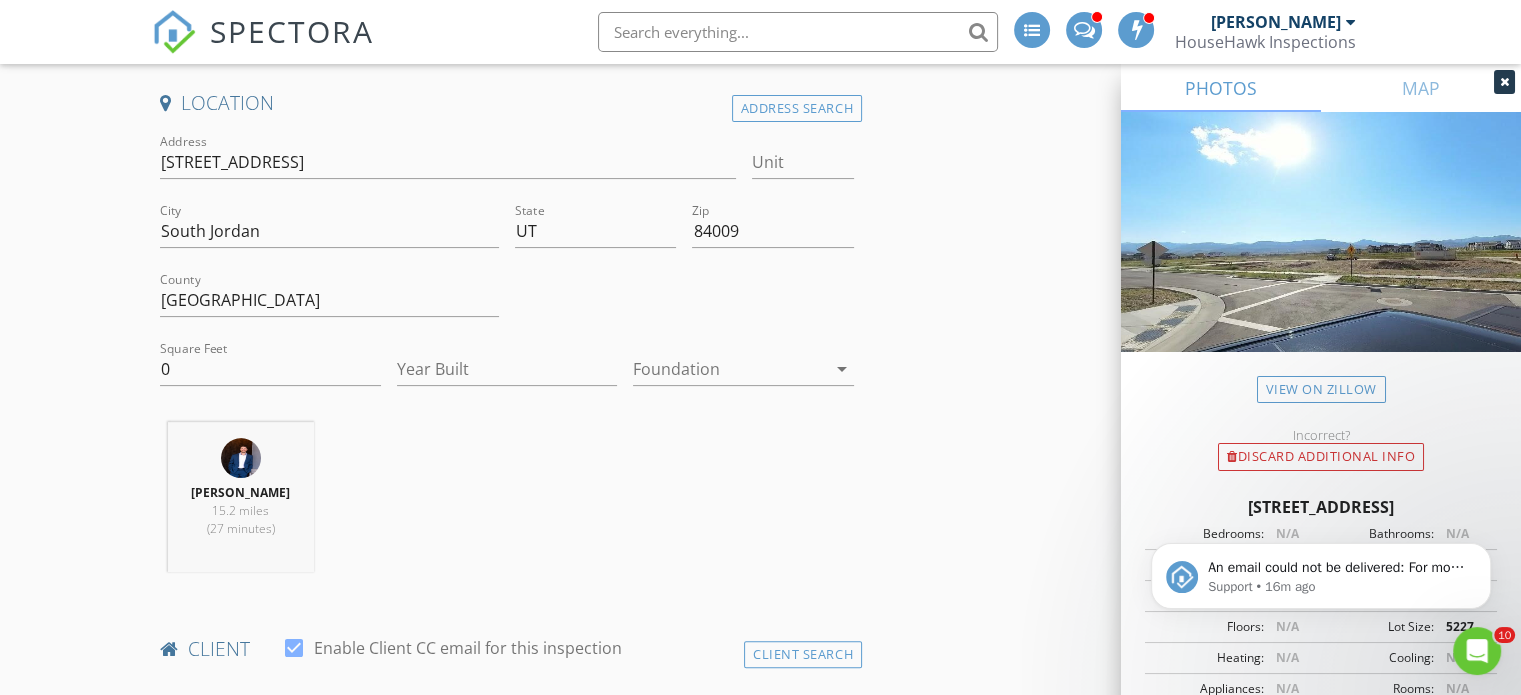 scroll, scrollTop: 448, scrollLeft: 0, axis: vertical 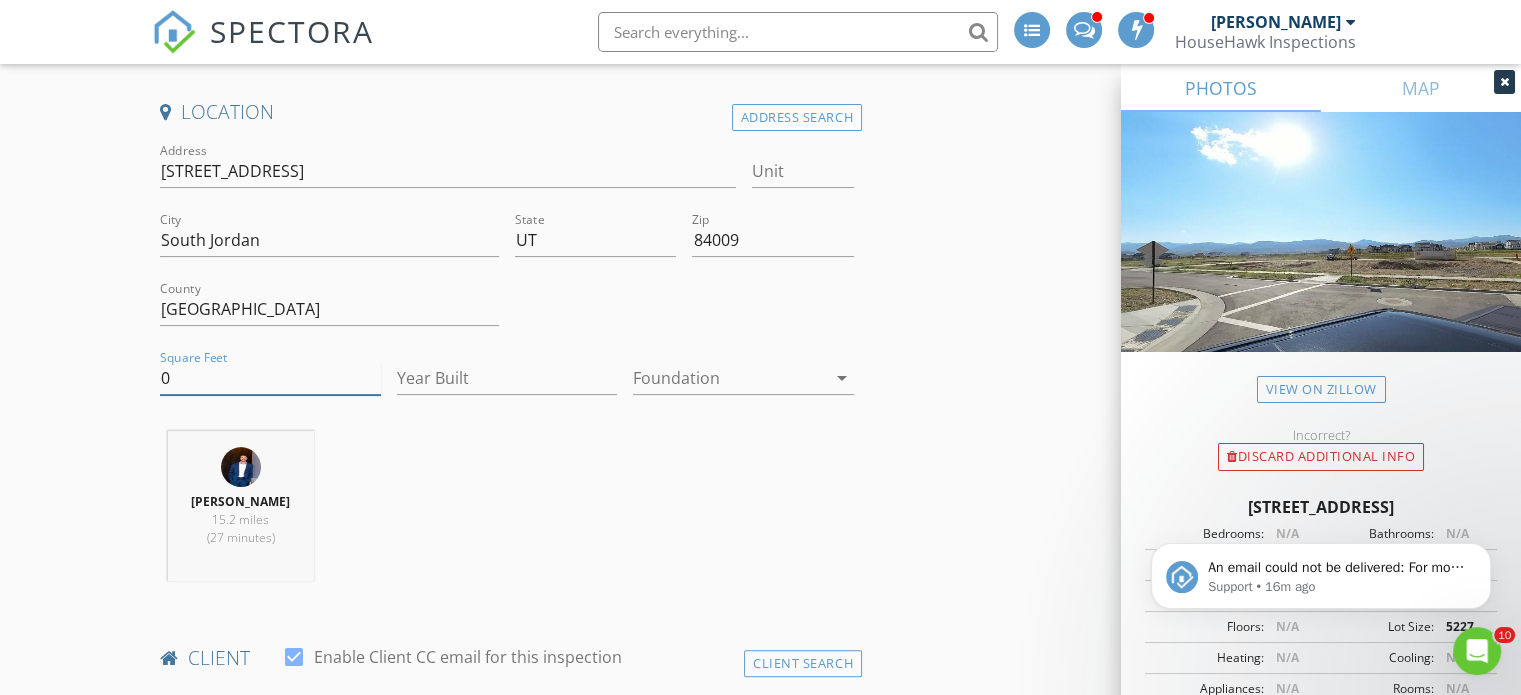 drag, startPoint x: 195, startPoint y: 381, endPoint x: 124, endPoint y: 395, distance: 72.36712 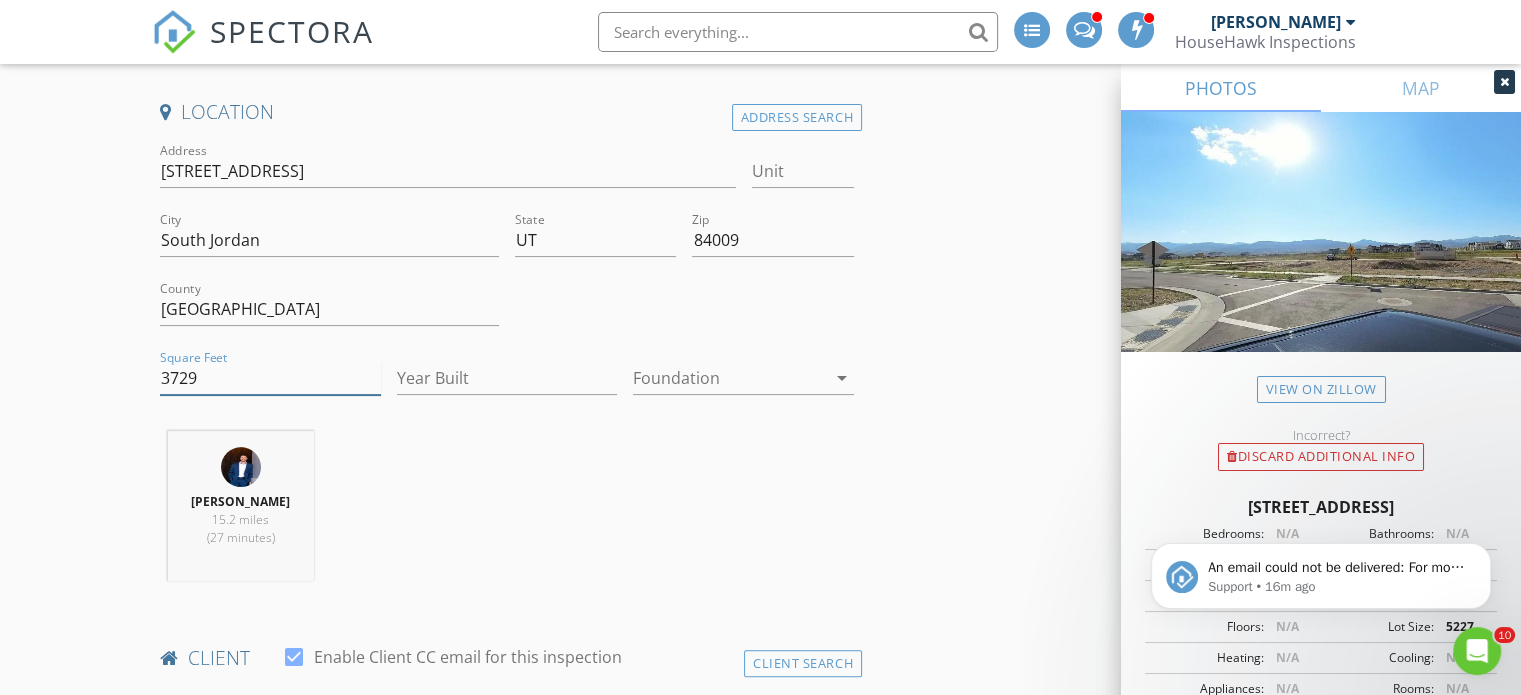 type on "3729" 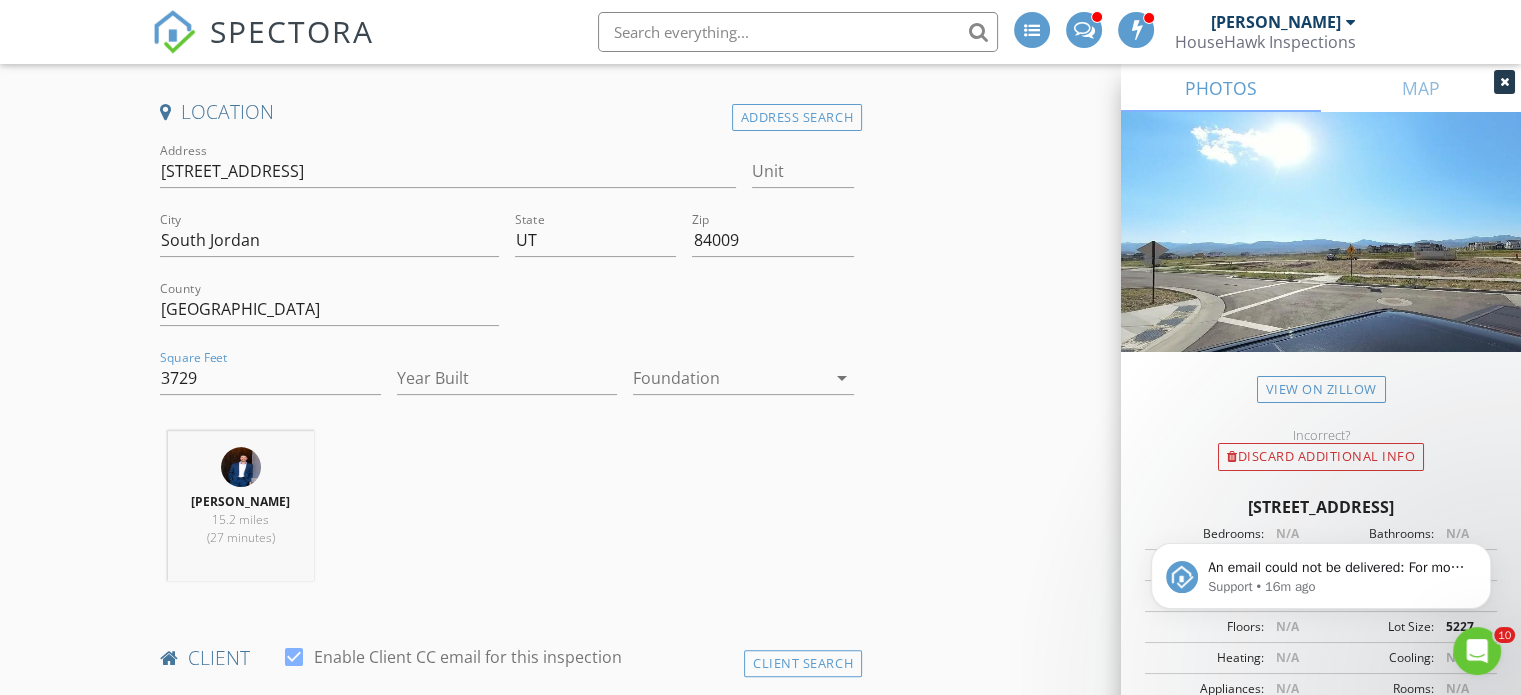 click on "New Inspection
INSPECTOR(S)
check_box   Andrew Gonzalez   PRIMARY   Andrew Gonzalez arrow_drop_down   check_box_outline_blank Andrew Gonzalez specifically requested
Date/Time
07/17/2025 8:00 AM
Location
Address Search       Address 11372 S Aqua St   Unit   City South Jordan   State UT   Zip 84009   County Salt Lake     Square Feet 3729   Year Built   Foundation arrow_drop_down     Andrew Gonzalez     15.2 miles     (27 minutes)
client
check_box Enable Client CC email for this inspection   Client Search     check_box_outline_blank Client is a Company/Organization     First Name Daniel and Laura   Last Name Richardson   Email darishcadson01@gmail.com   CC Email laurarichardson2021@gmail.com   Phone 513-502-9242         Tags         Notes   Private Notes
ADD ADDITIONAL client
check_box     arrow_drop_down" at bounding box center [760, 1563] 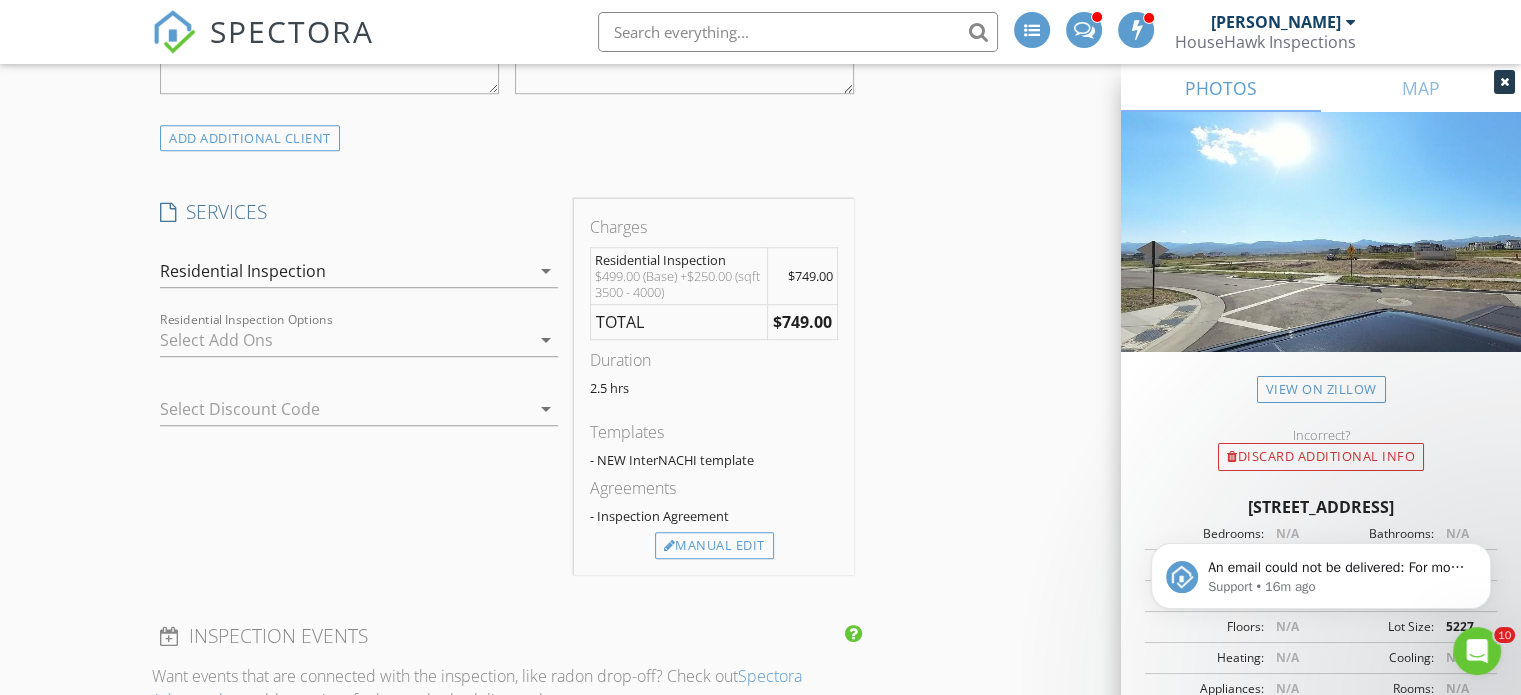 scroll, scrollTop: 1448, scrollLeft: 0, axis: vertical 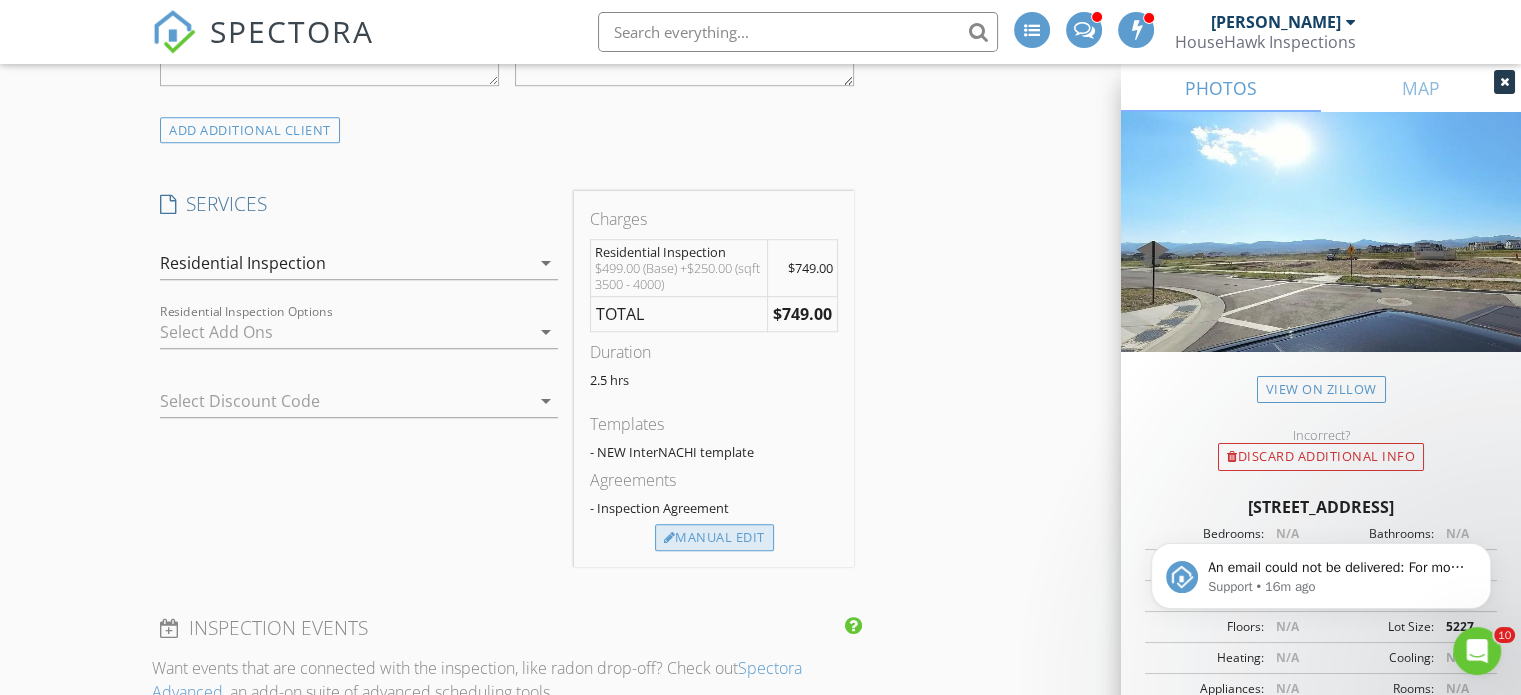 click on "Manual Edit" at bounding box center (714, 538) 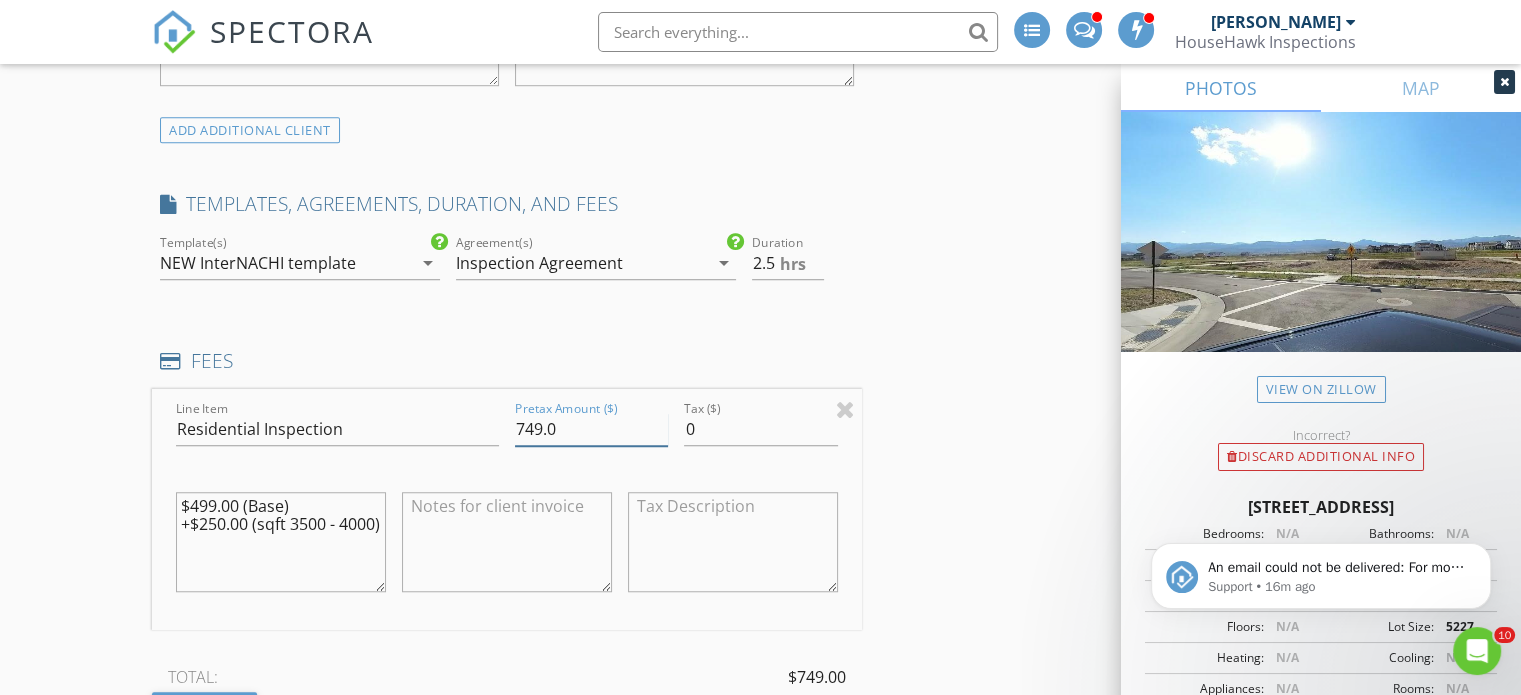 drag, startPoint x: 577, startPoint y: 420, endPoint x: 205, endPoint y: 439, distance: 372.4849 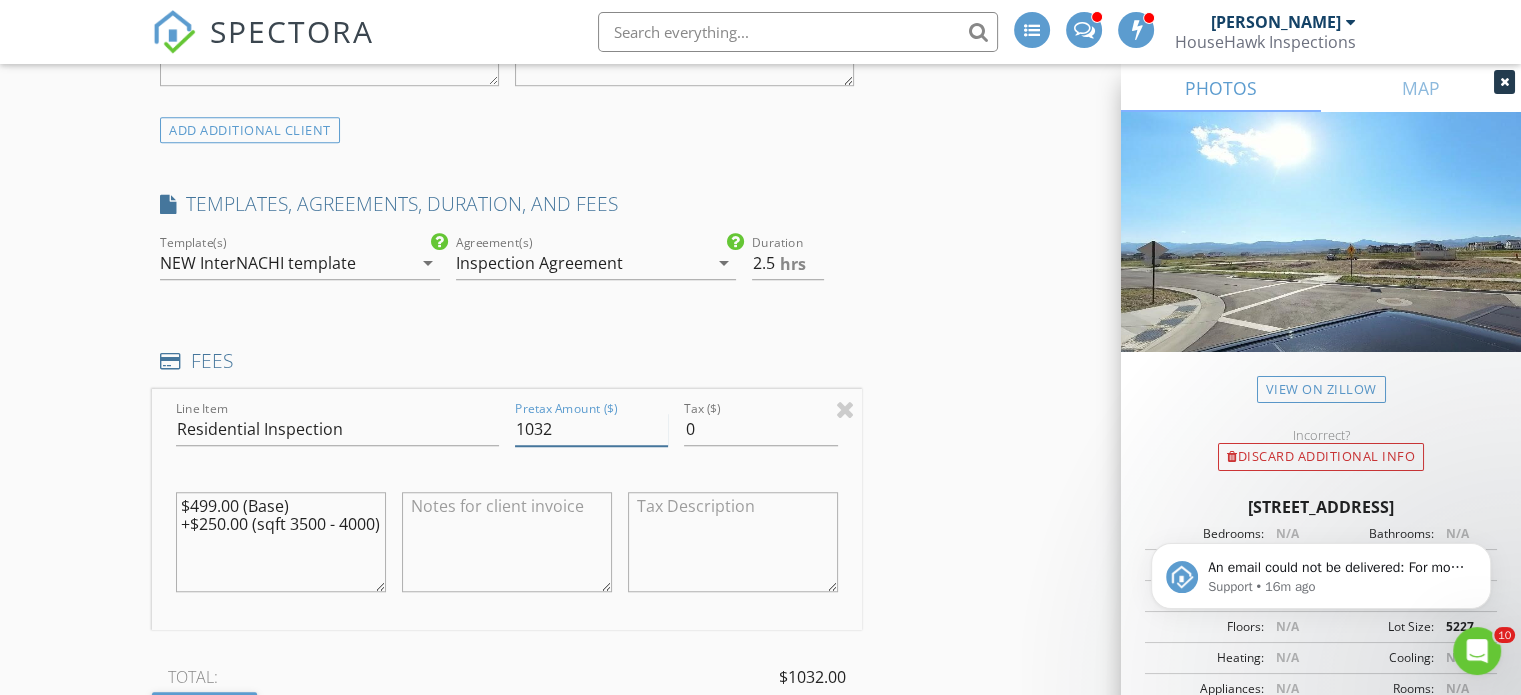 type on "1032" 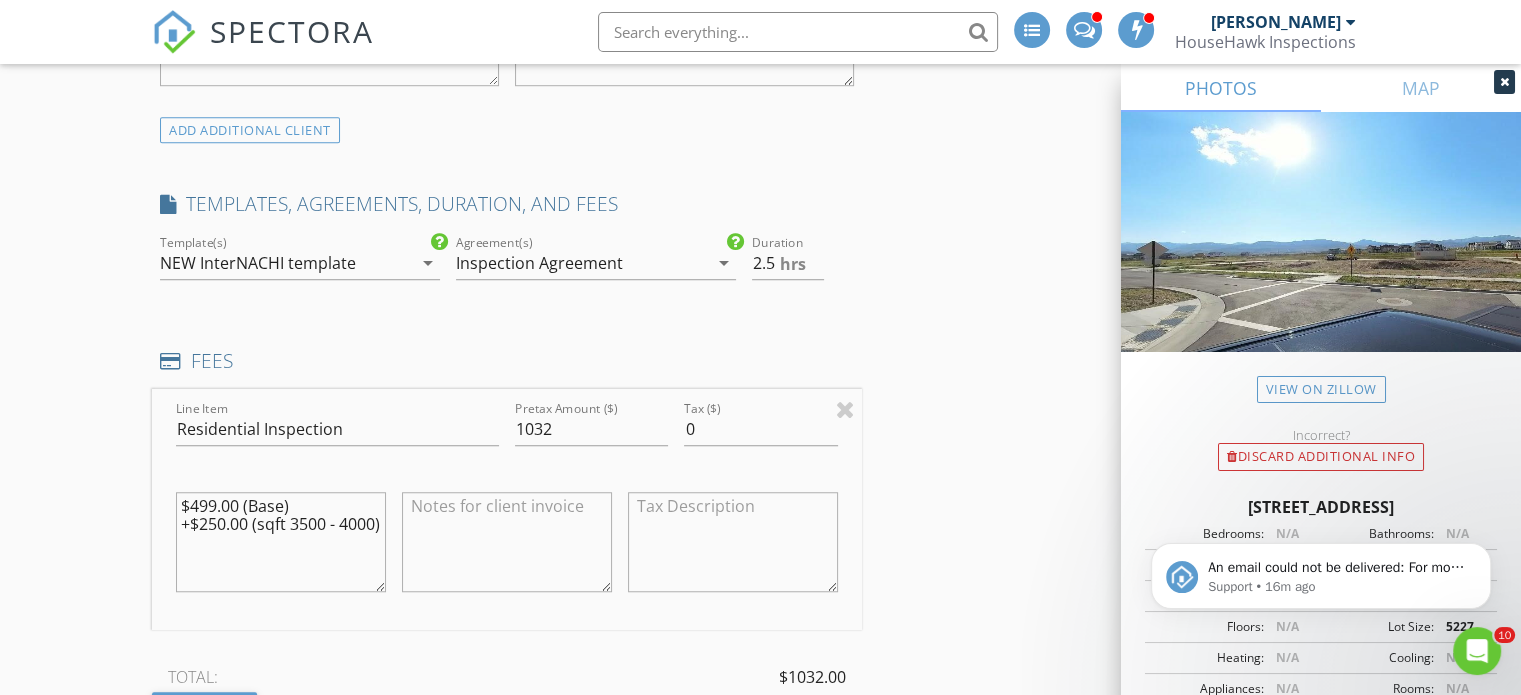 click at bounding box center [507, 542] 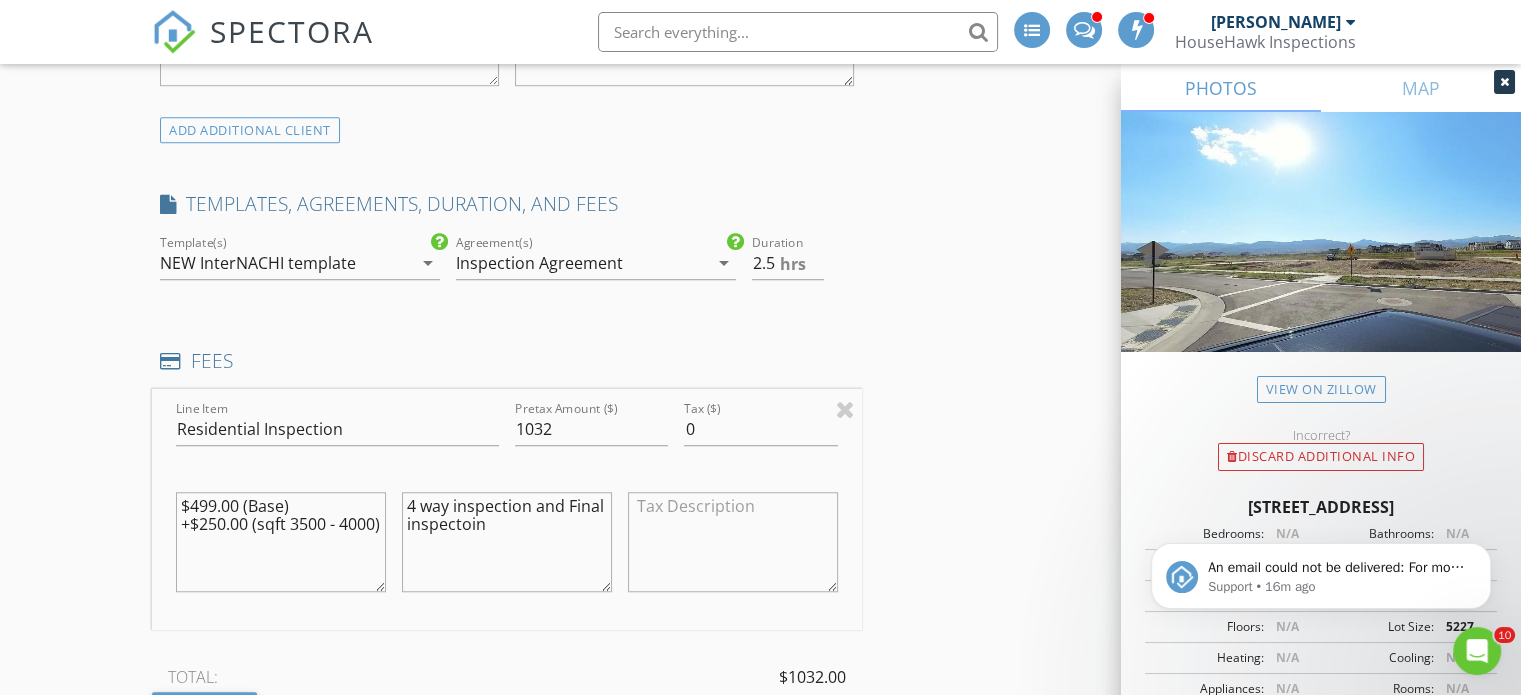 type on "4 way inspection and Final inspectoin" 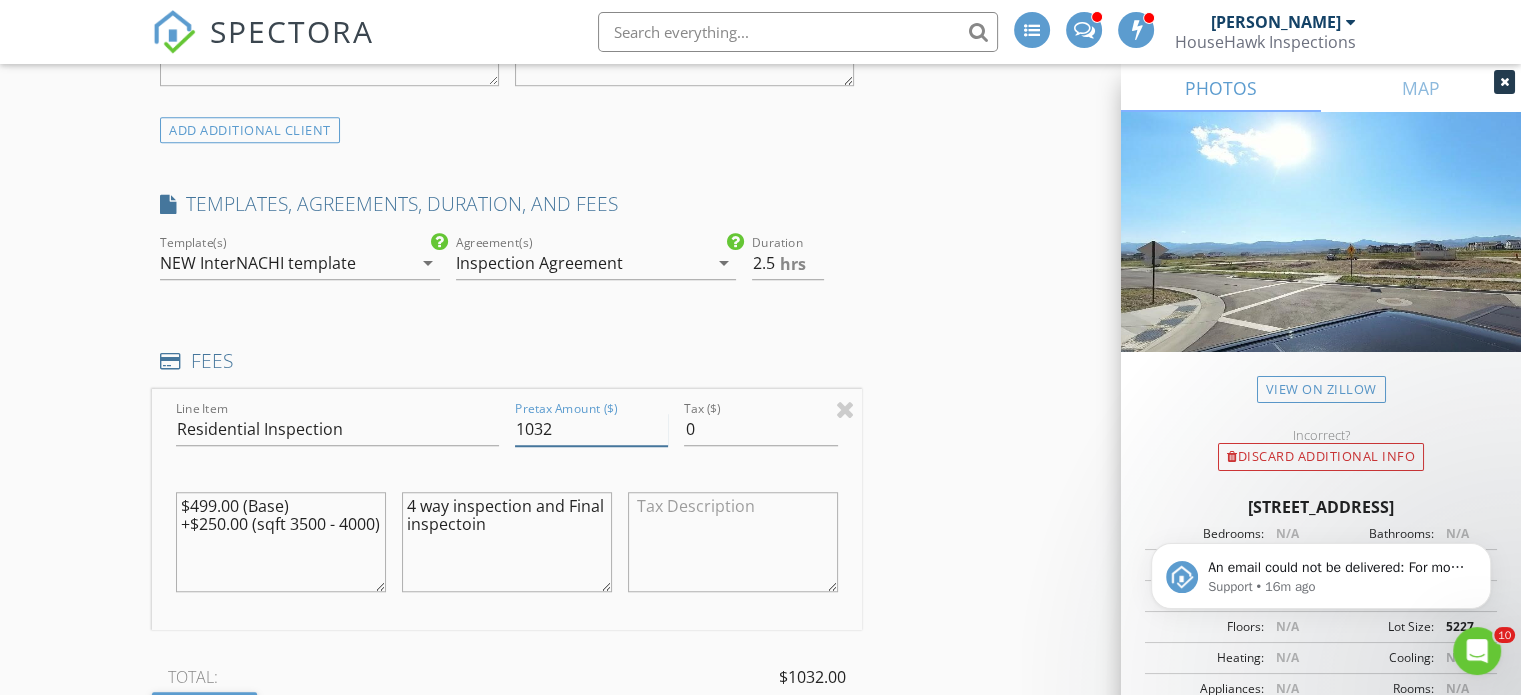 click on "1032" at bounding box center (591, 429) 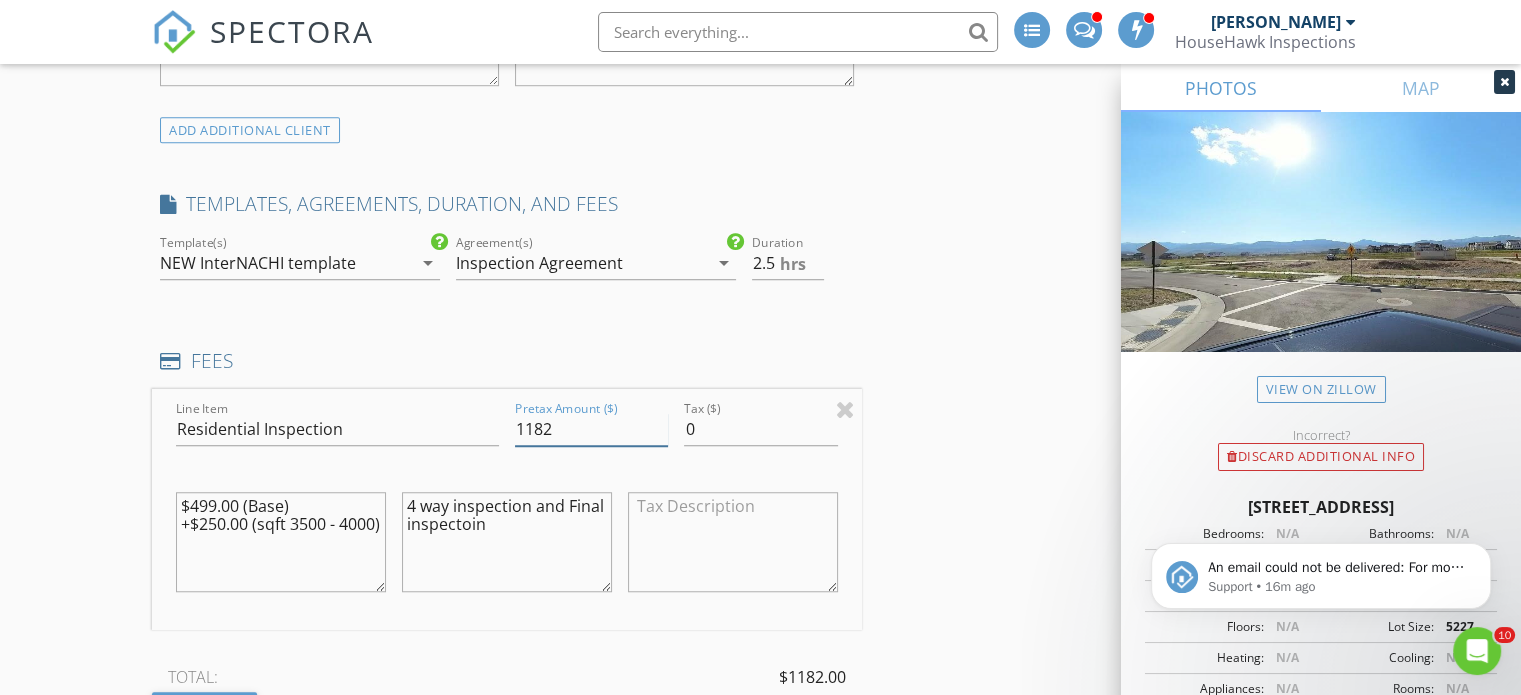 type on "1182" 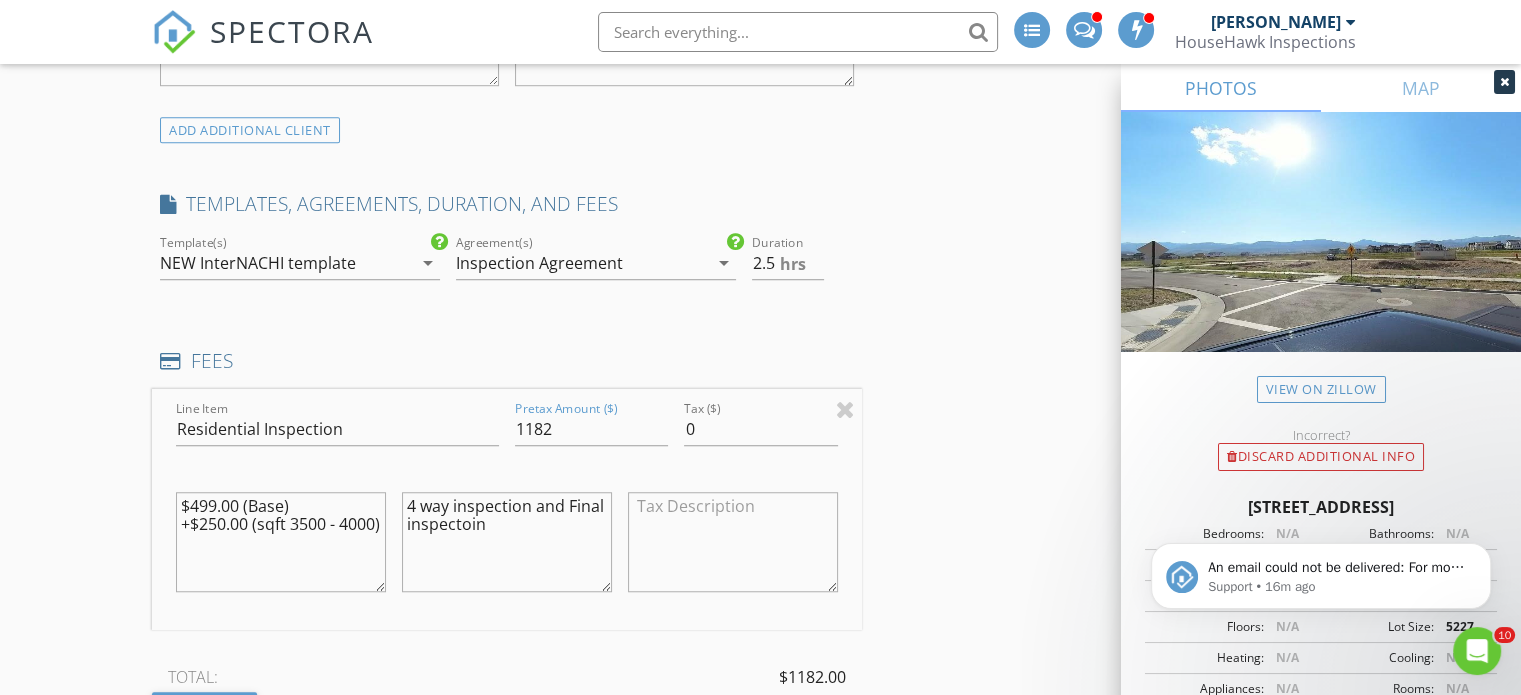 click on "4 way inspection and Final inspectoin" at bounding box center [507, 542] 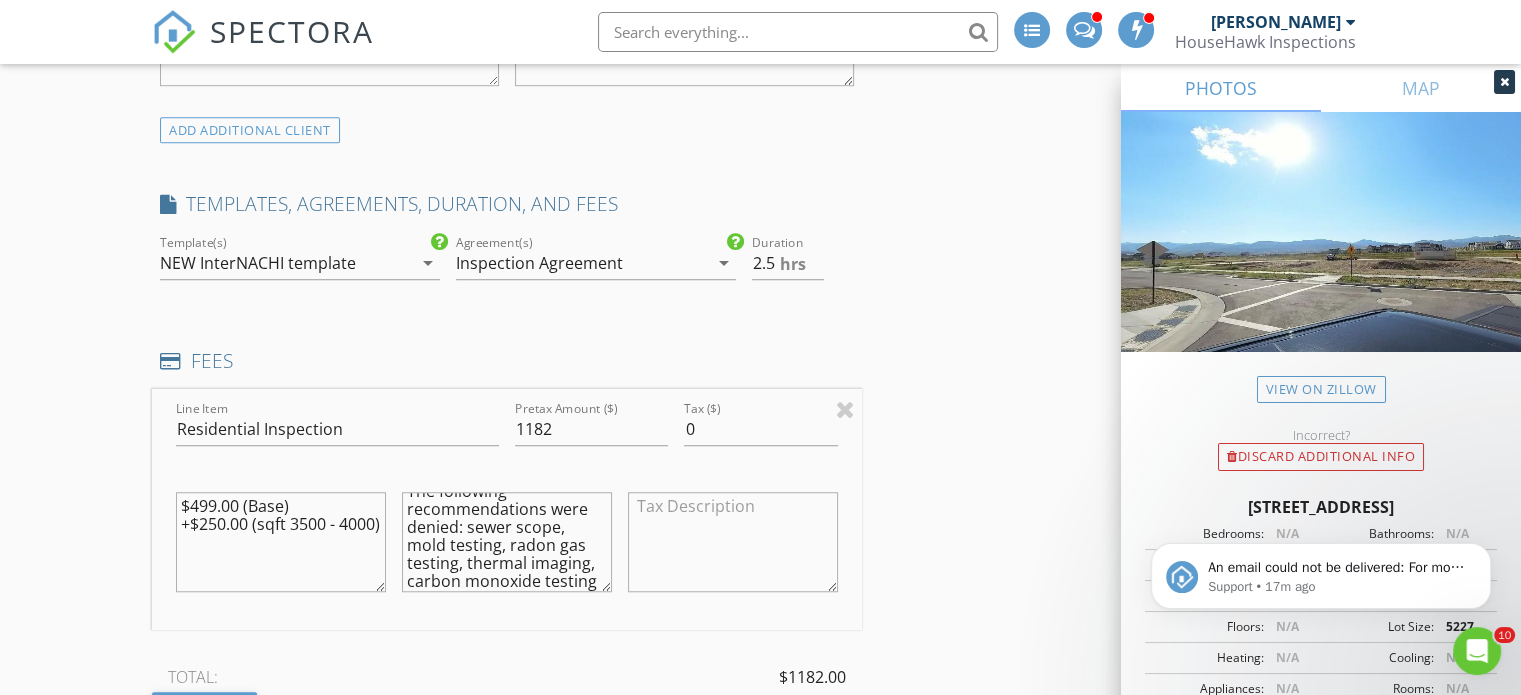 scroll, scrollTop: 87, scrollLeft: 0, axis: vertical 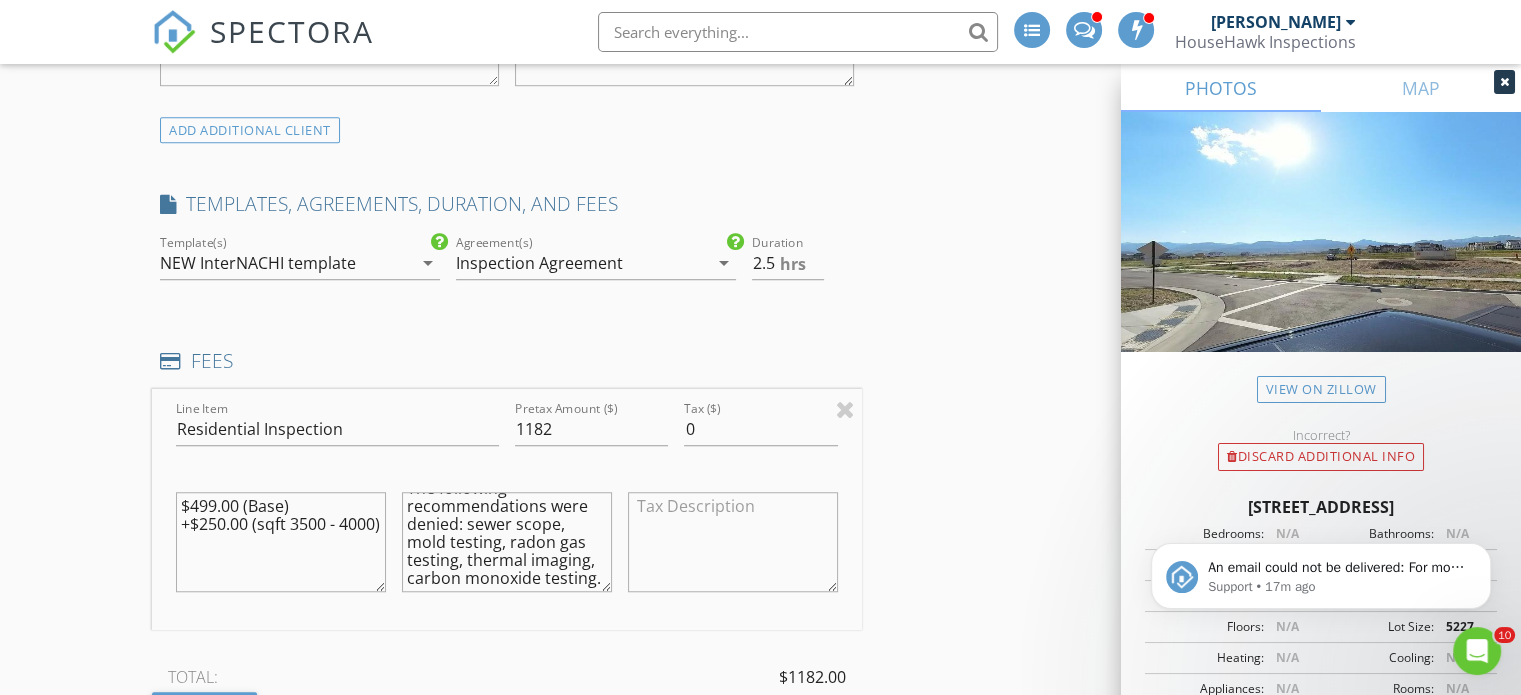 type on "4 way inspection and Final inspection.
The following recommendations were denied: sewer scope, mold testing, radon gas testing, thermal imaging, carbon monoxide testing." 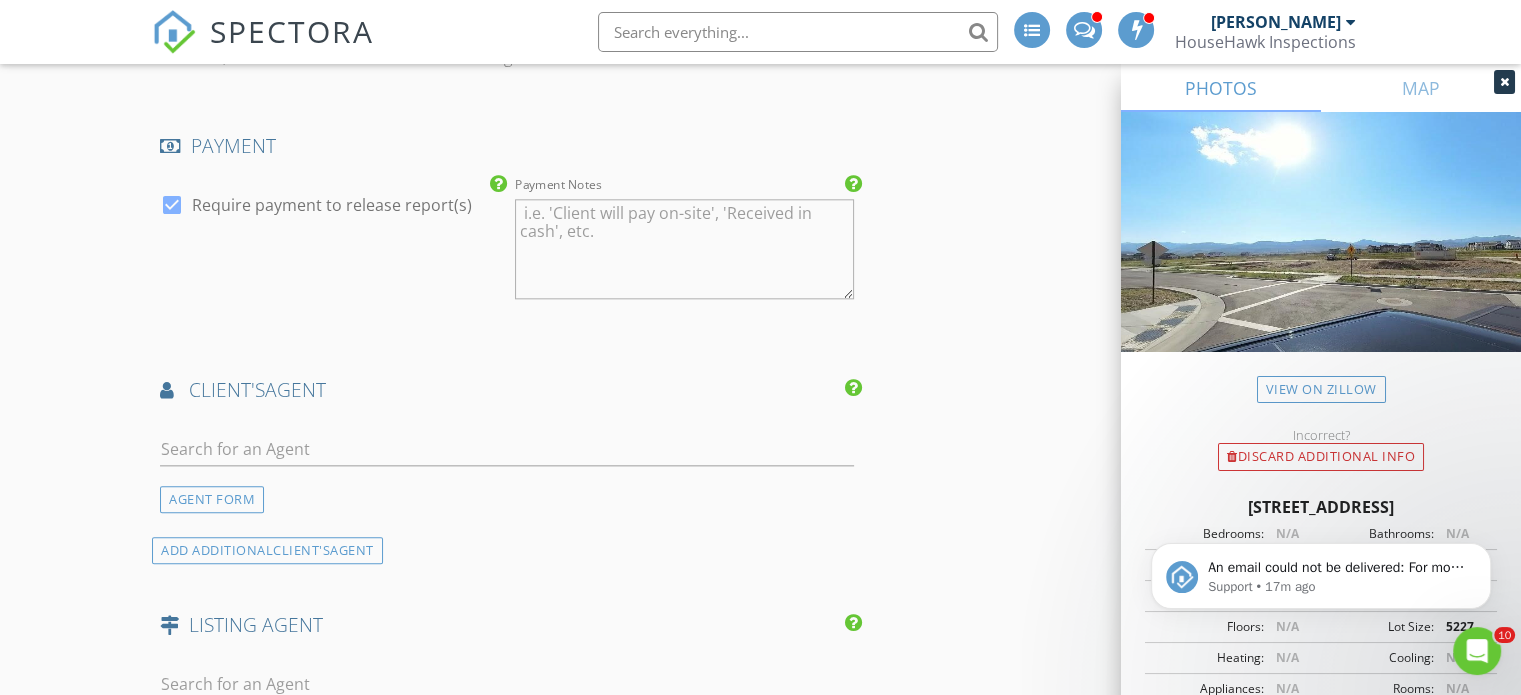 scroll, scrollTop: 2448, scrollLeft: 0, axis: vertical 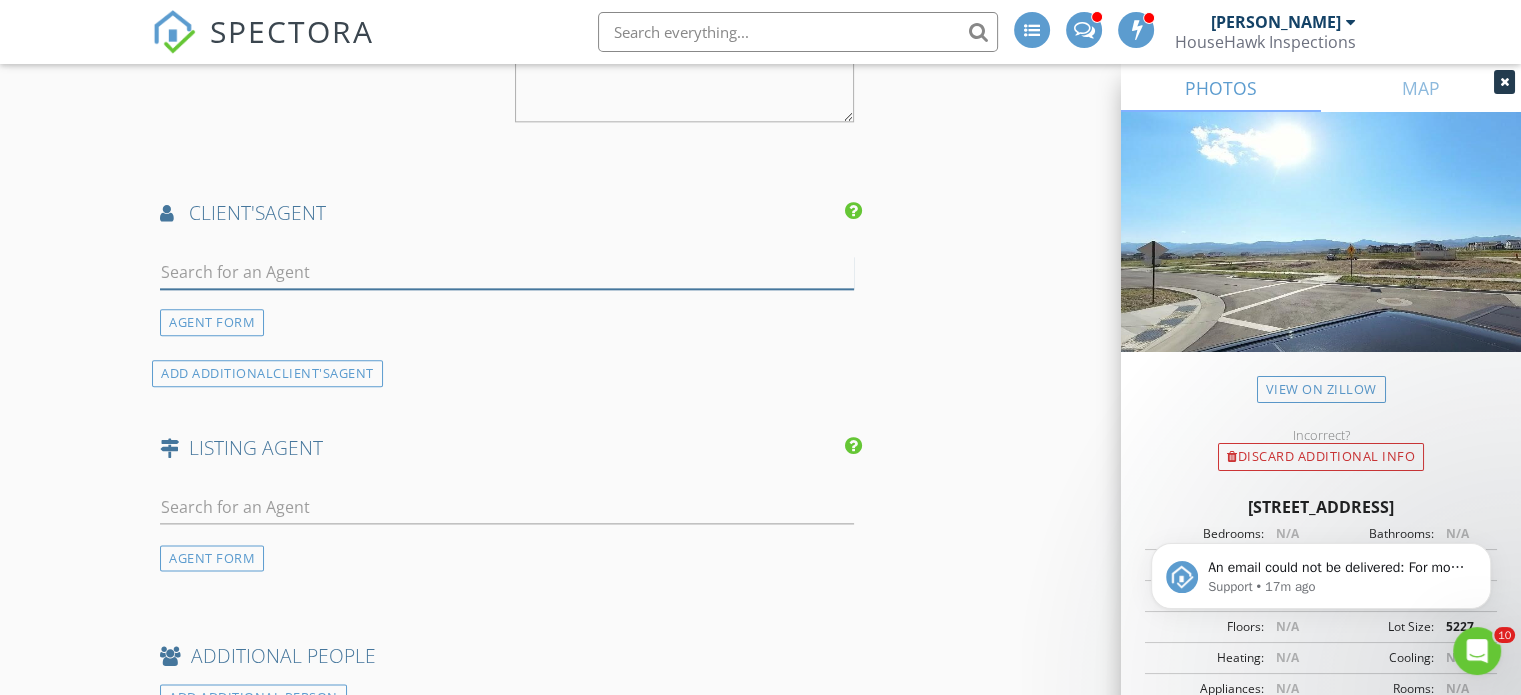 click at bounding box center (507, 272) 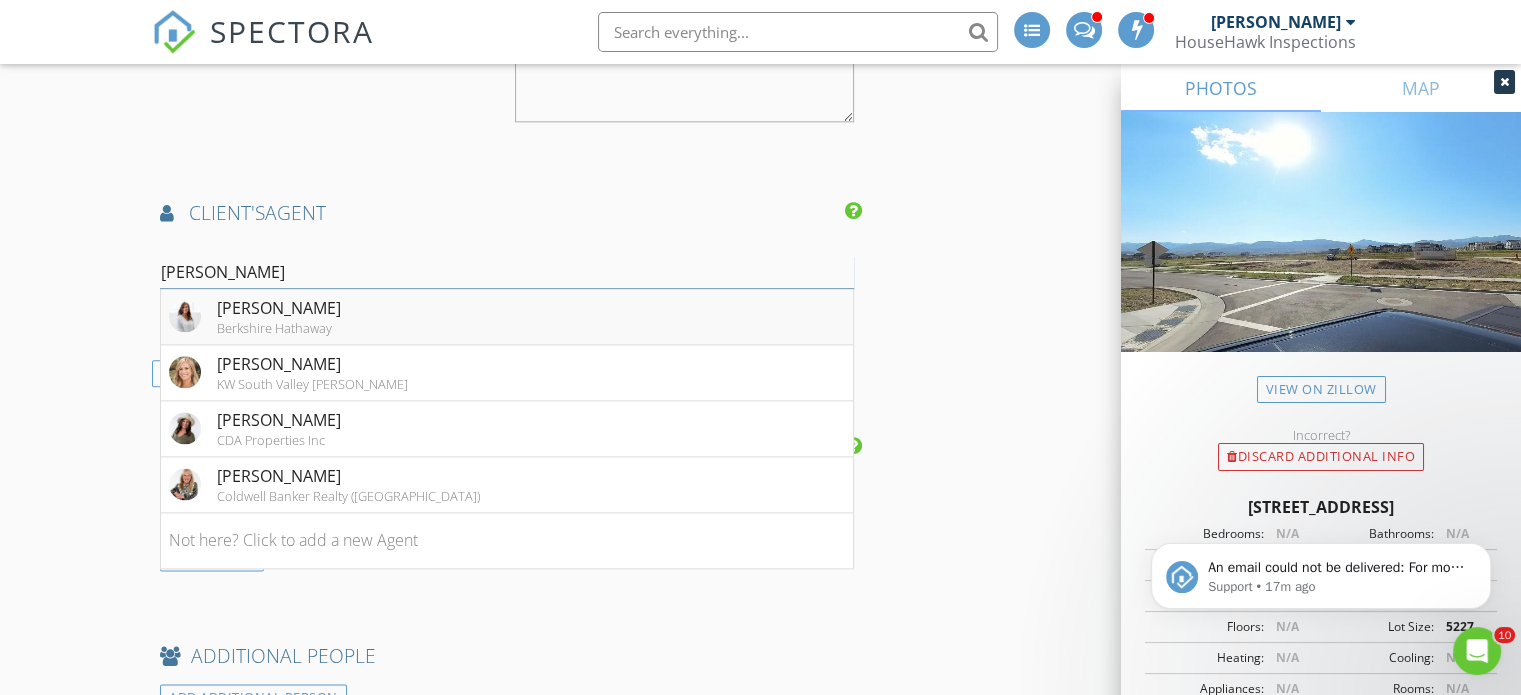 type on "lori" 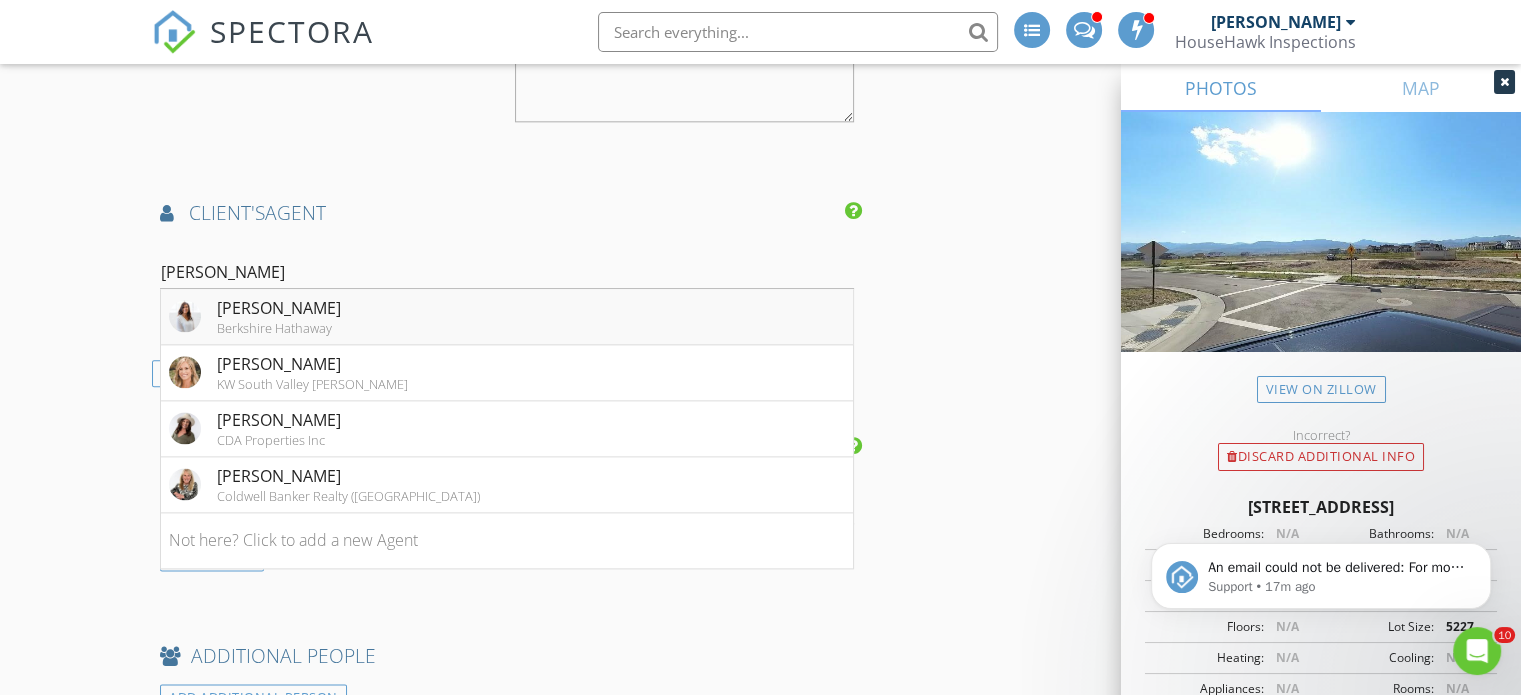 click on "Lori Gee" at bounding box center (279, 308) 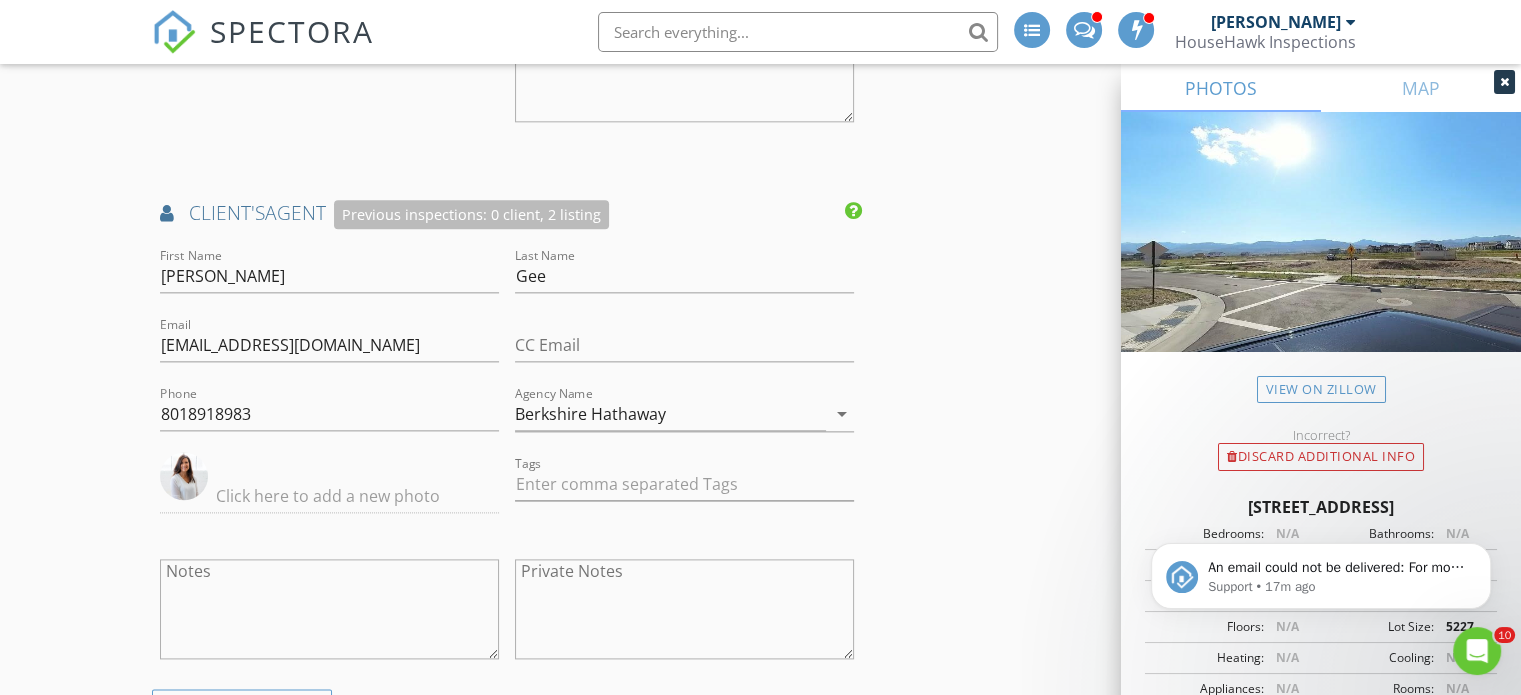 click on "New Inspection
INSPECTOR(S)
check_box   Andrew Gonzalez   PRIMARY   Andrew Gonzalez arrow_drop_down   check_box_outline_blank Andrew Gonzalez specifically requested
Date/Time
07/17/2025 8:00 AM
Location
Address Search       Address 11372 S Aqua St   Unit   City South Jordan   State UT   Zip 84009   County Salt Lake     Square Feet 3729   Year Built   Foundation arrow_drop_down     Andrew Gonzalez     15.2 miles     (27 minutes)
client
check_box Enable Client CC email for this inspection   Client Search     check_box_outline_blank Client is a Company/Organization     First Name Daniel and Laura   Last Name Richardson   Email darishcadson01@gmail.com   CC Email laurarichardson2021@gmail.com   Phone 513-502-9242         Tags         Notes   Private Notes
ADD ADDITIONAL client
check_box     arrow_drop_down" at bounding box center (760, -154) 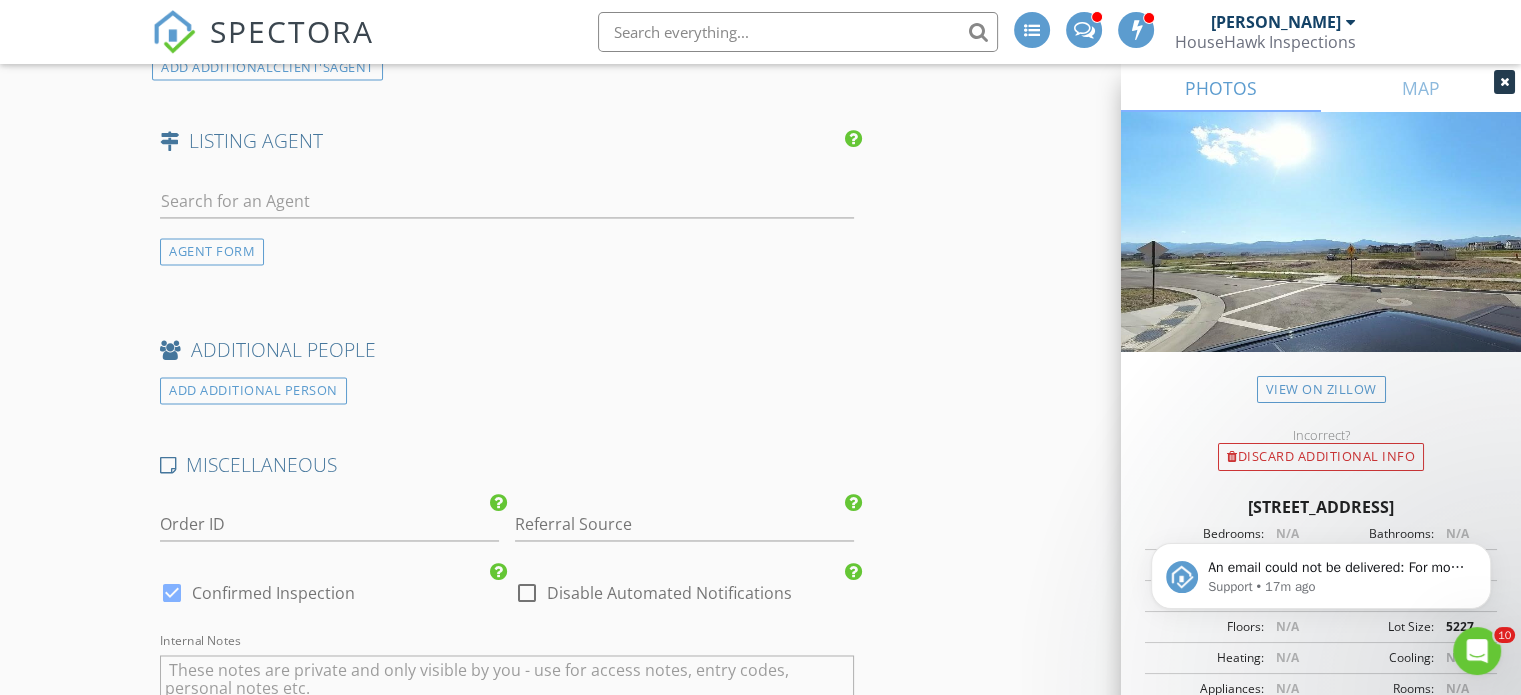 scroll, scrollTop: 3148, scrollLeft: 0, axis: vertical 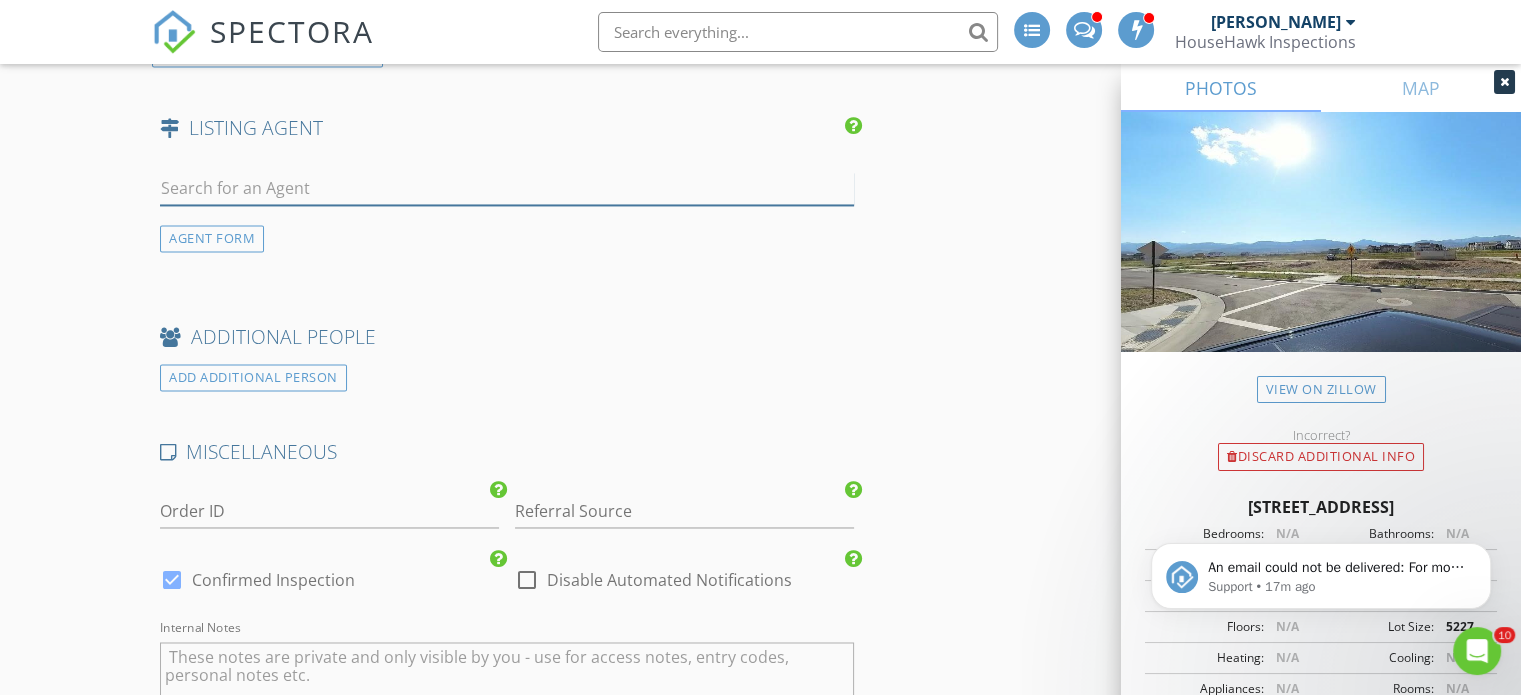 click at bounding box center [507, 188] 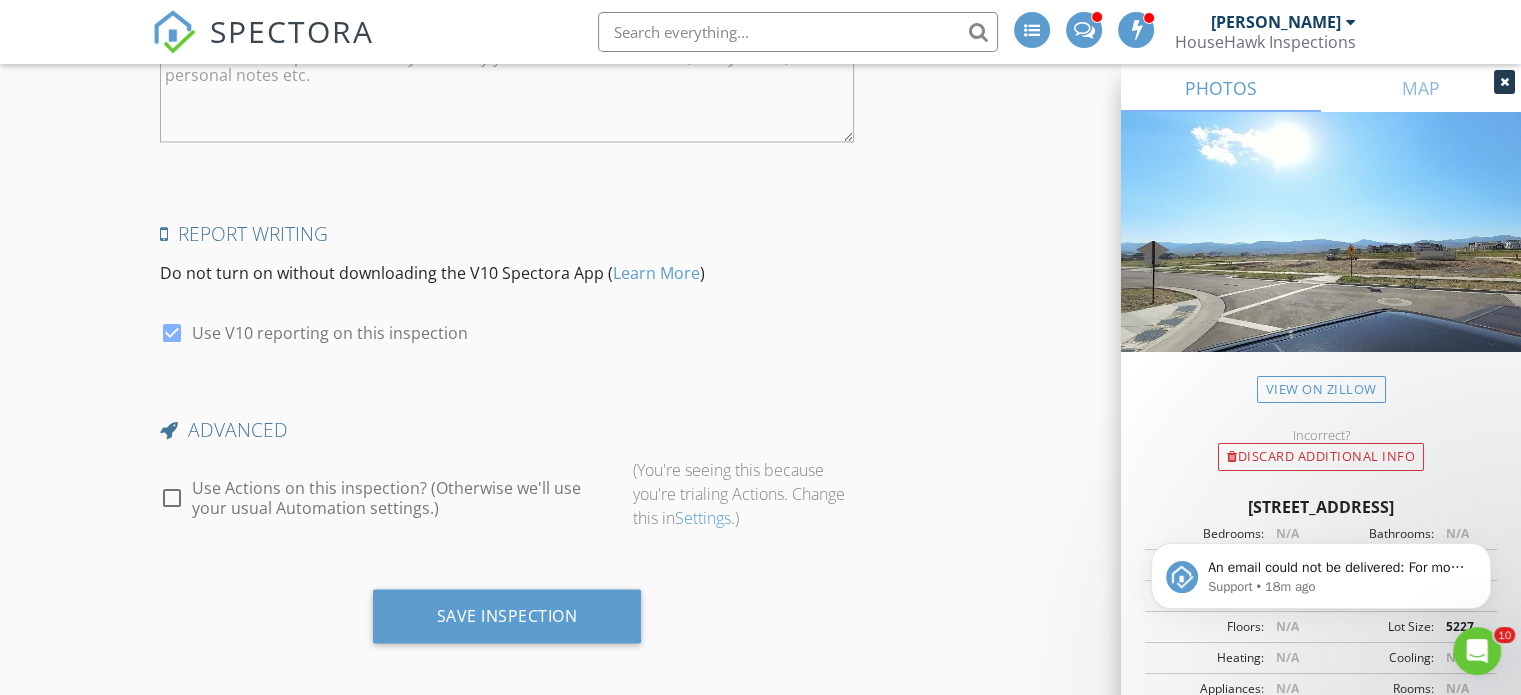 scroll, scrollTop: 3749, scrollLeft: 0, axis: vertical 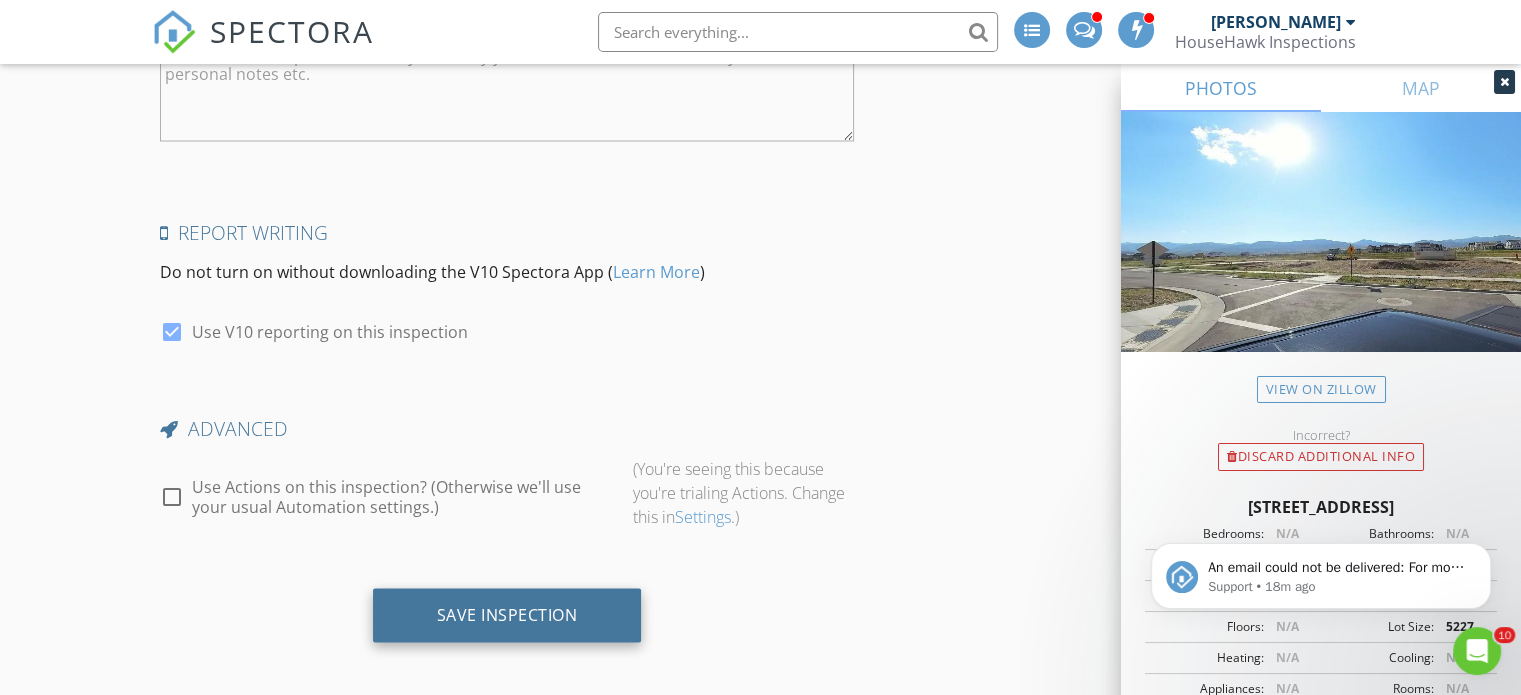 click on "Save Inspection" at bounding box center [507, 615] 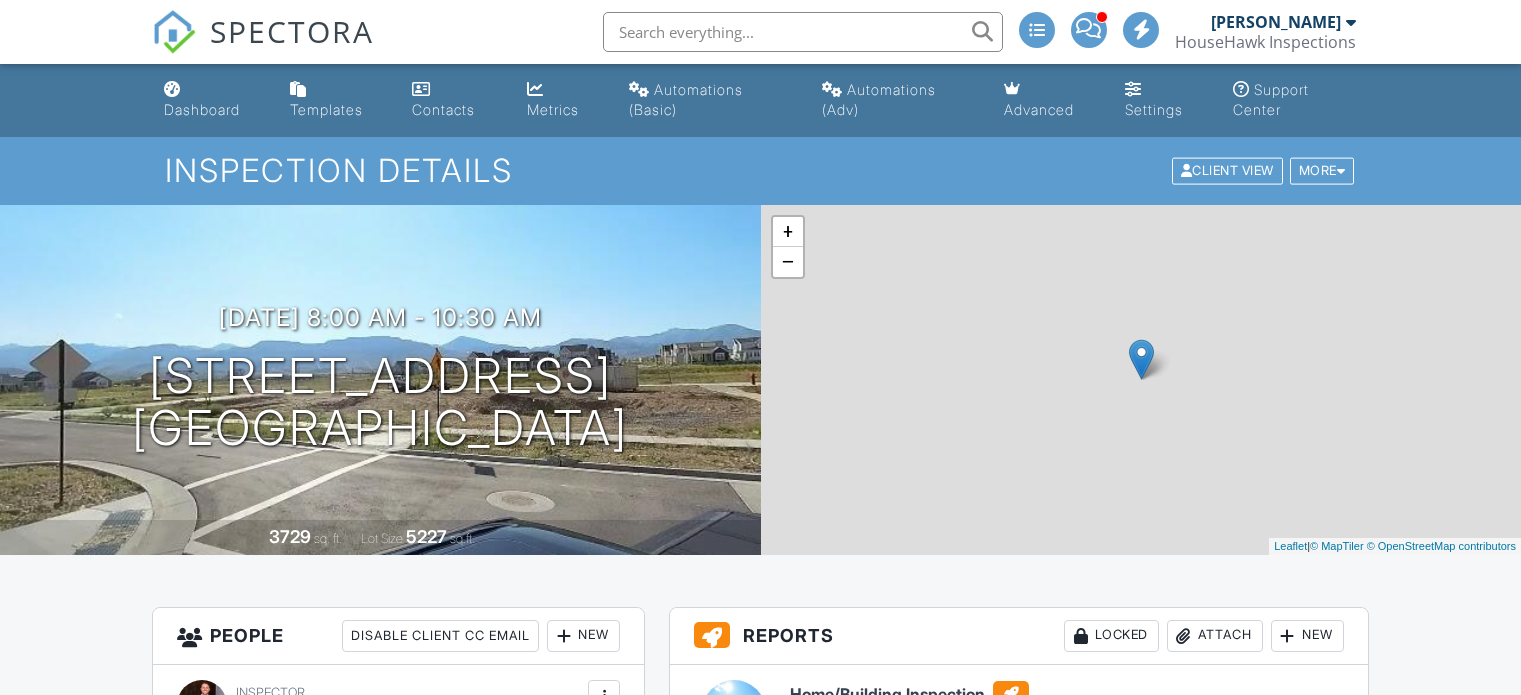 scroll, scrollTop: 0, scrollLeft: 0, axis: both 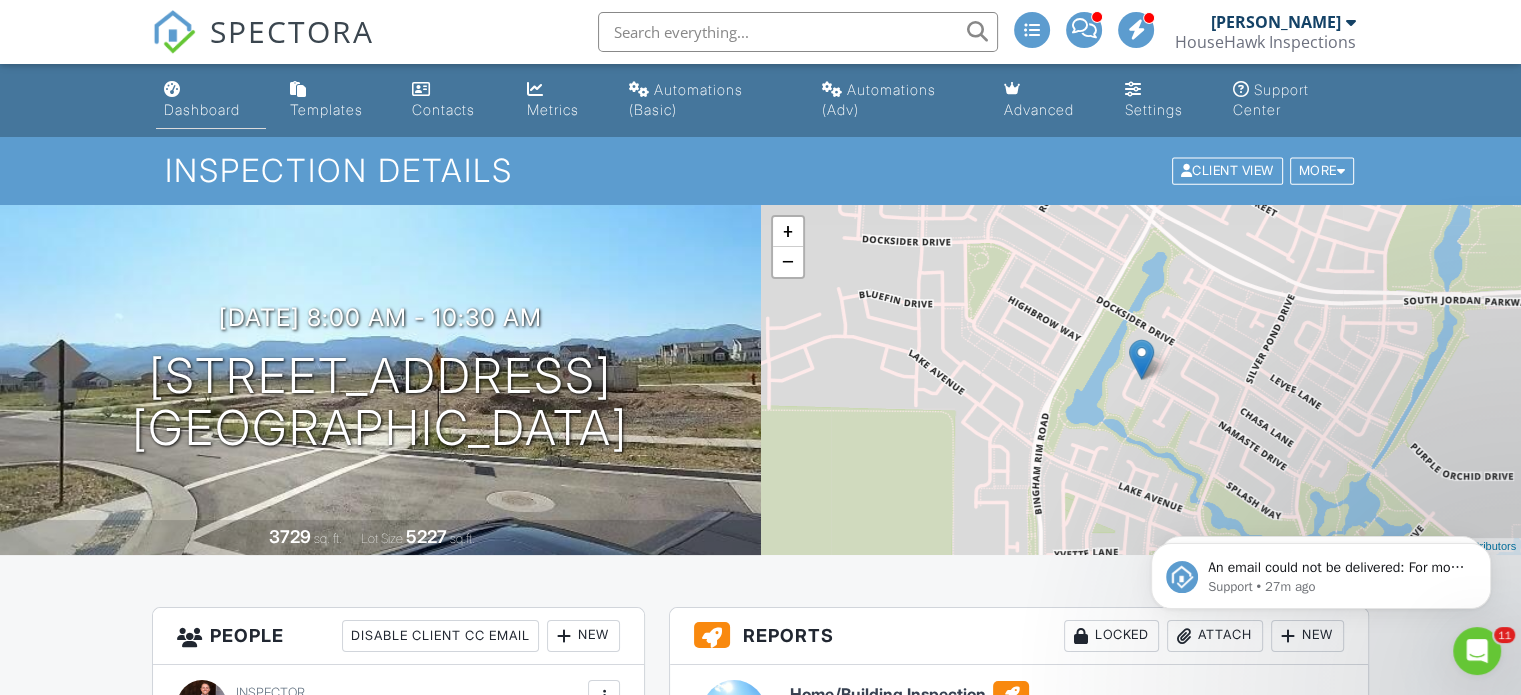 click on "Dashboard" at bounding box center (211, 100) 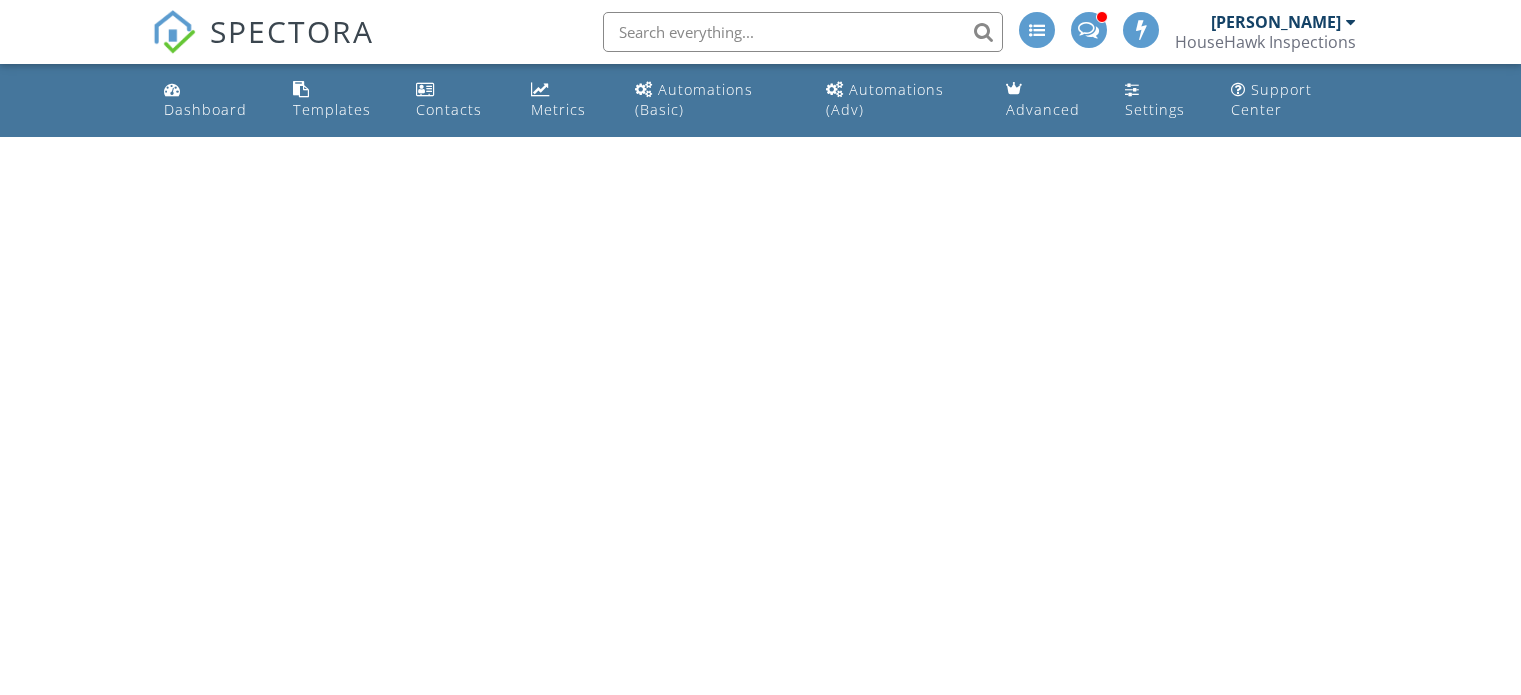 scroll, scrollTop: 0, scrollLeft: 0, axis: both 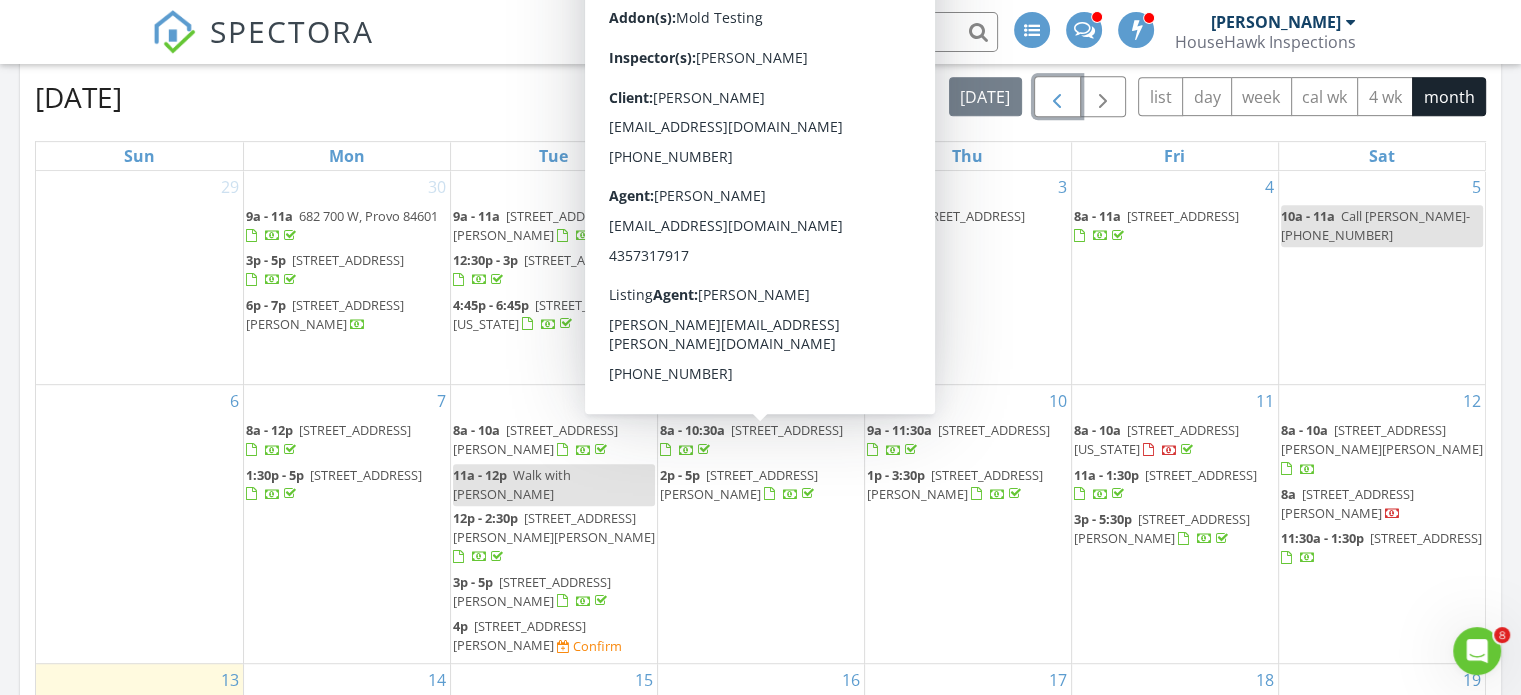 click at bounding box center [1057, 97] 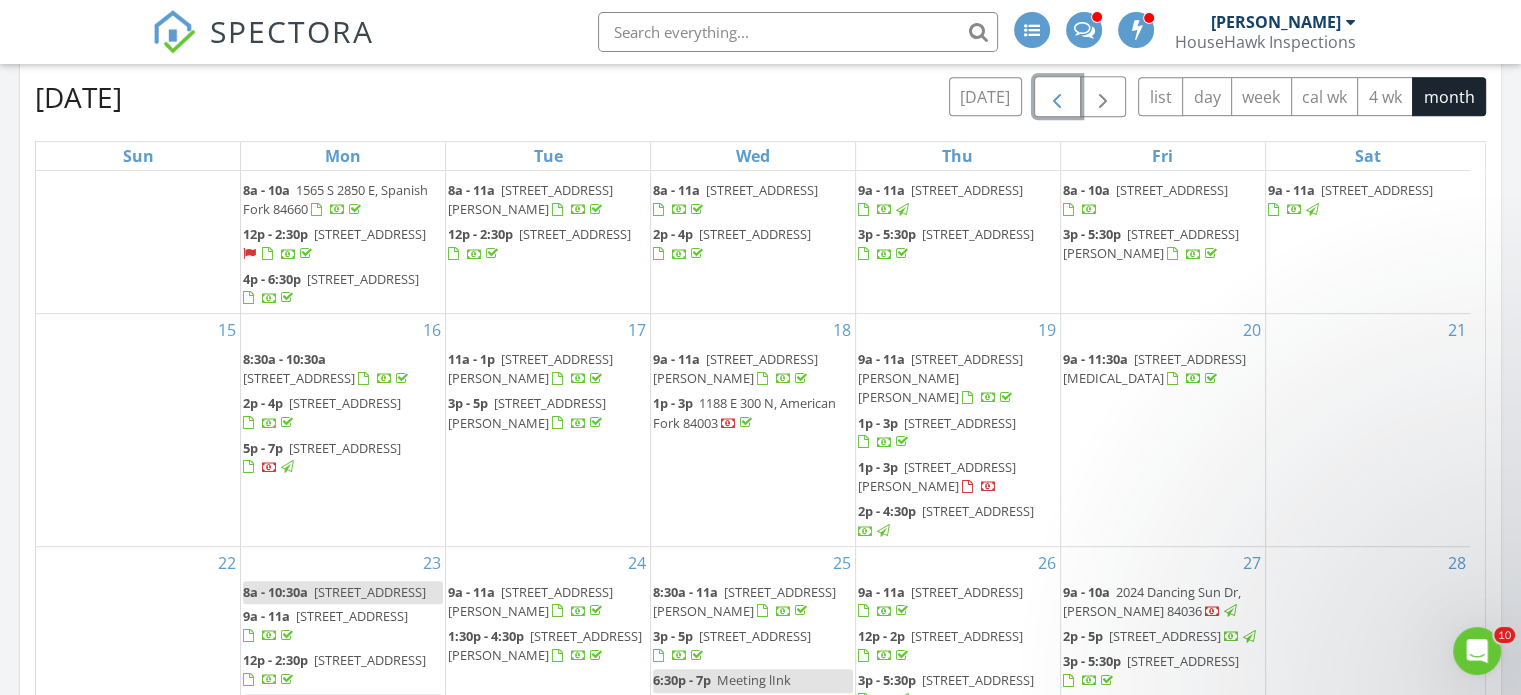 scroll, scrollTop: 256, scrollLeft: 0, axis: vertical 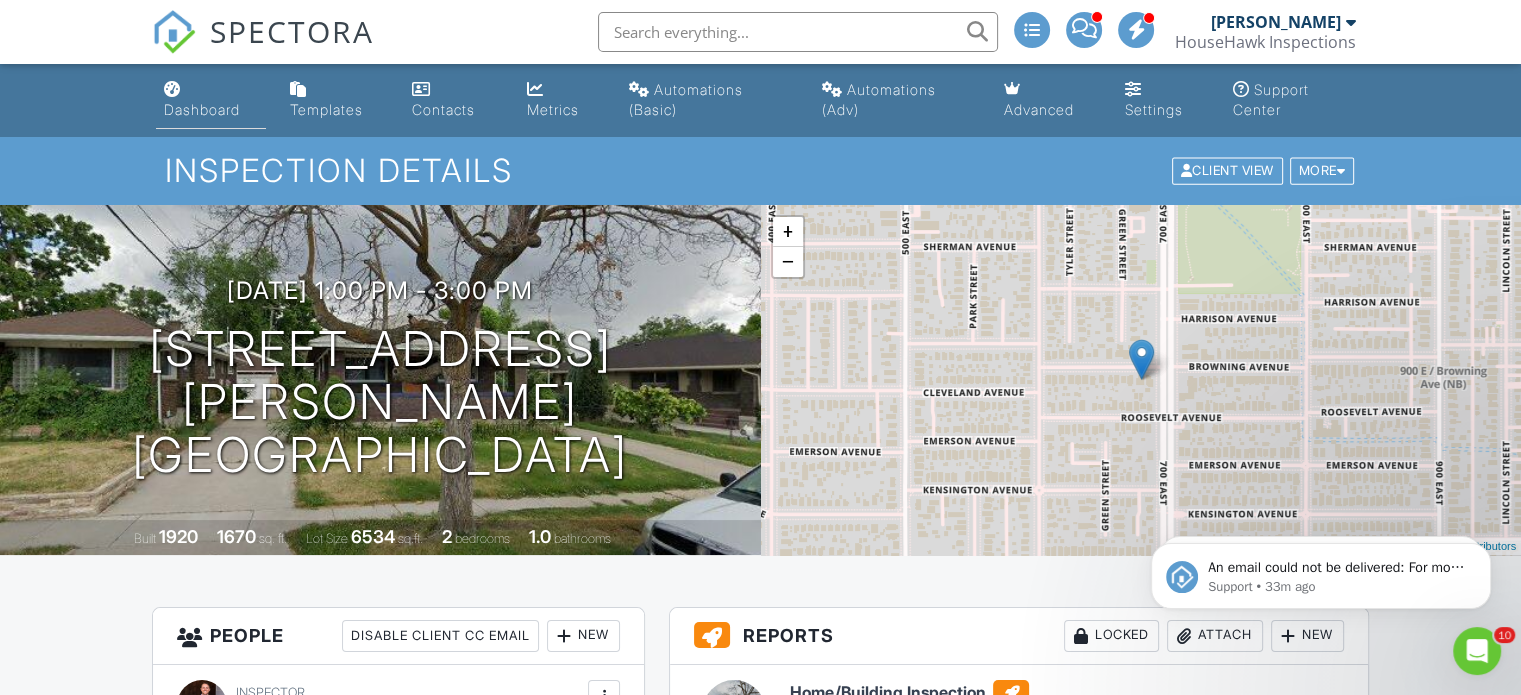 click on "Dashboard" at bounding box center (202, 109) 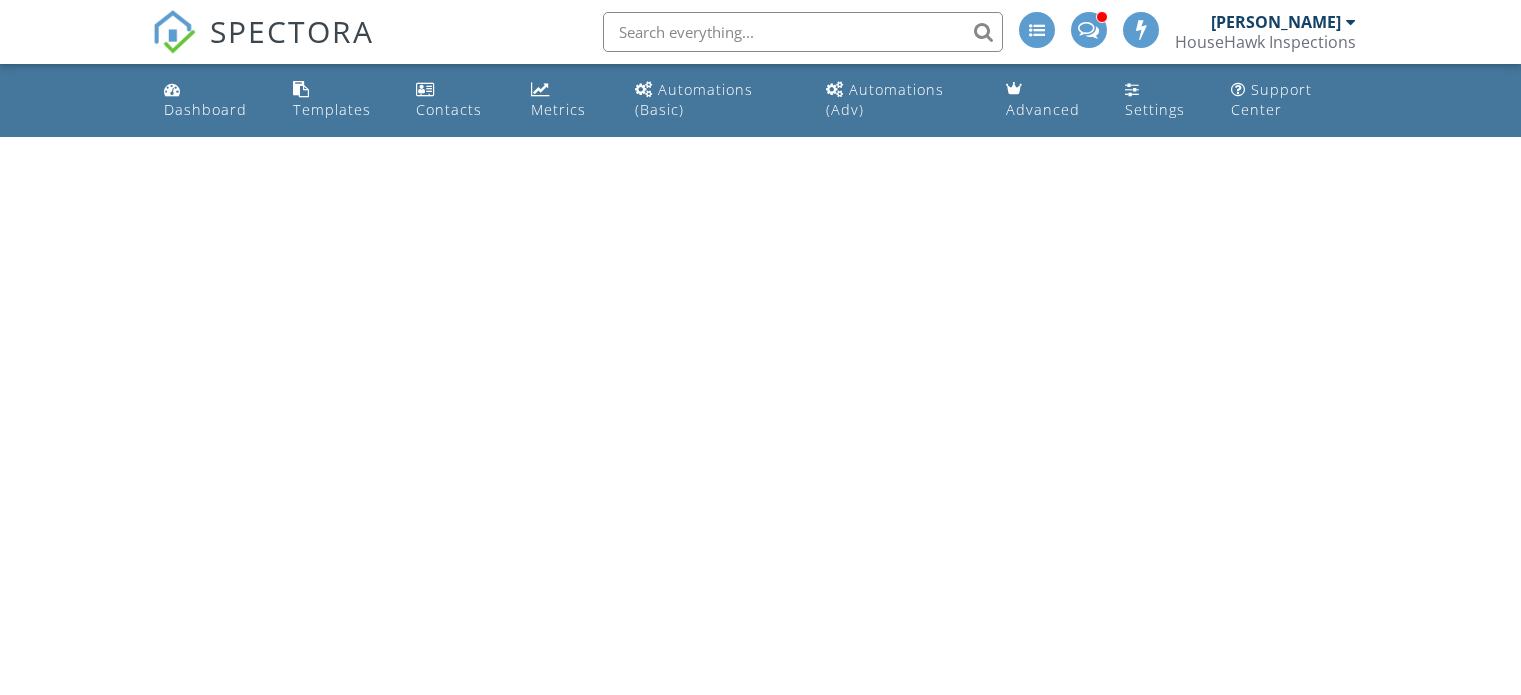 scroll, scrollTop: 0, scrollLeft: 0, axis: both 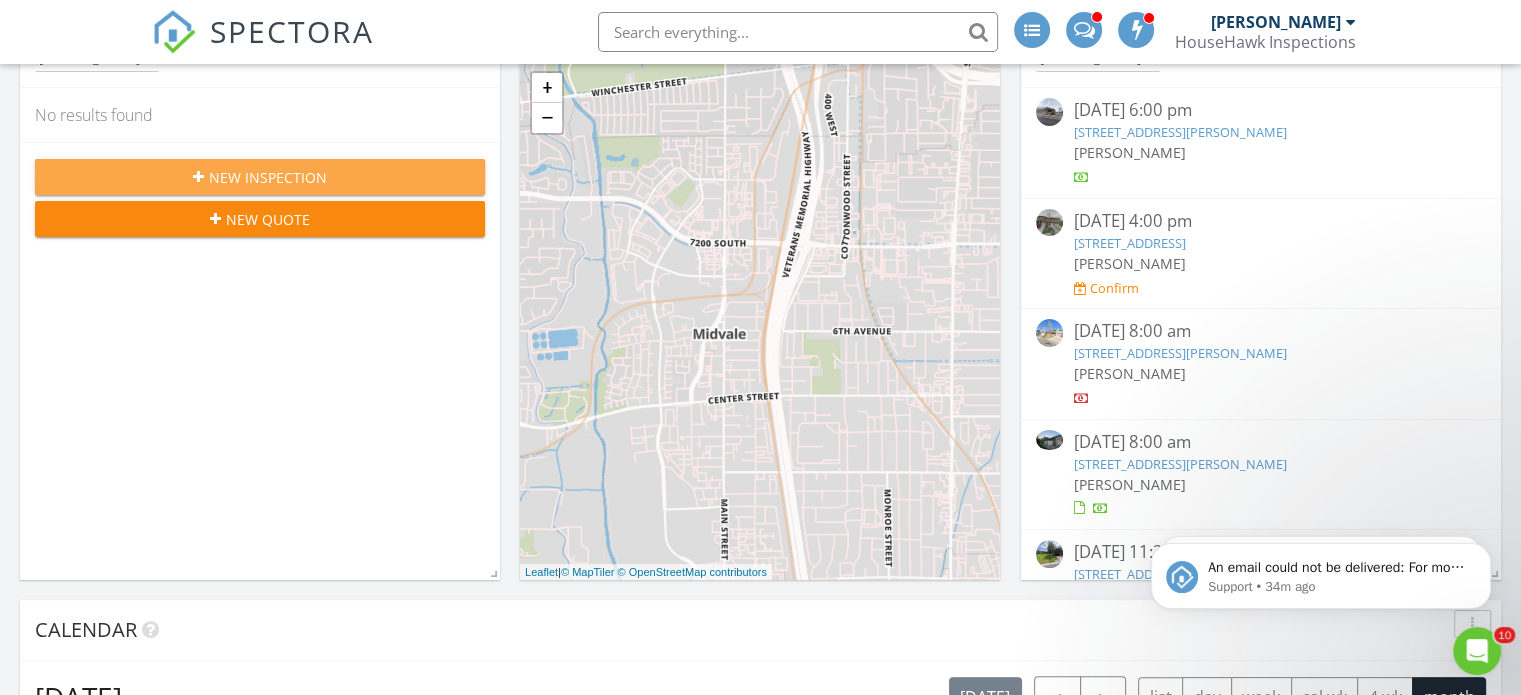 click on "New Inspection" at bounding box center [268, 177] 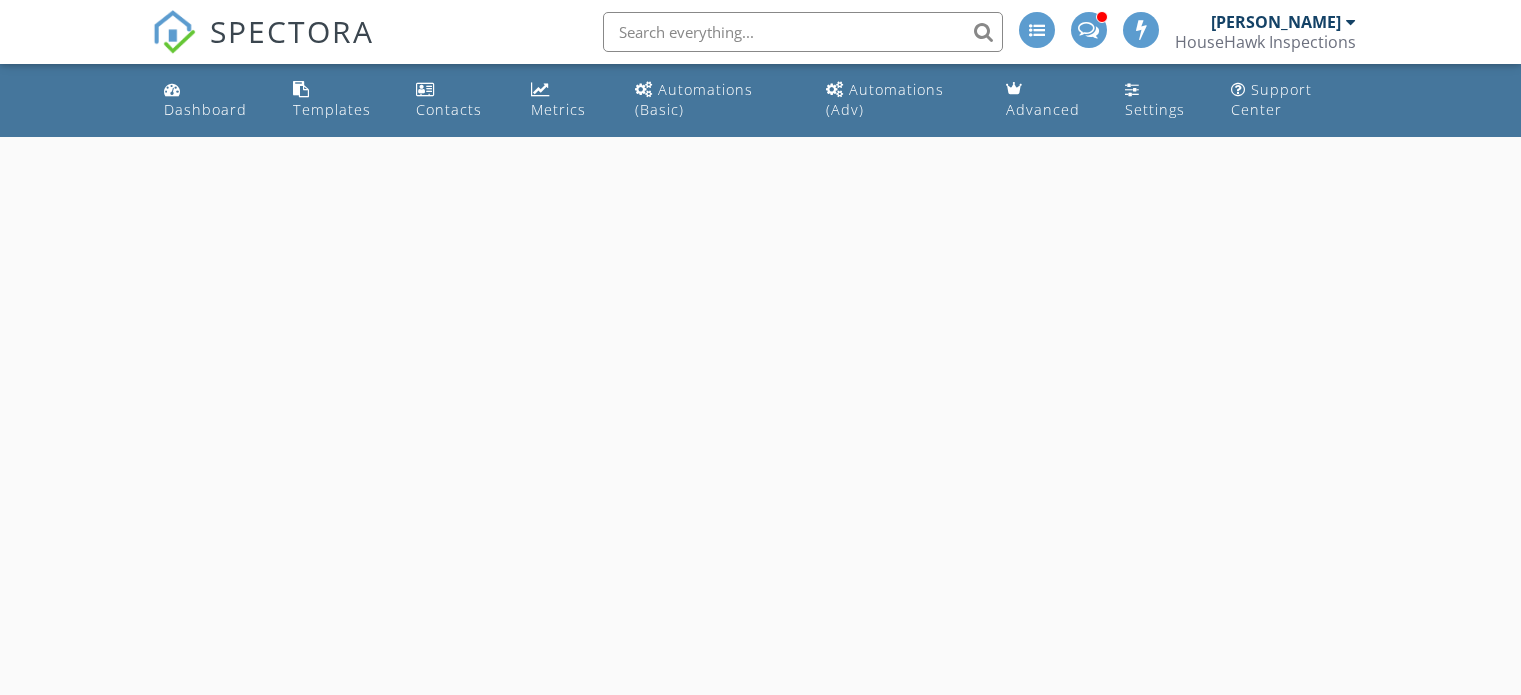 scroll, scrollTop: 0, scrollLeft: 0, axis: both 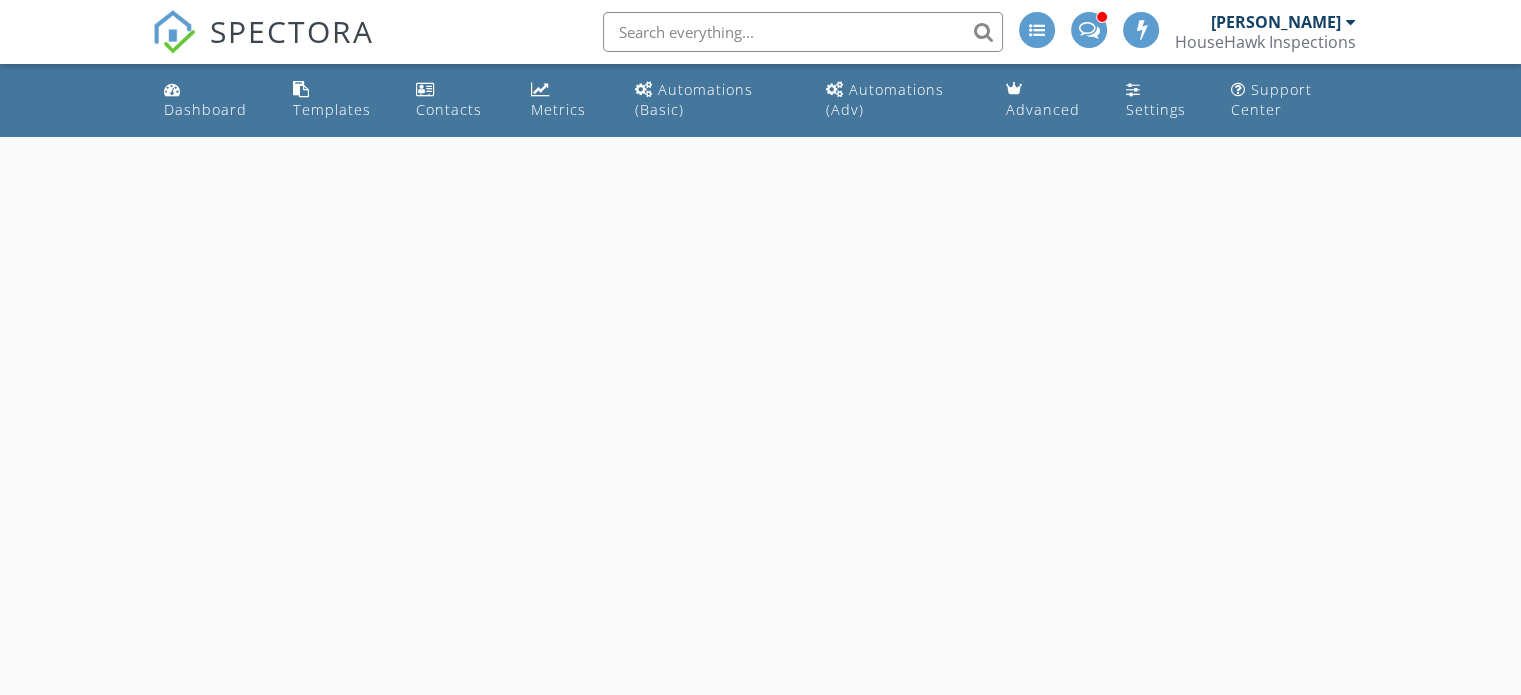 select on "6" 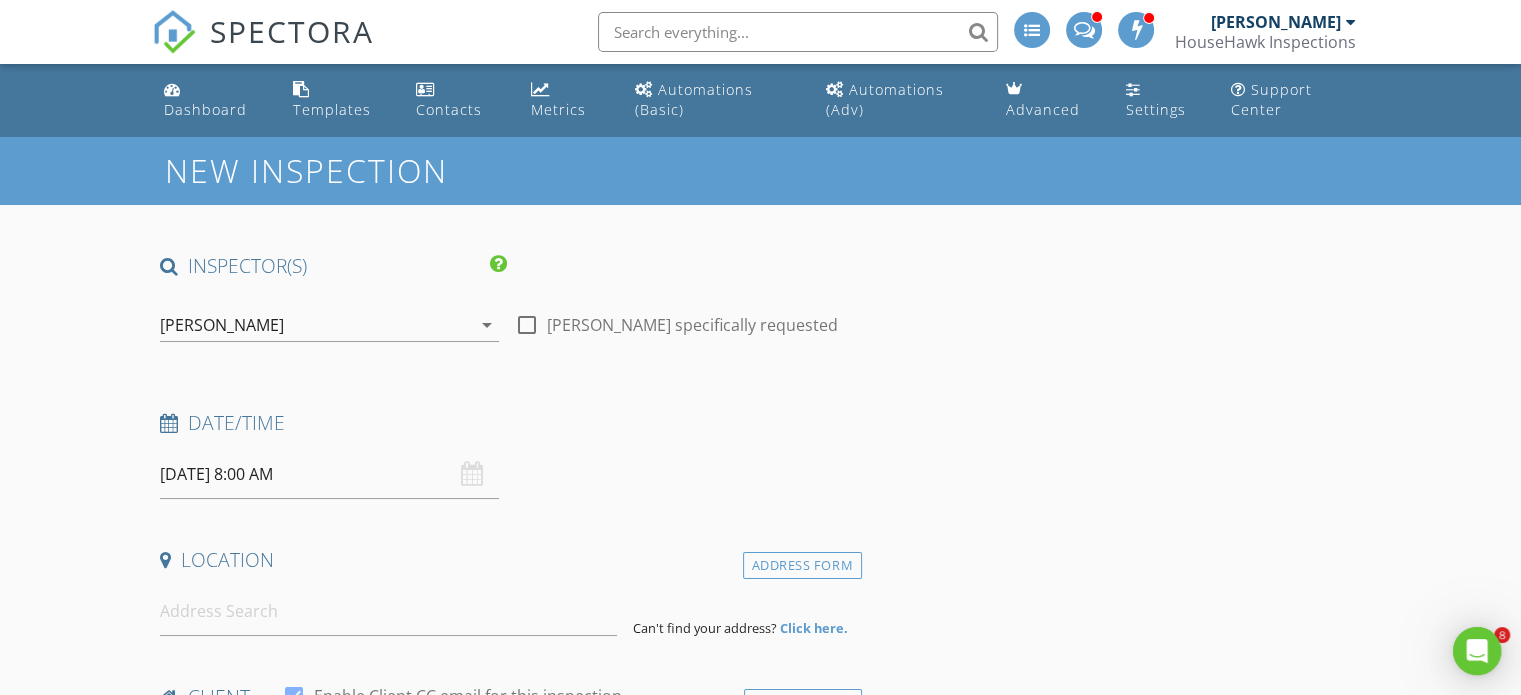 scroll, scrollTop: 0, scrollLeft: 0, axis: both 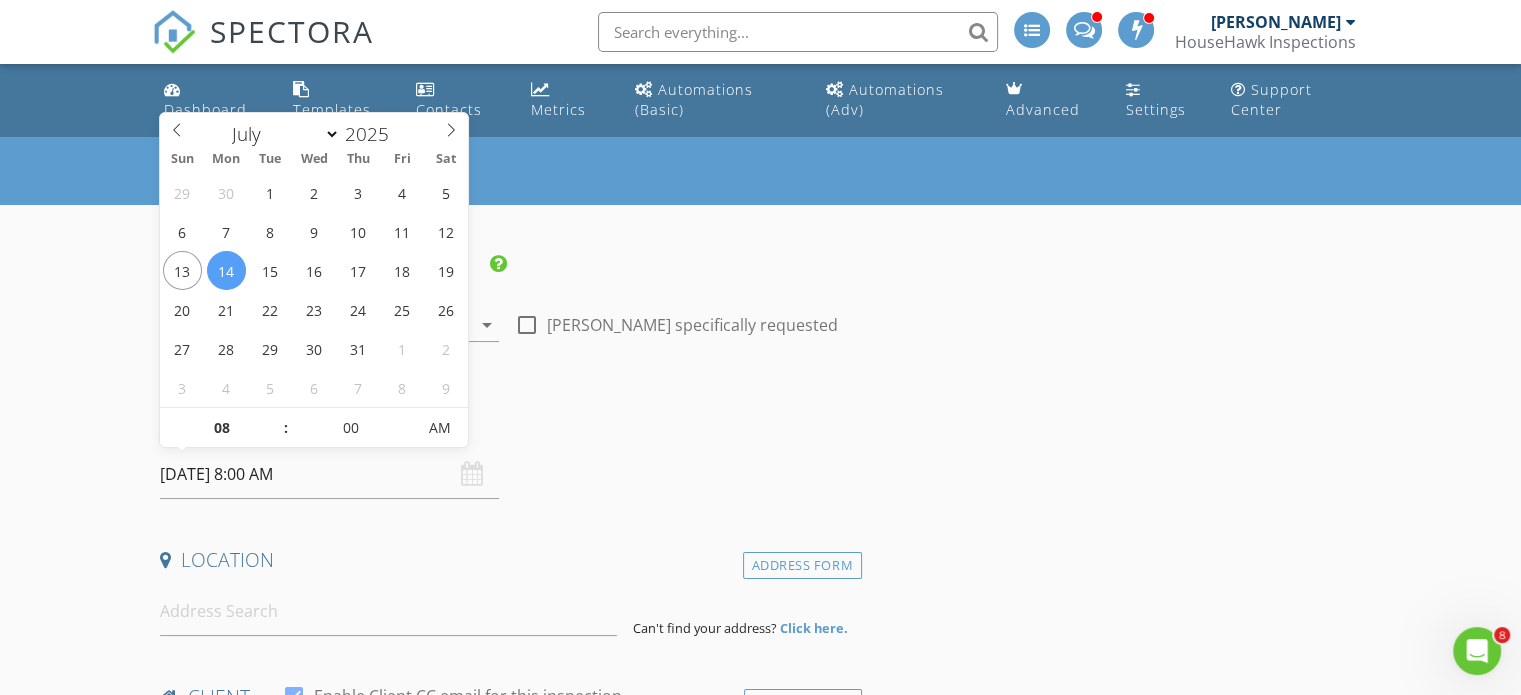 click on "[DATE] 8:00 AM" at bounding box center [329, 474] 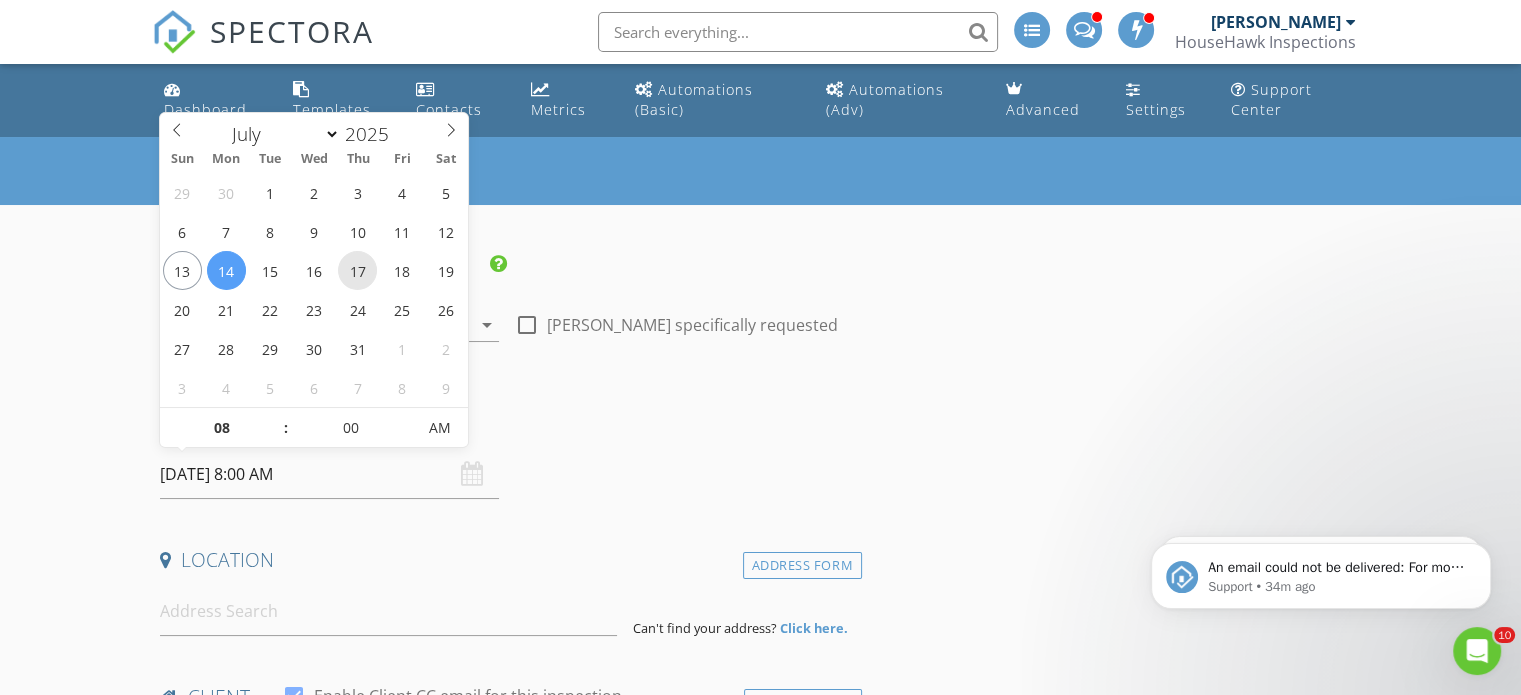 scroll, scrollTop: 0, scrollLeft: 0, axis: both 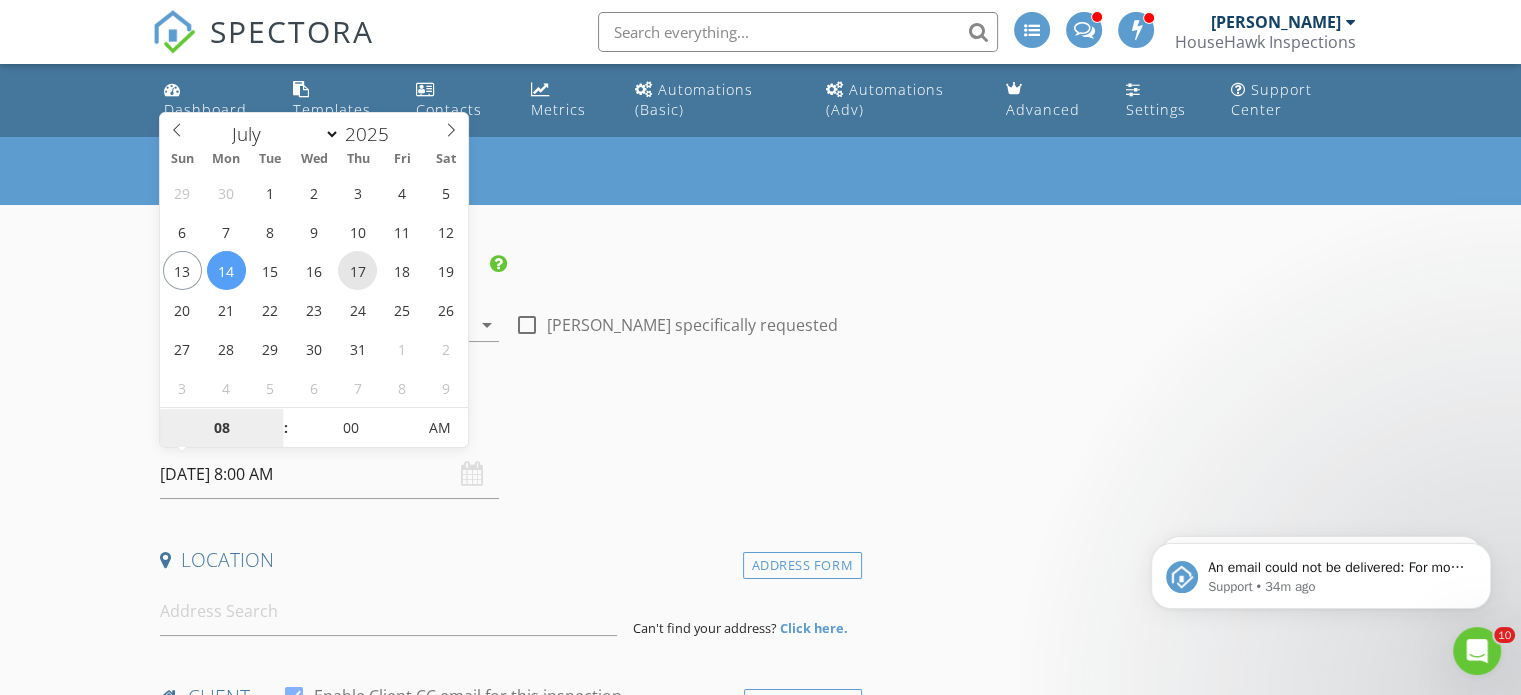 type on "07/17/2025 8:00 AM" 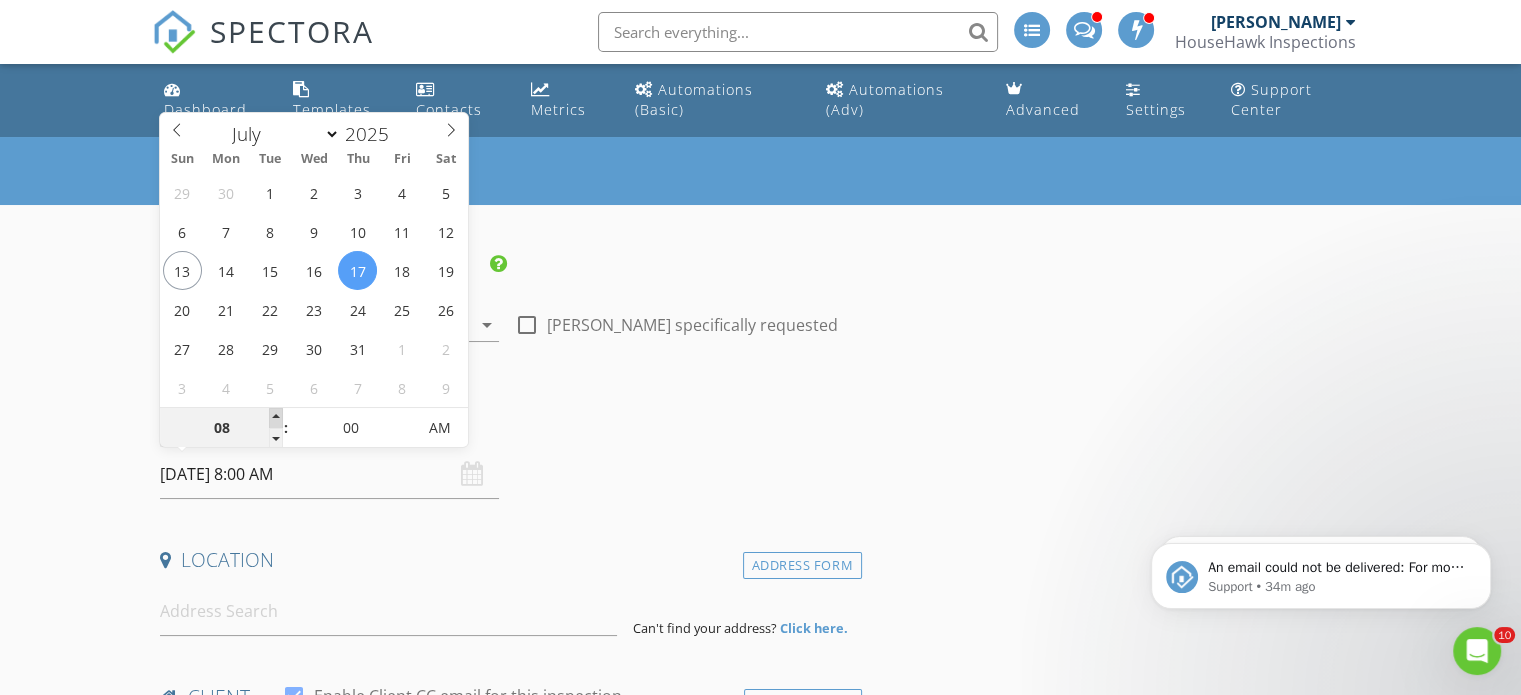 type on "09" 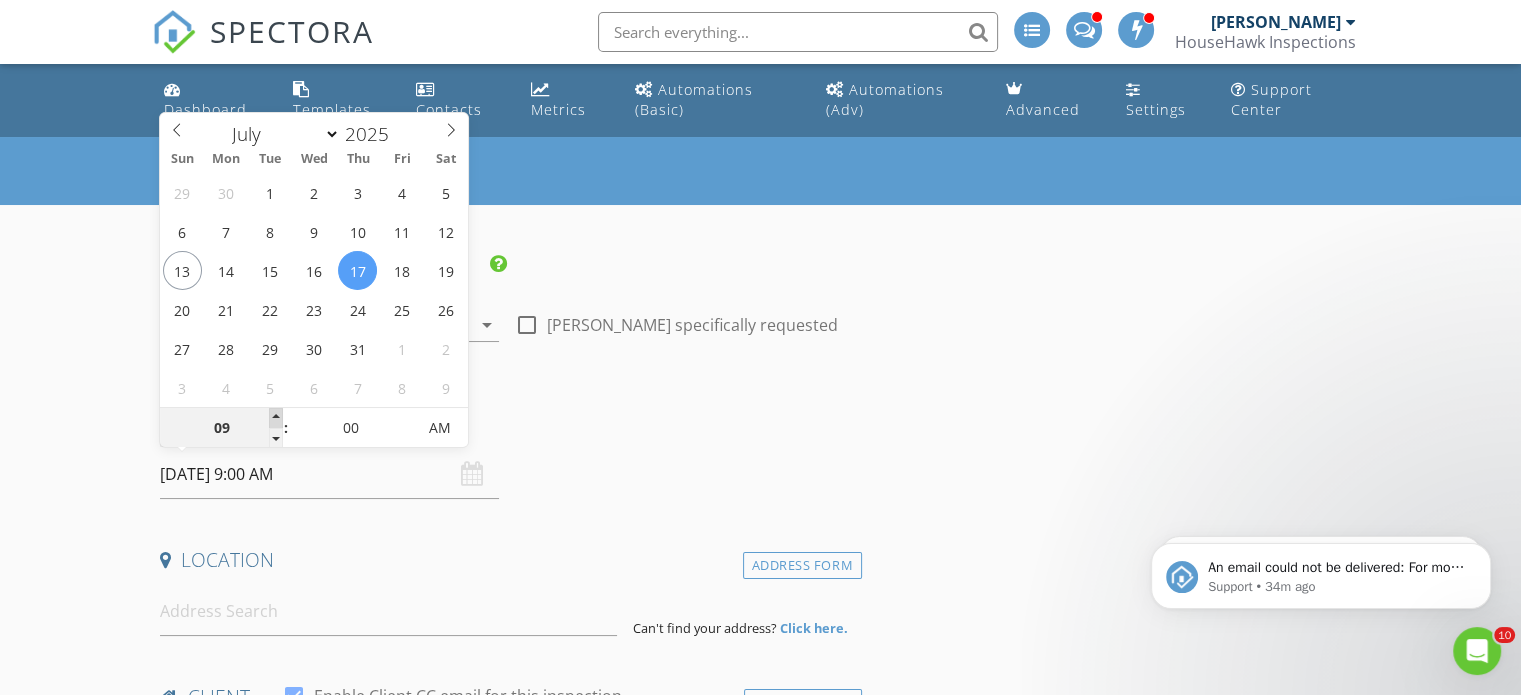 click at bounding box center (276, 418) 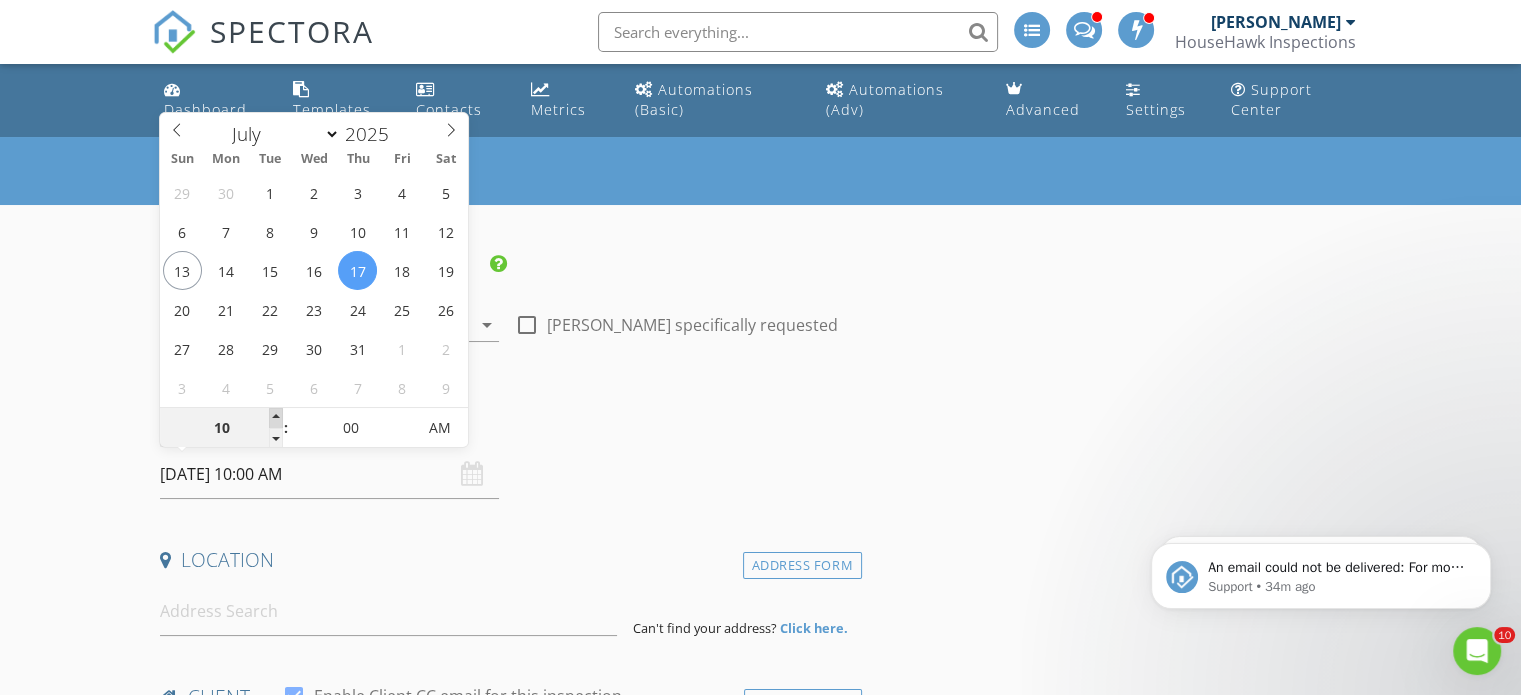 click at bounding box center [276, 418] 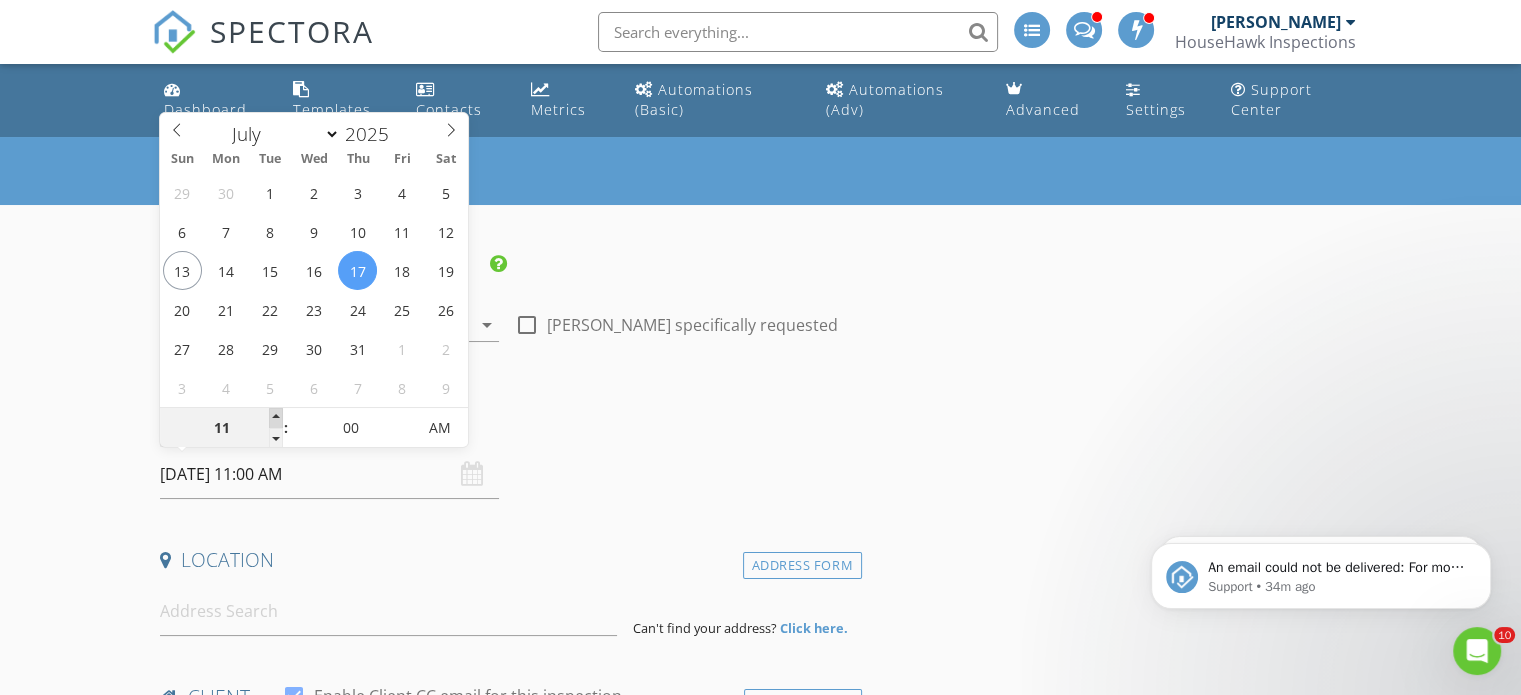 click at bounding box center [276, 418] 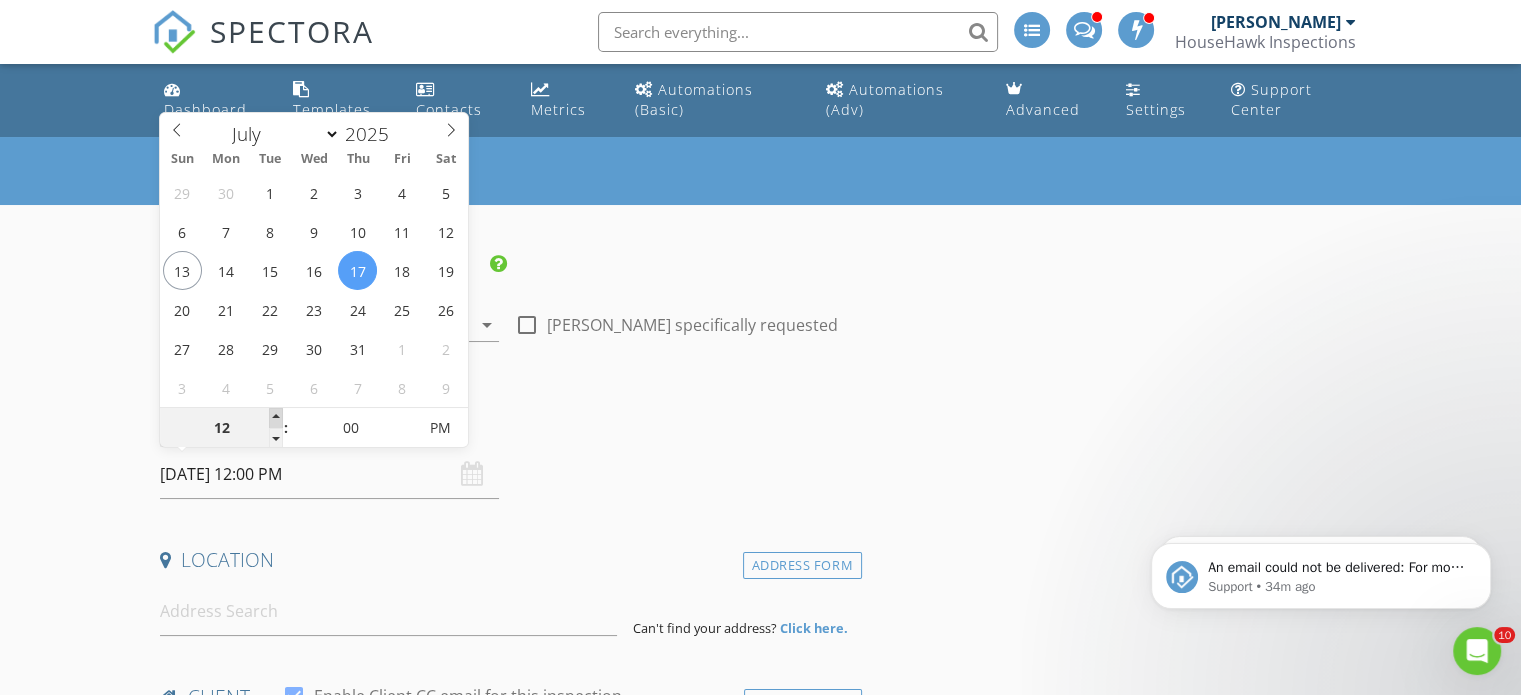 click at bounding box center (276, 418) 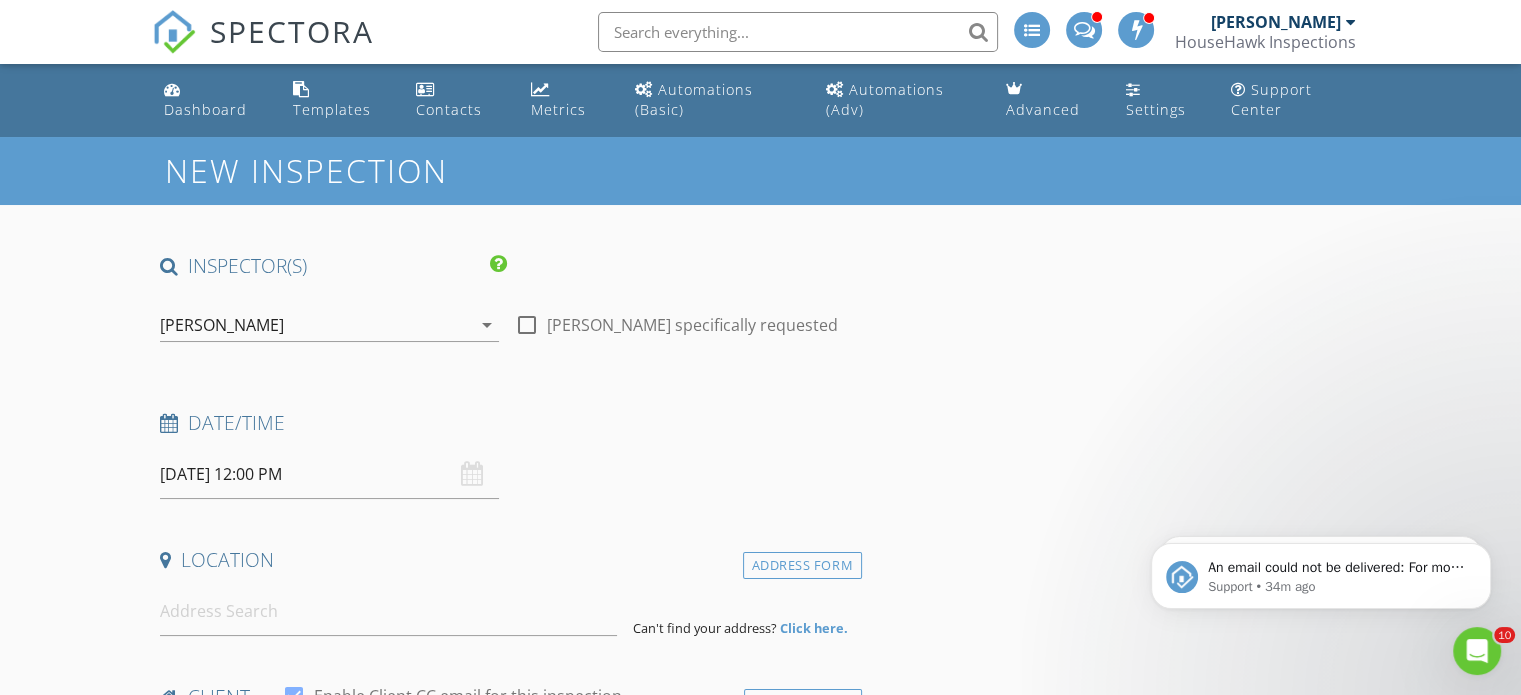 click on "New Inspection
INSPECTOR(S)
check_box   Andrew Gonzalez   PRIMARY   Andrew Gonzalez arrow_drop_down   check_box_outline_blank Andrew Gonzalez specifically requested
Date/Time
07/17/2025 12:00 PM
Location
Address Form       Can't find your address?   Click here.
client
check_box Enable Client CC email for this inspection   Client Search     check_box_outline_blank Client is a Company/Organization     First Name   Last Name   Email   CC Email   Phone         Tags         Notes   Private Notes
ADD ADDITIONAL client
SERVICES
check_box_outline_blank   Residential Inspection   arrow_drop_down     Select Discount Code arrow_drop_down    Charges       TOTAL   $0.00    Duration    No services with durations selected      Templates    No templates selected    Agreements" at bounding box center [760, 1791] 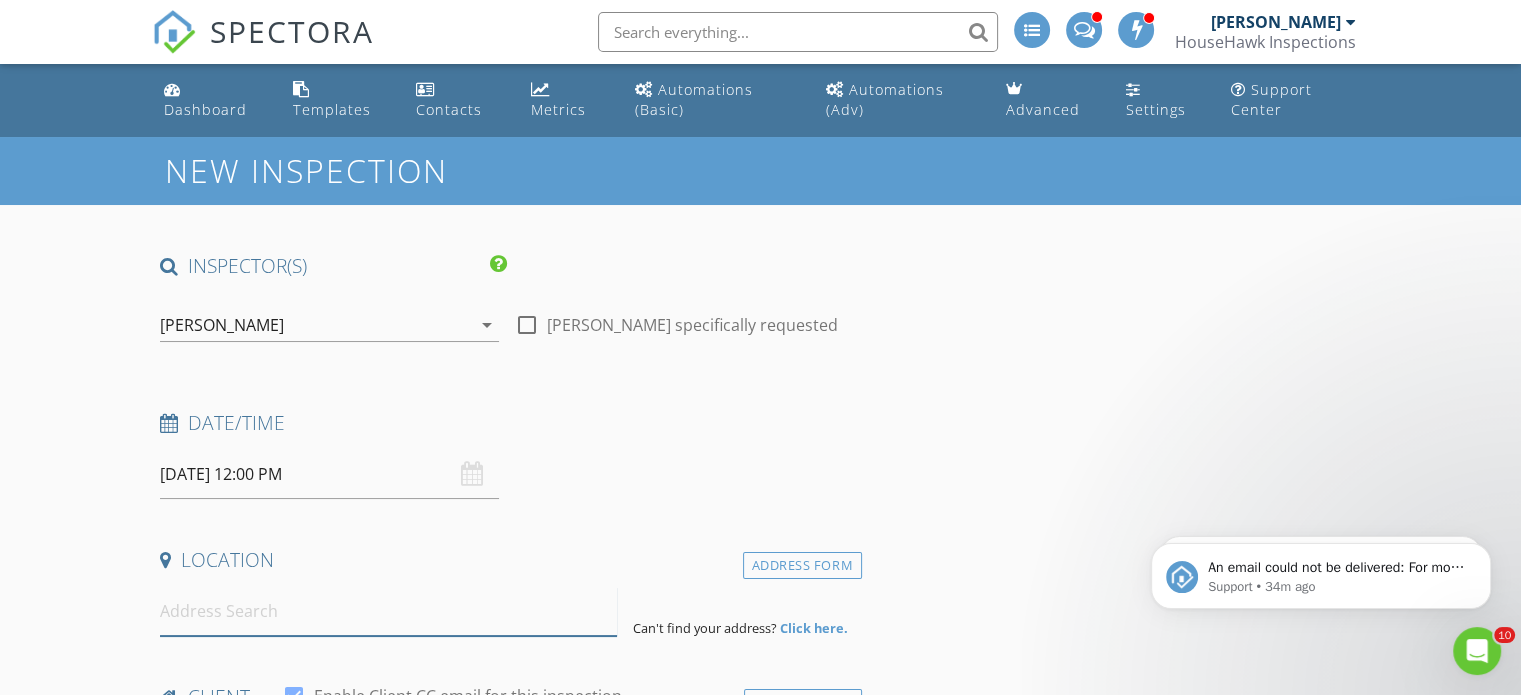 click at bounding box center [388, 611] 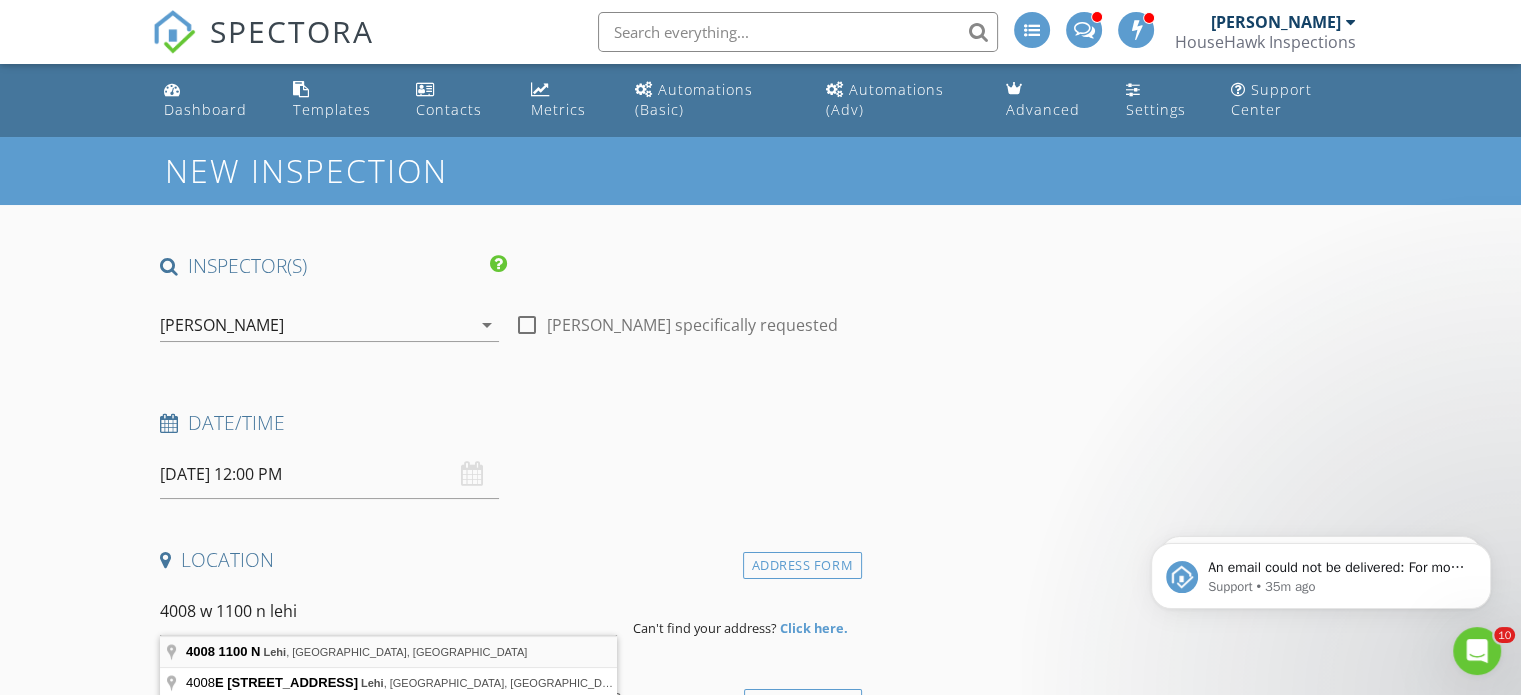 type on "4008 1100 N, Lehi, UT, USA" 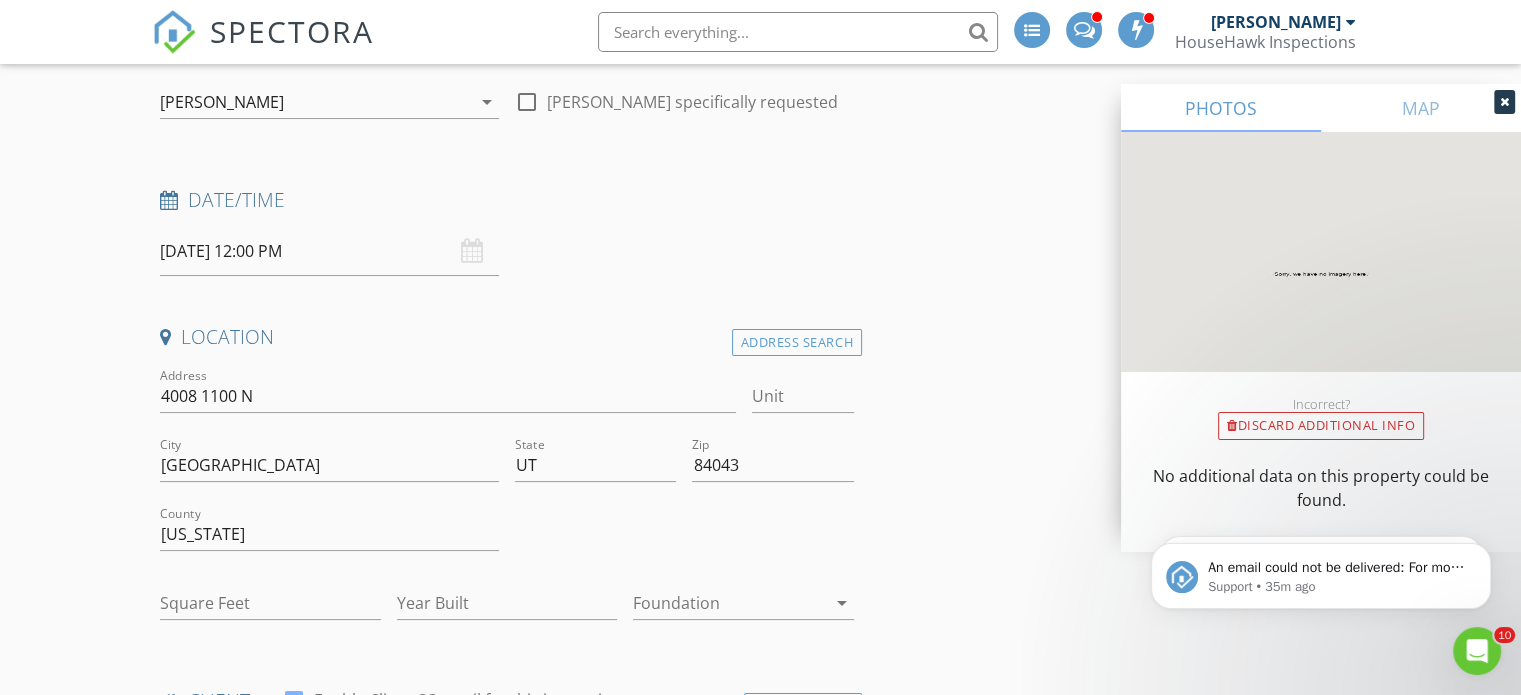 scroll, scrollTop: 300, scrollLeft: 0, axis: vertical 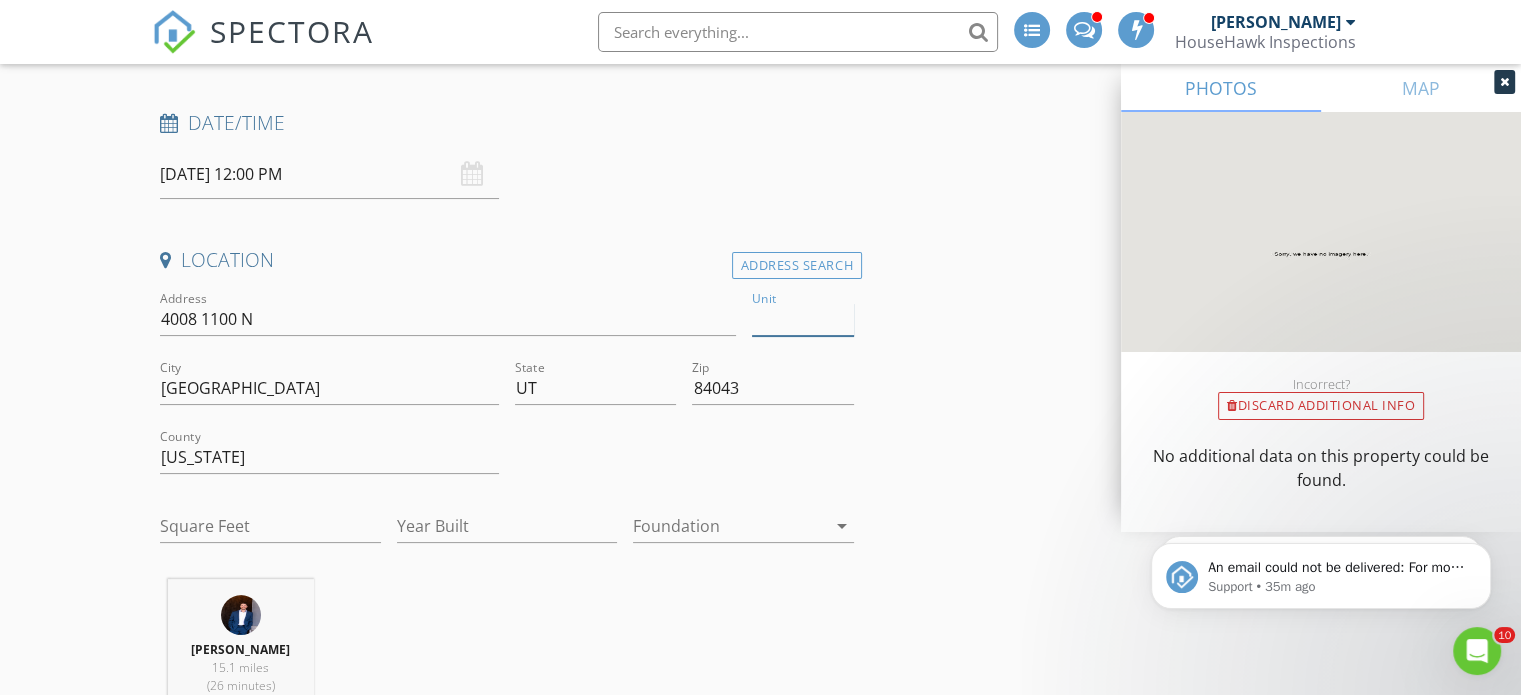 click on "Unit" at bounding box center (803, 319) 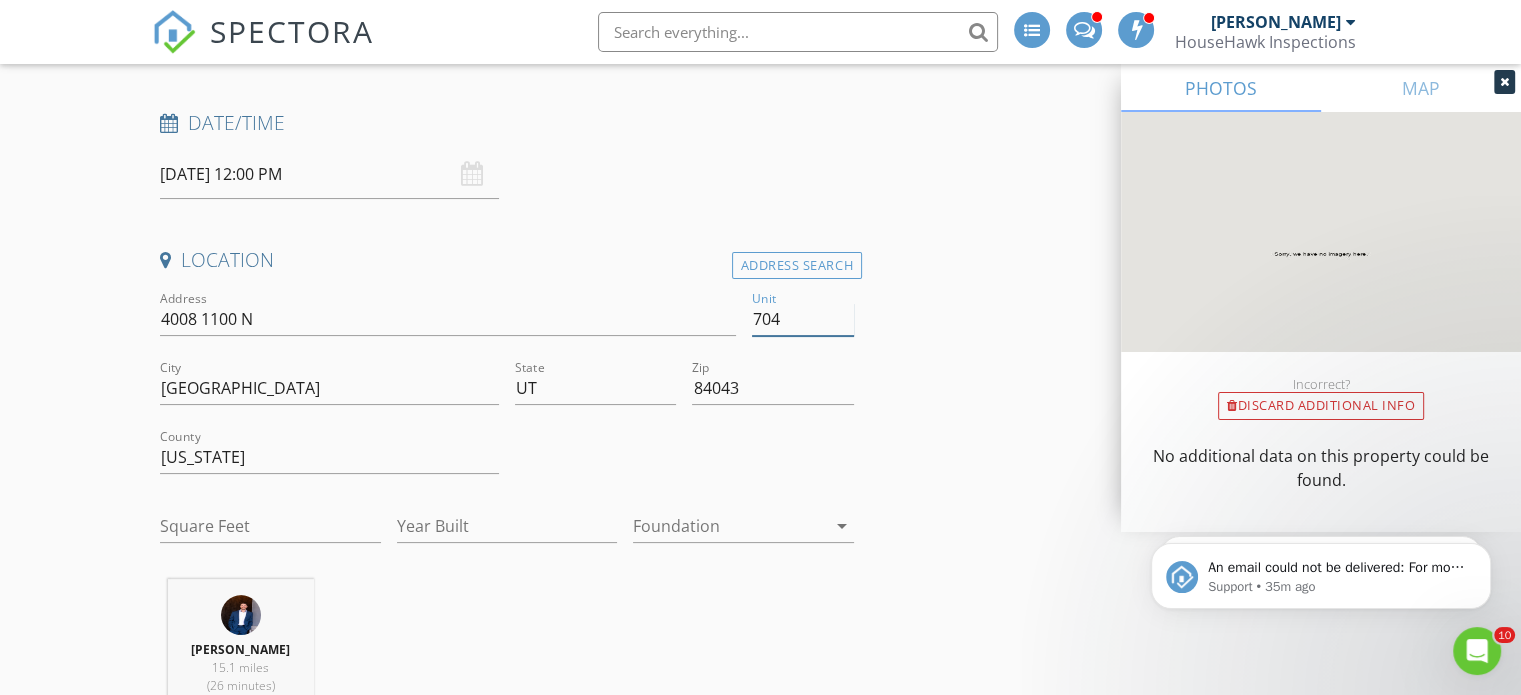 type on "704" 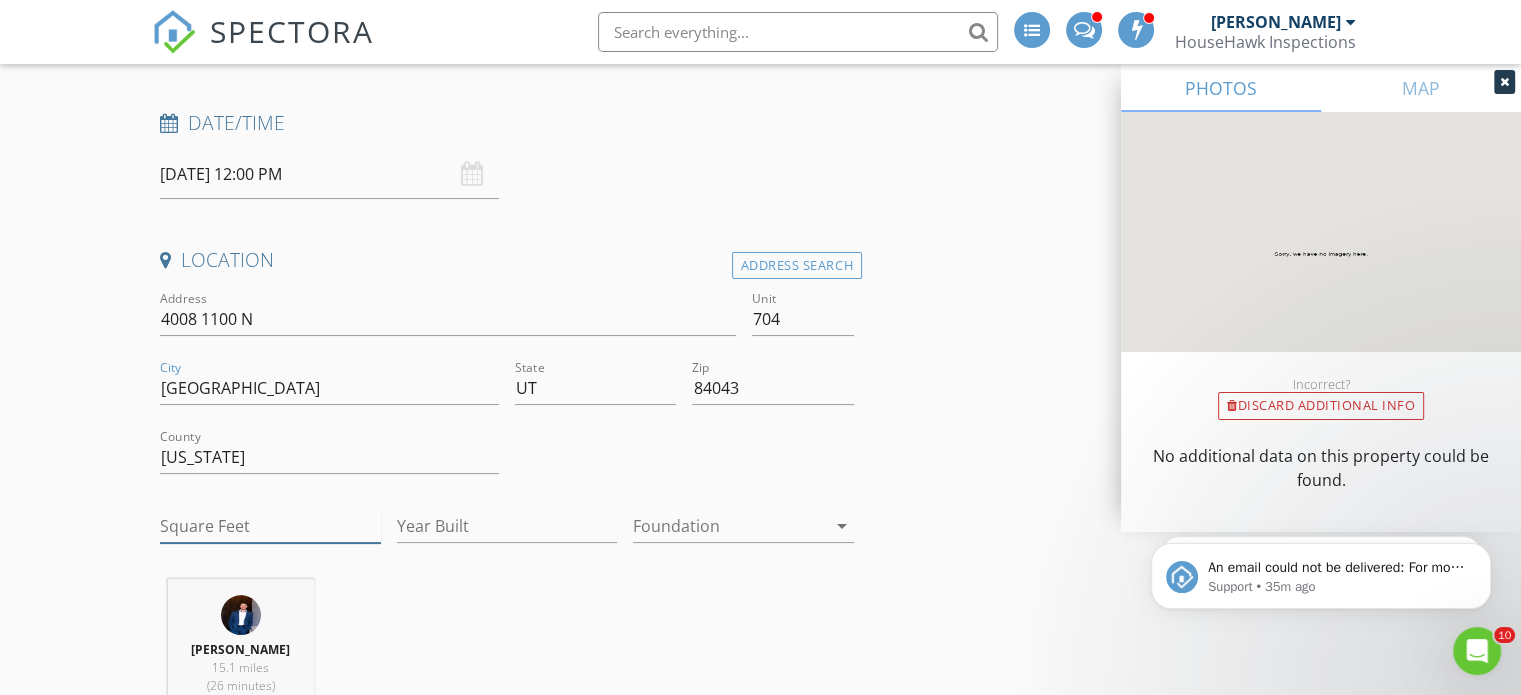 click on "Square Feet" at bounding box center (270, 530) 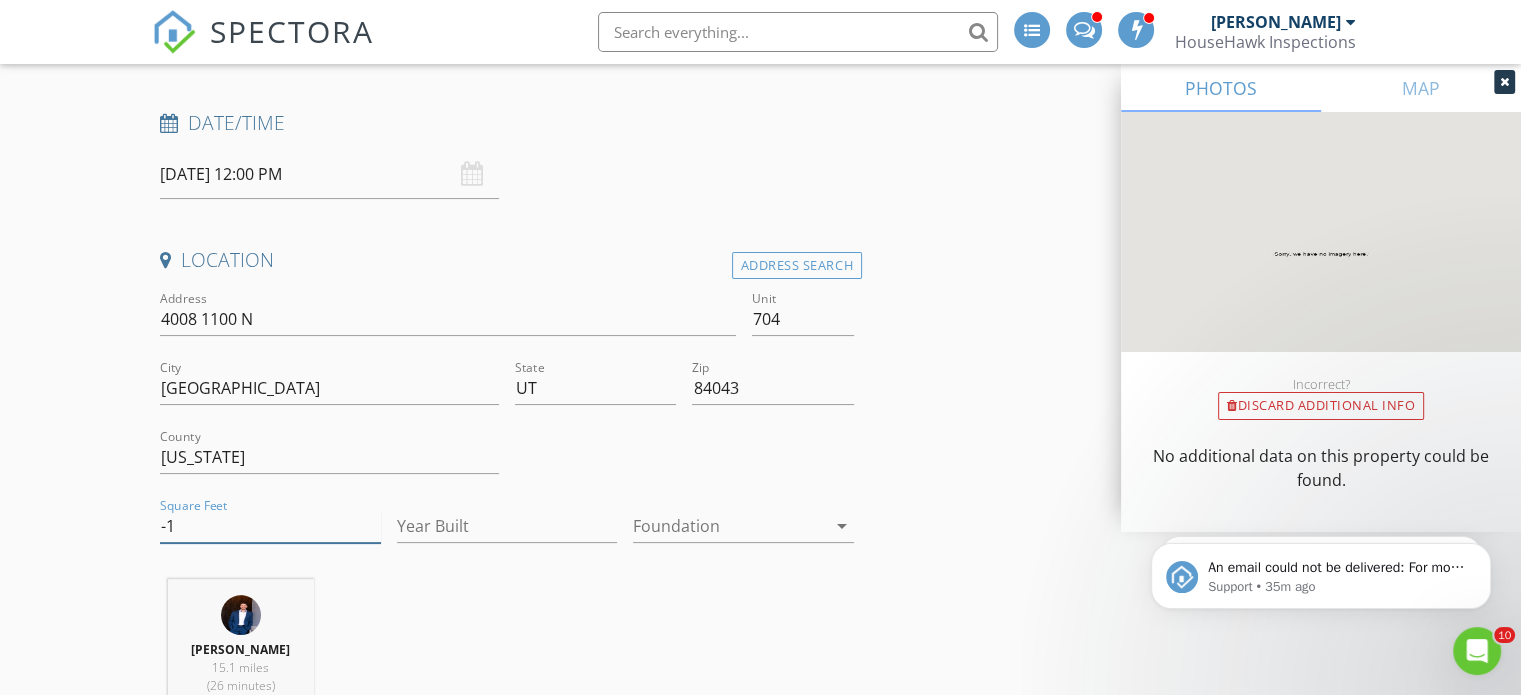 type on "-2" 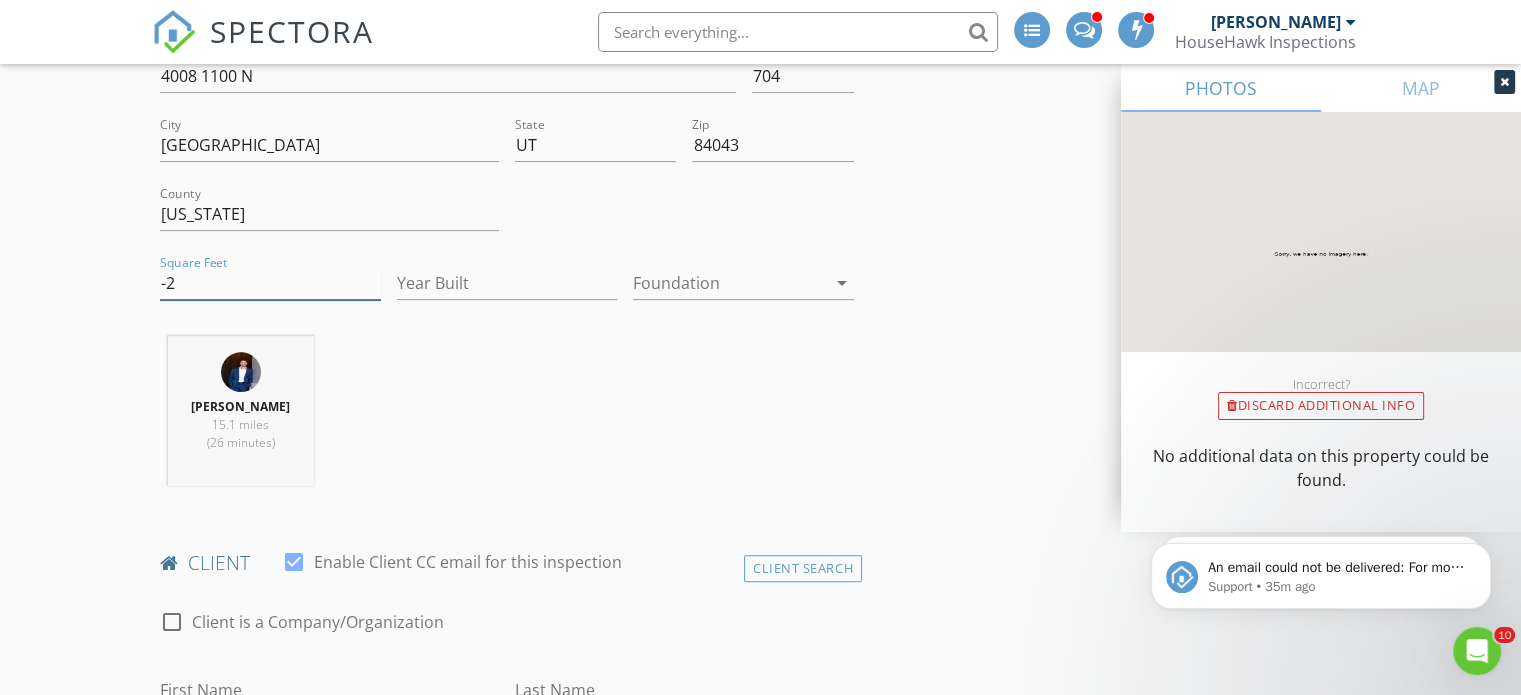 scroll, scrollTop: 500, scrollLeft: 0, axis: vertical 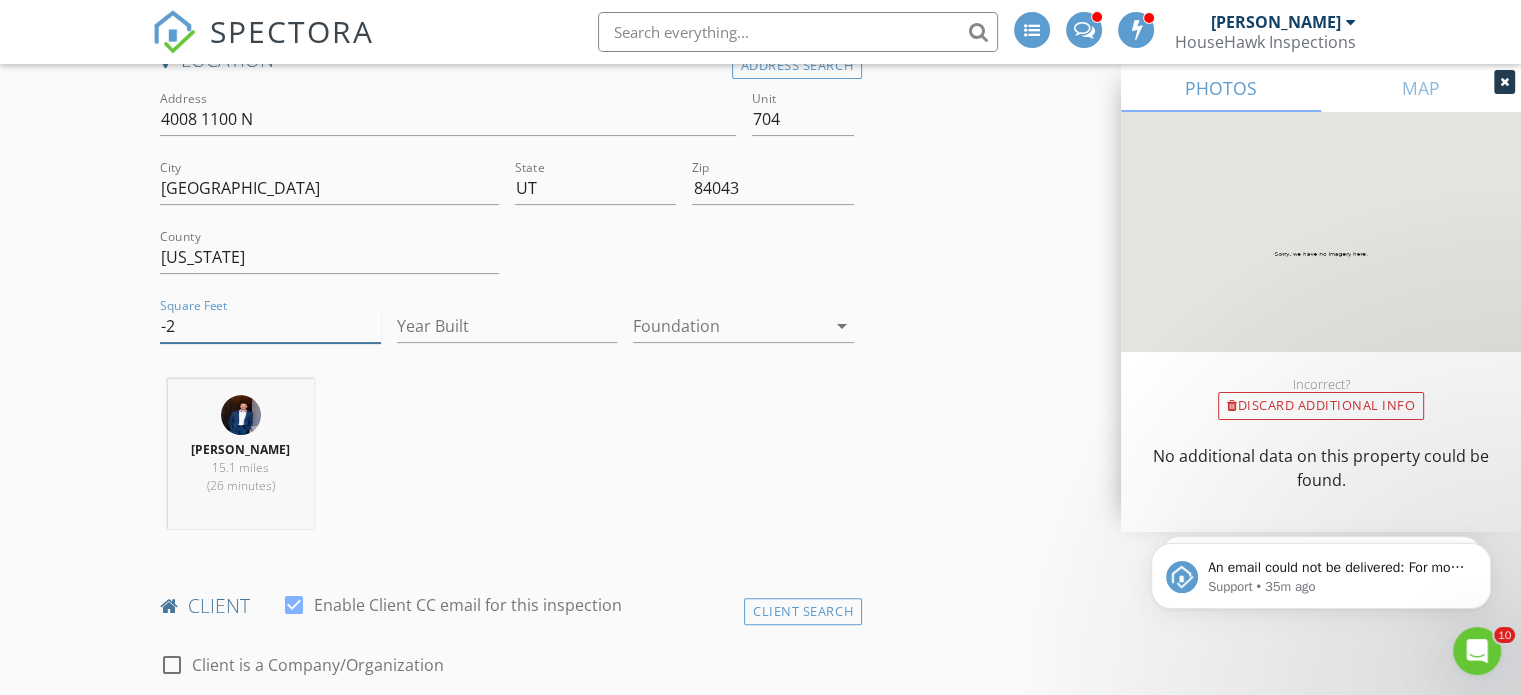 drag, startPoint x: 280, startPoint y: 326, endPoint x: 60, endPoint y: 363, distance: 223.08966 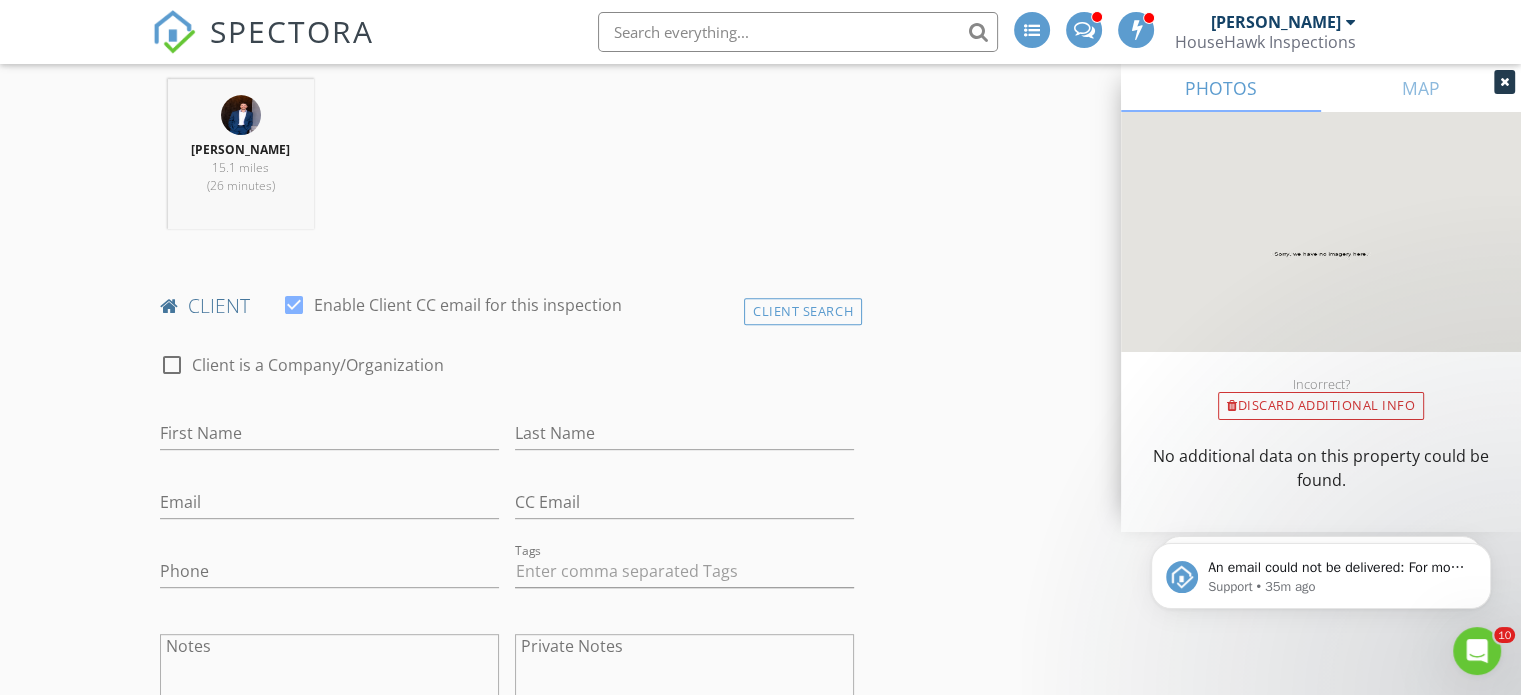 scroll, scrollTop: 1000, scrollLeft: 0, axis: vertical 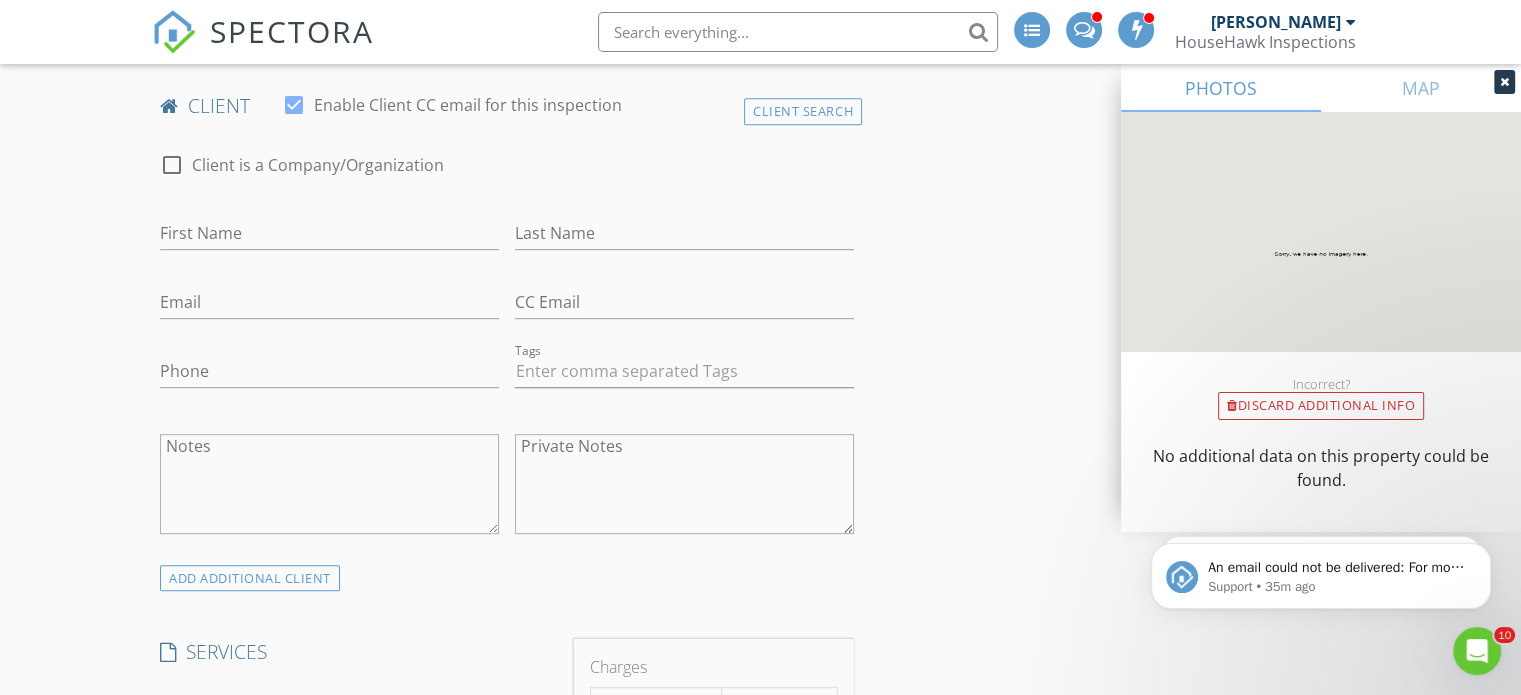 type 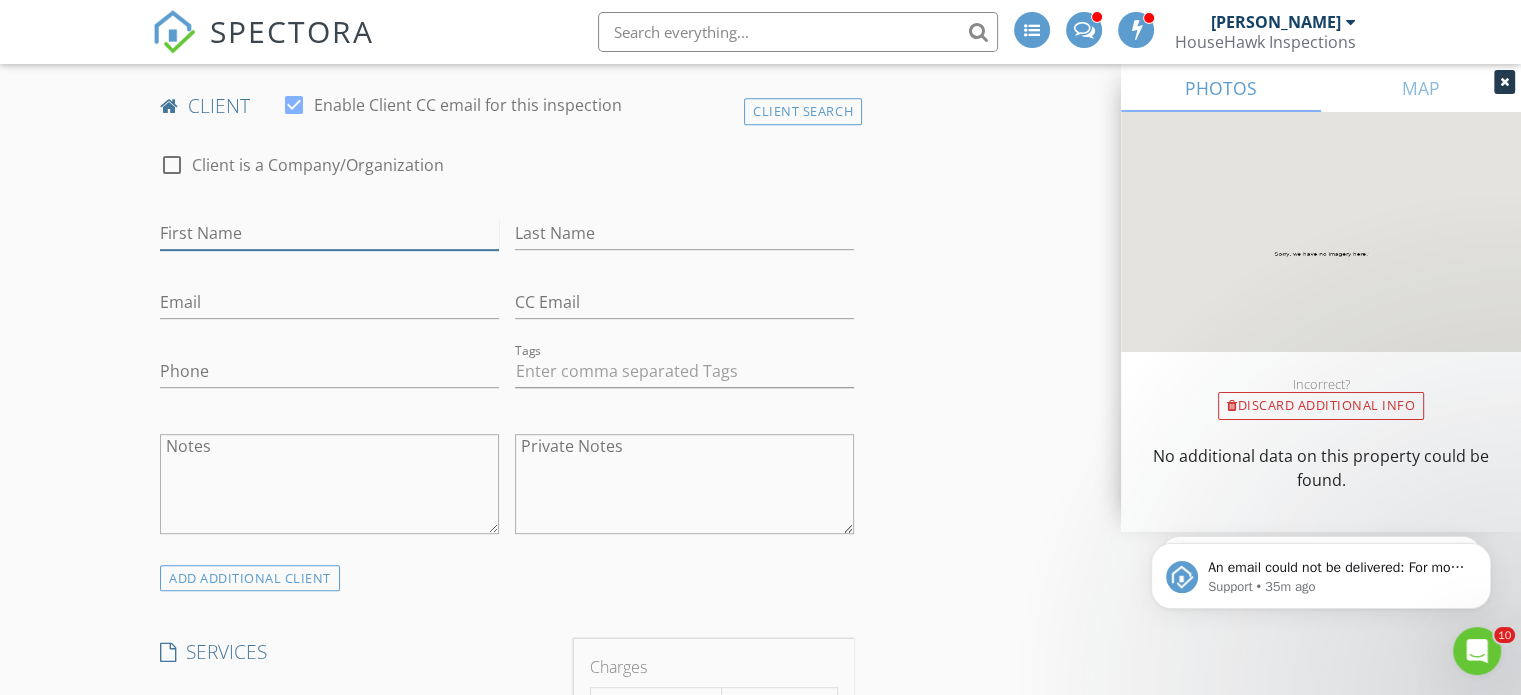 click on "First Name" at bounding box center [329, 233] 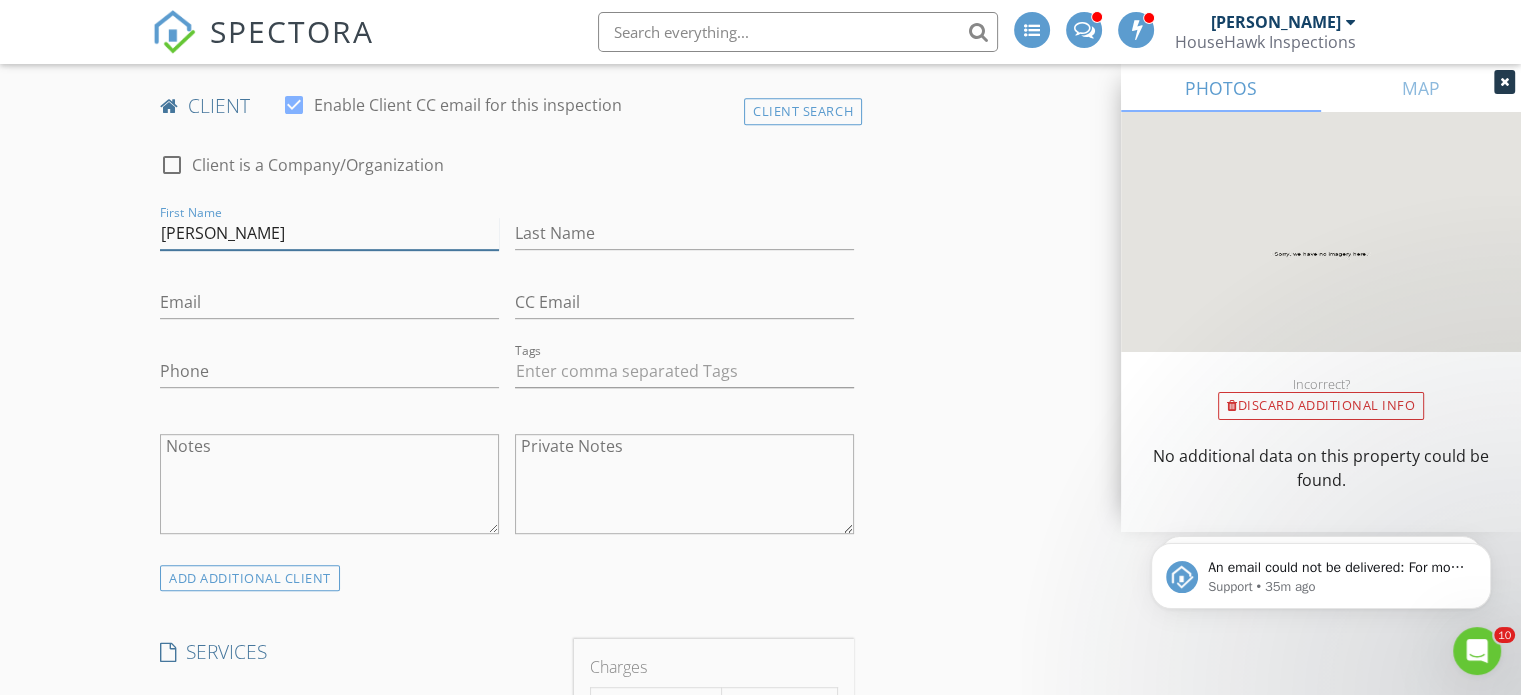 type on "[PERSON_NAME]" 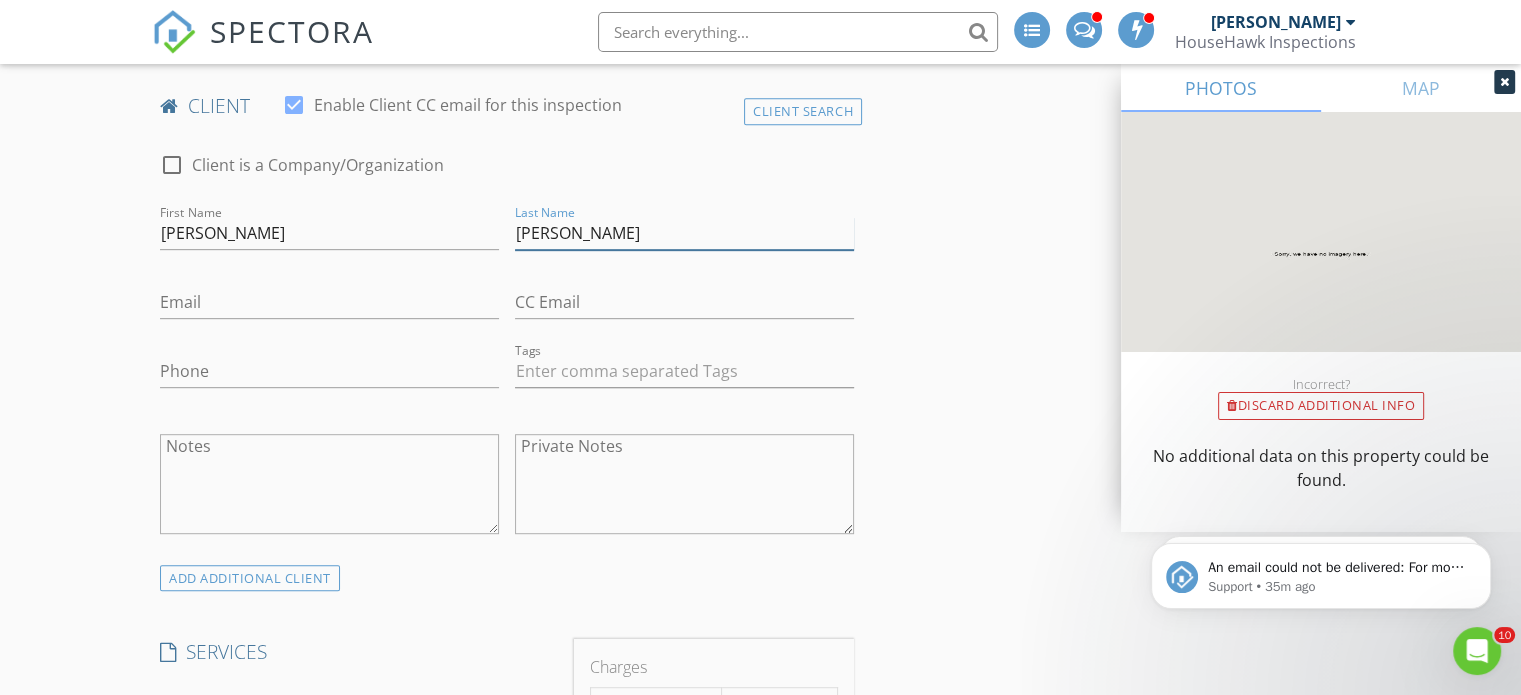 type on "[PERSON_NAME]" 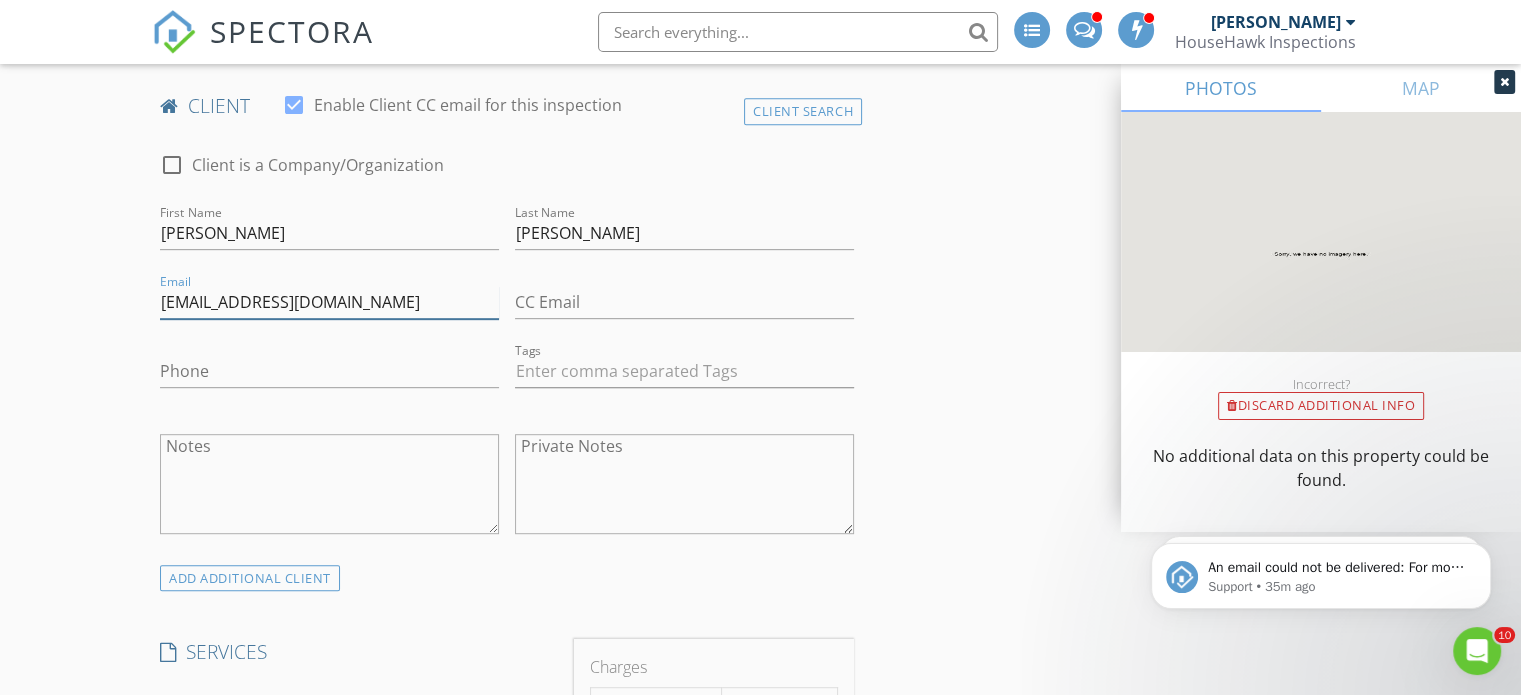 type on "[EMAIL_ADDRESS][DOMAIN_NAME]" 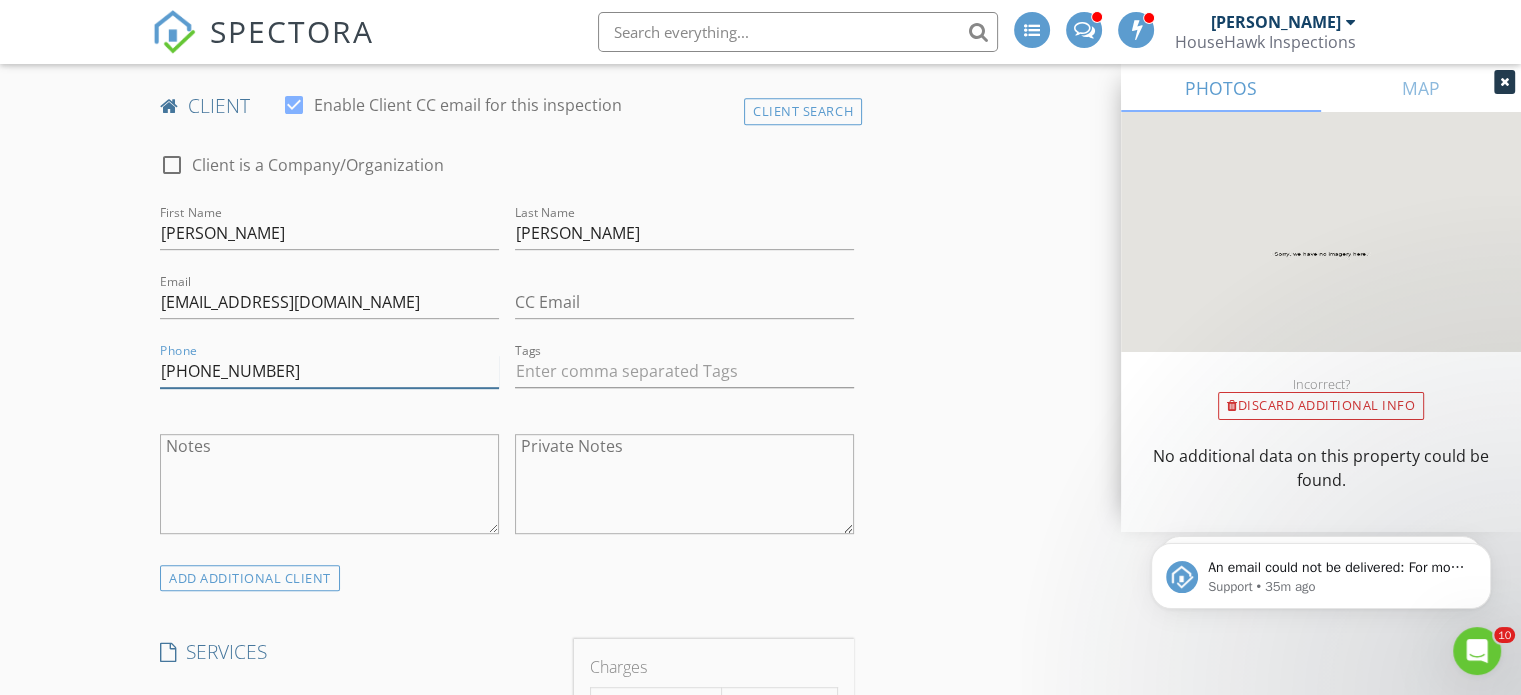 type on "[PHONE_NUMBER]" 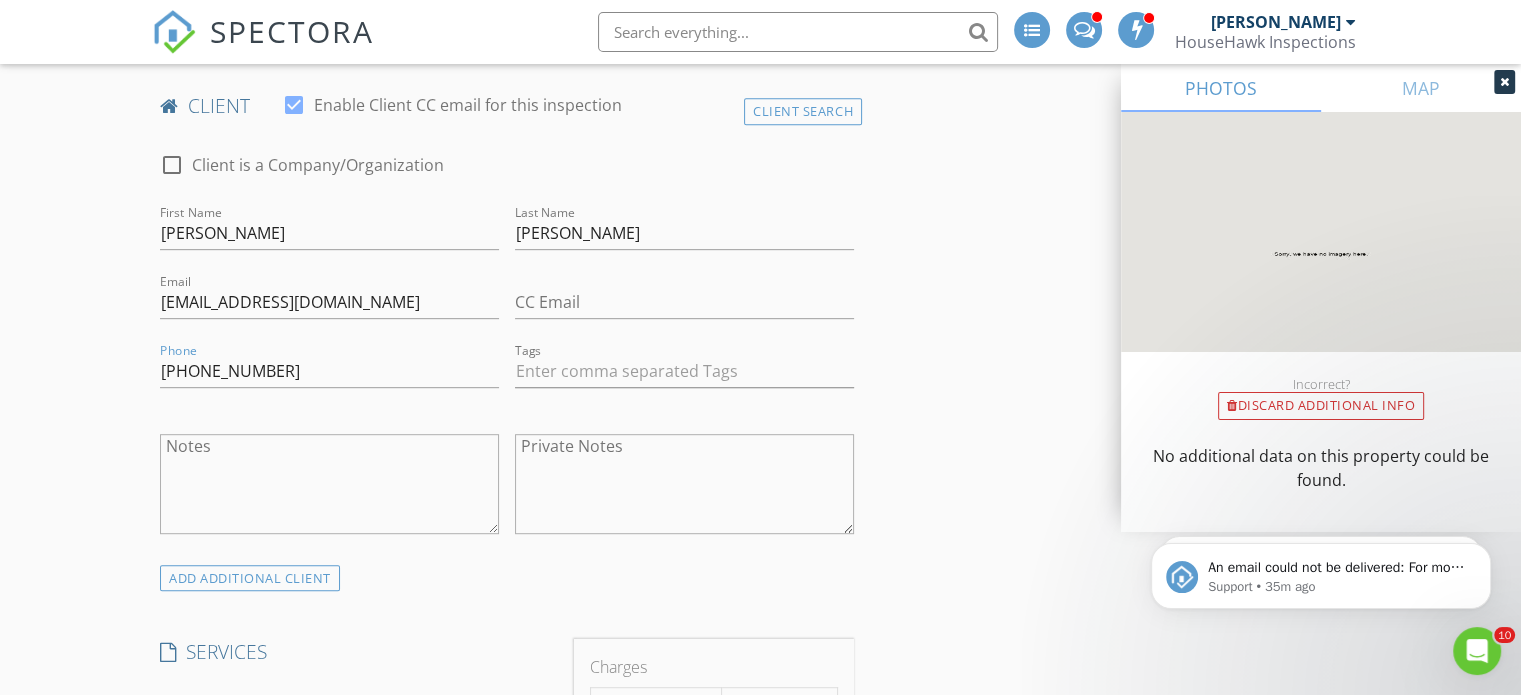 click on "New Inspection
INSPECTOR(S)
check_box   Andrew Gonzalez   PRIMARY   Andrew Gonzalez arrow_drop_down   check_box_outline_blank Andrew Gonzalez specifically requested
Date/Time
07/17/2025 12:00 PM
Location
Address Search       Address 4008 1100 N   Unit 704   City Saratoga Springs   State UT   Zip 84043   County Utah     Square Feet   Year Built   Foundation arrow_drop_down     Andrew Gonzalez     15.1 miles     (26 minutes)
client
check_box Enable Client CC email for this inspection   Client Search     check_box_outline_blank Client is a Company/Organization     First Name Dawson   Last Name Yeager   Email dawsonyeager33@gmail.com   CC Email   Phone 801-318-1164         Tags         Notes   Private Notes
ADD ADDITIONAL client
SERVICES
check_box_outline_blank" at bounding box center [760, 995] 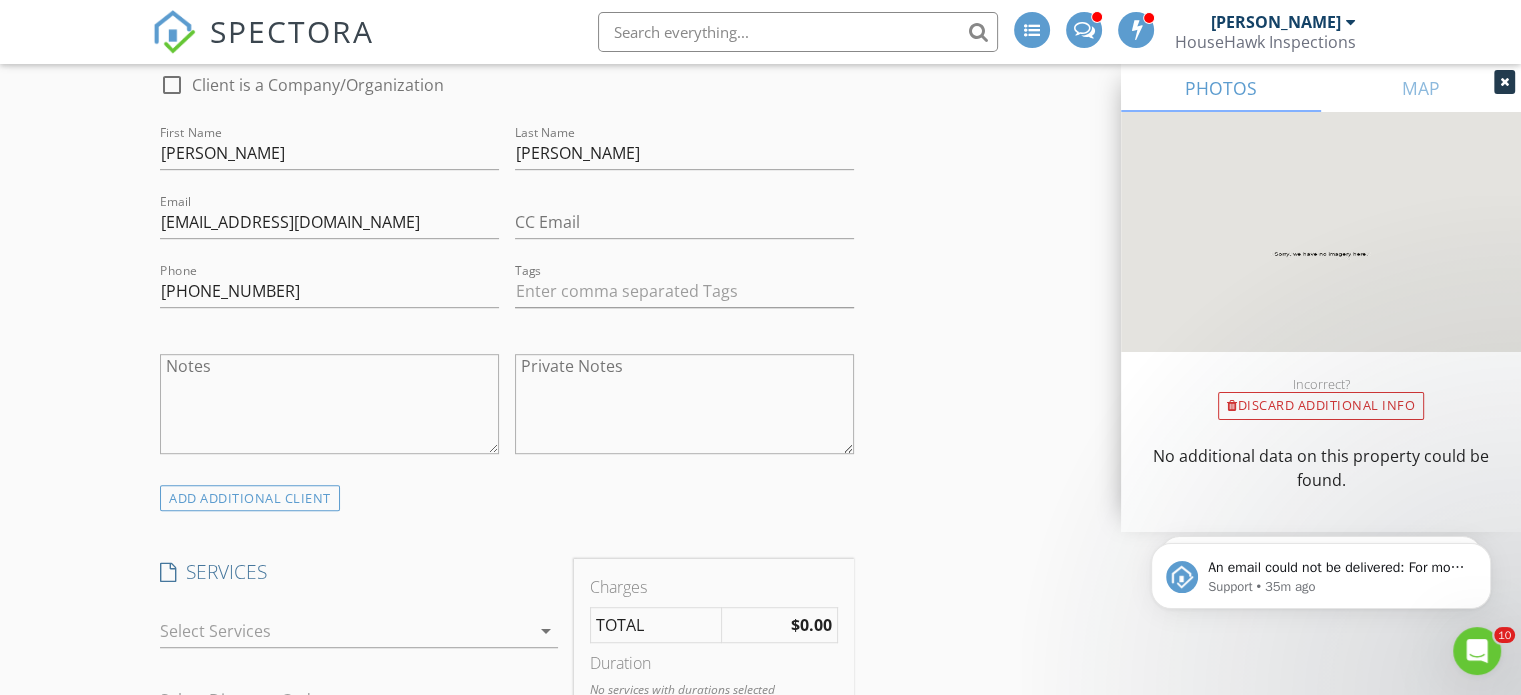 scroll, scrollTop: 1300, scrollLeft: 0, axis: vertical 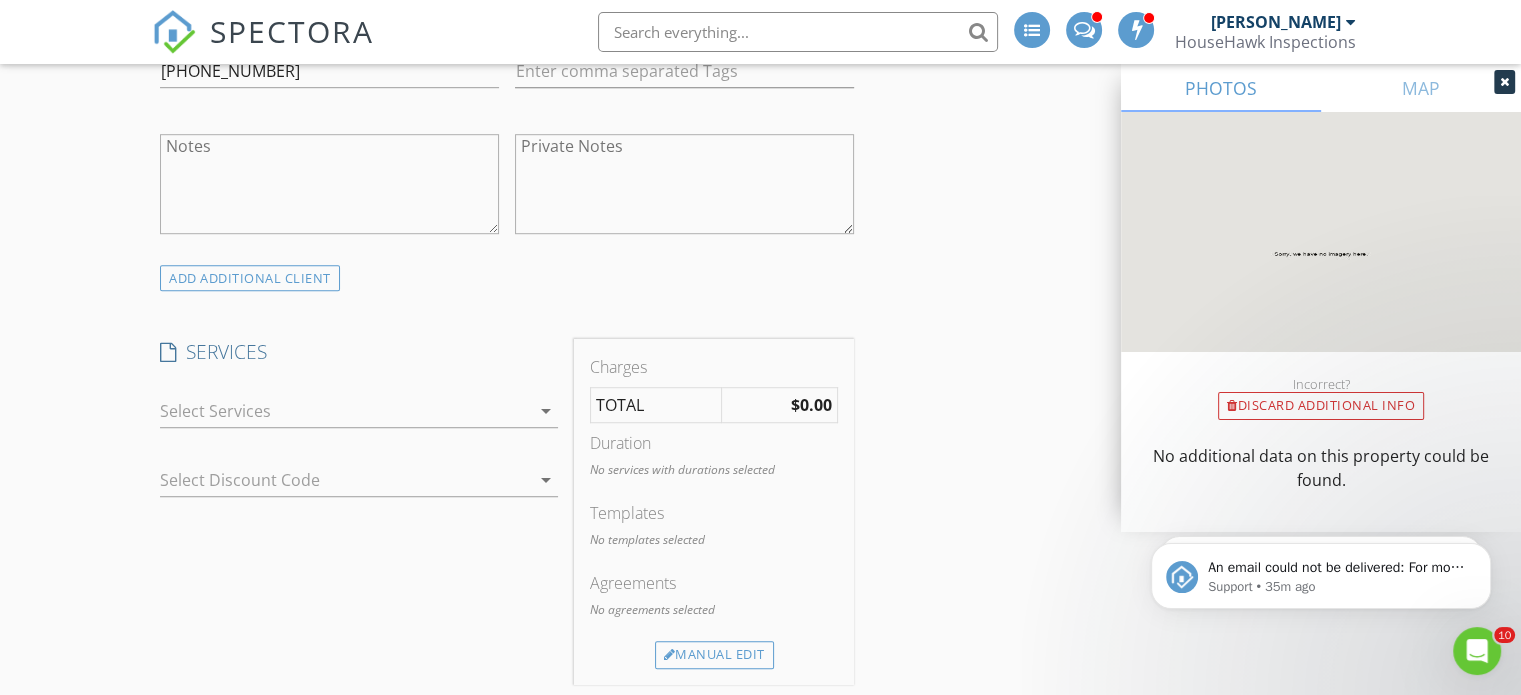 click at bounding box center (345, 411) 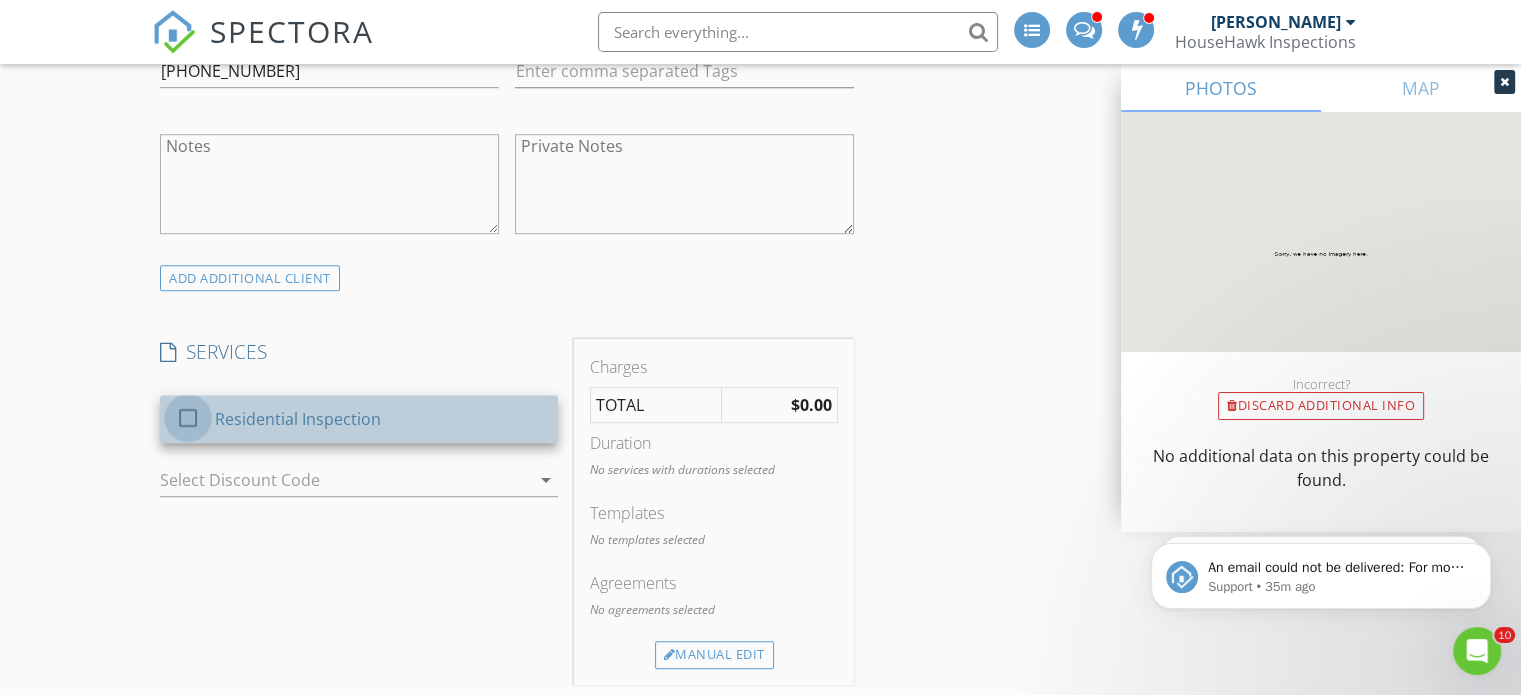 click at bounding box center (188, 418) 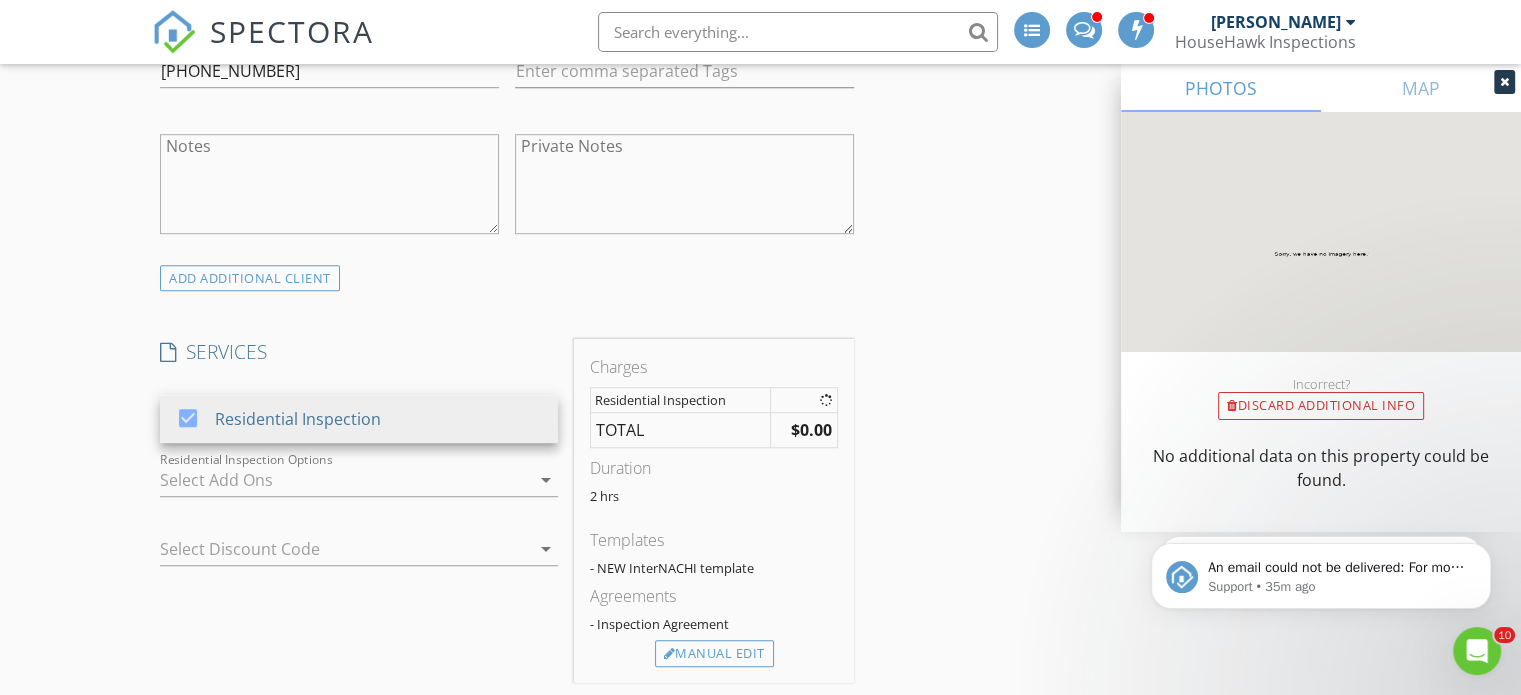 click on "New Inspection
INSPECTOR(S)
check_box   Andrew Gonzalez   PRIMARY   Andrew Gonzalez arrow_drop_down   check_box_outline_blank Andrew Gonzalez specifically requested
Date/Time
07/17/2025 12:00 PM
Location
Address Search       Address 4008 1100 N   Unit 704   City Saratoga Springs   State UT   Zip 84043   County Utah     Square Feet   Year Built   Foundation arrow_drop_down     Andrew Gonzalez     15.1 miles     (26 minutes)
client
check_box Enable Client CC email for this inspection   Client Search     check_box_outline_blank Client is a Company/Organization     First Name Dawson   Last Name Yeager   Email dawsonyeager33@gmail.com   CC Email   Phone 801-318-1164         Tags         Notes   Private Notes
ADD ADDITIONAL client
SERVICES
check_box   Residential Inspection" at bounding box center (760, 695) 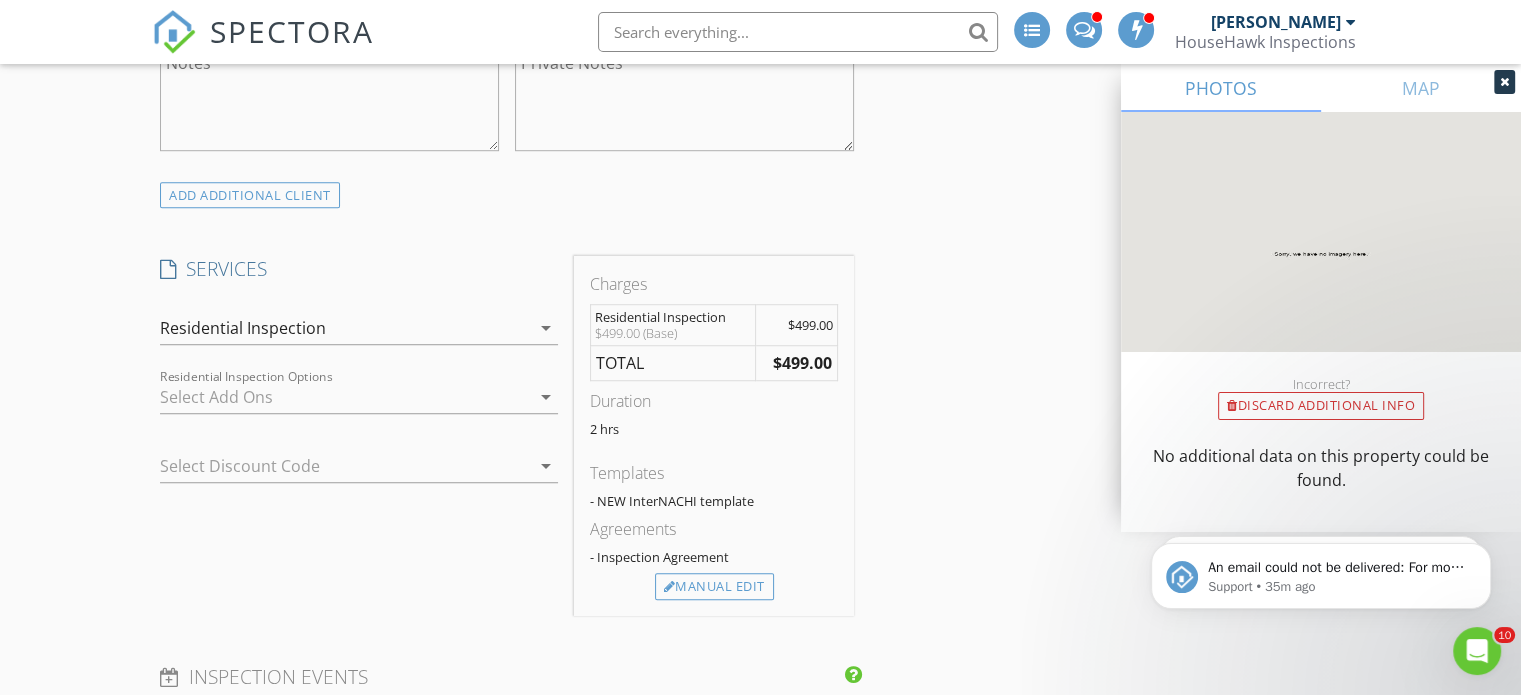 scroll, scrollTop: 1500, scrollLeft: 0, axis: vertical 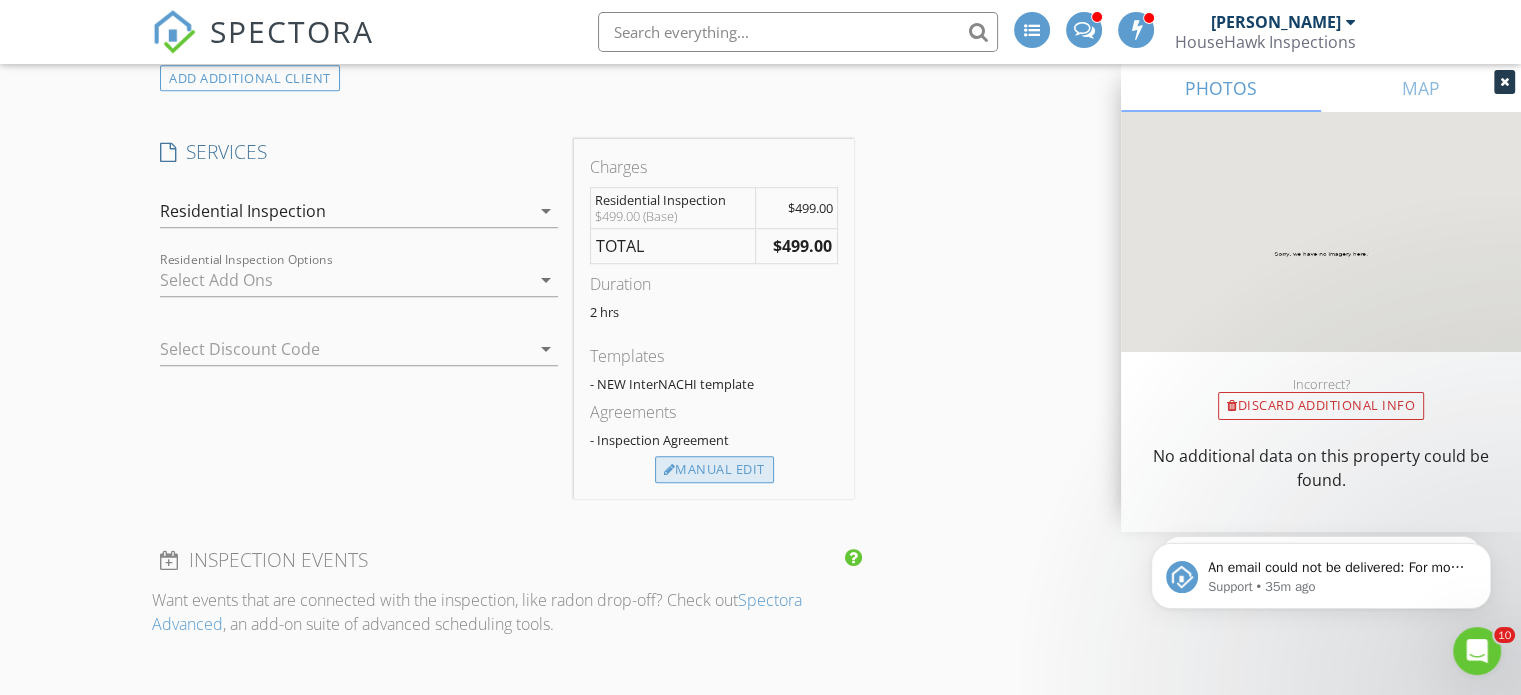 click on "Manual Edit" at bounding box center [714, 470] 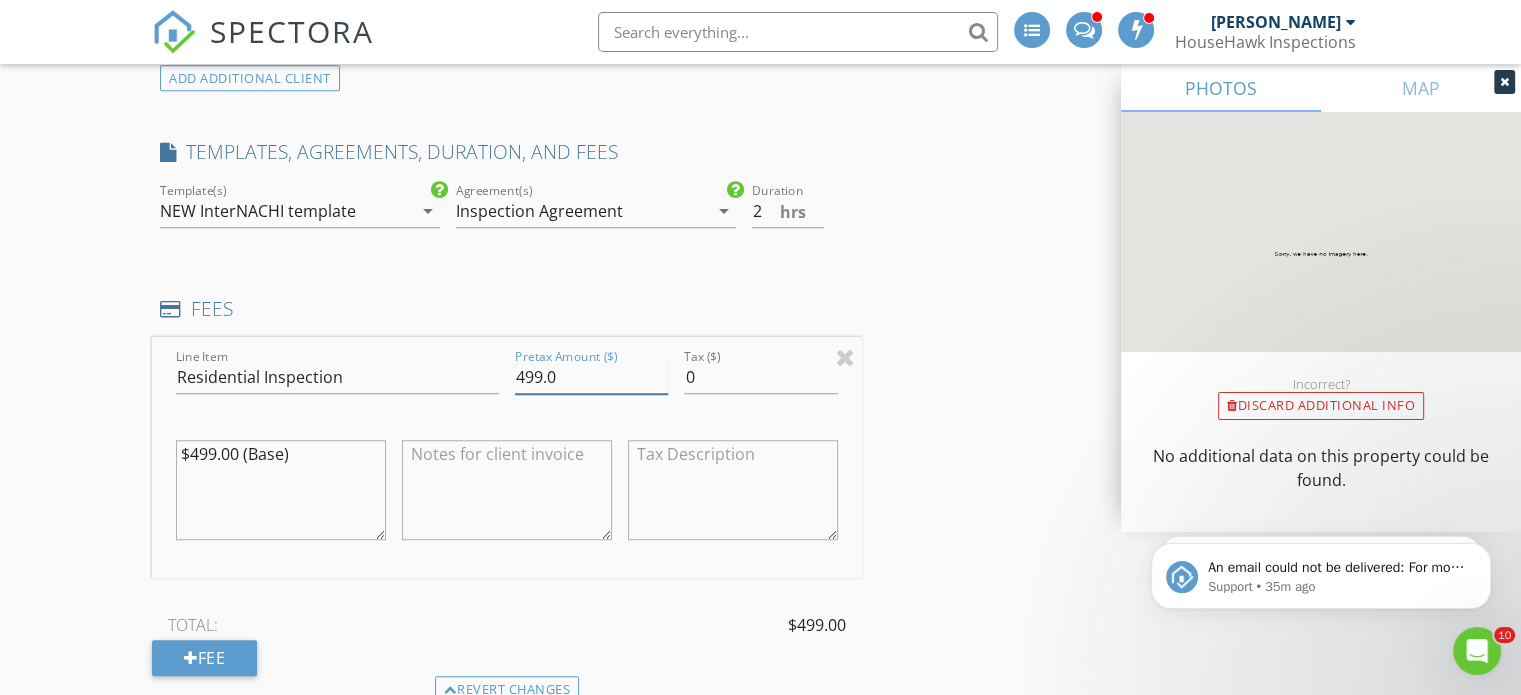 drag, startPoint x: 566, startPoint y: 385, endPoint x: 362, endPoint y: 409, distance: 205.4069 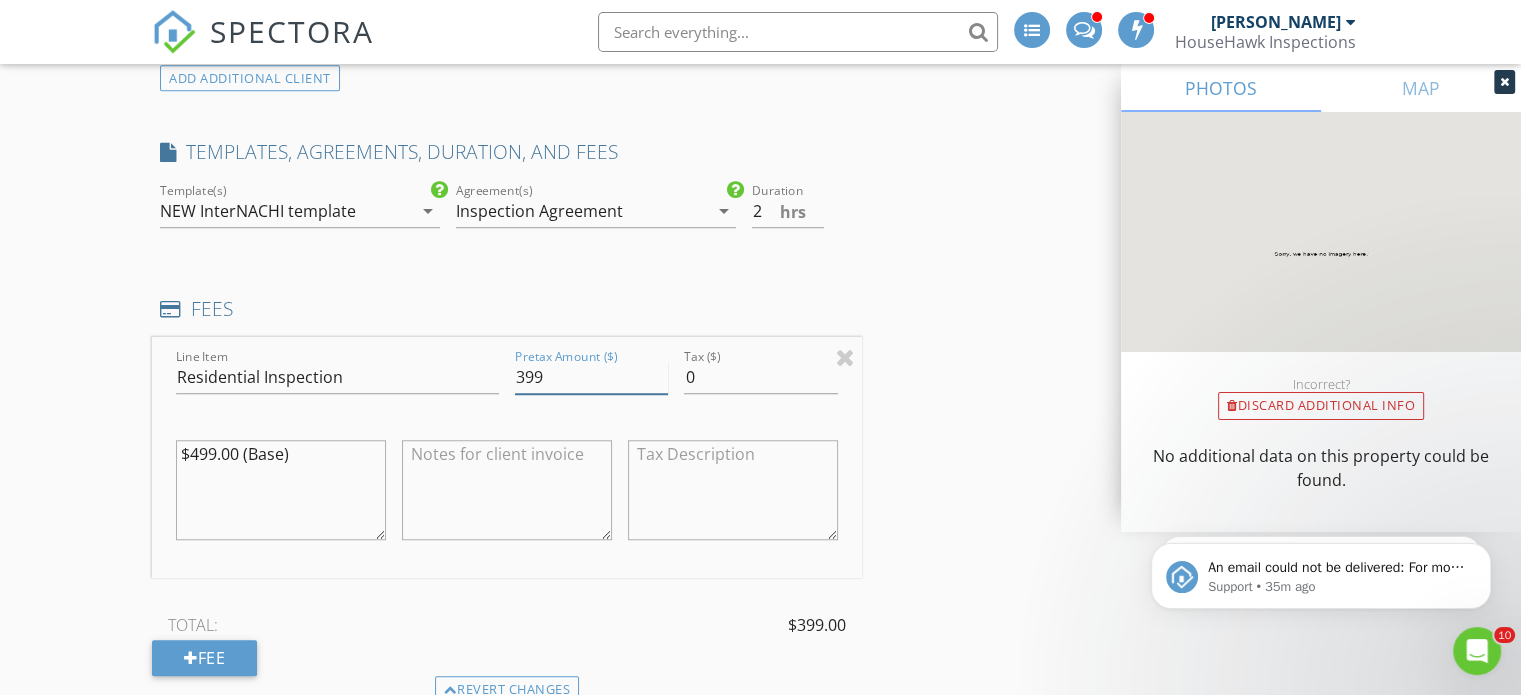 type on "399" 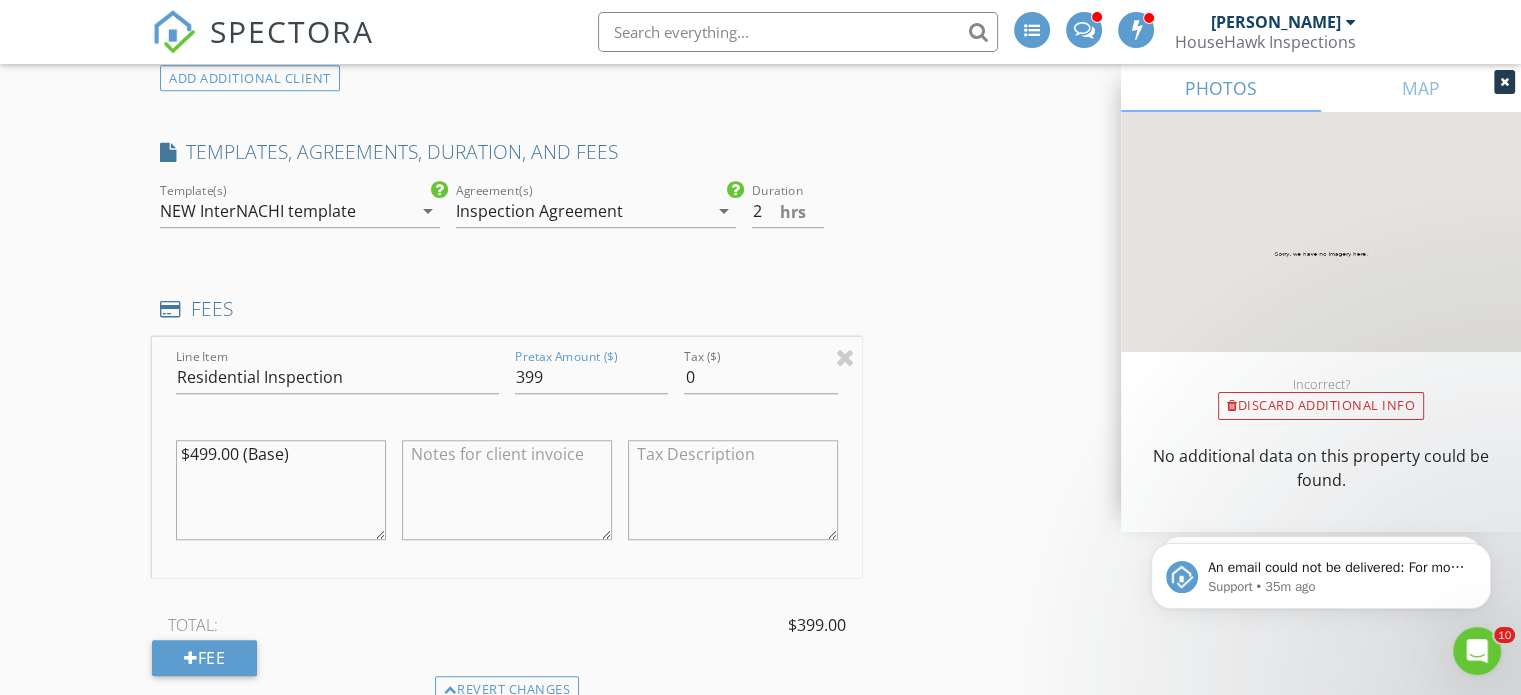 click at bounding box center (507, 490) 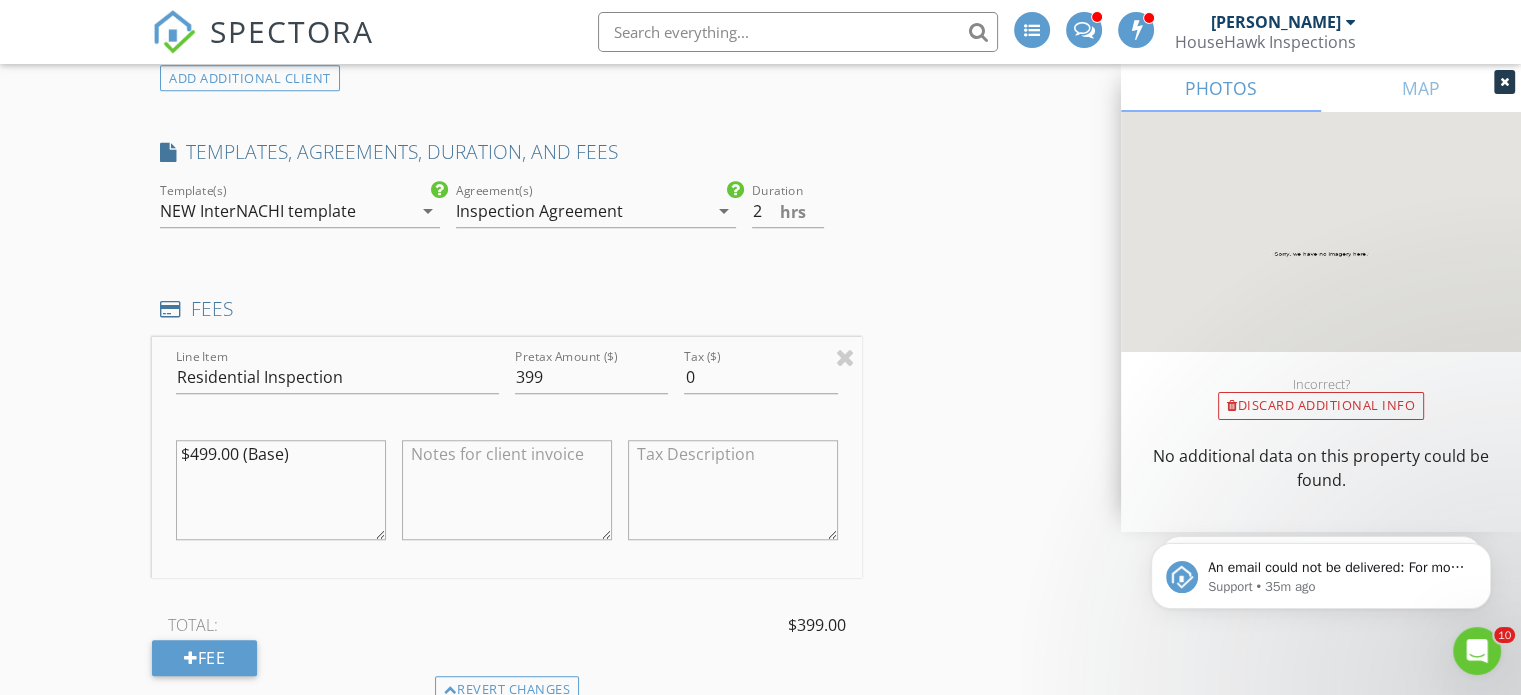 type on "w" 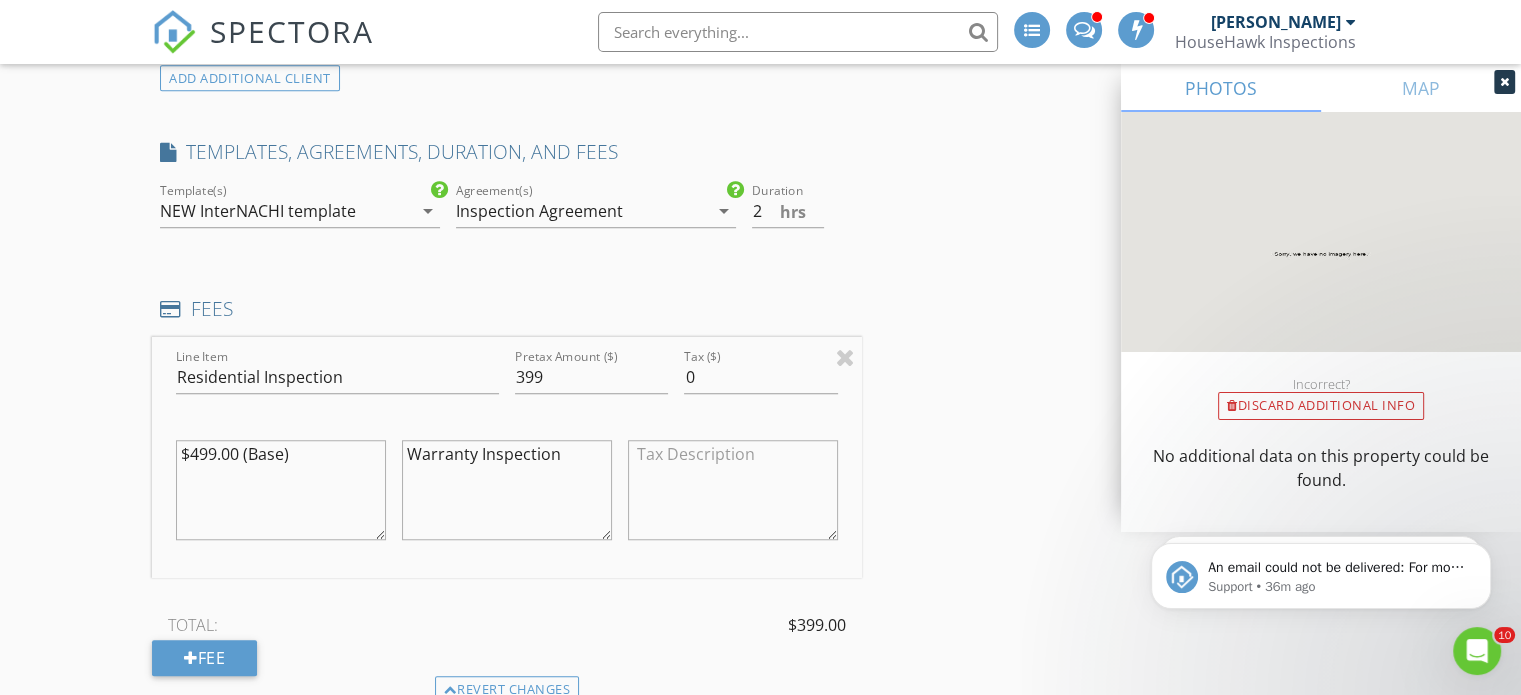 type on "Warranty Inspection" 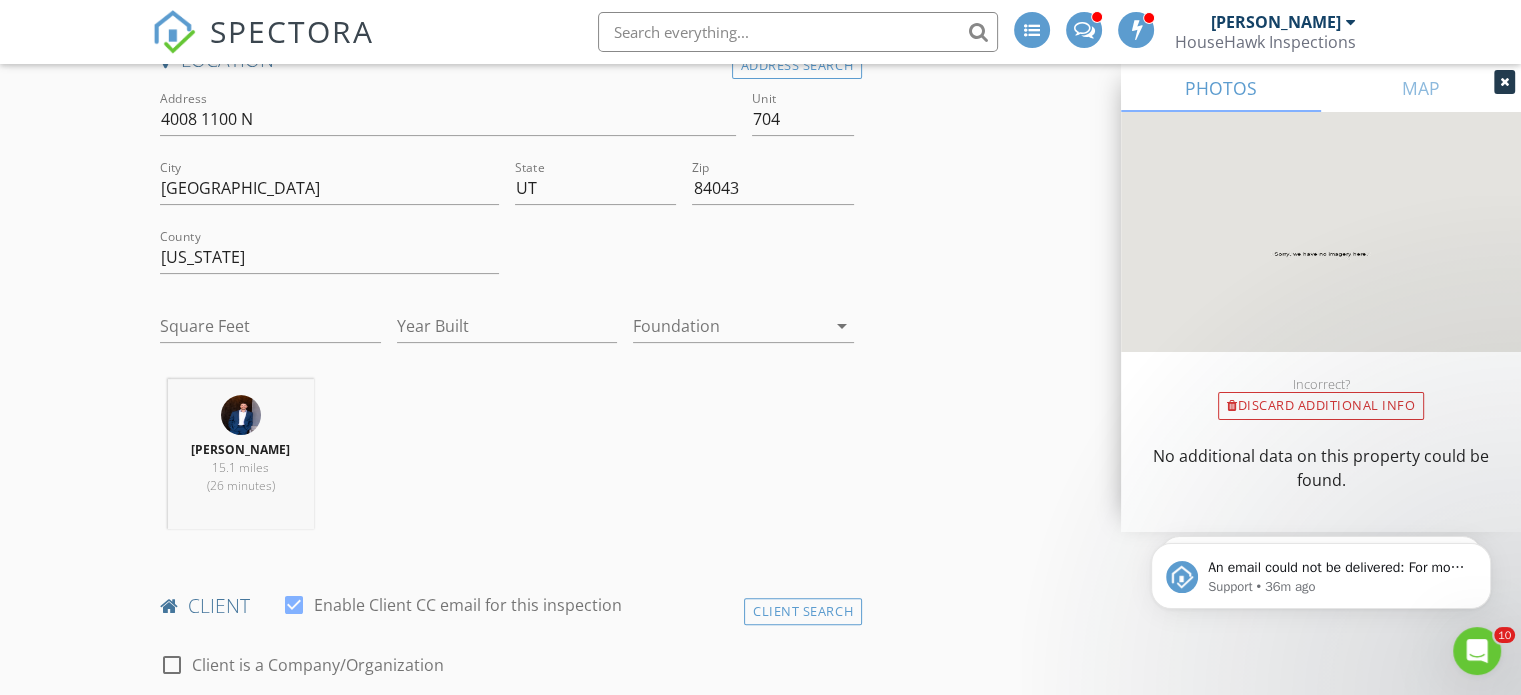 scroll, scrollTop: 100, scrollLeft: 0, axis: vertical 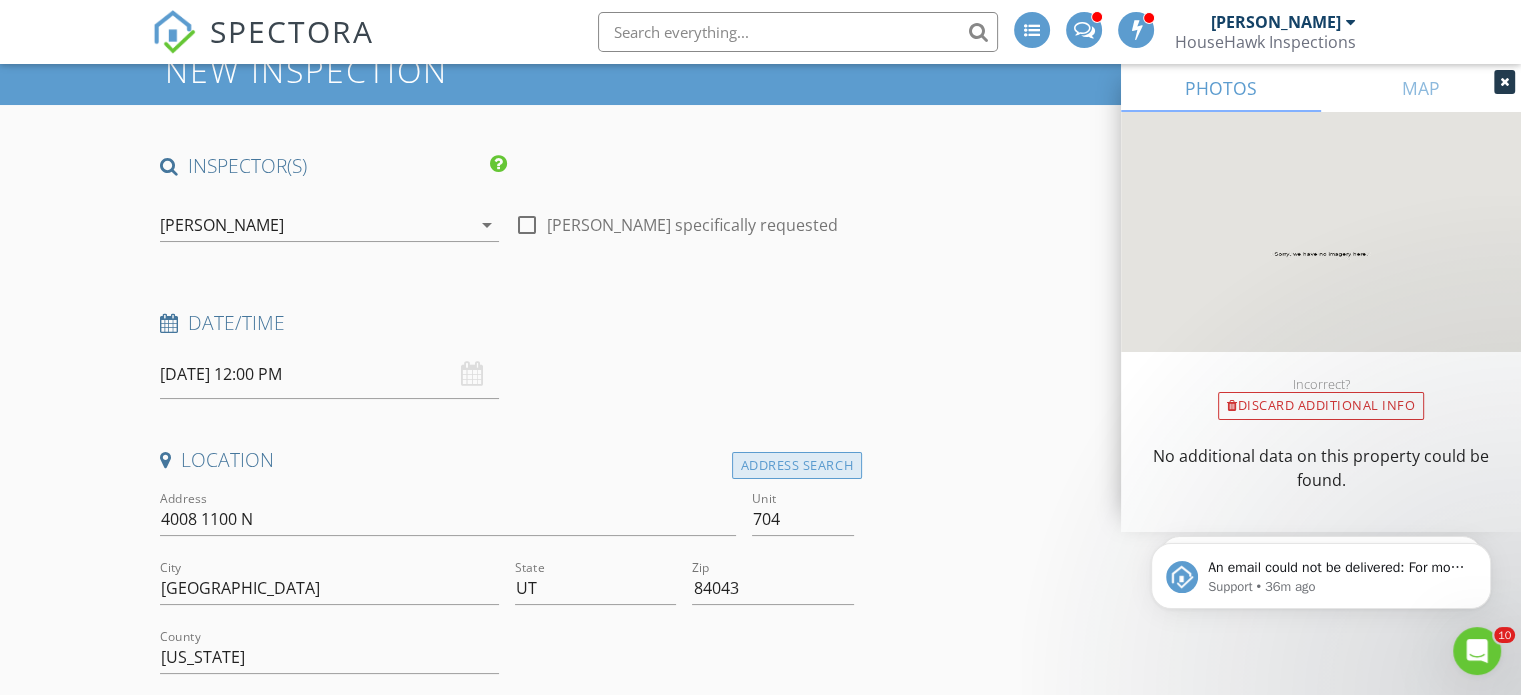 click on "Address Search" at bounding box center (797, 465) 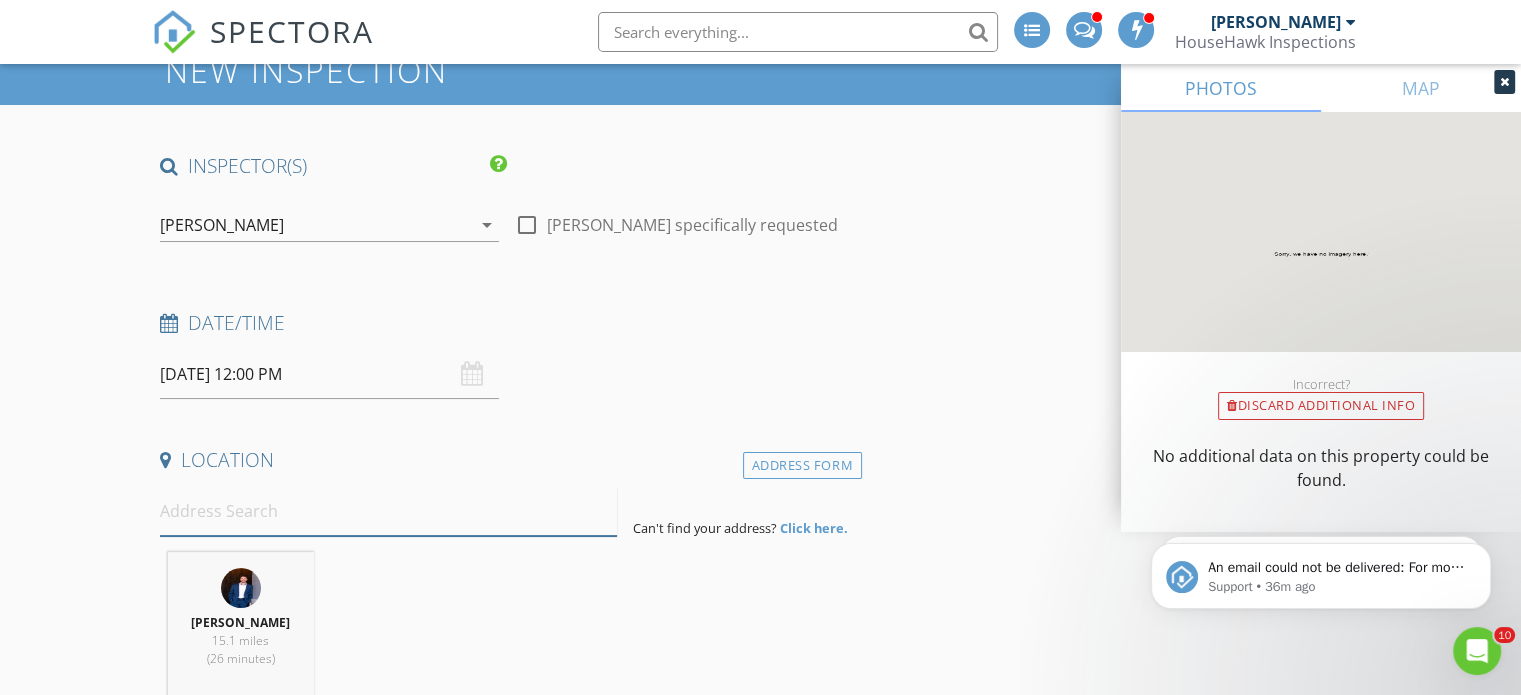 click at bounding box center (388, 511) 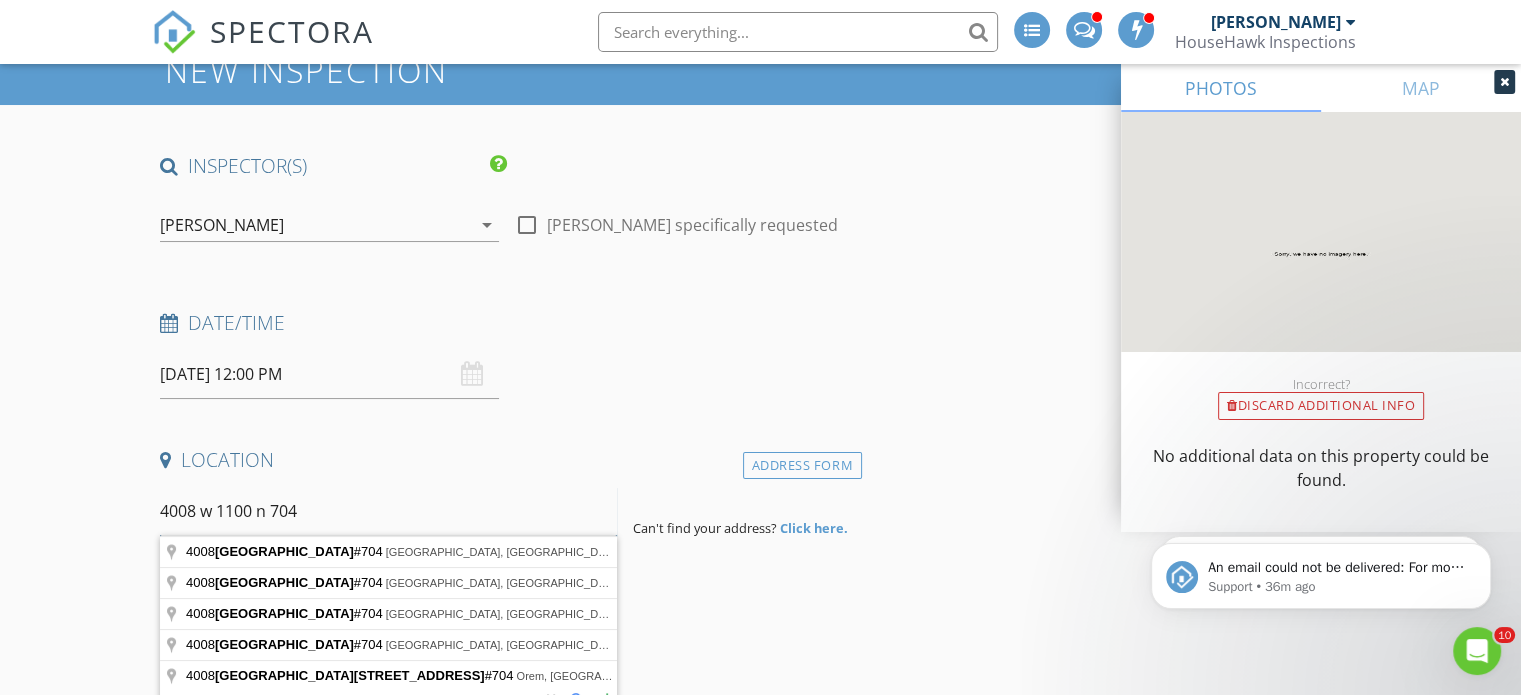 scroll, scrollTop: 200, scrollLeft: 0, axis: vertical 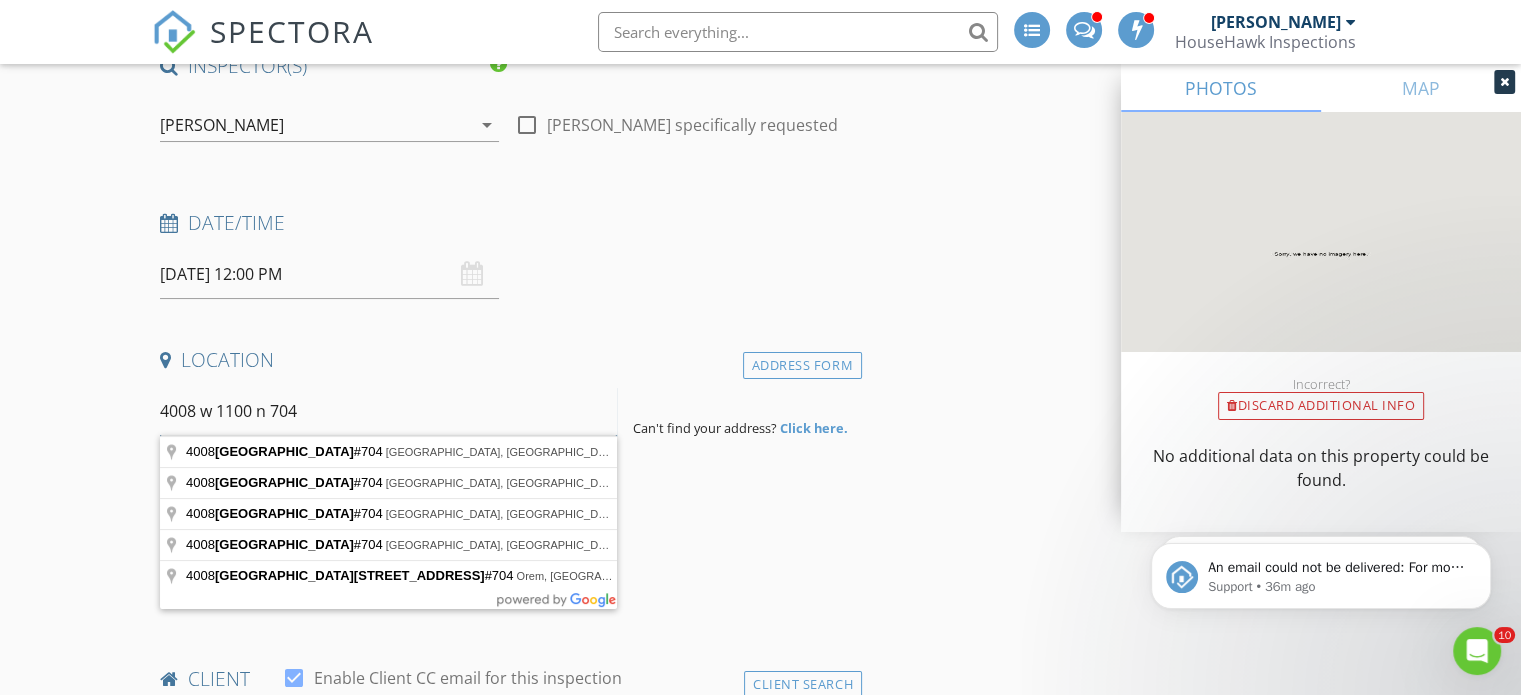 drag, startPoint x: 362, startPoint y: 412, endPoint x: 0, endPoint y: 480, distance: 368.33136 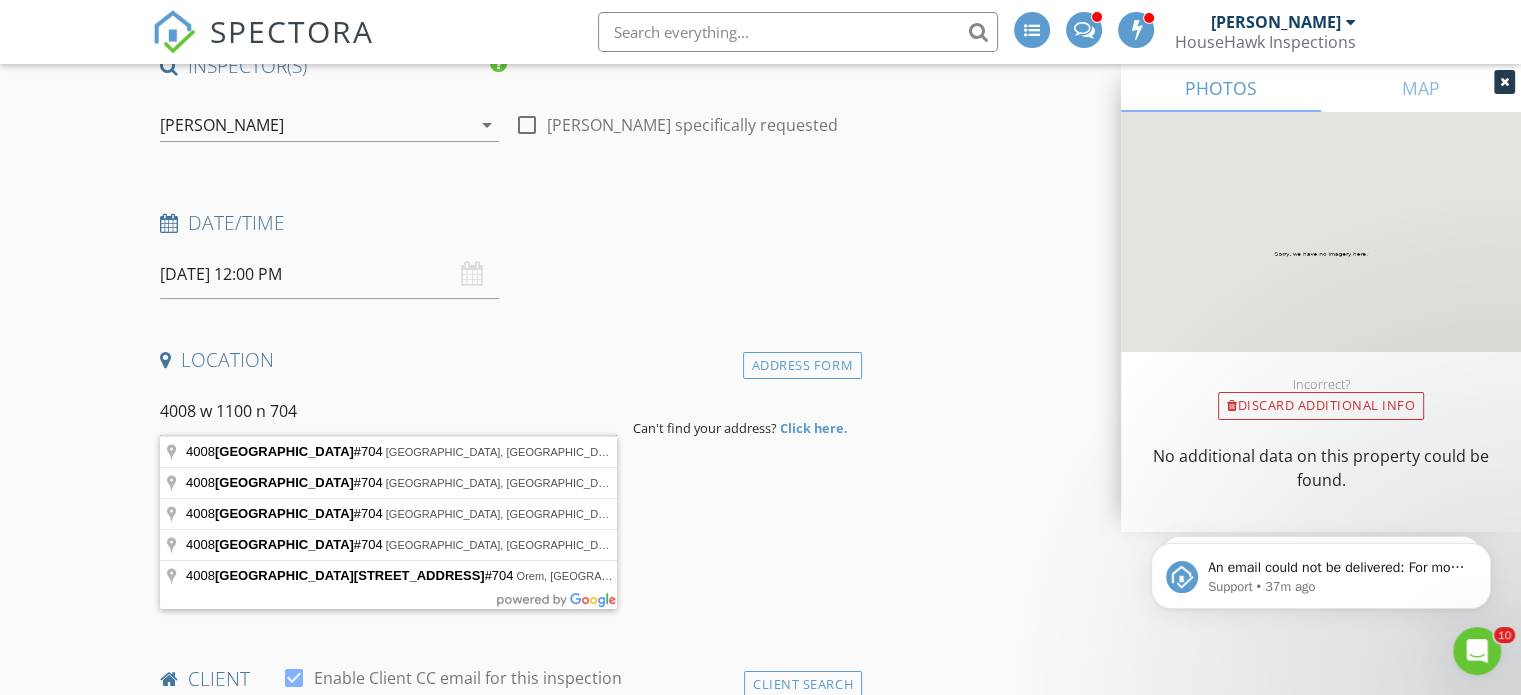 click on "New Inspection
INSPECTOR(S)
check_box   Andrew Gonzalez   PRIMARY   Andrew Gonzalez arrow_drop_down   check_box_outline_blank Andrew Gonzalez specifically requested
Date/Time
07/17/2025 12:00 PM
Location
Address Form   4008 w 1100 n 704     Can't find your address?   Click here.       Andrew Gonzalez     15.1 miles     (26 minutes)
client
check_box Enable Client CC email for this inspection   Client Search     check_box_outline_blank Client is a Company/Organization     First Name Dawson   Last Name Yeager   Email dawsonyeager33@gmail.com   CC Email   Phone 801-318-1164         Tags         Notes   Private Notes
ADD ADDITIONAL client
SERVICES
check_box   Residential Inspection   Residential Inspection arrow_drop_down   check_box_outline_blank   Sewer Scope" at bounding box center [760, 1791] 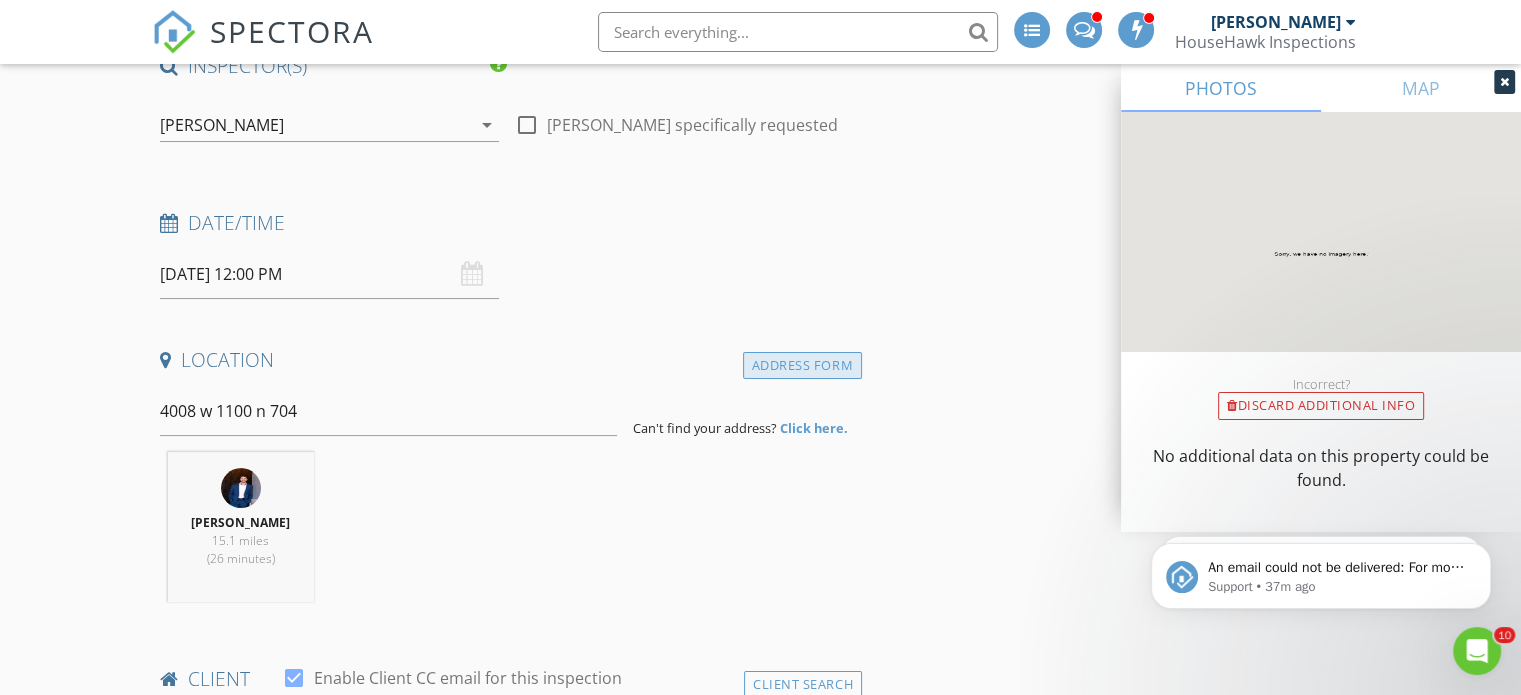 click on "Address Form" at bounding box center (802, 365) 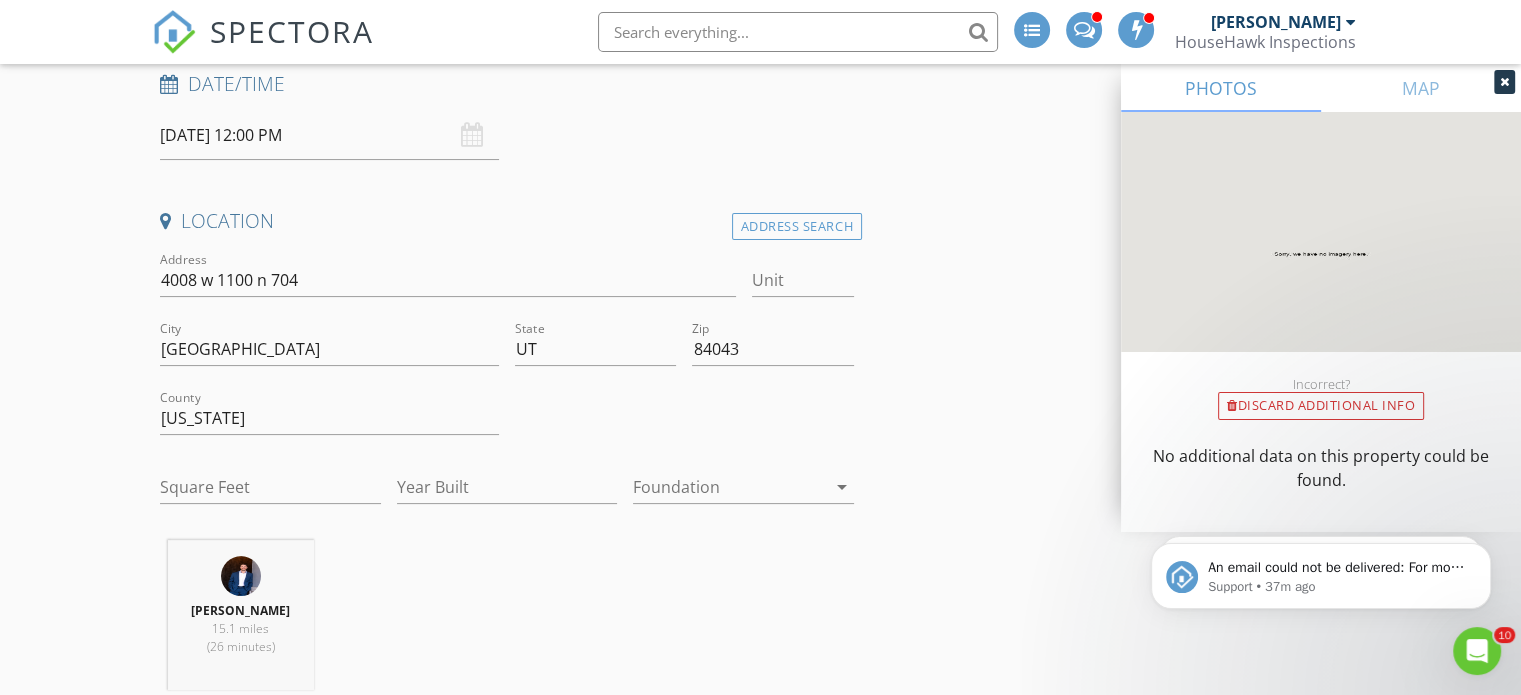 scroll, scrollTop: 400, scrollLeft: 0, axis: vertical 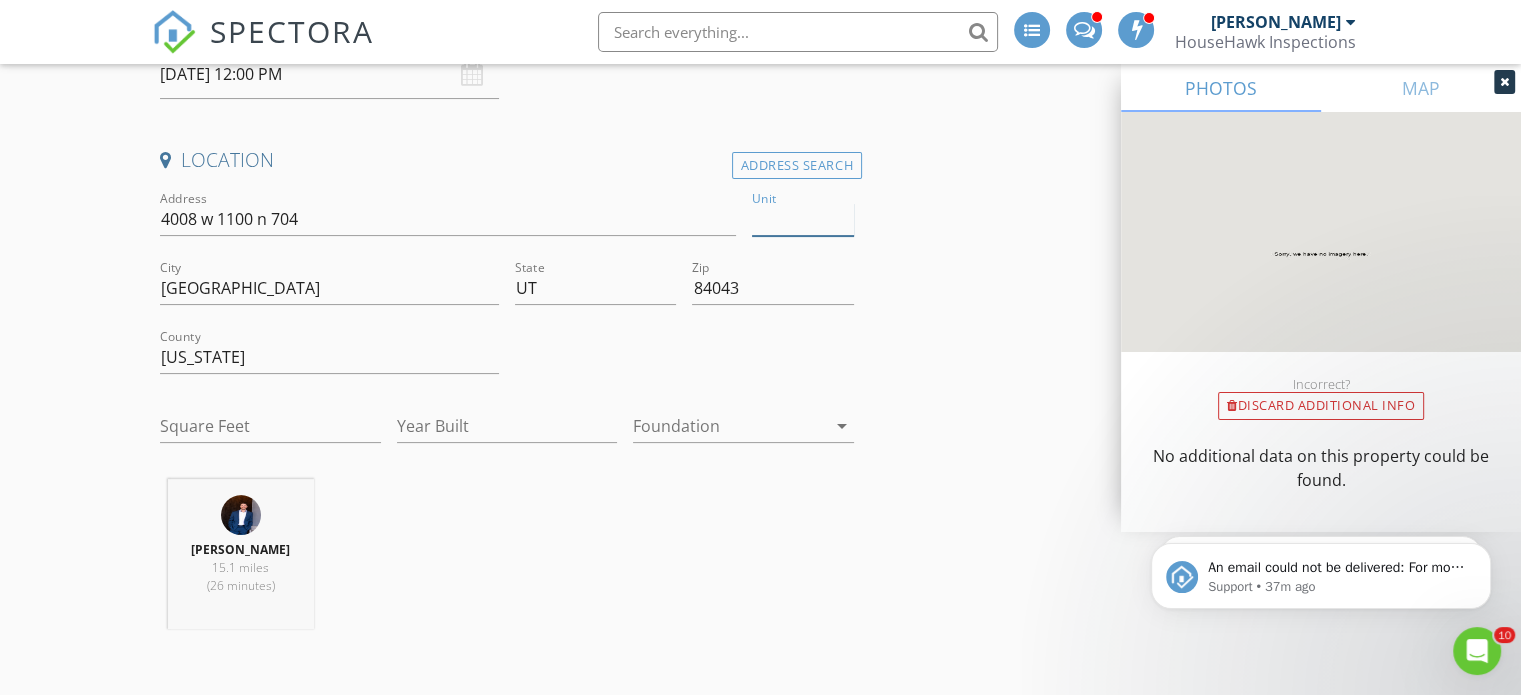 click on "Unit" at bounding box center (803, 219) 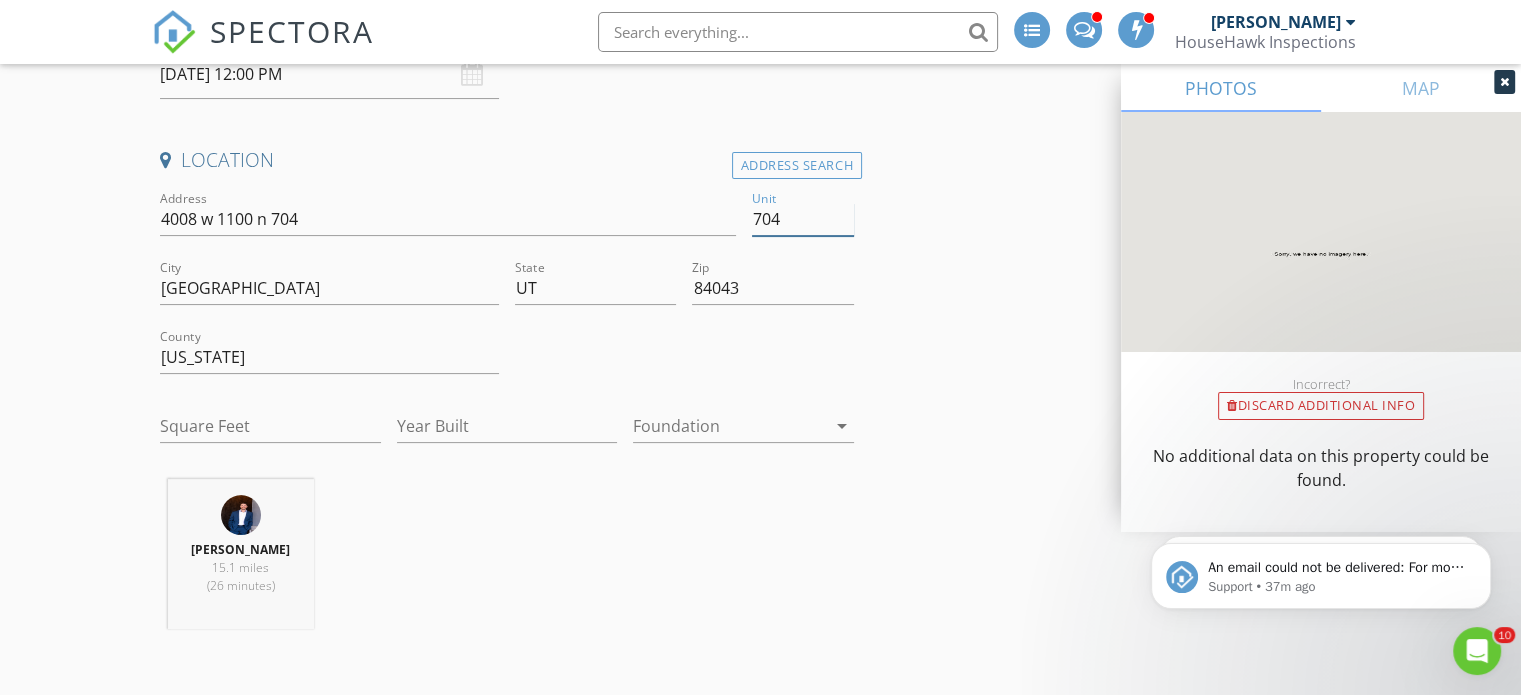 type on "704" 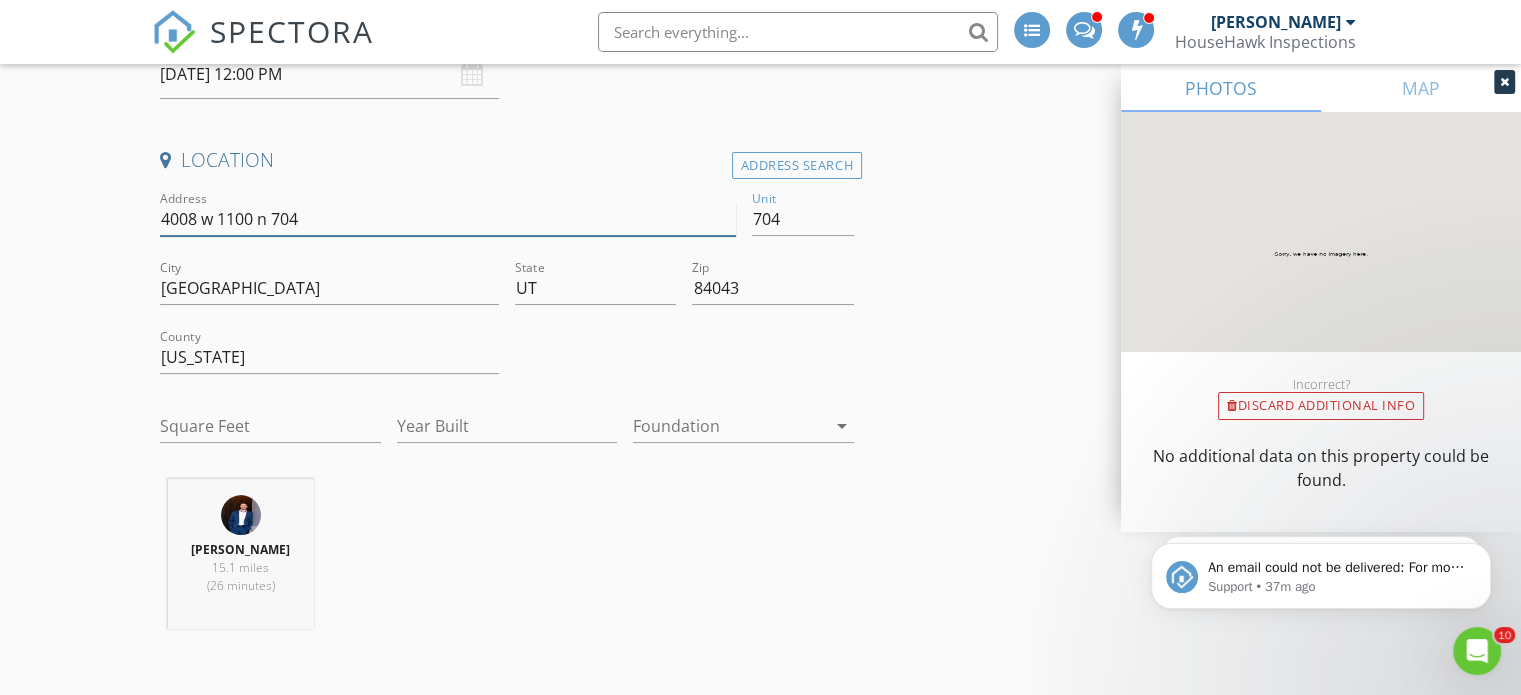 click on "4008 w 1100 n 704" at bounding box center (447, 219) 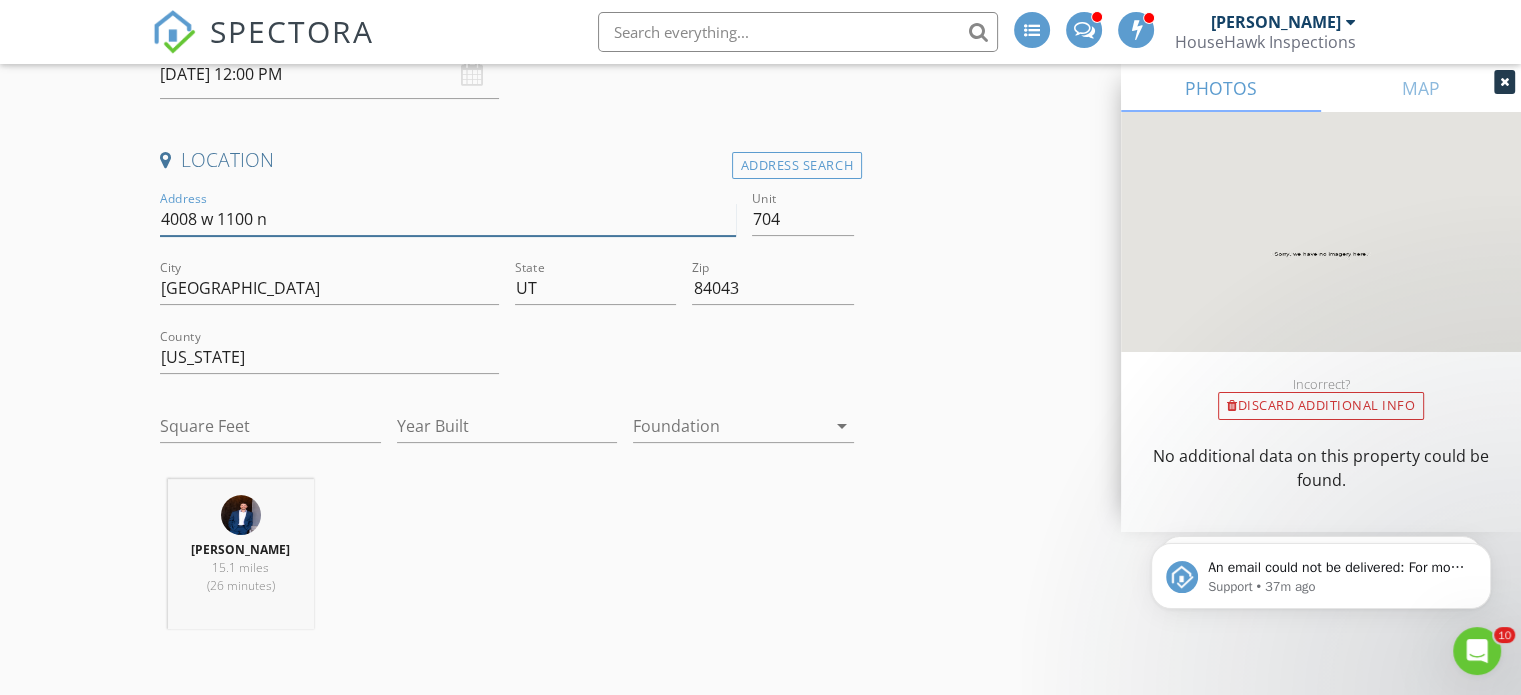 type on "4008 w 1100 n" 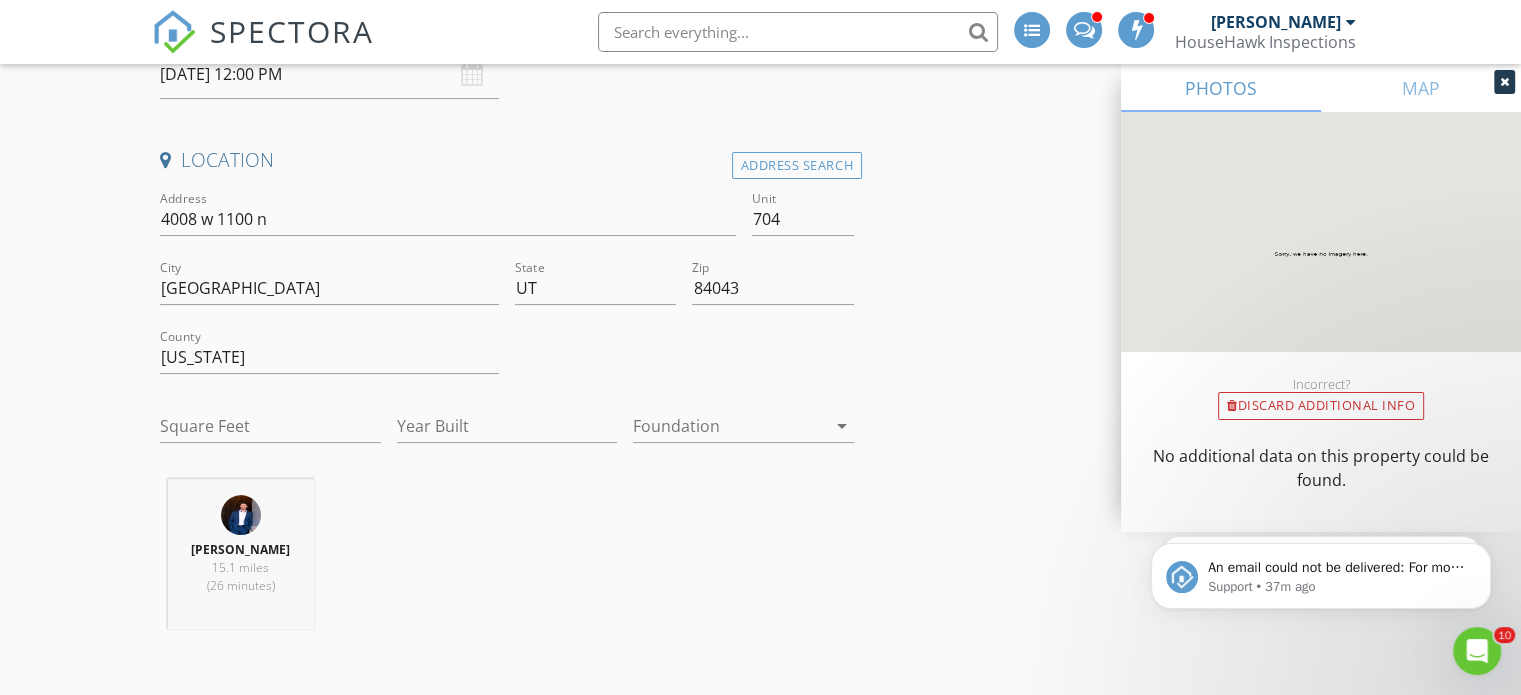 click on "New Inspection
INSPECTOR(S)
check_box   Andrew Gonzalez   PRIMARY   Andrew Gonzalez arrow_drop_down   check_box_outline_blank Andrew Gonzalez specifically requested
Date/Time
07/17/2025 12:00 PM
Location
Address Search       Address 4008 w 1100 n   Unit 704   City Saratoga Springs   State UT   Zip 84043   County Utah     Square Feet   Year Built   Foundation arrow_drop_down     Andrew Gonzalez     15.1 miles     (26 minutes)
client
check_box Enable Client CC email for this inspection   Client Search     check_box_outline_blank Client is a Company/Organization     First Name Dawson   Last Name Yeager   Email dawsonyeager33@gmail.com   CC Email   Phone 801-318-1164         Tags         Notes   Private Notes
ADD ADDITIONAL client
SERVICES
check_box     arrow_drop_down" at bounding box center [760, 1705] 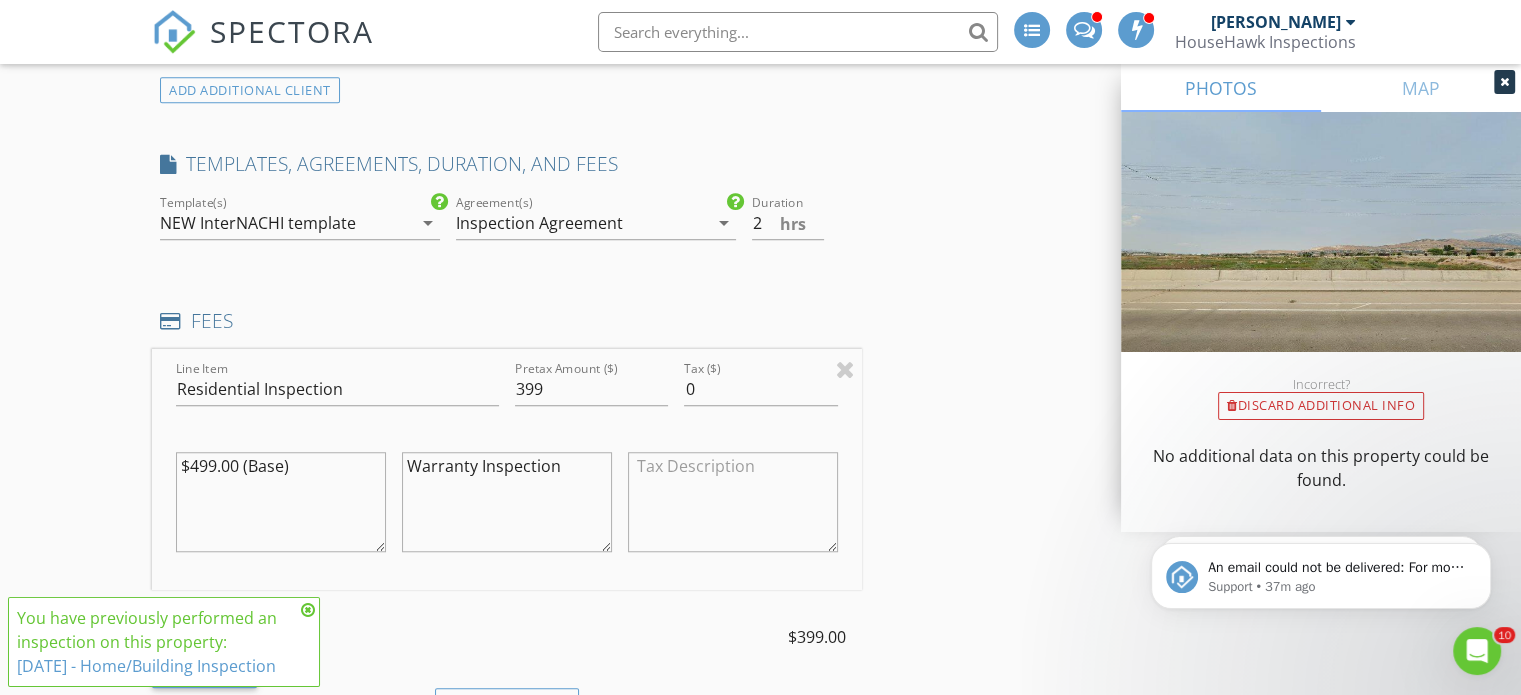 scroll, scrollTop: 1500, scrollLeft: 0, axis: vertical 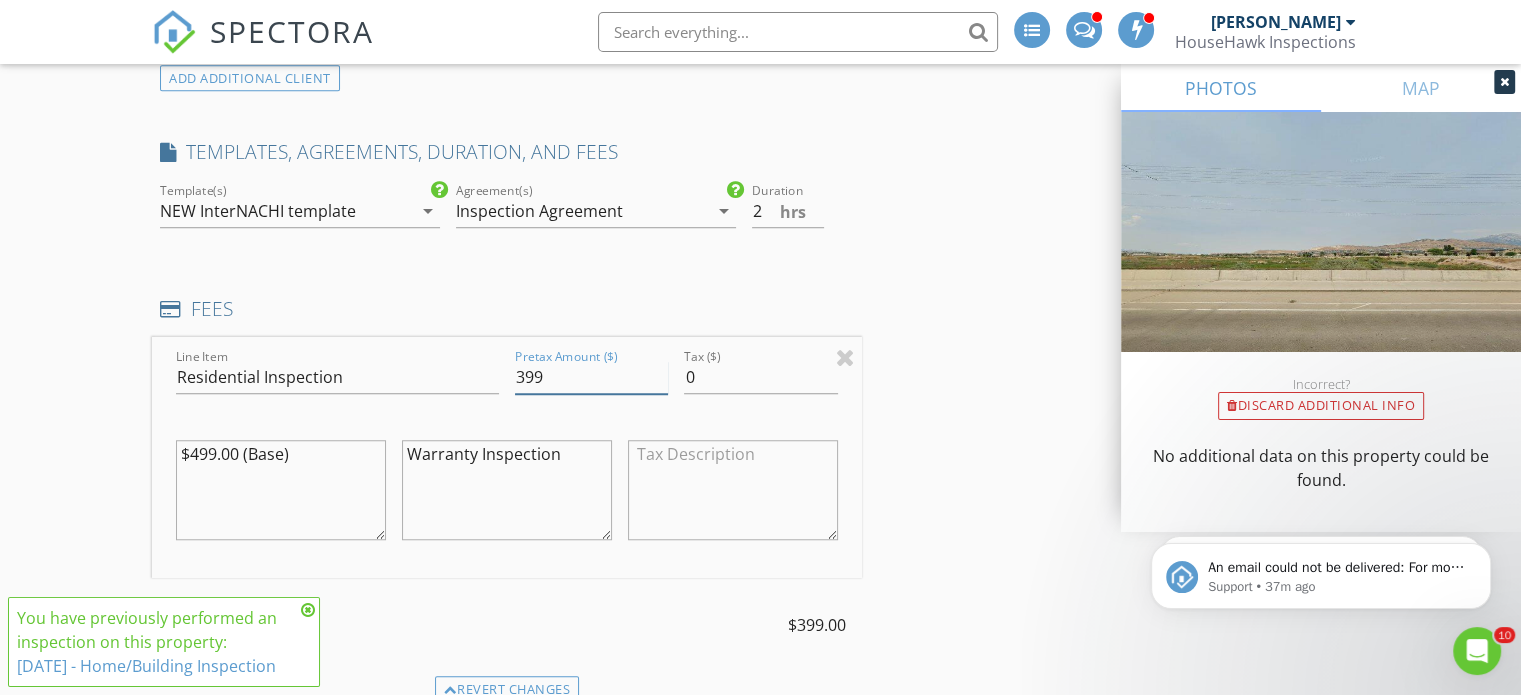 click on "399" at bounding box center (591, 377) 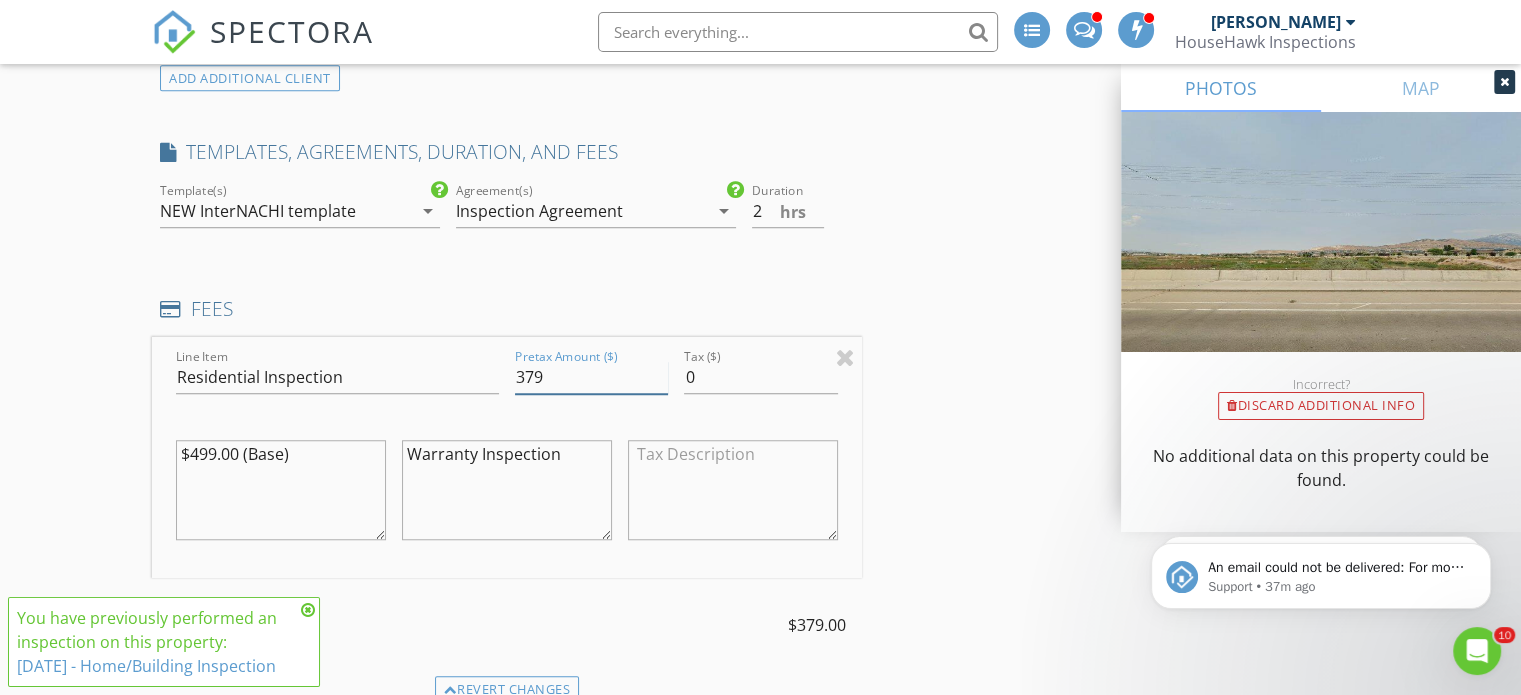 type on "379" 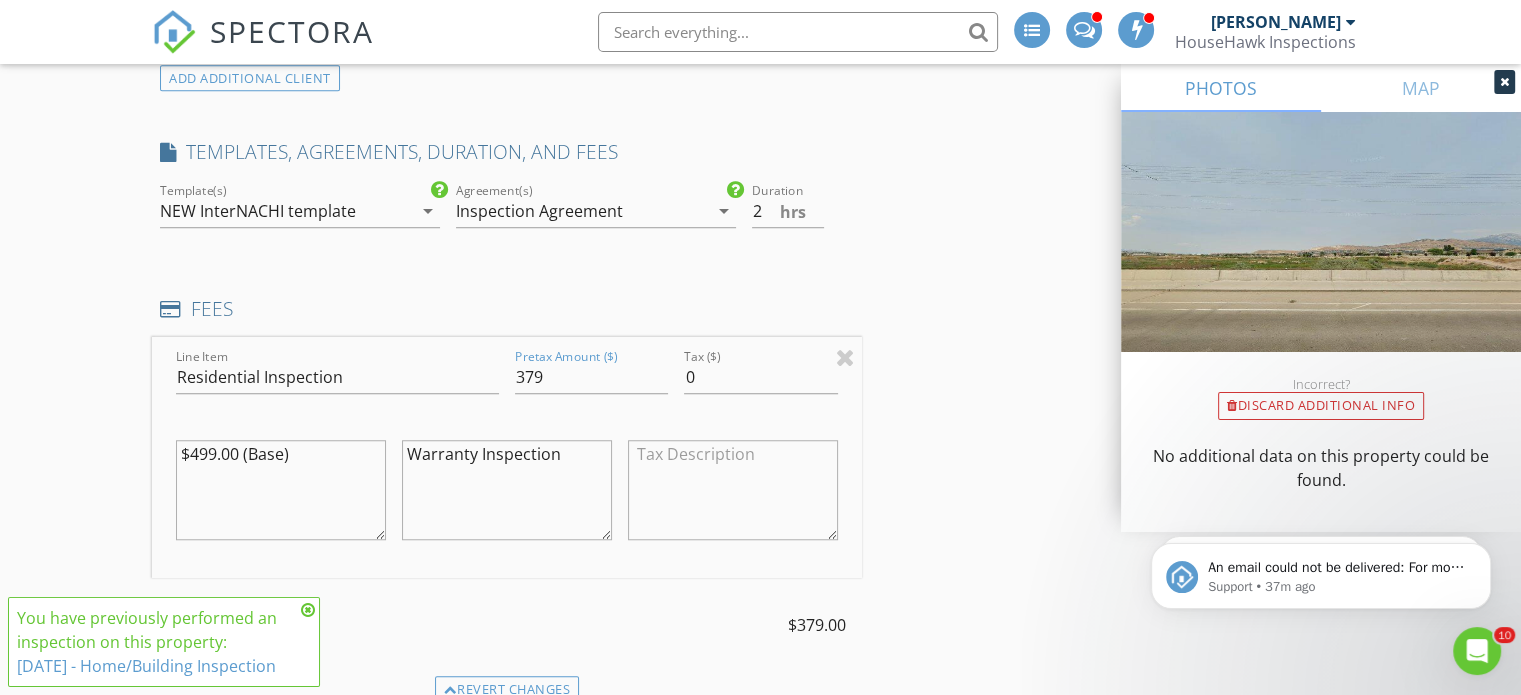 click on "New Inspection
INSPECTOR(S)
check_box   Andrew Gonzalez   PRIMARY   Andrew Gonzalez arrow_drop_down   check_box_outline_blank Andrew Gonzalez specifically requested
Date/Time
07/17/2025 12:00 PM
Location
Address Search       Address 4008 w 1100 n   Unit 704   City Saratoga Springs   State UT   Zip 84043   County Utah     Square Feet   Year Built   Foundation arrow_drop_down     Andrew Gonzalez     15.4 miles     (24 minutes)
client
check_box Enable Client CC email for this inspection   Client Search     check_box_outline_blank Client is a Company/Organization     First Name Dawson   Last Name Yeager   Email dawsonyeager33@gmail.com   CC Email   Phone 801-318-1164         Tags         Notes   Private Notes
ADD ADDITIONAL client
SERVICES
check_box     arrow_drop_down" at bounding box center [760, 605] 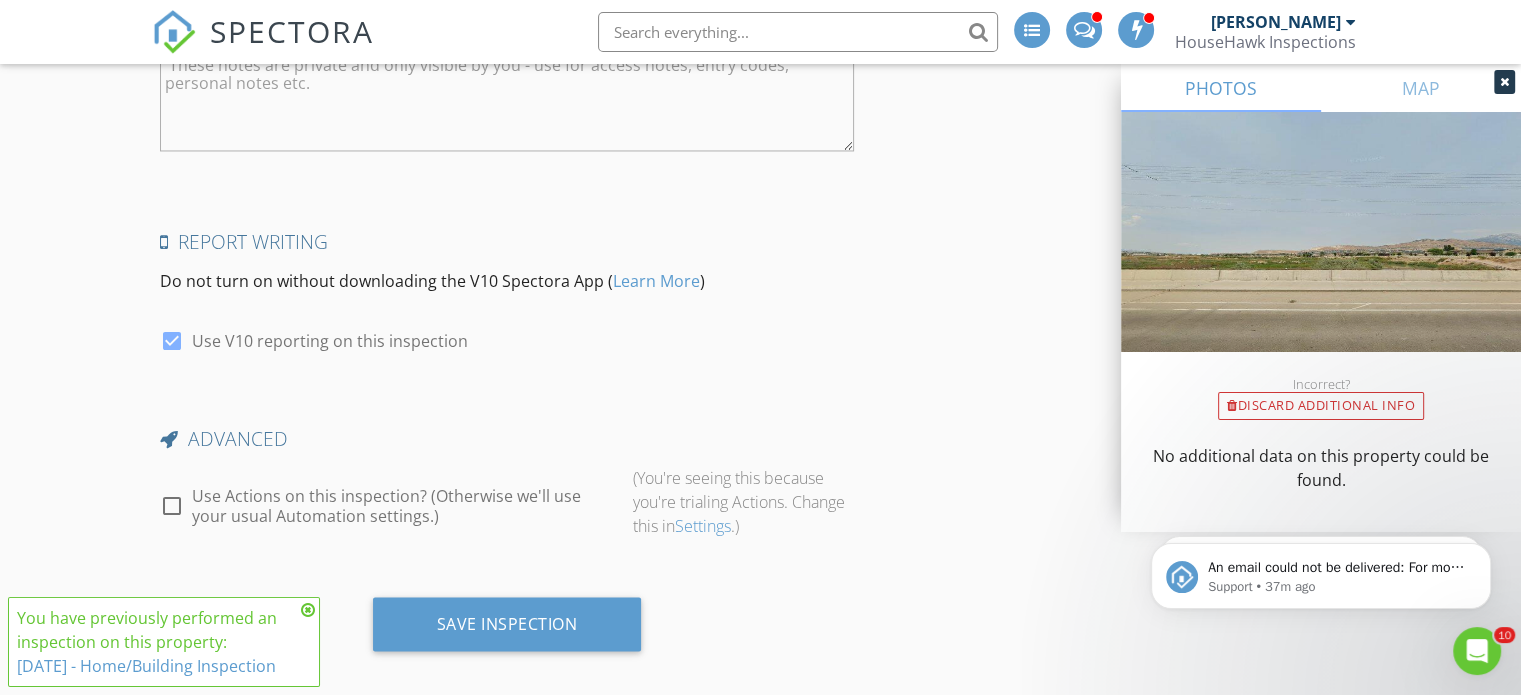 scroll, scrollTop: 3371, scrollLeft: 0, axis: vertical 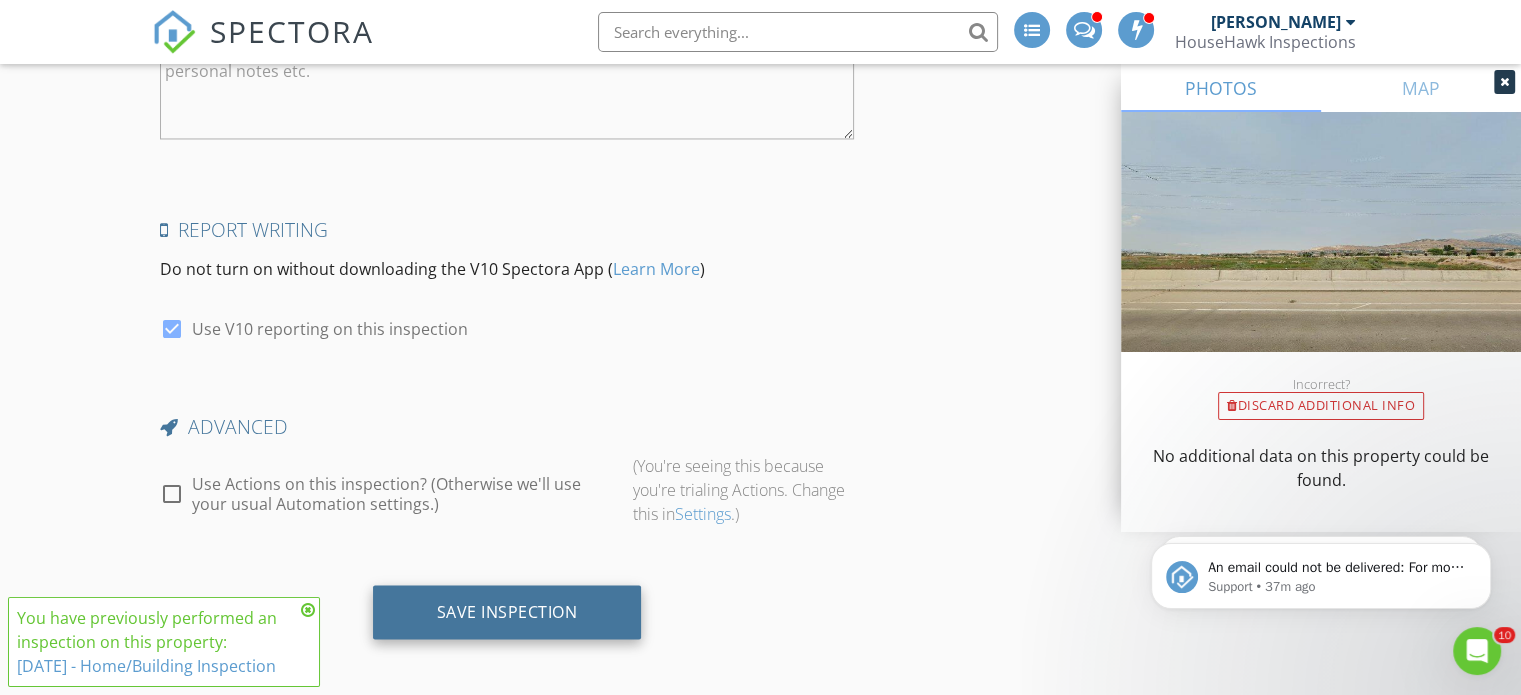 click on "Save Inspection" at bounding box center (507, 612) 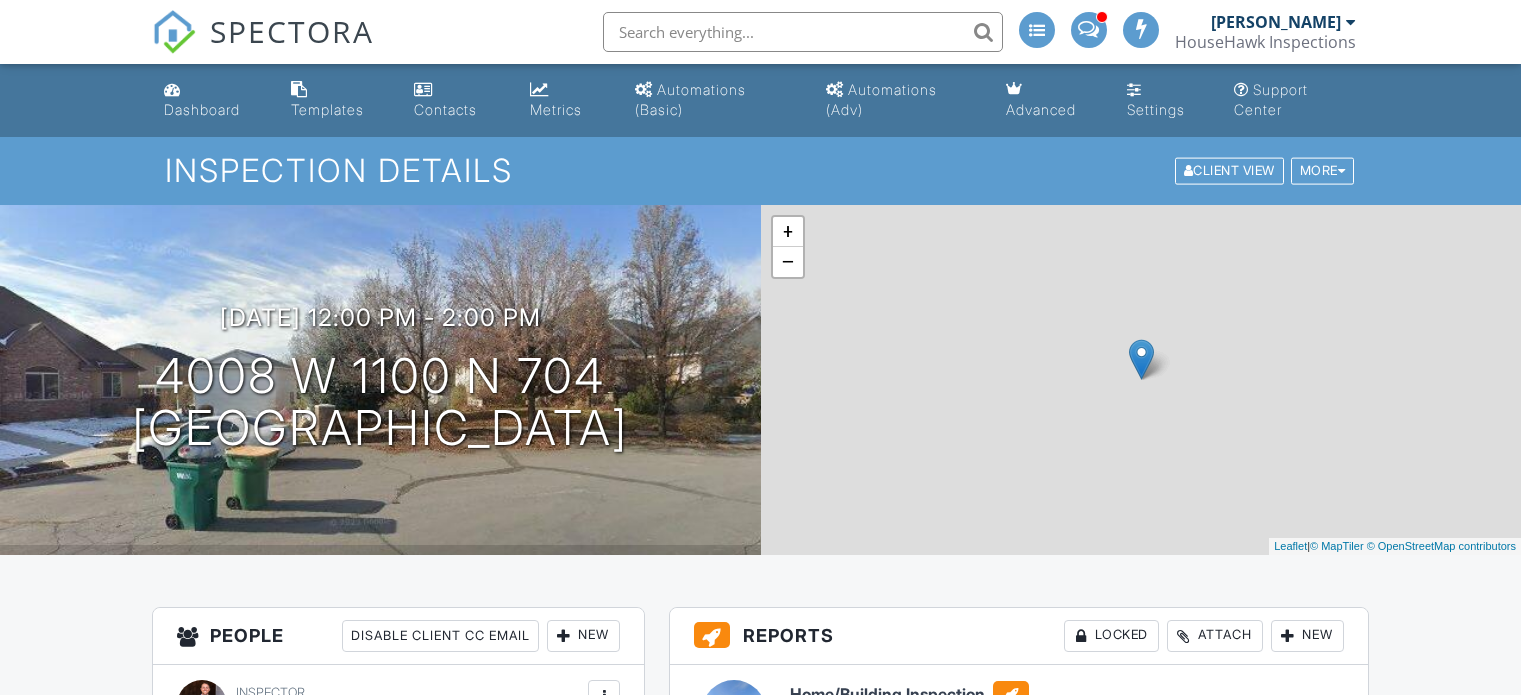 scroll, scrollTop: 0, scrollLeft: 0, axis: both 